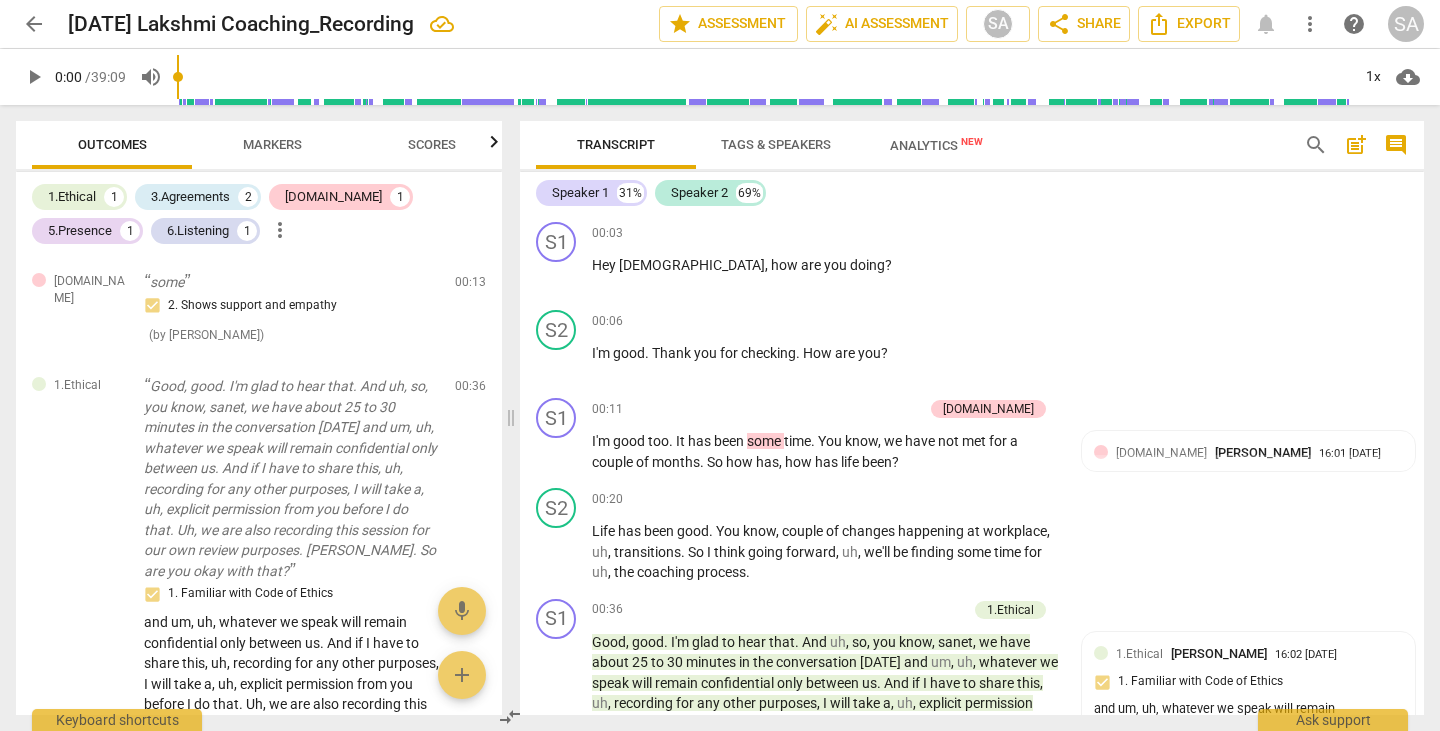 scroll, scrollTop: 0, scrollLeft: 0, axis: both 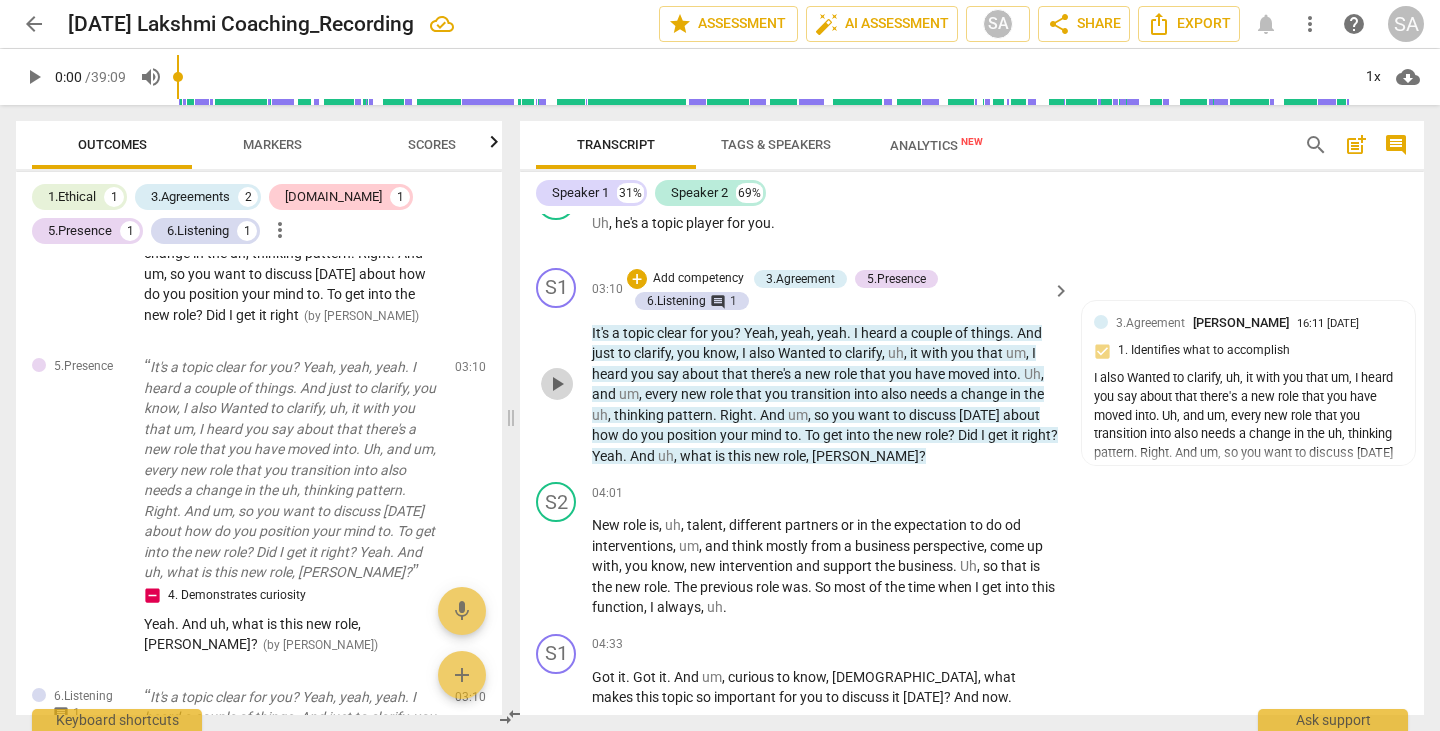 click on "play_arrow" at bounding box center [557, 384] 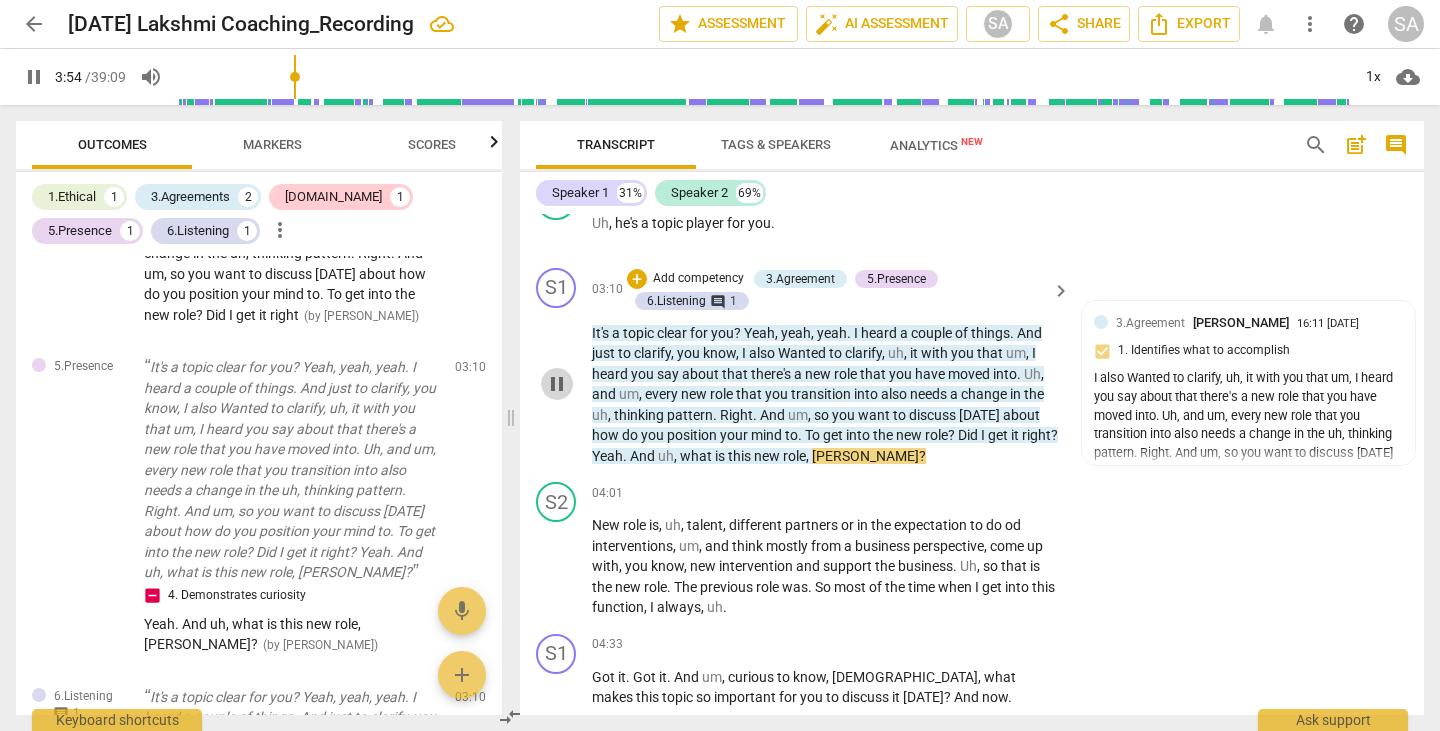 click on "pause" at bounding box center (557, 384) 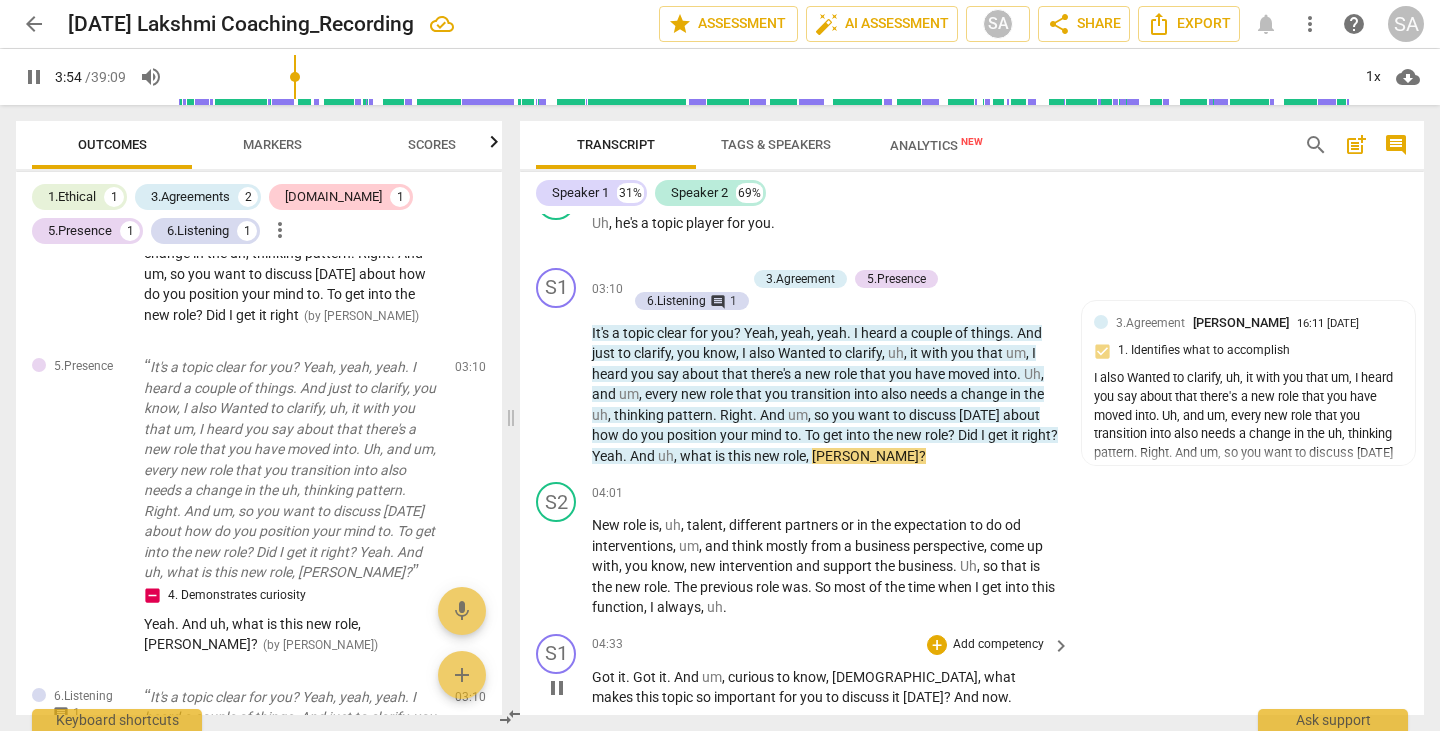 type on "234" 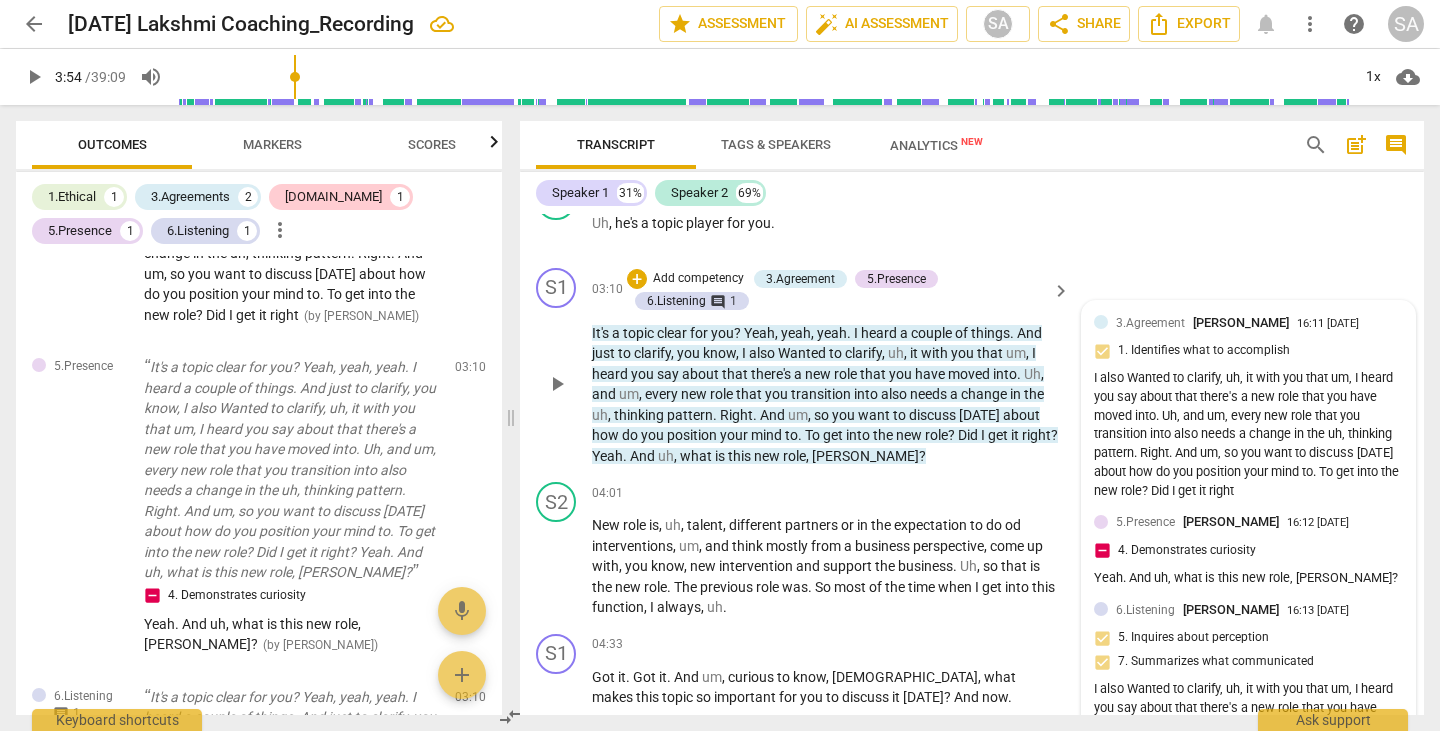 scroll, scrollTop: 1516, scrollLeft: 0, axis: vertical 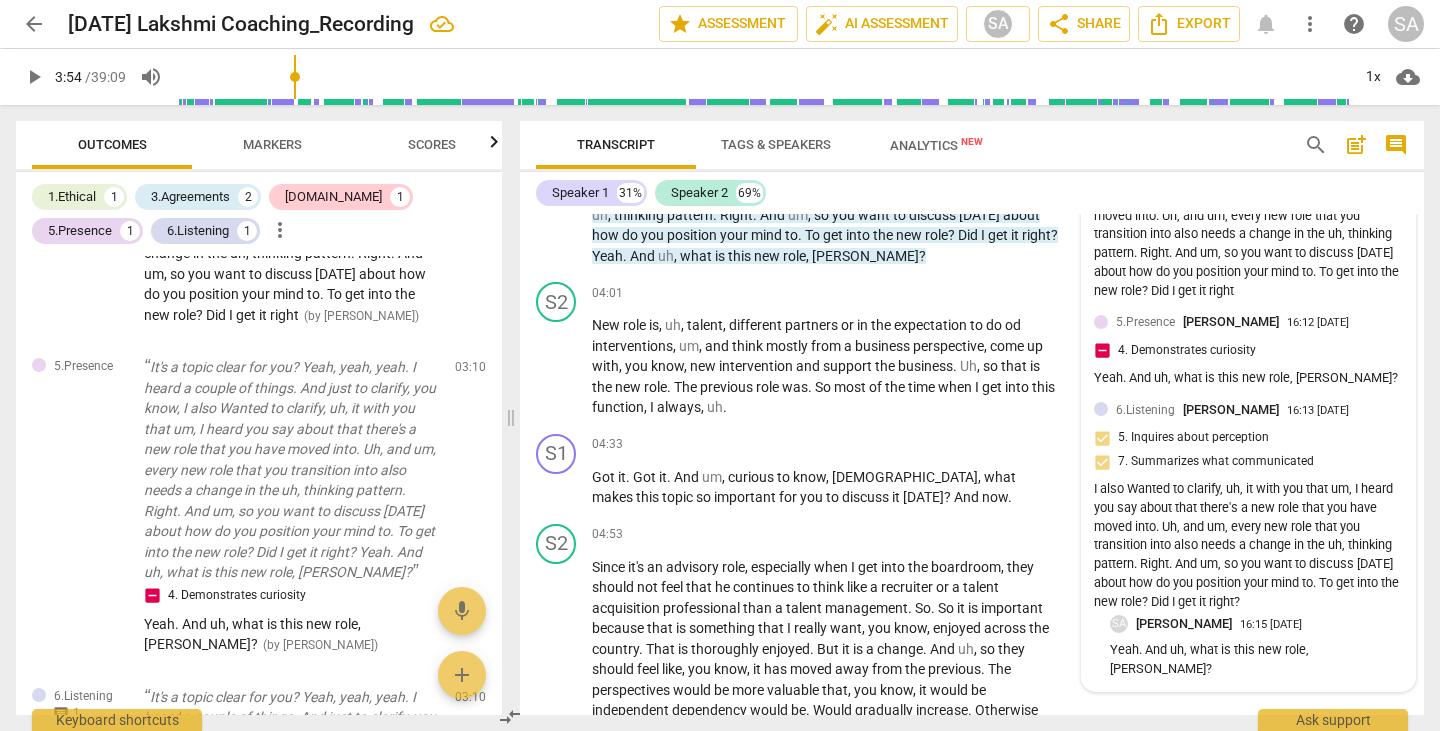 click on "6.Listening [PERSON_NAME] 16:13 [DATE] 5. Inquires about perception 7. Summarizes what communicated I also Wanted to clarify, uh, it with you that um, I heard you say about that there's a new role that you have moved into. Uh, and um, every new role that you transition into also needs a change in the uh, thinking pattern. Right. And um, so you want to discuss [DATE] about how do you position your mind to. To get into the new role? Did I get it right?" at bounding box center (1248, 508) 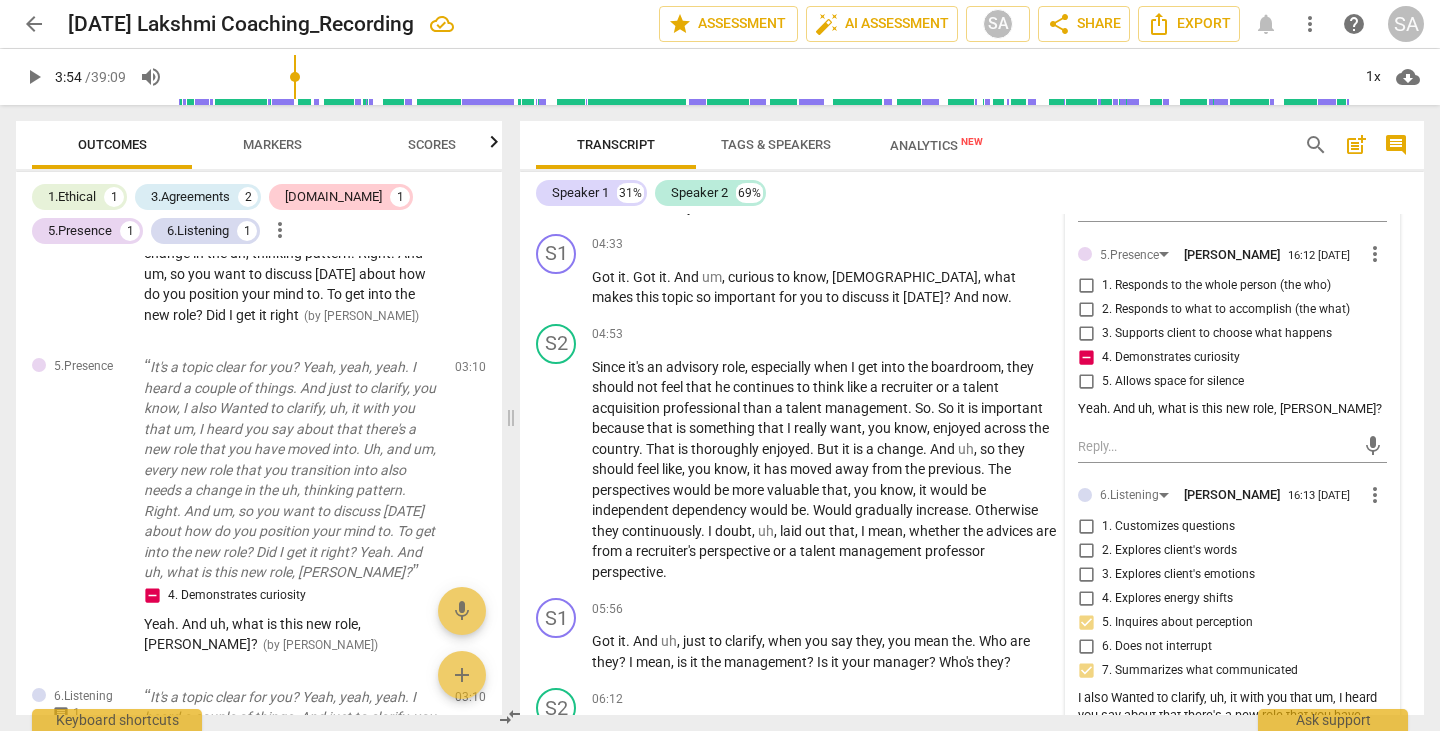 scroll, scrollTop: 1816, scrollLeft: 0, axis: vertical 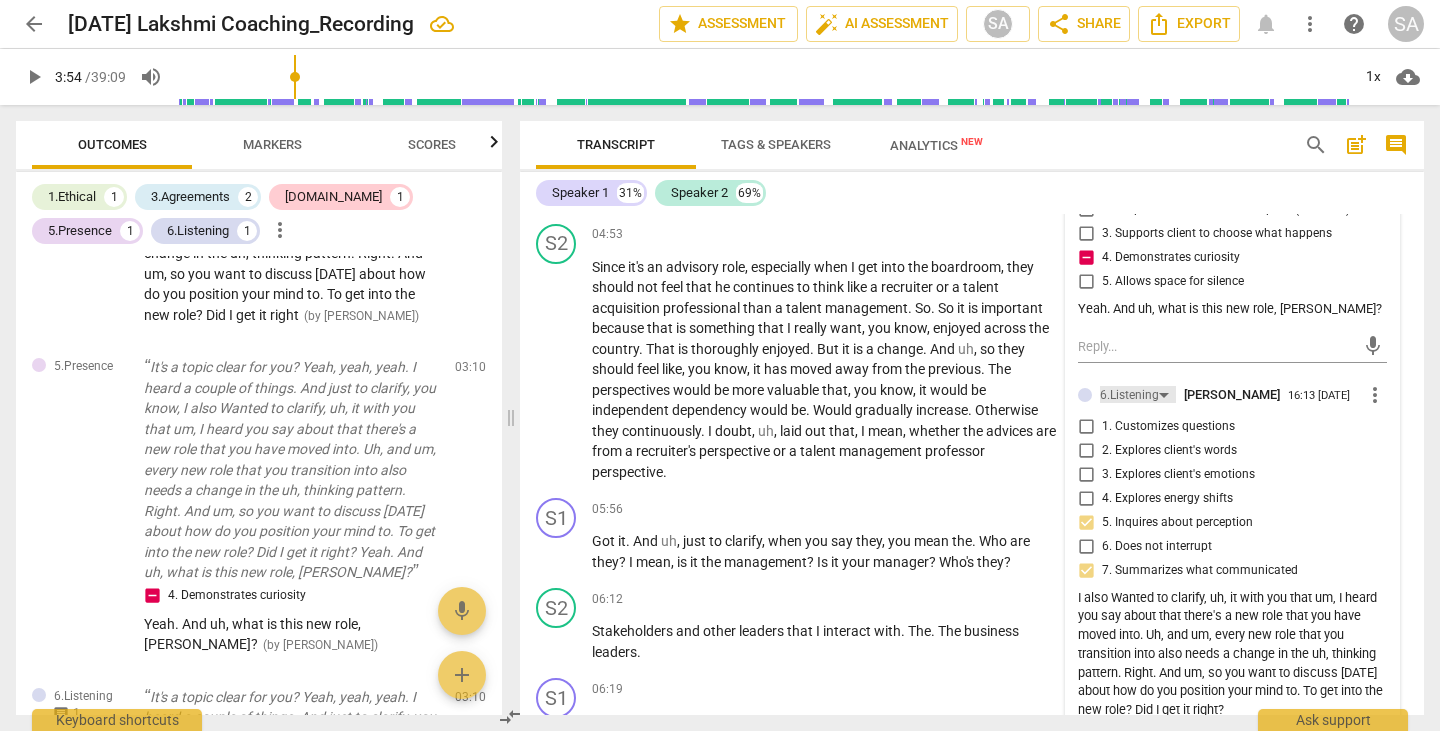 click on "6.Listening" at bounding box center [1138, 394] 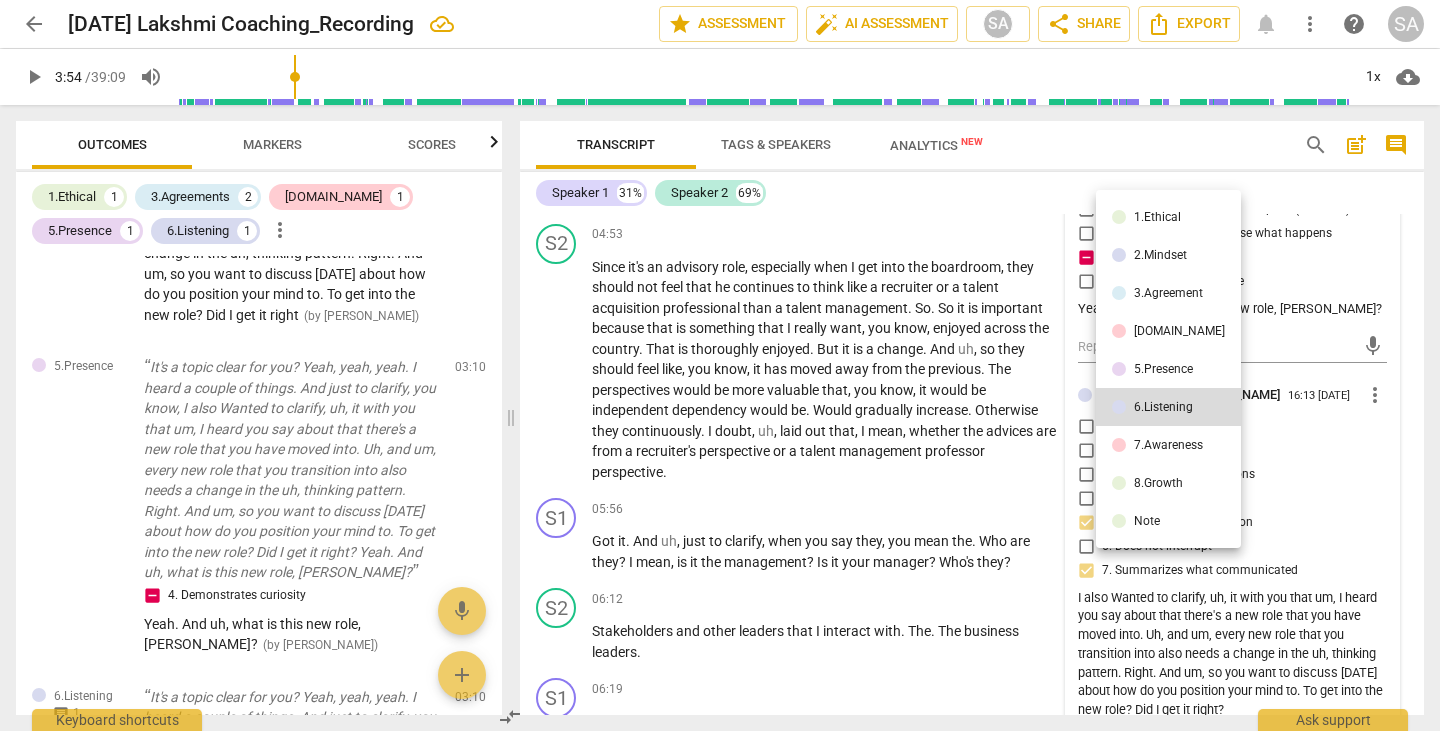 click at bounding box center (720, 365) 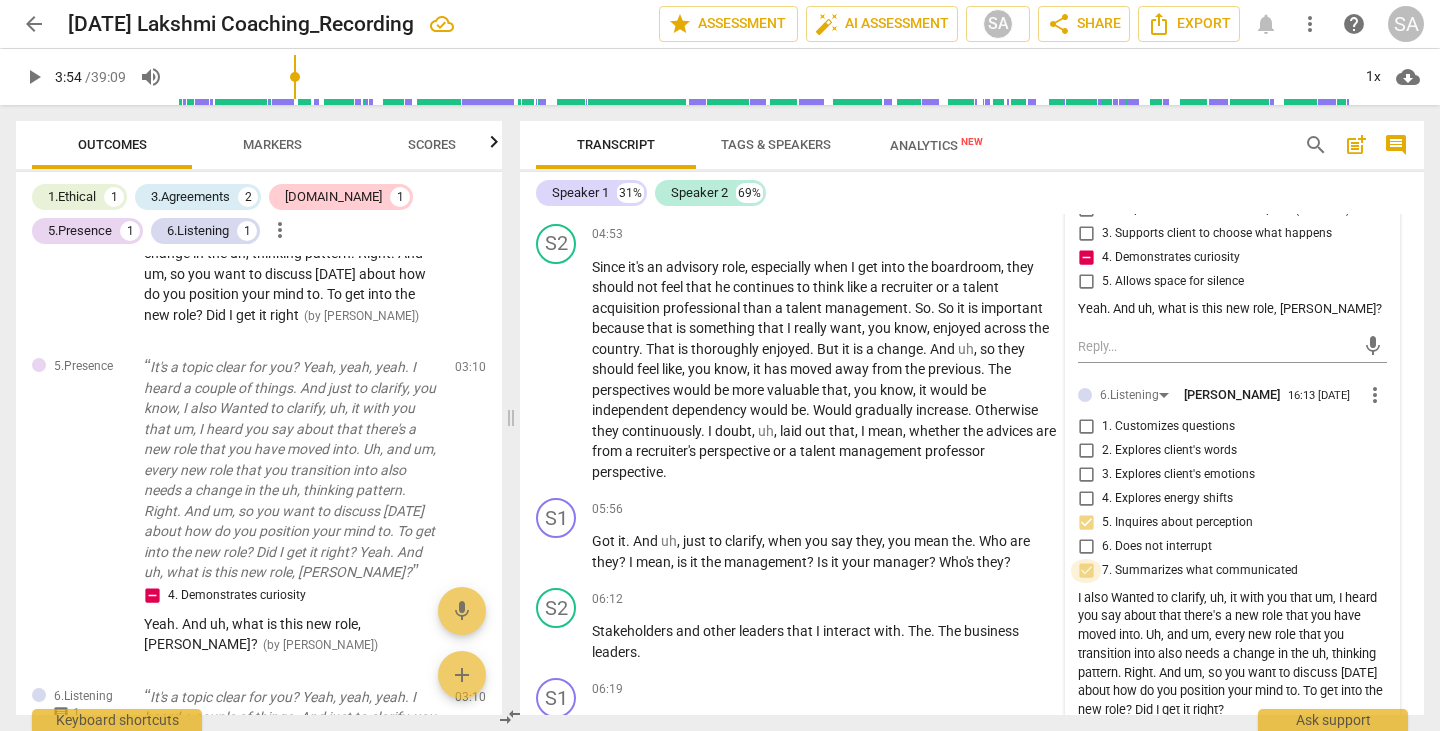 click on "7. Summarizes what communicated" at bounding box center [1086, 571] 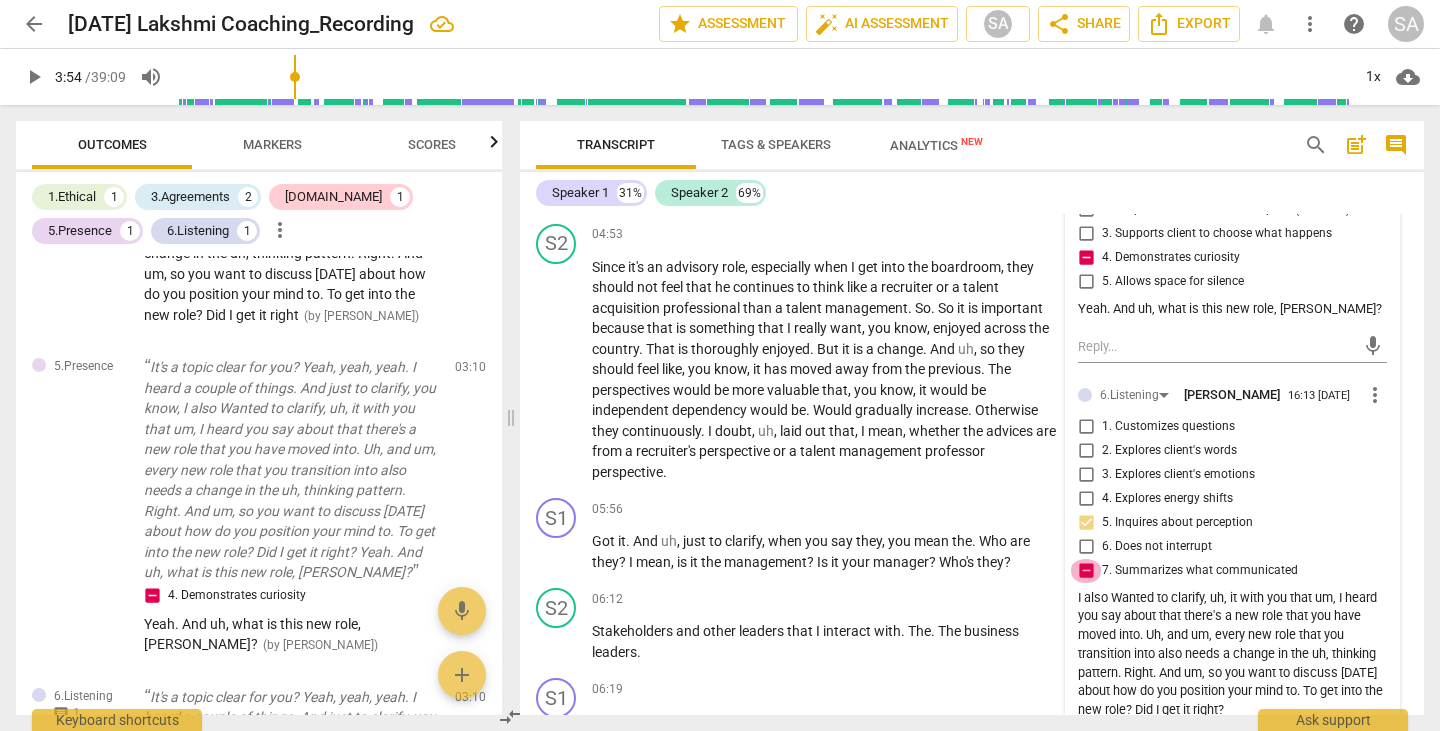 click on "7. Summarizes what communicated" at bounding box center [1086, 571] 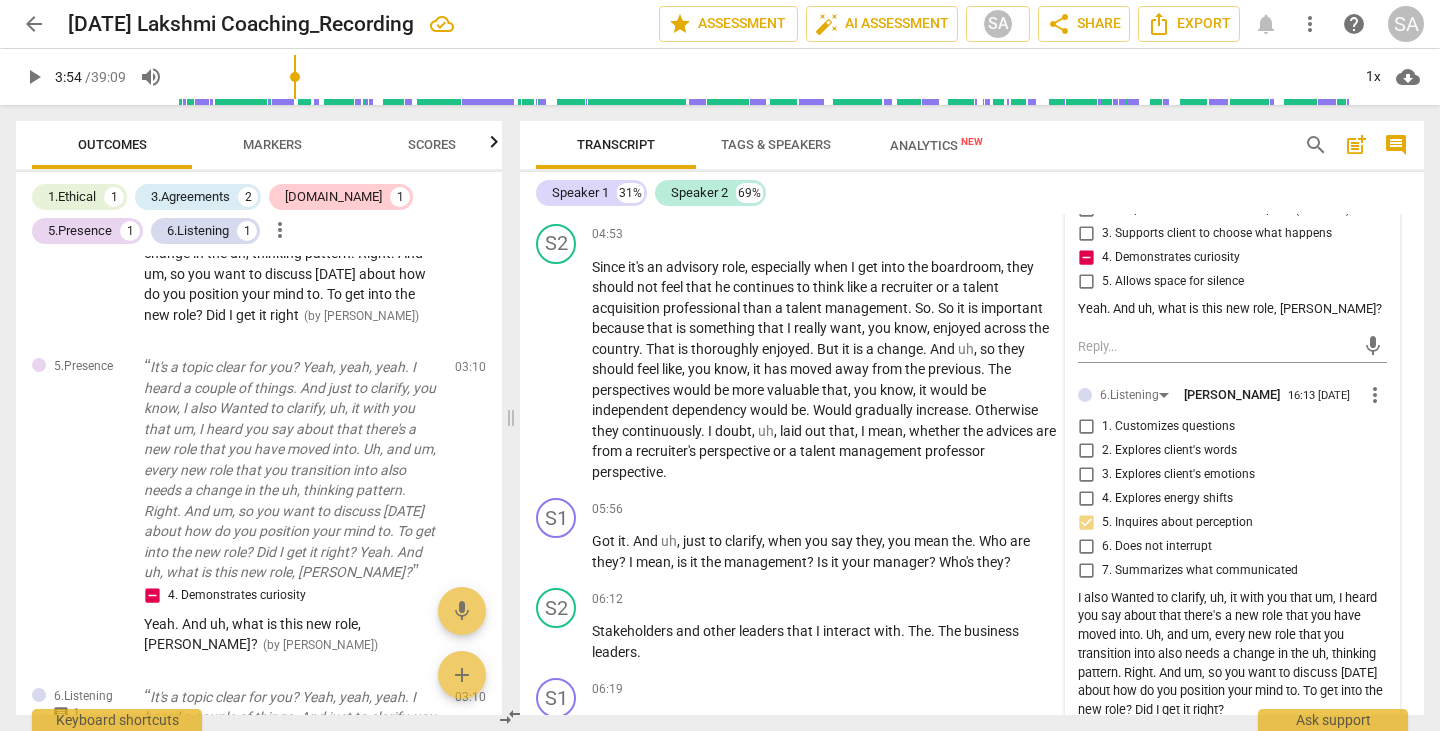 click on "7. Summarizes what communicated" at bounding box center [1086, 571] 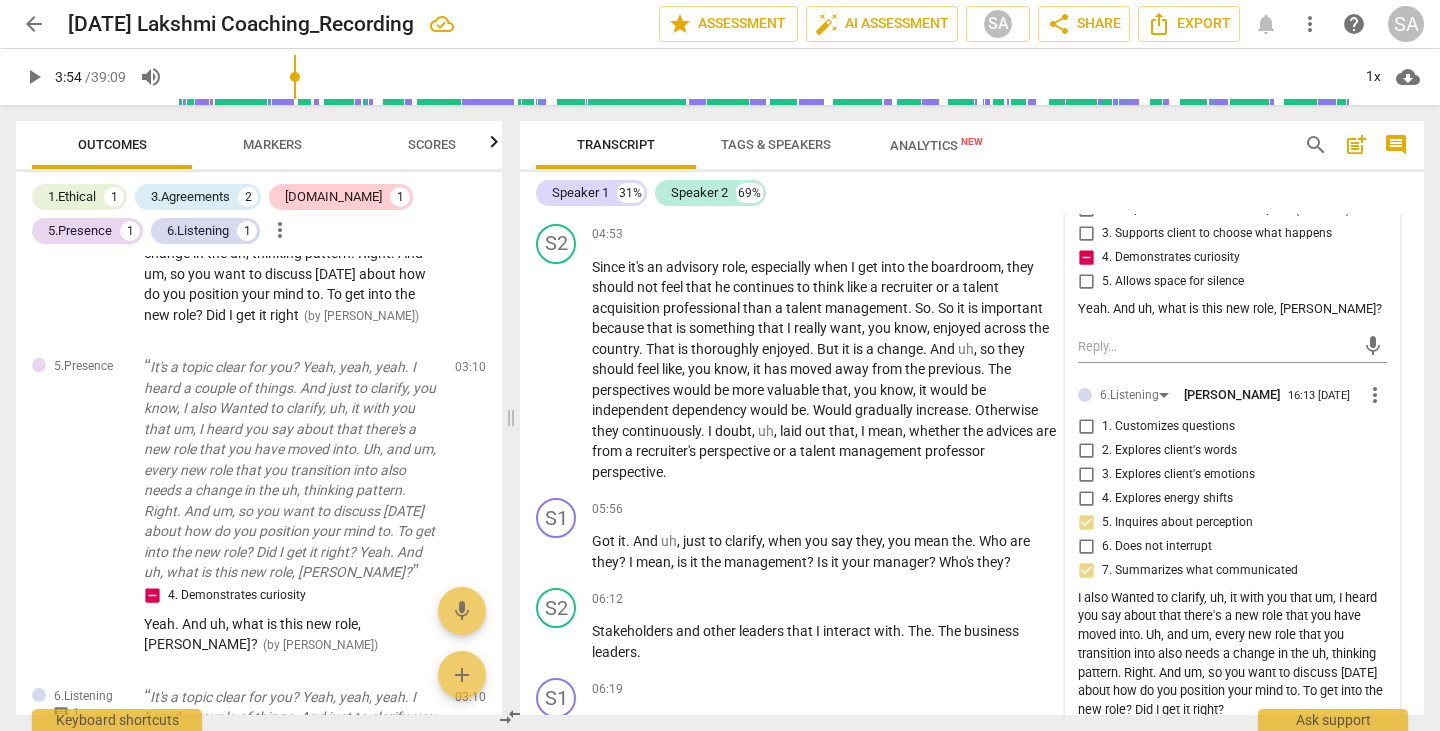 click on "Speaker 1 31% Speaker 2 69%" at bounding box center [972, 193] 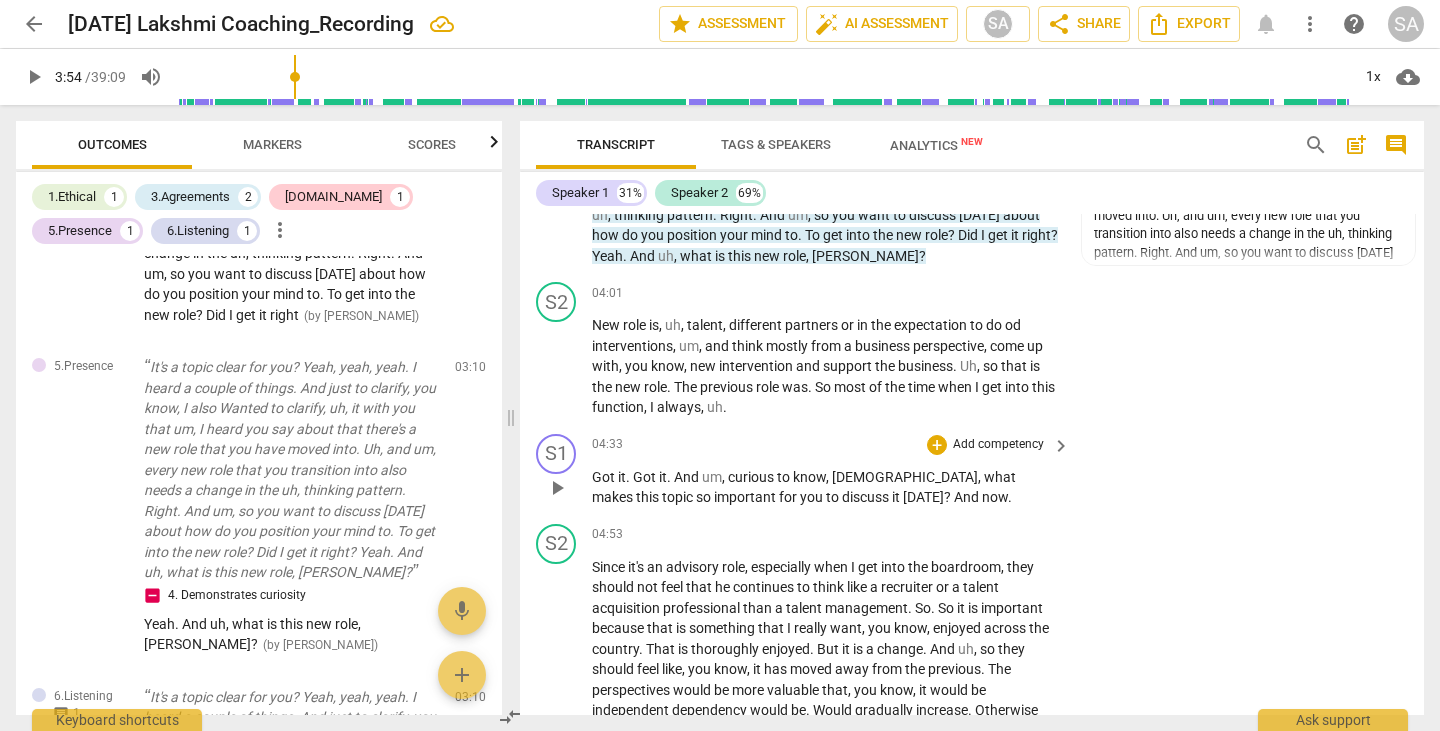 scroll, scrollTop: 1416, scrollLeft: 0, axis: vertical 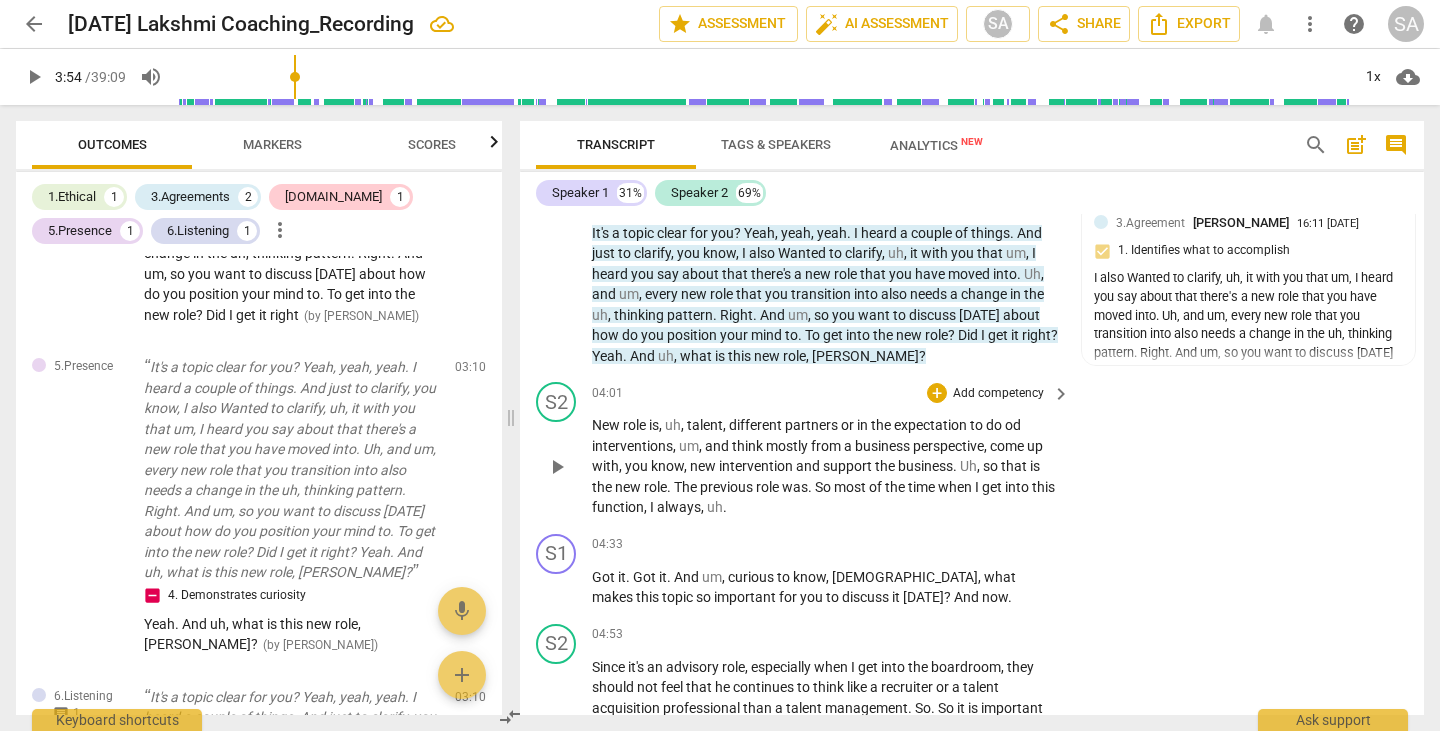 click on "play_arrow" at bounding box center [557, 467] 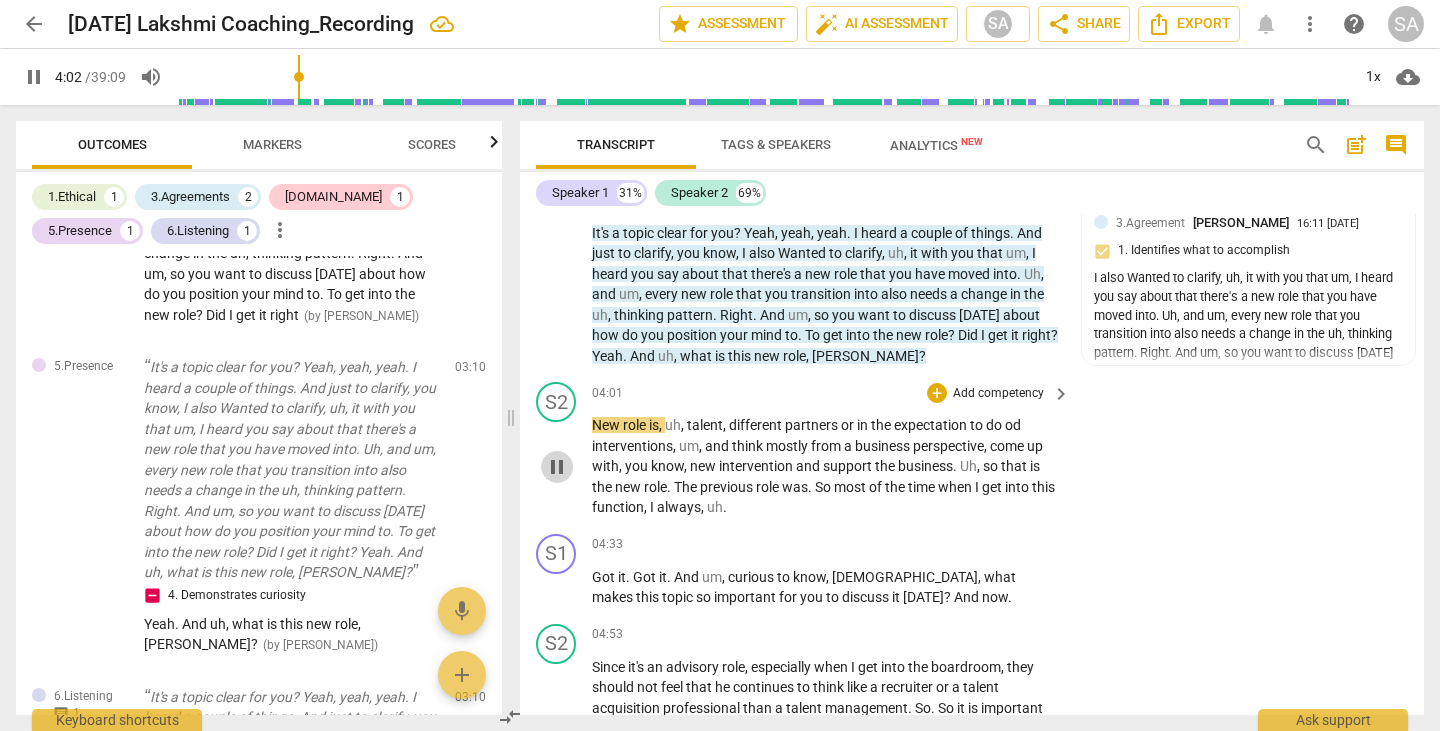 click on "pause" at bounding box center (557, 467) 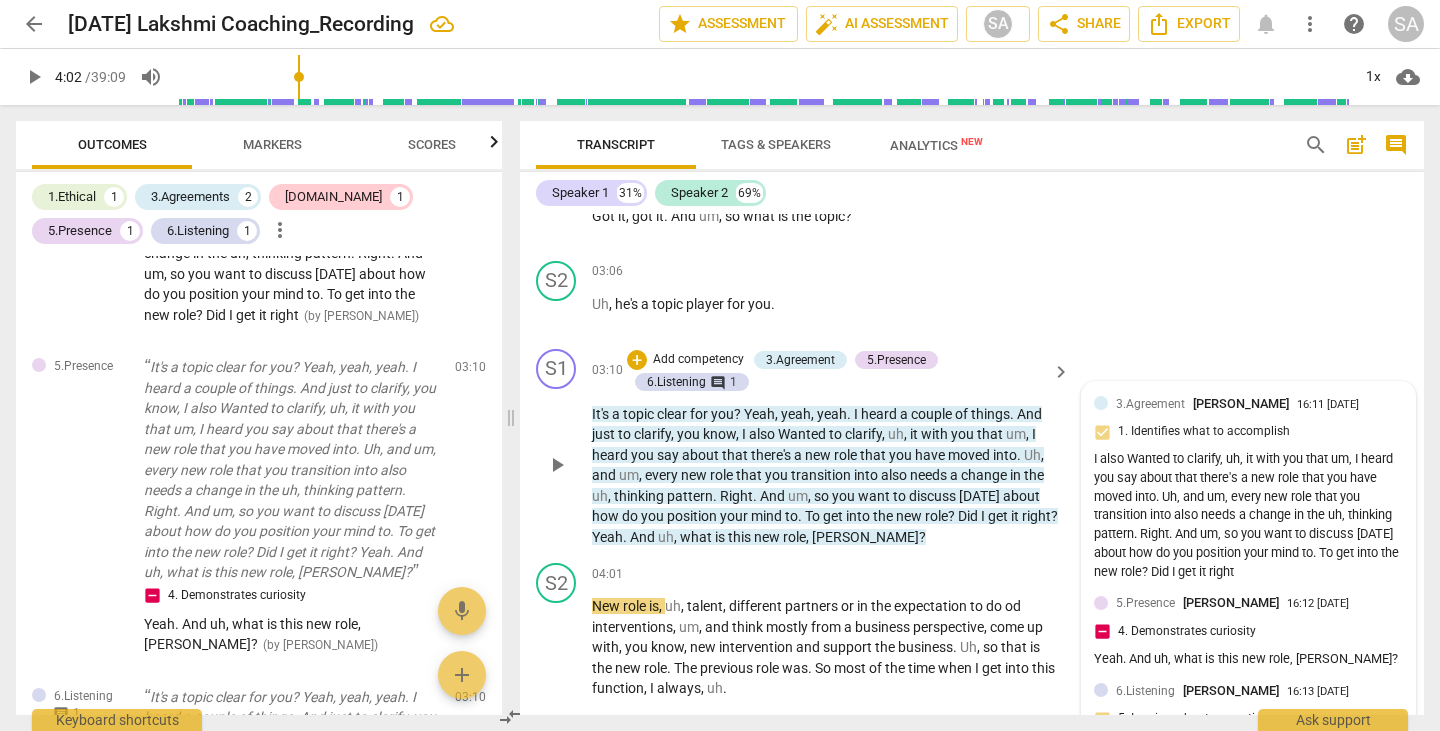 scroll, scrollTop: 1231, scrollLeft: 0, axis: vertical 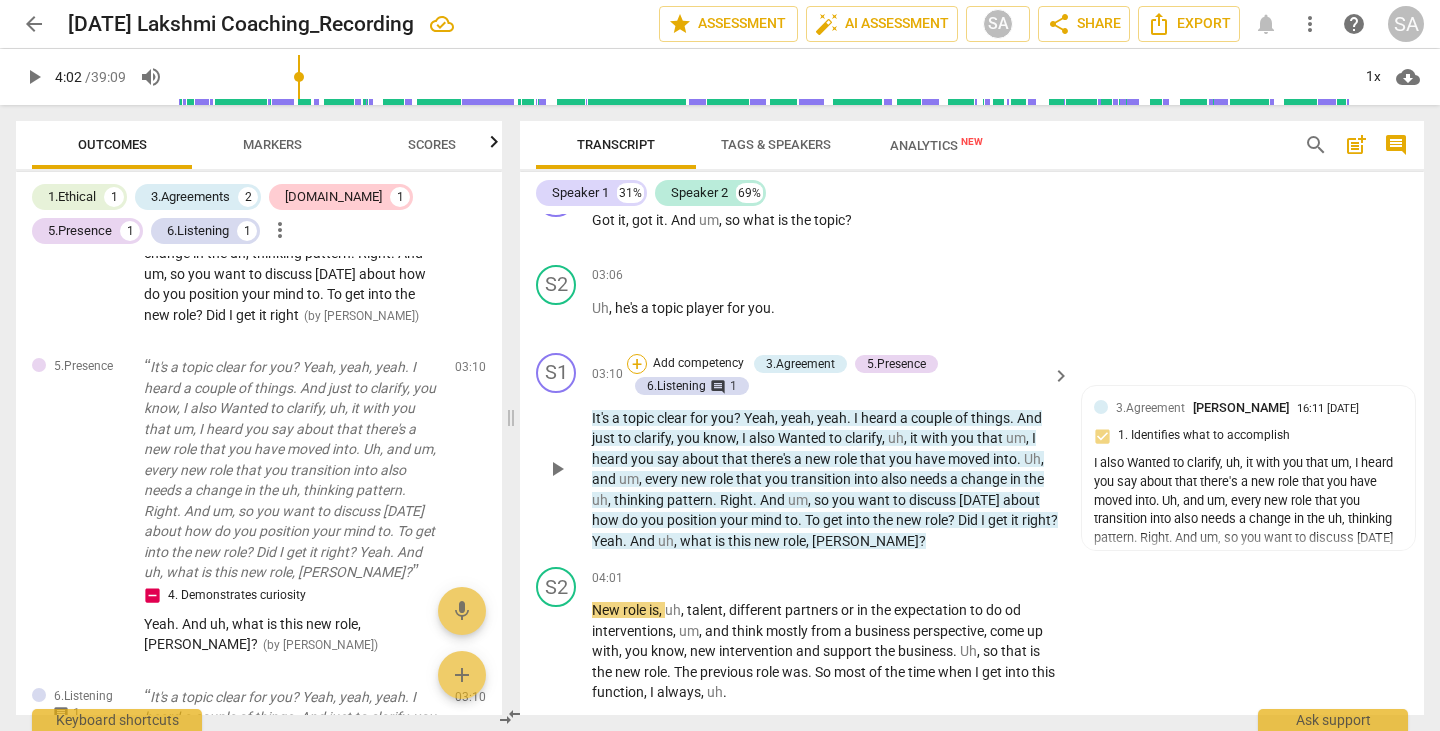 click on "+" at bounding box center [637, 364] 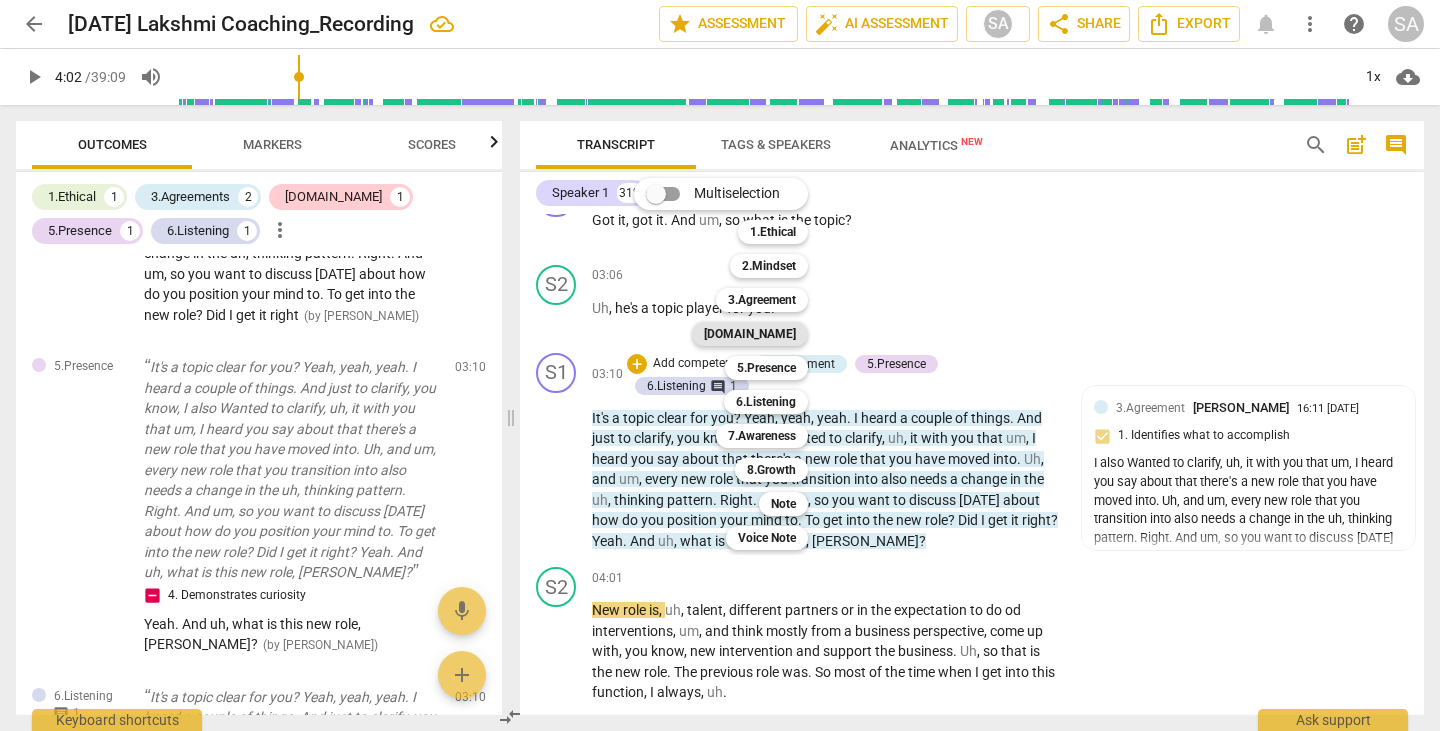 click on "[DOMAIN_NAME]" at bounding box center [750, 334] 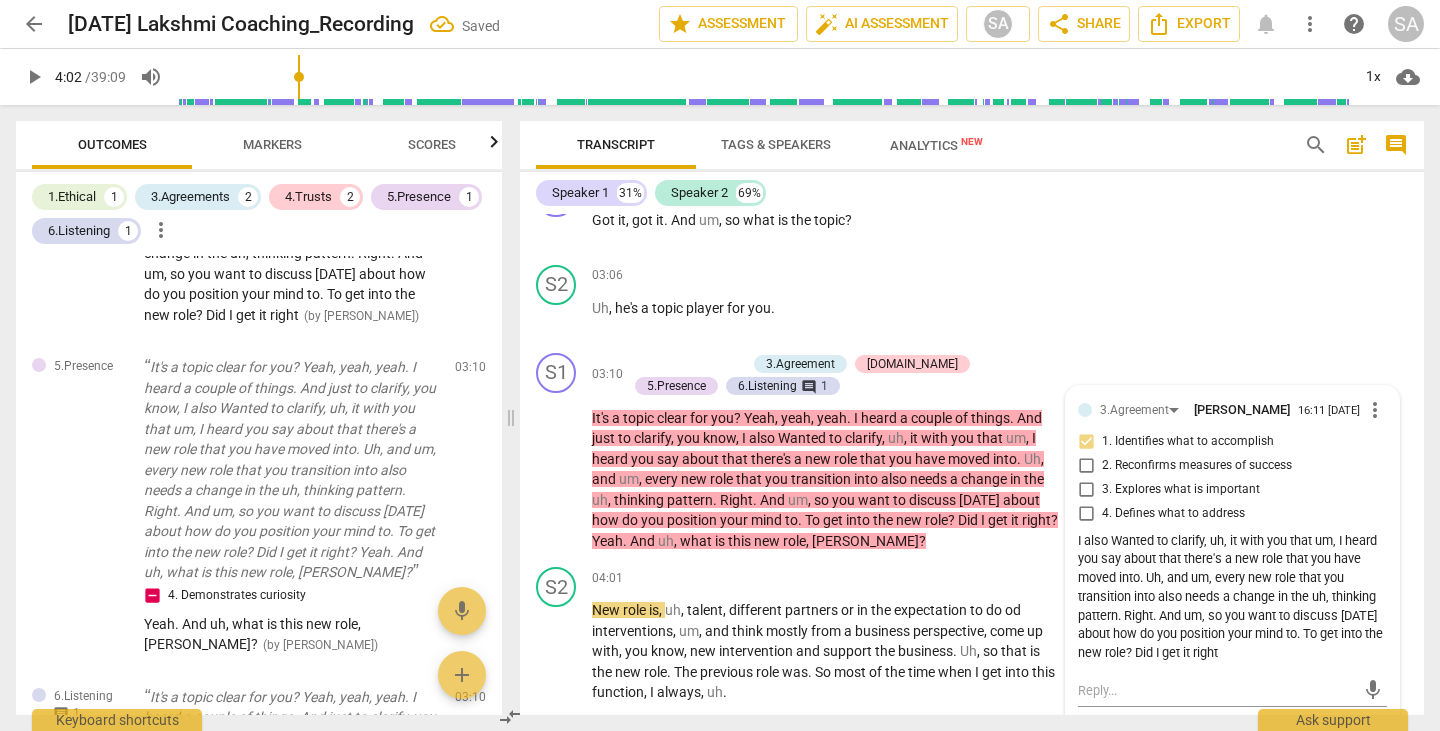 scroll, scrollTop: 1852, scrollLeft: 0, axis: vertical 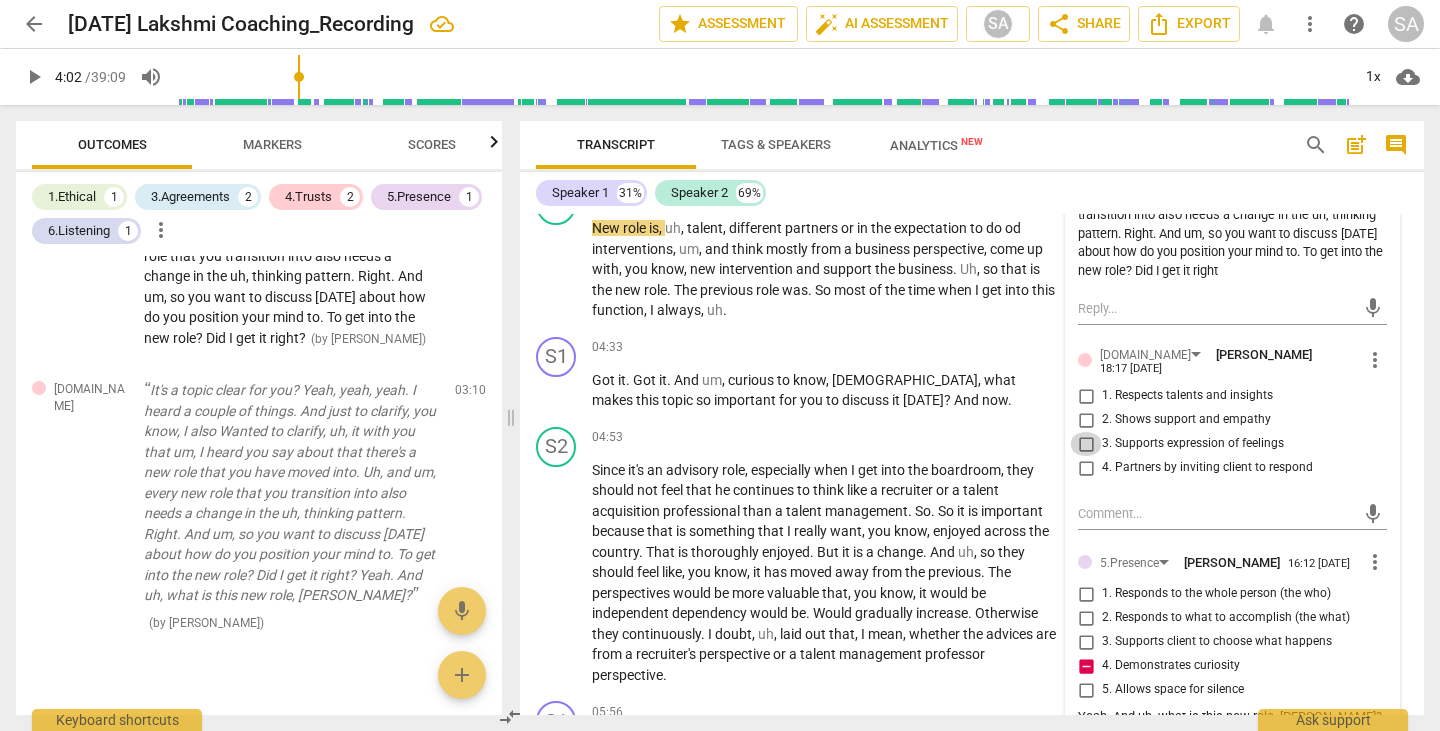 click on "3. Supports expression of feelings" at bounding box center (1086, 444) 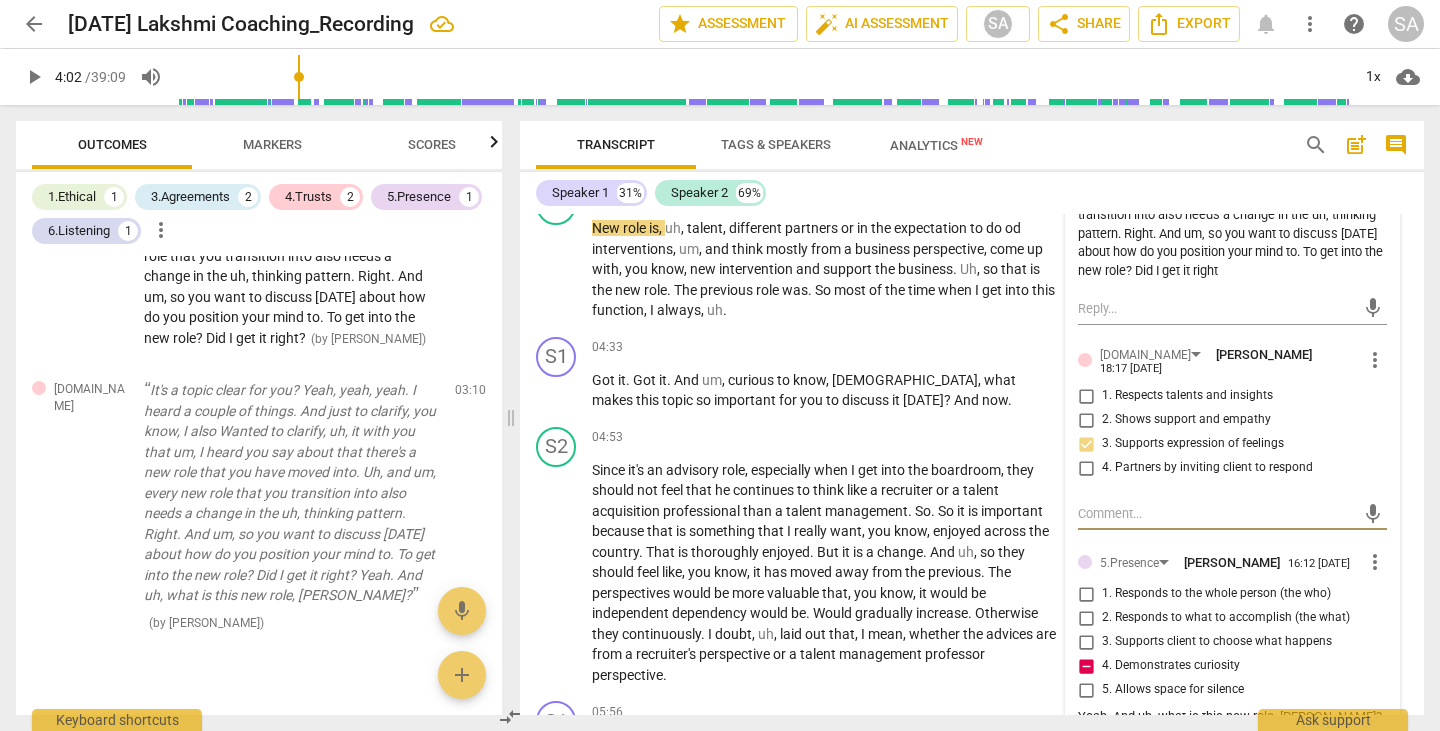 click at bounding box center [1216, 513] 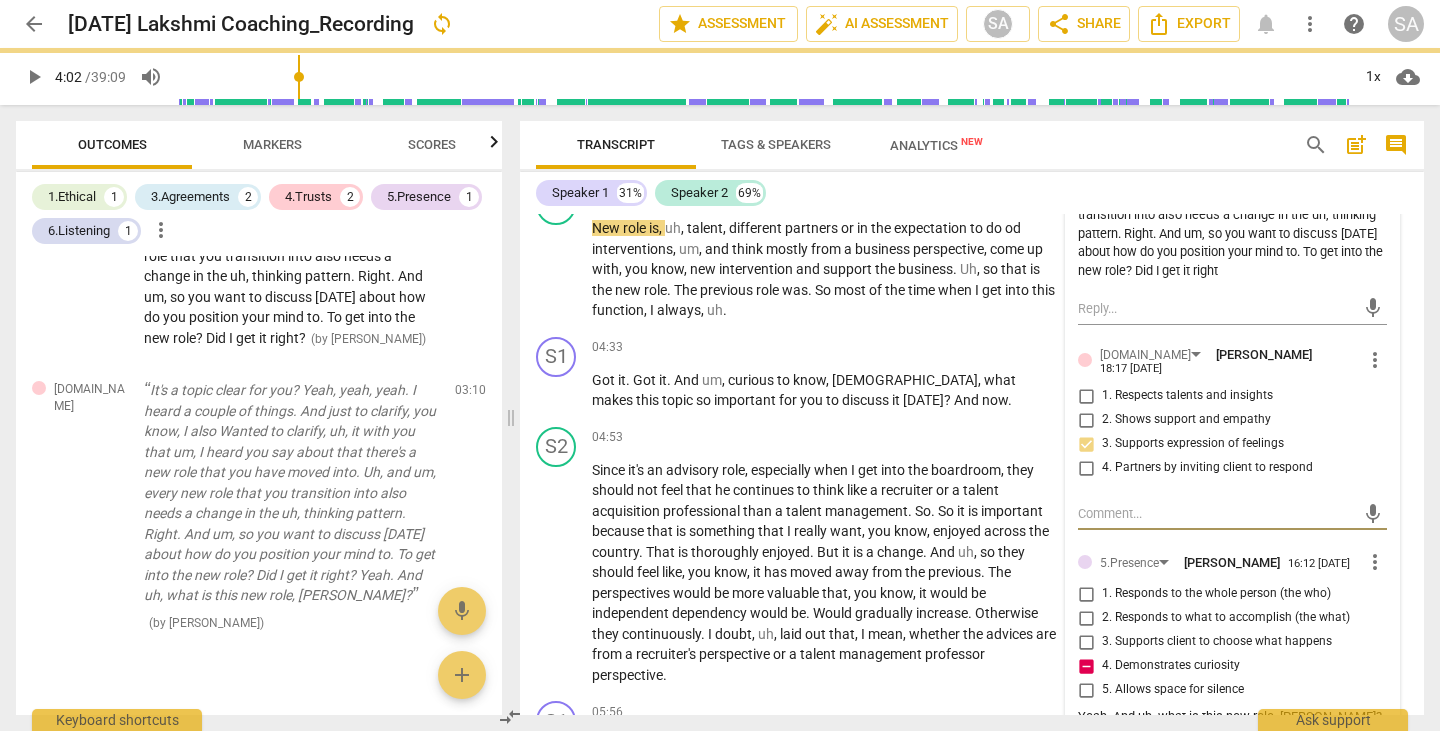 paste on "A4.3 Coach expresses support and concern for the client, which may focus on the client's context, problem or situation, rather than the client holistically" 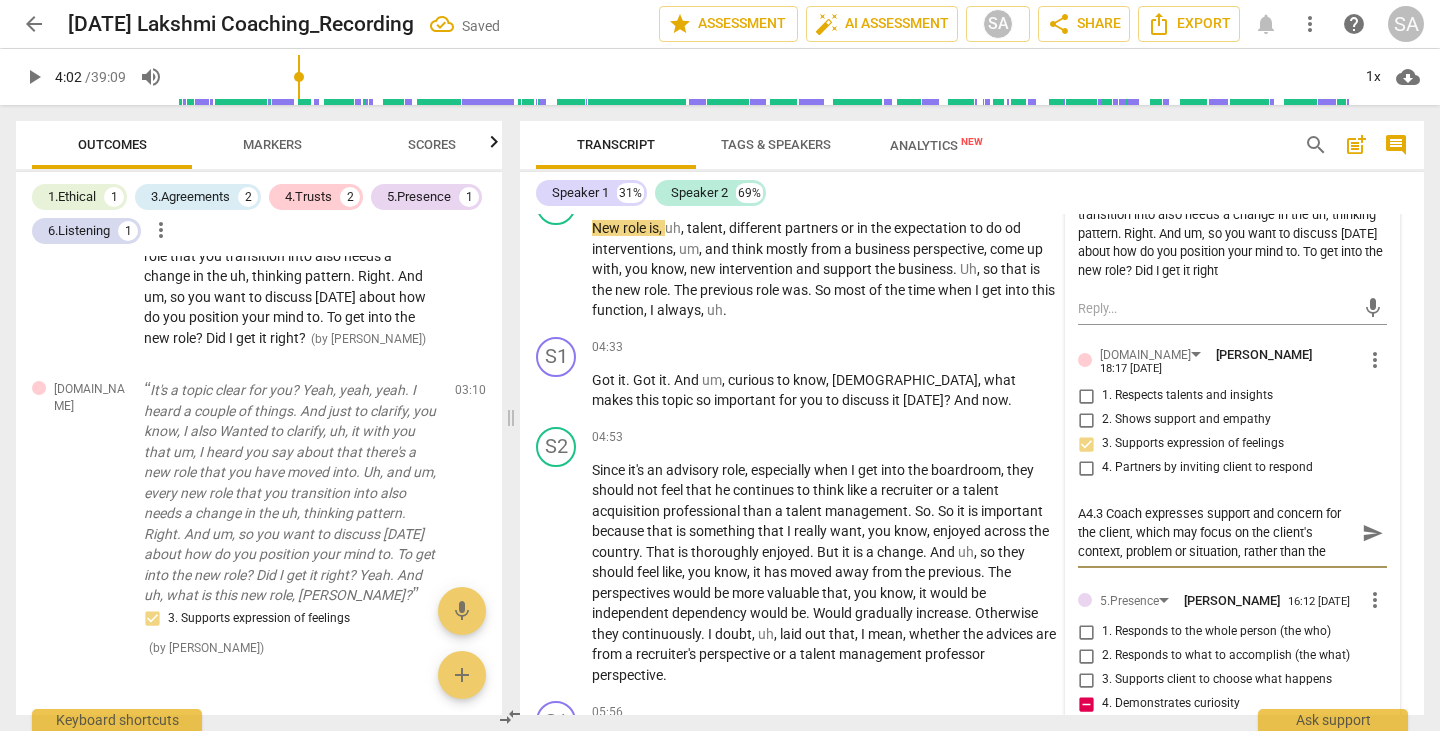 type on "A4.3 Coach expresses support and concern for the client, which may focus on the client's context, problem or situation, rather than the client holistically" 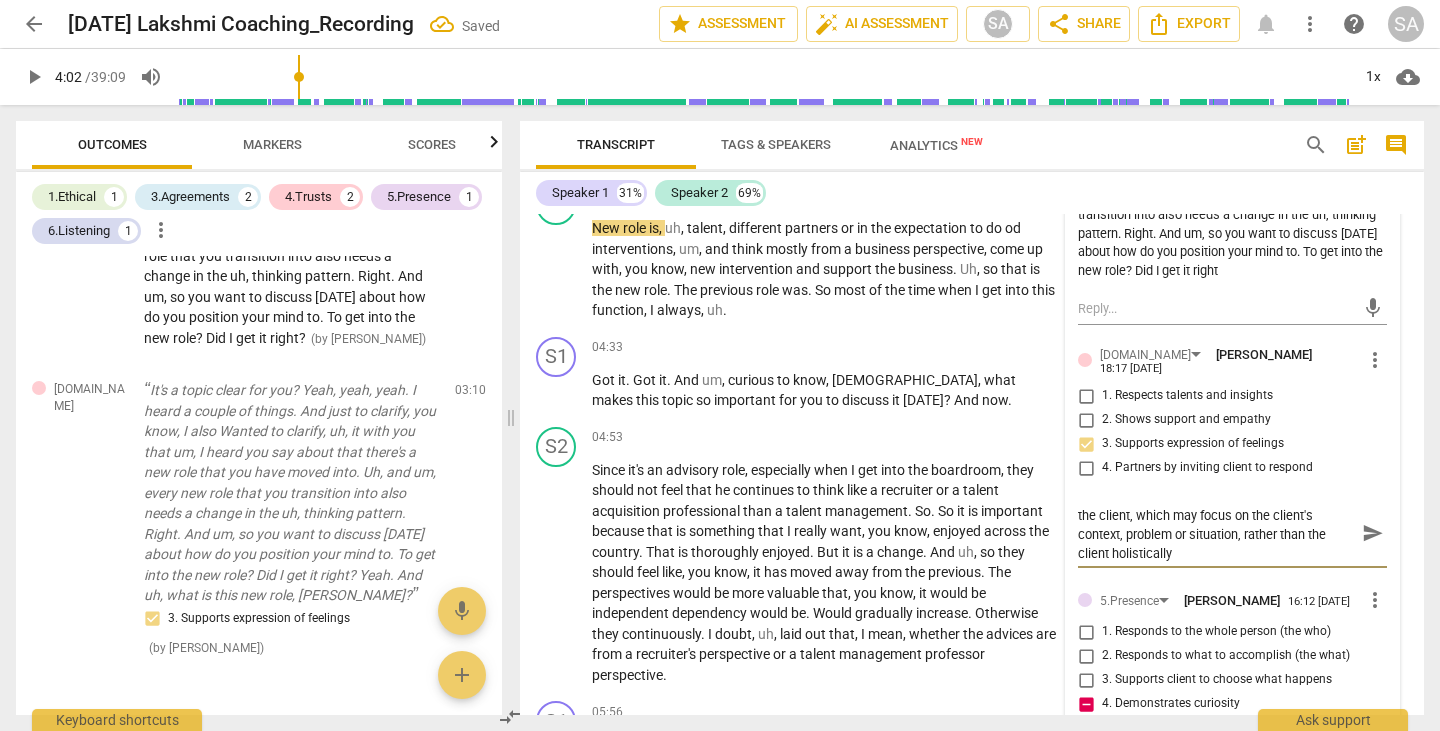 scroll, scrollTop: 0, scrollLeft: 0, axis: both 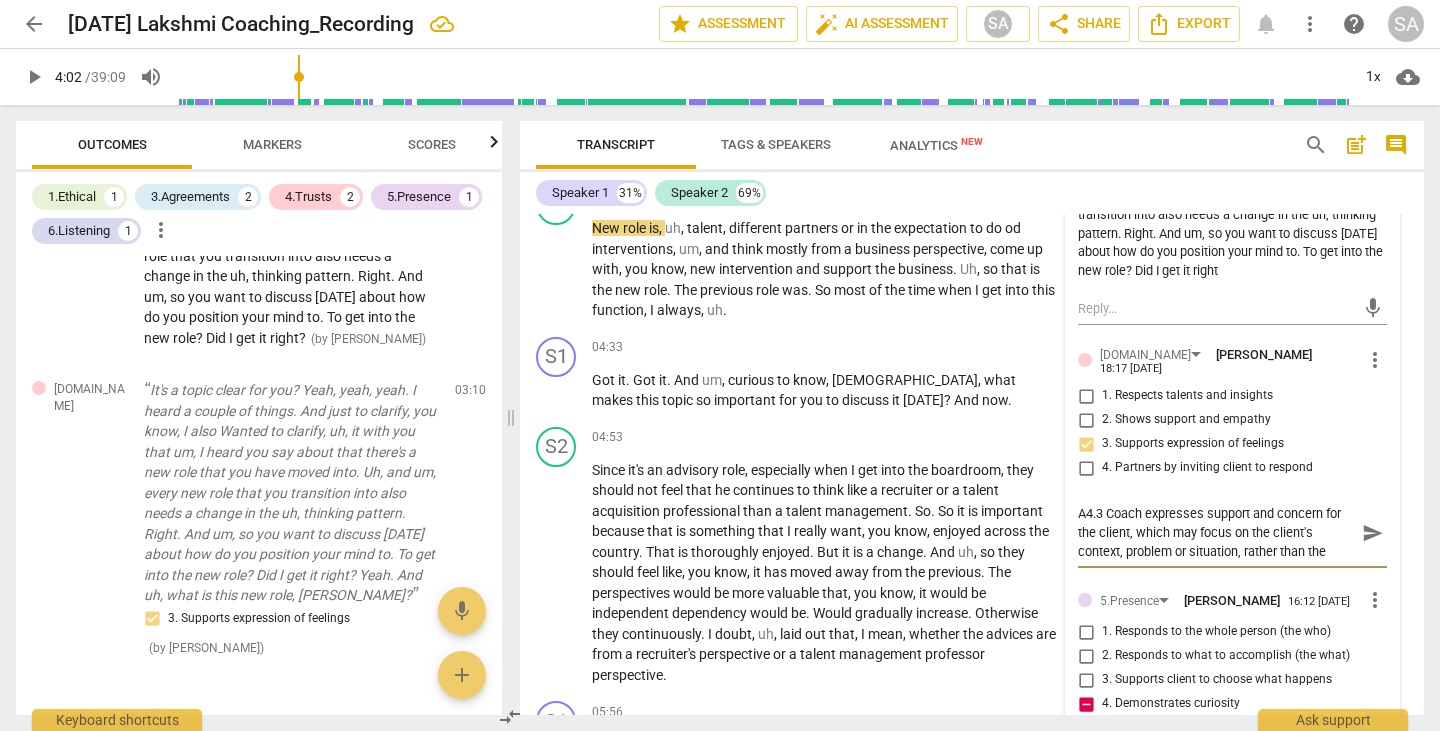 drag, startPoint x: 1200, startPoint y: 557, endPoint x: 1091, endPoint y: 504, distance: 121.20231 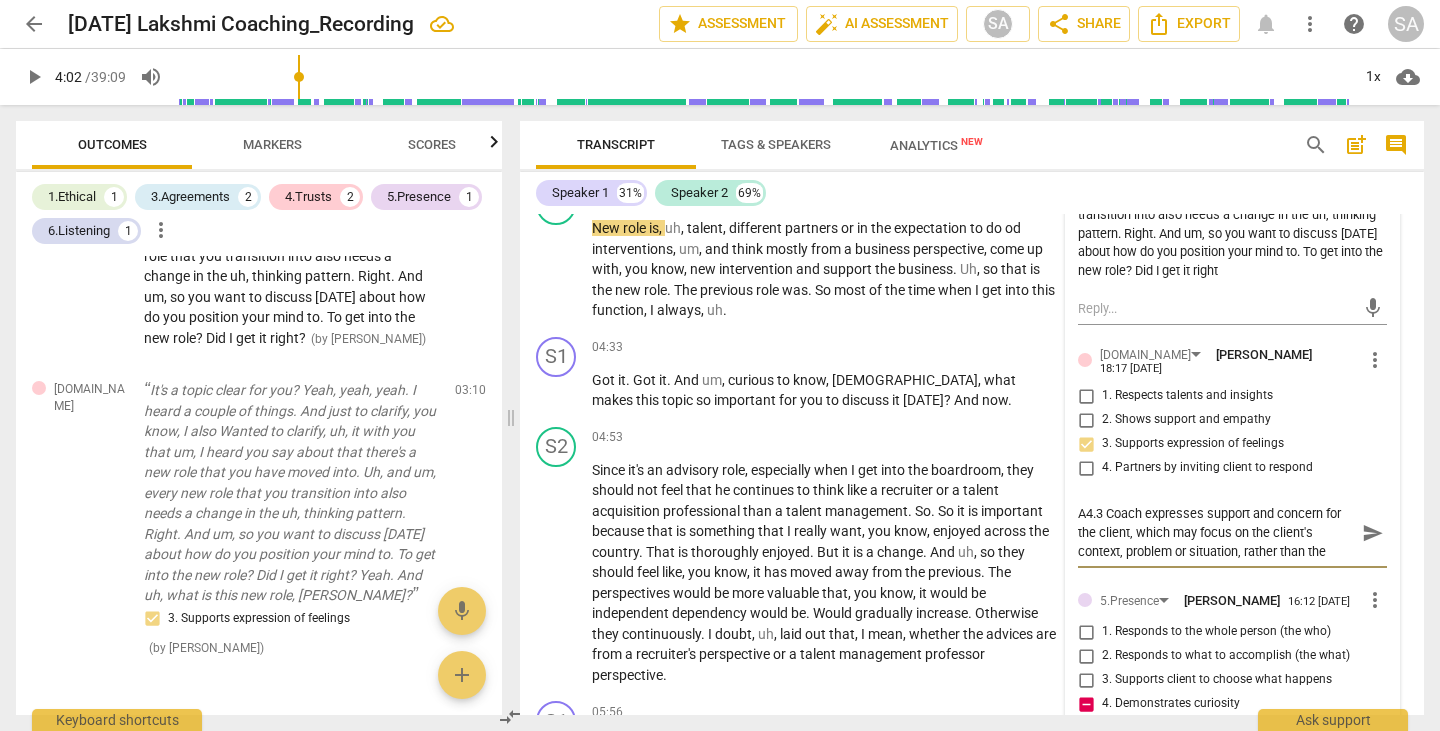click on "A4.3 Coach expresses support and concern for the client, which may focus on the client's context, problem or situation, rather than the client holistically A4.3 Coach expresses support and concern for the client, which may focus on the client's context, problem or situation, rather than the client holistically send" at bounding box center [1232, 531] 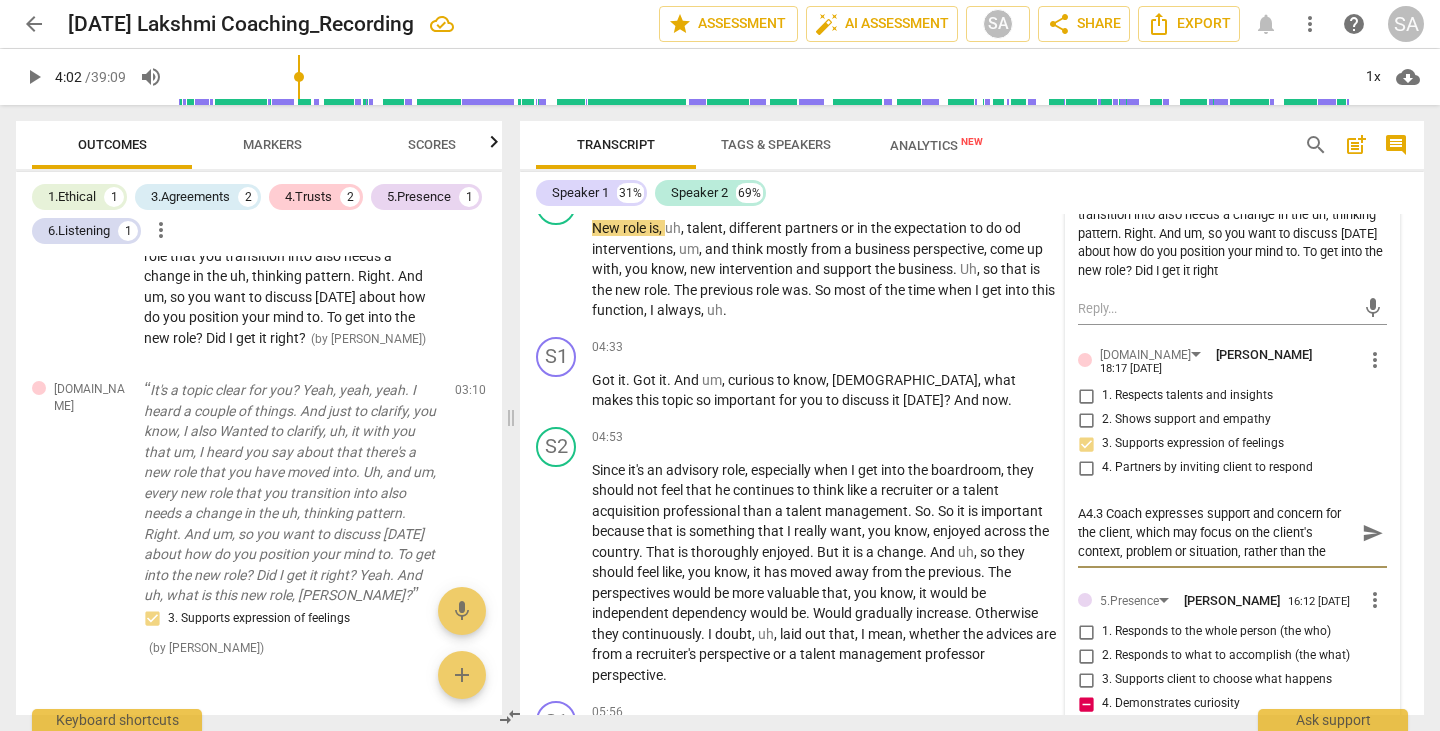 click on "more_vert" at bounding box center [1375, 360] 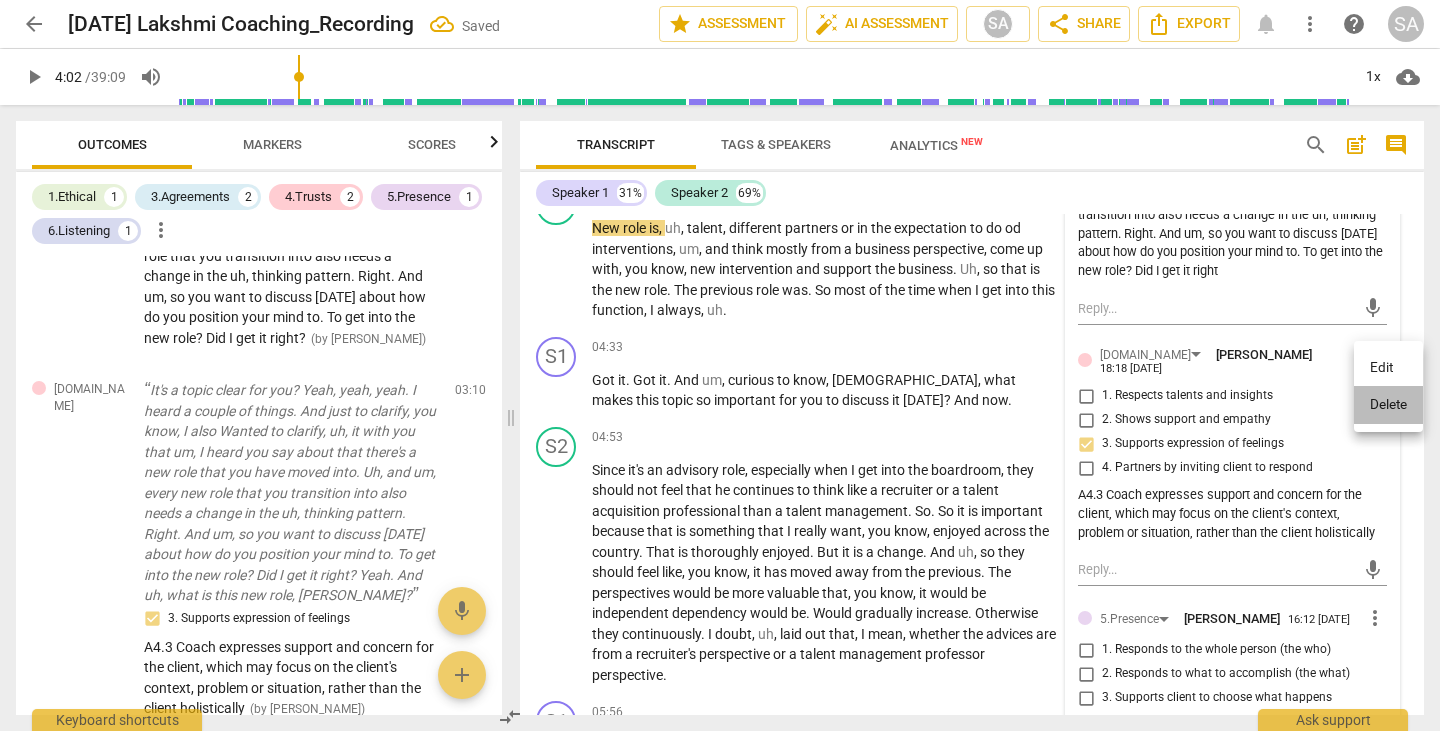 click on "Delete" at bounding box center [1388, 405] 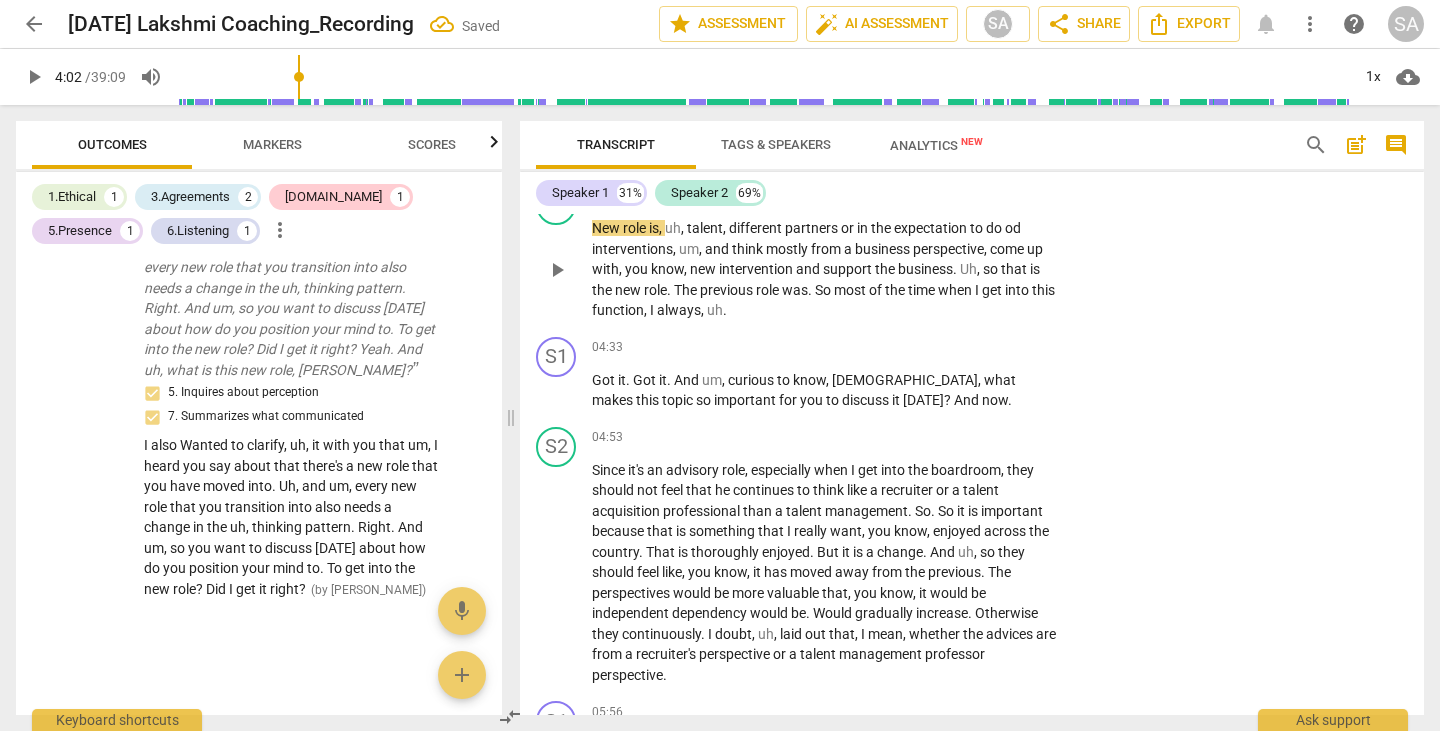 scroll, scrollTop: 1580, scrollLeft: 0, axis: vertical 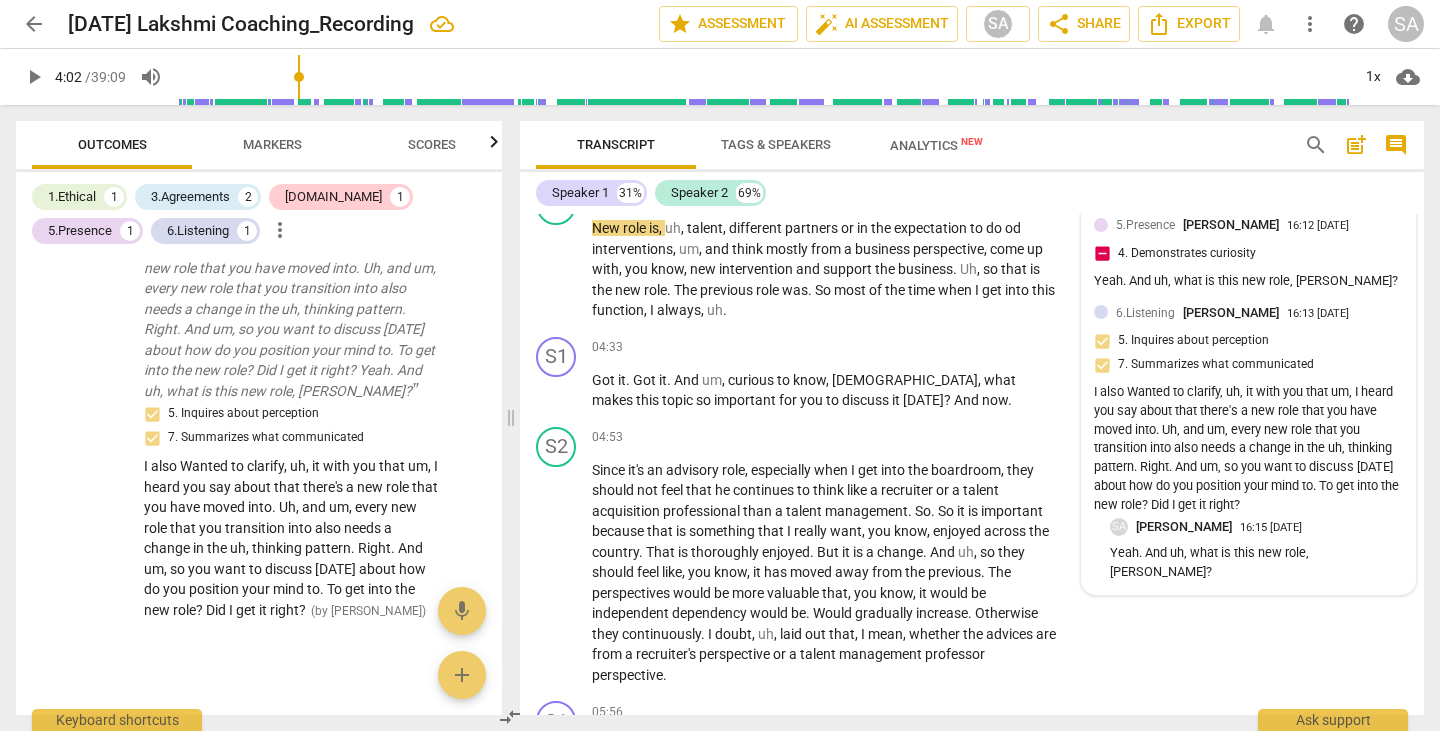 click on "6.Listening [PERSON_NAME] 16:13 [DATE] 5. Inquires about perception 7. Summarizes what communicated I also Wanted to clarify, uh, it with you that um, I heard you say about that there's a new role that you have moved into. Uh, and um, every new role that you transition into also needs a change in the uh, thinking pattern. Right. And um, so you want to discuss [DATE] about how do you position your mind to. To get into the new role? Did I get it right?" at bounding box center [1248, 411] 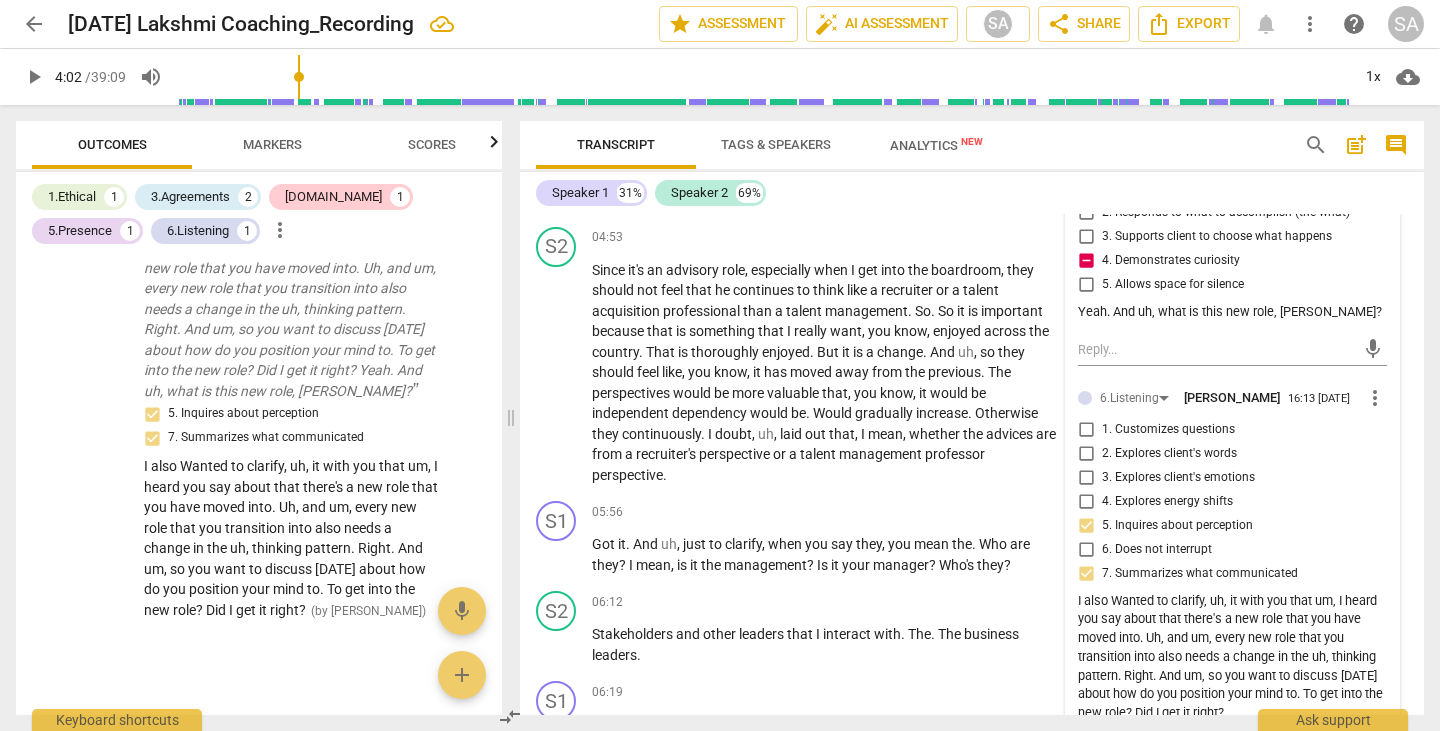 scroll, scrollTop: 2113, scrollLeft: 0, axis: vertical 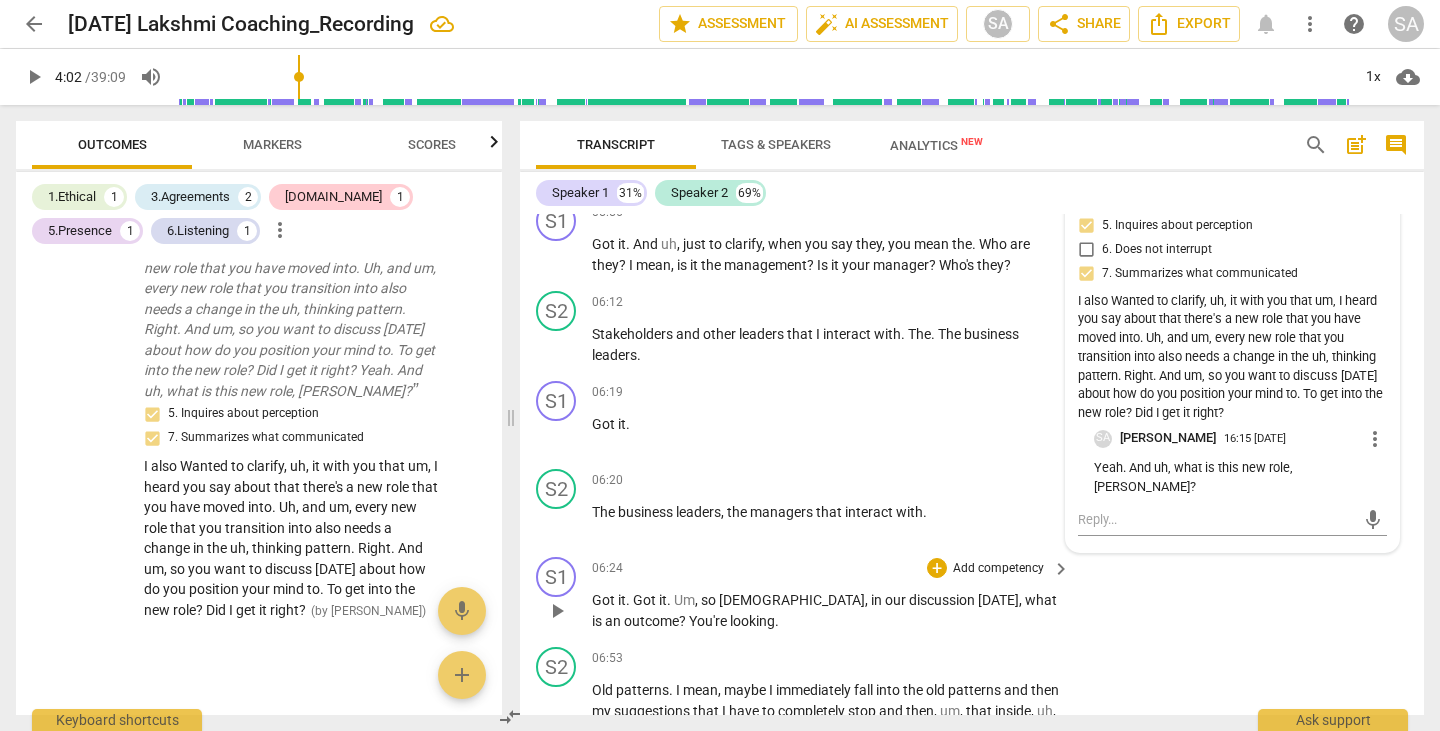 click on "S1 play_arrow pause 06:24 + Add competency keyboard_arrow_right Got   it .   Got   it .   Um ,   so   [DEMOGRAPHIC_DATA] ,   in   our   discussion   [DATE] ,   what   is   an   outcome ?   You're   looking ." at bounding box center [972, 594] 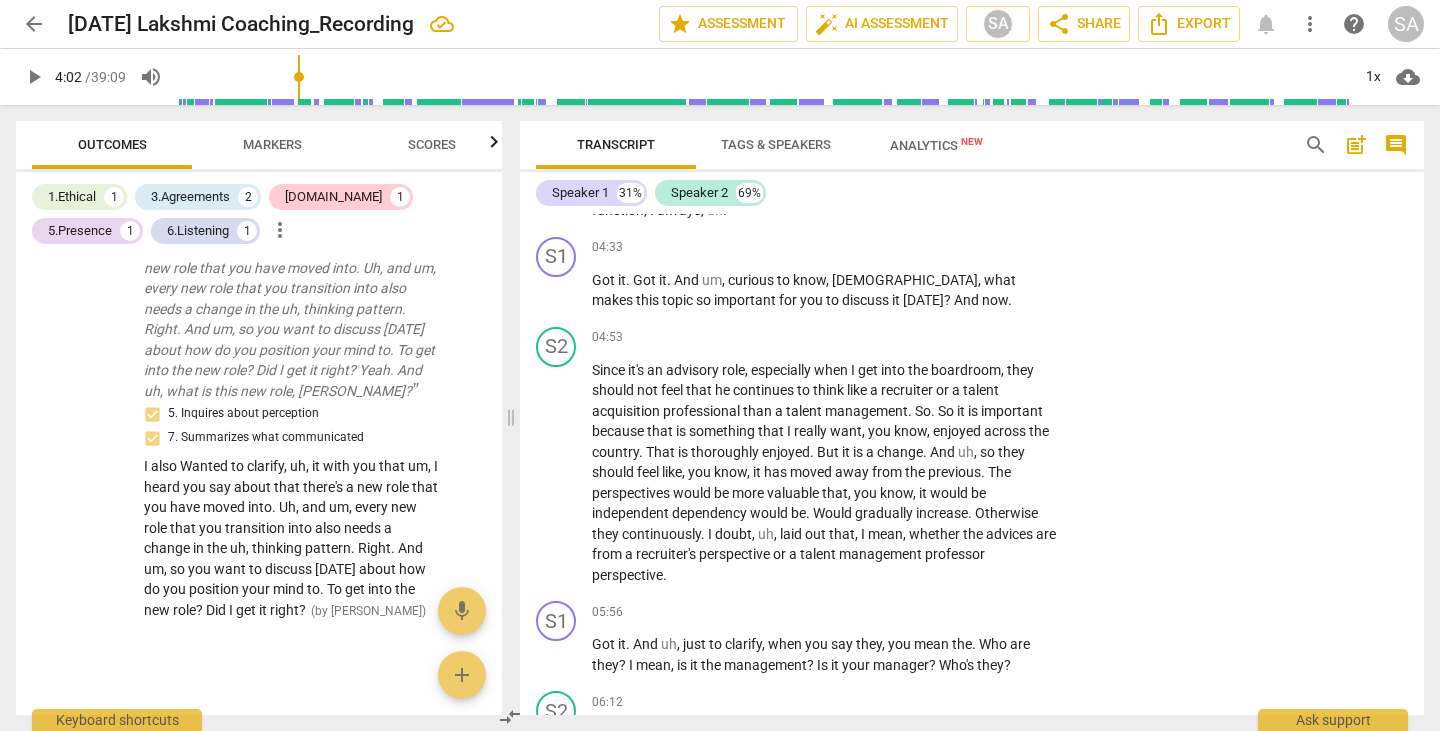 scroll, scrollTop: 1413, scrollLeft: 0, axis: vertical 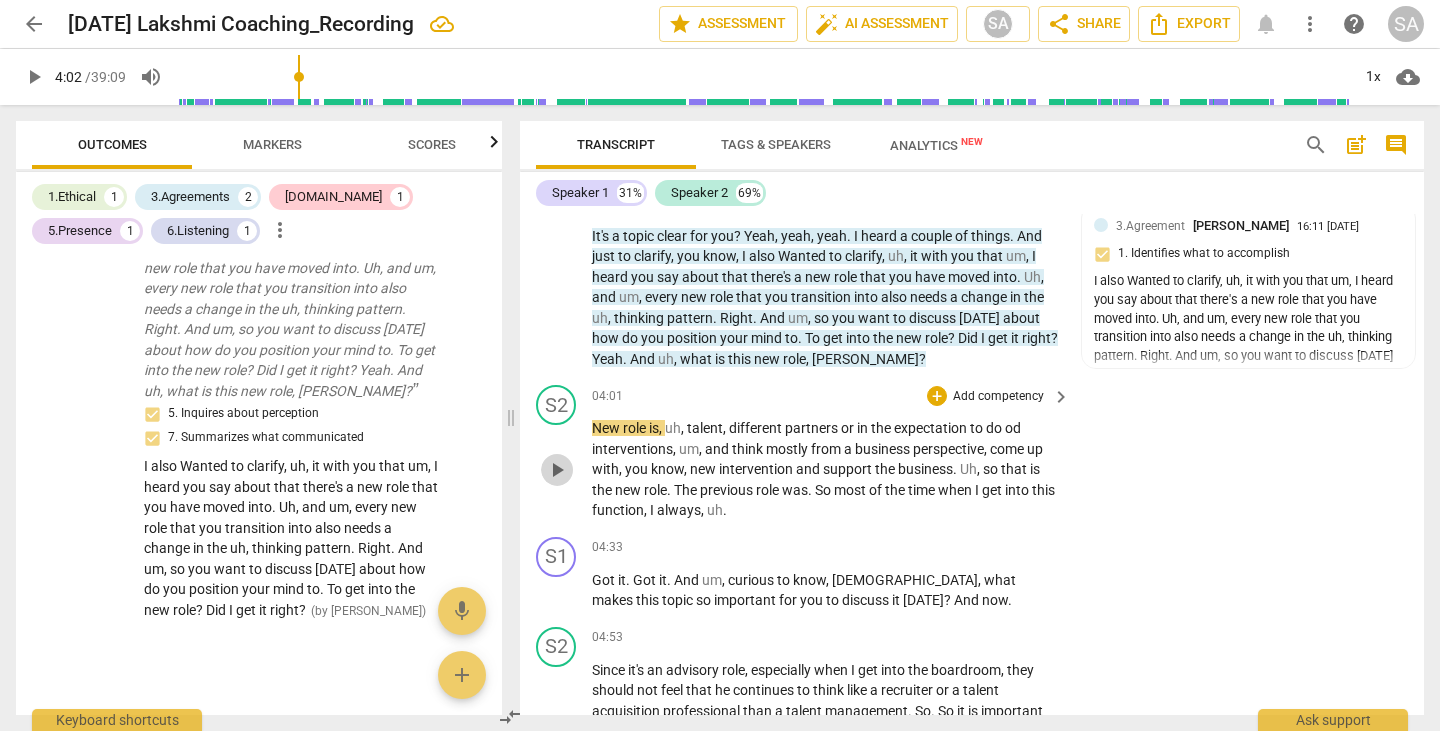 click on "play_arrow" at bounding box center (557, 470) 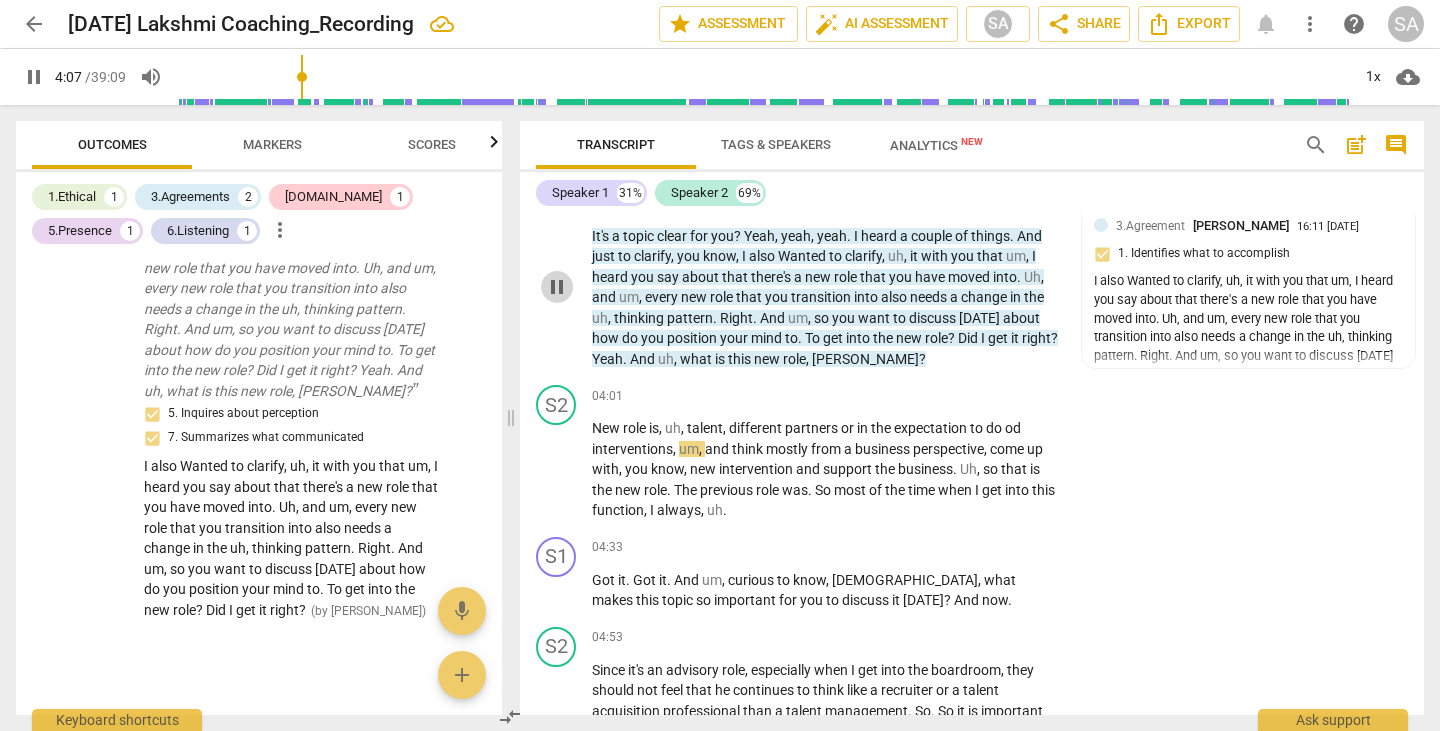 click on "pause" at bounding box center (557, 287) 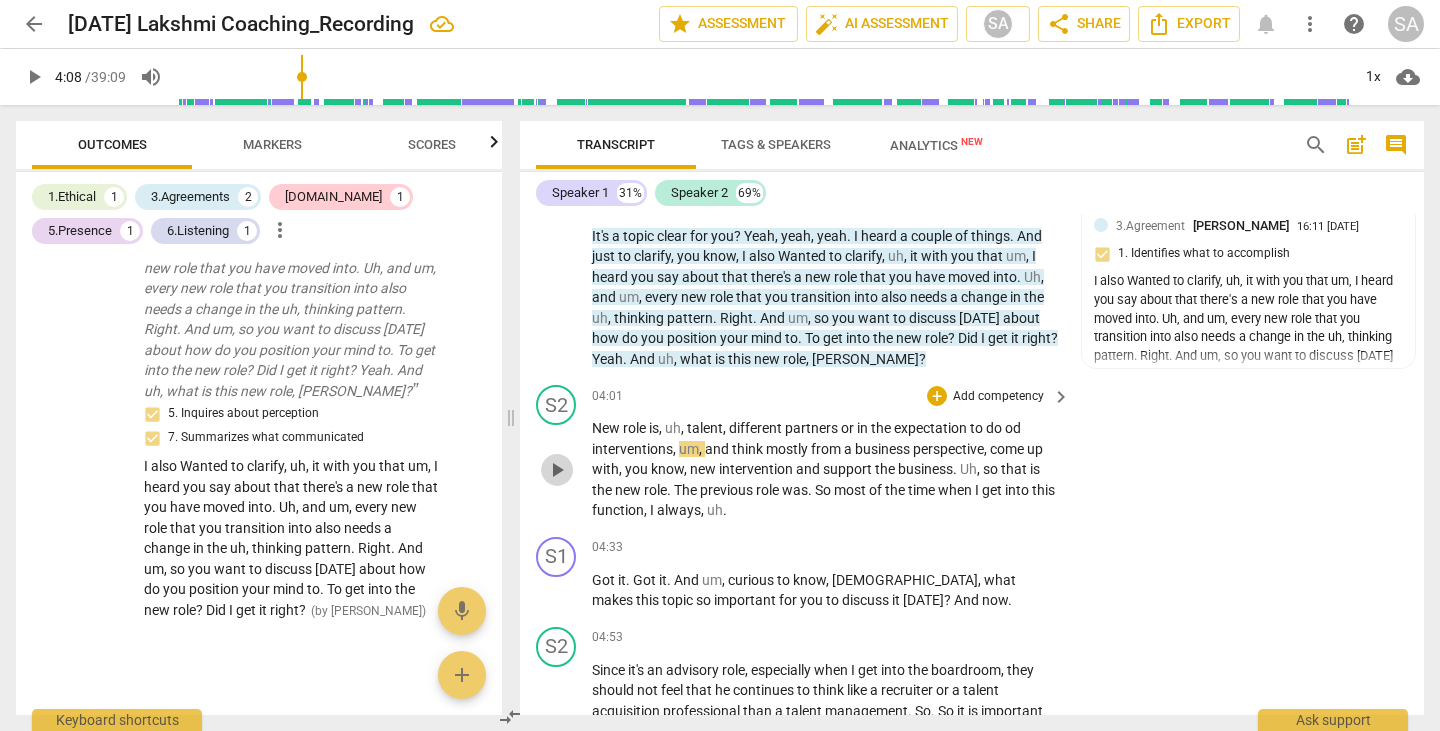 click on "play_arrow" at bounding box center [557, 470] 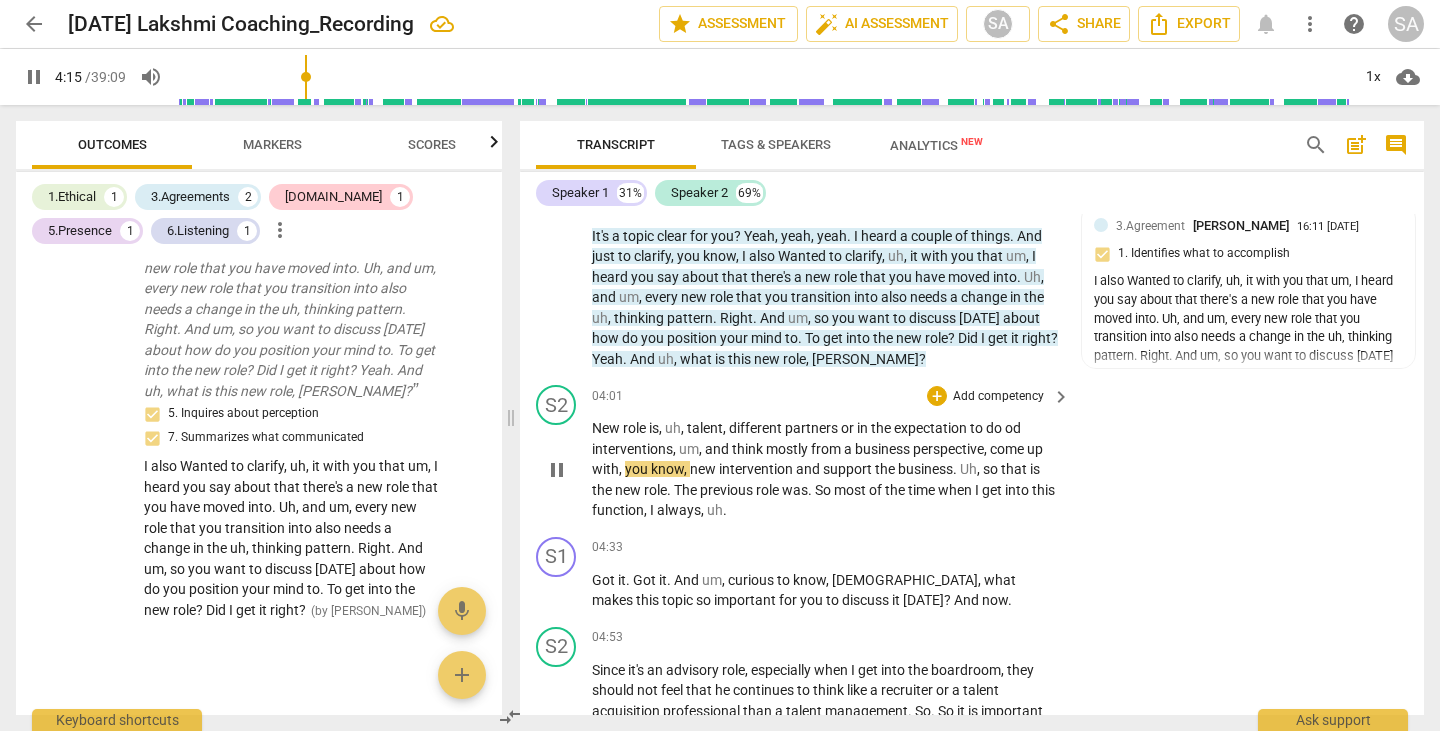 click on "New" at bounding box center [607, 428] 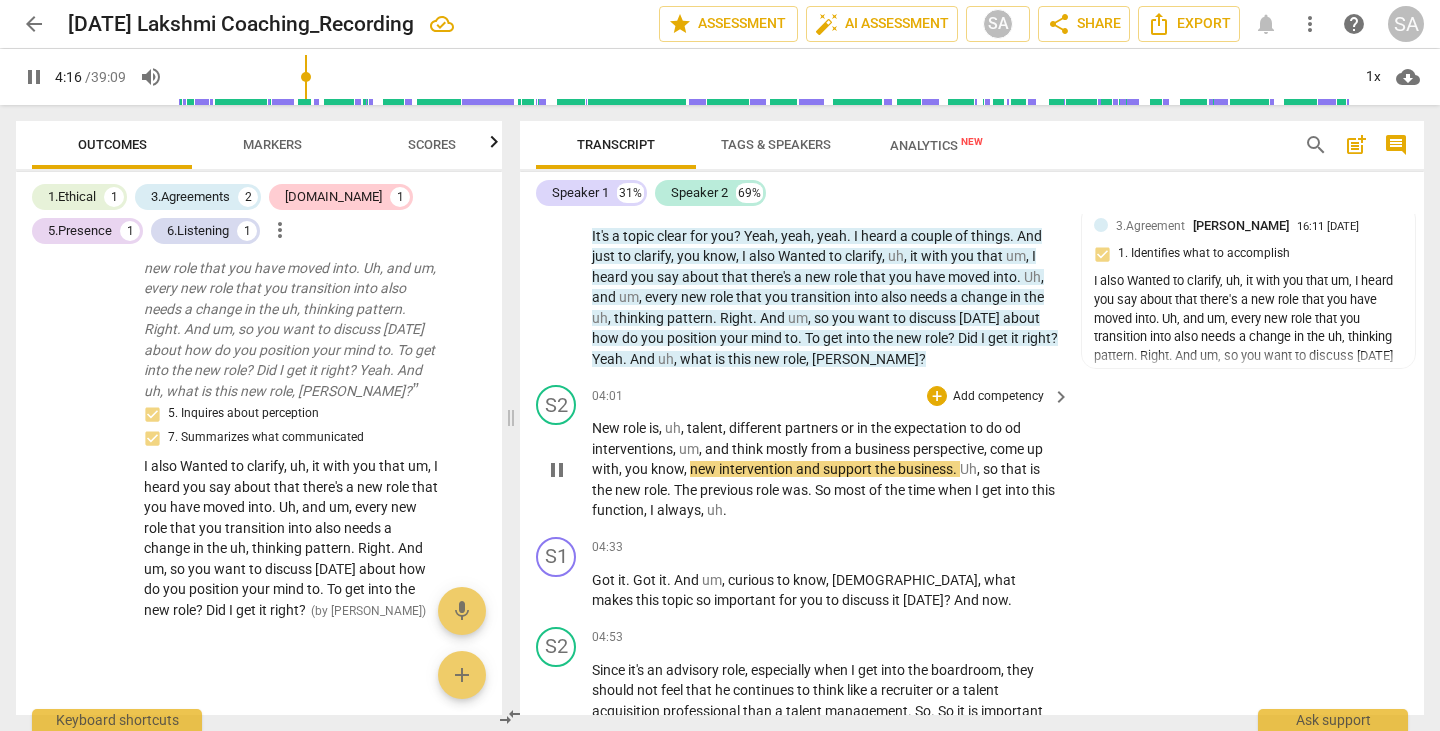 click on "play_arrow pause" at bounding box center (566, 470) 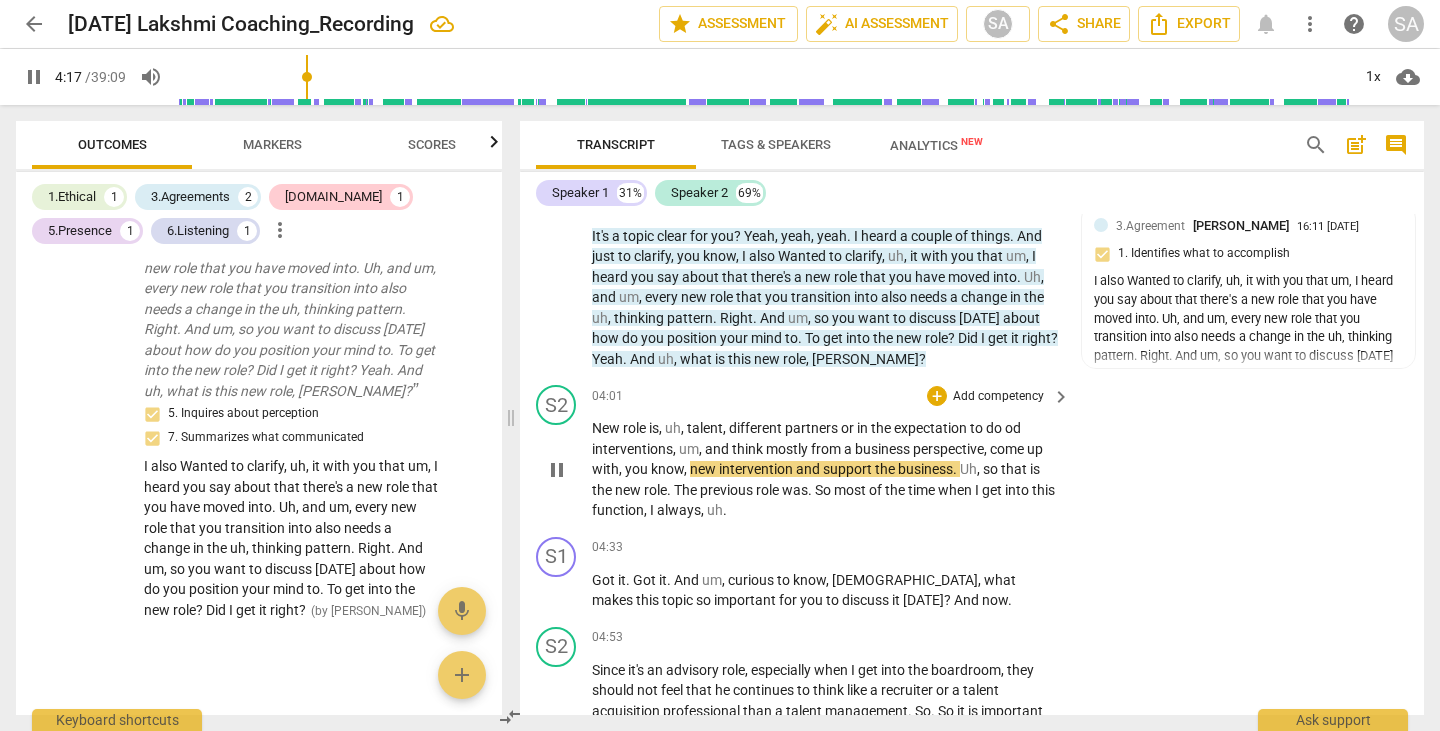 click on "New" at bounding box center [607, 428] 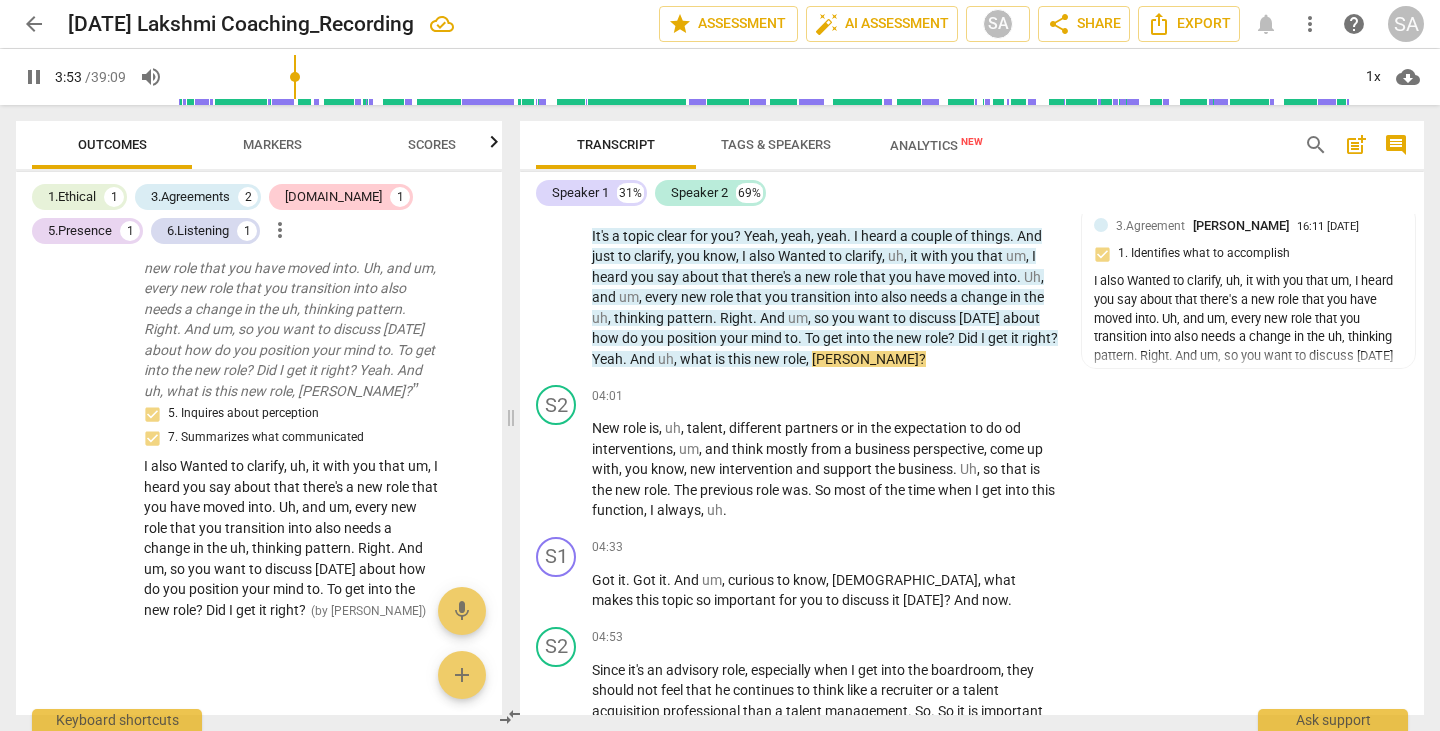 drag, startPoint x: 309, startPoint y: 81, endPoint x: 297, endPoint y: 80, distance: 12.0415945 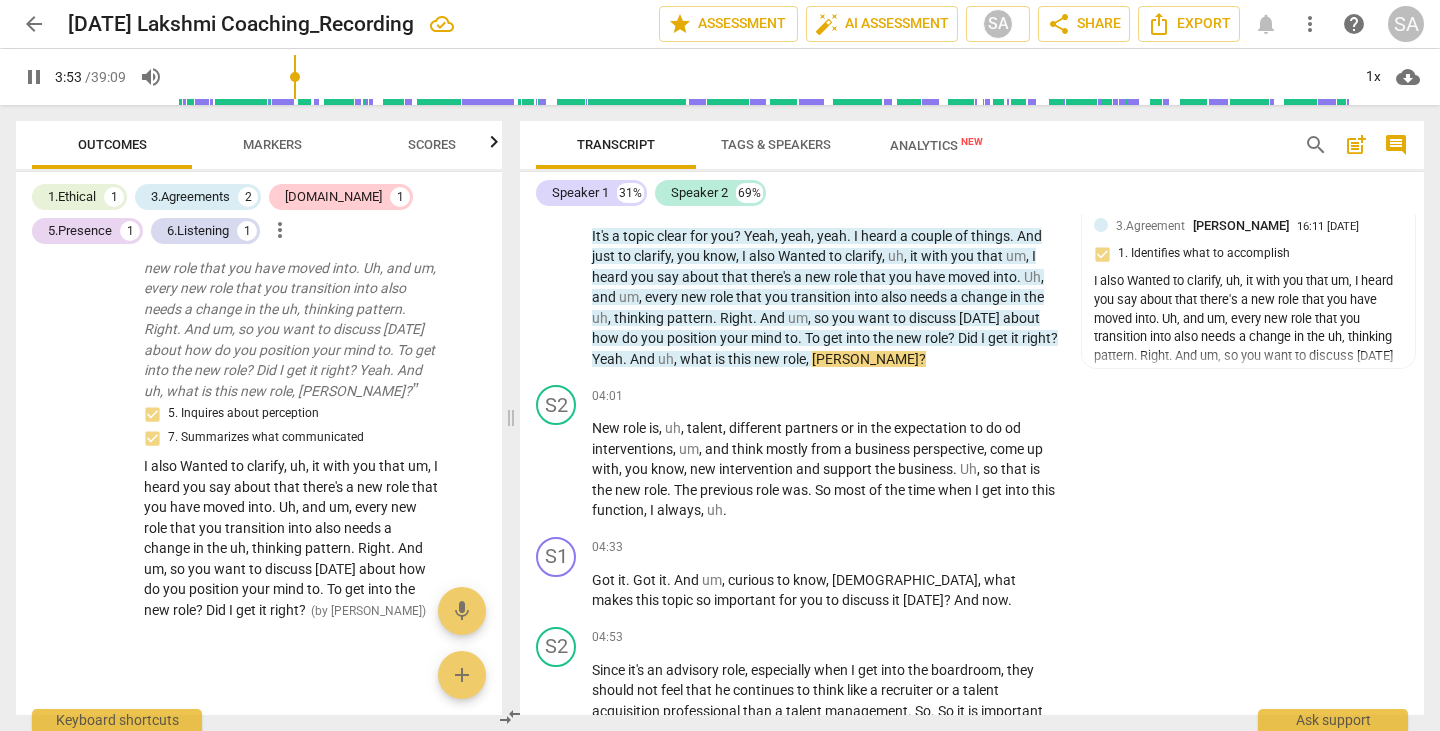 click at bounding box center (763, 77) 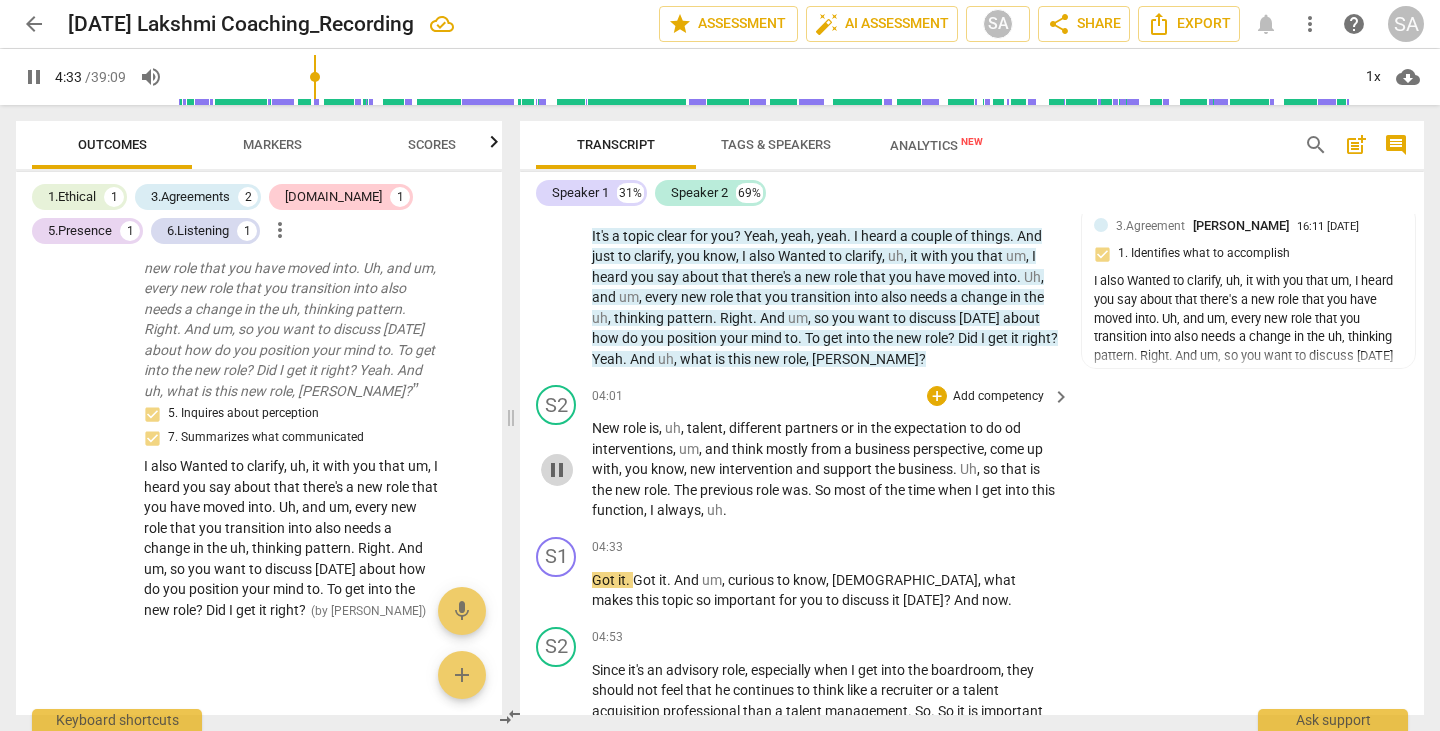 click on "pause" at bounding box center [557, 470] 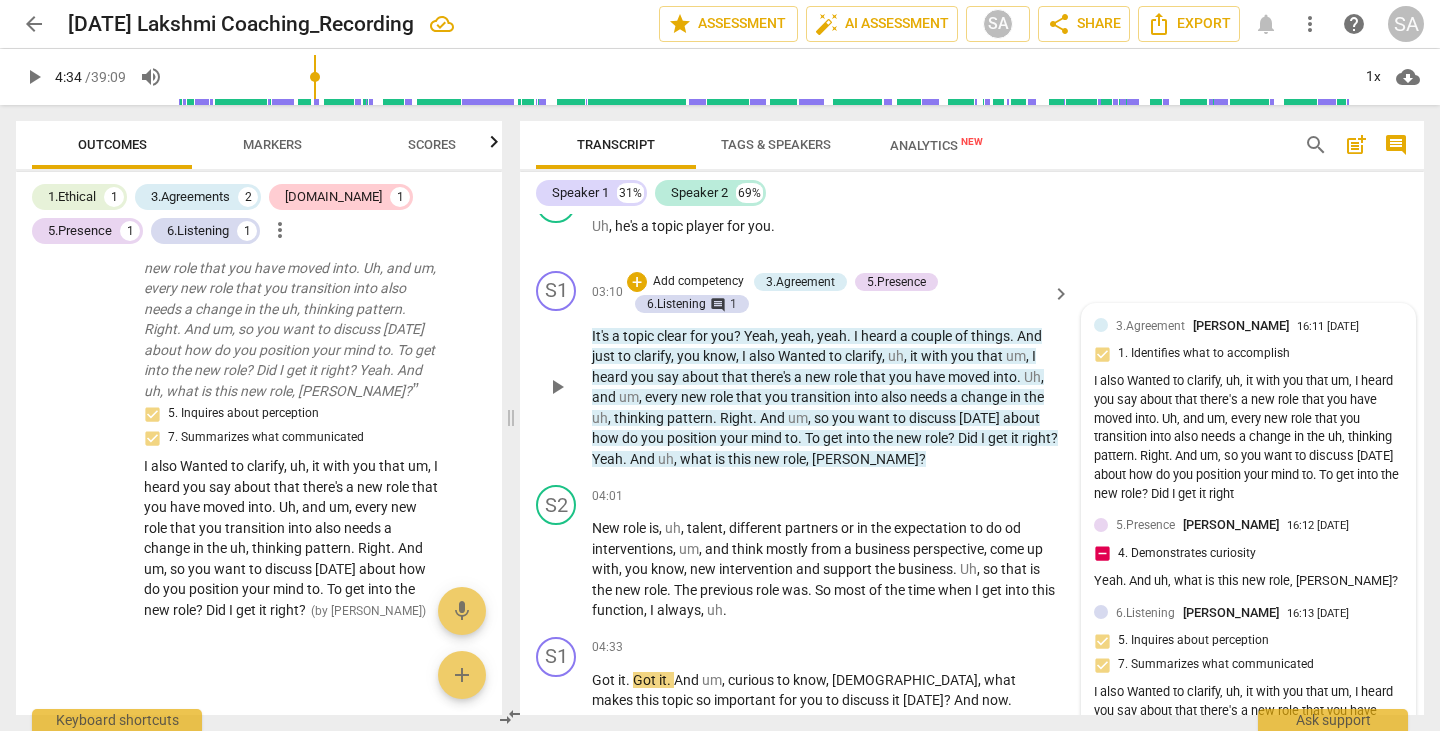 scroll, scrollTop: 1413, scrollLeft: 0, axis: vertical 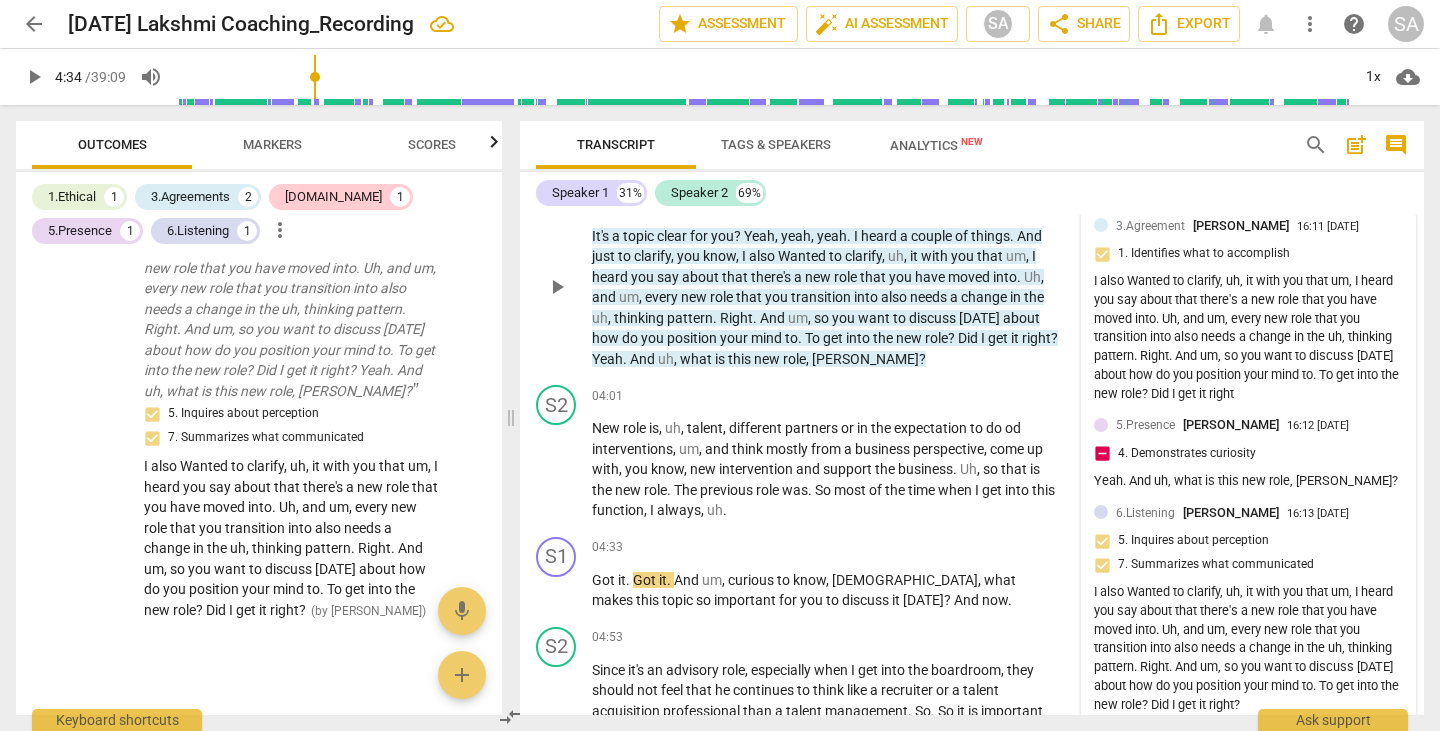 click on "5.[PERSON_NAME] 16:12 [DATE] 4. Demonstrates curiosity Yeah. And uh, what is this new role, [PERSON_NAME]?" at bounding box center [1248, 454] 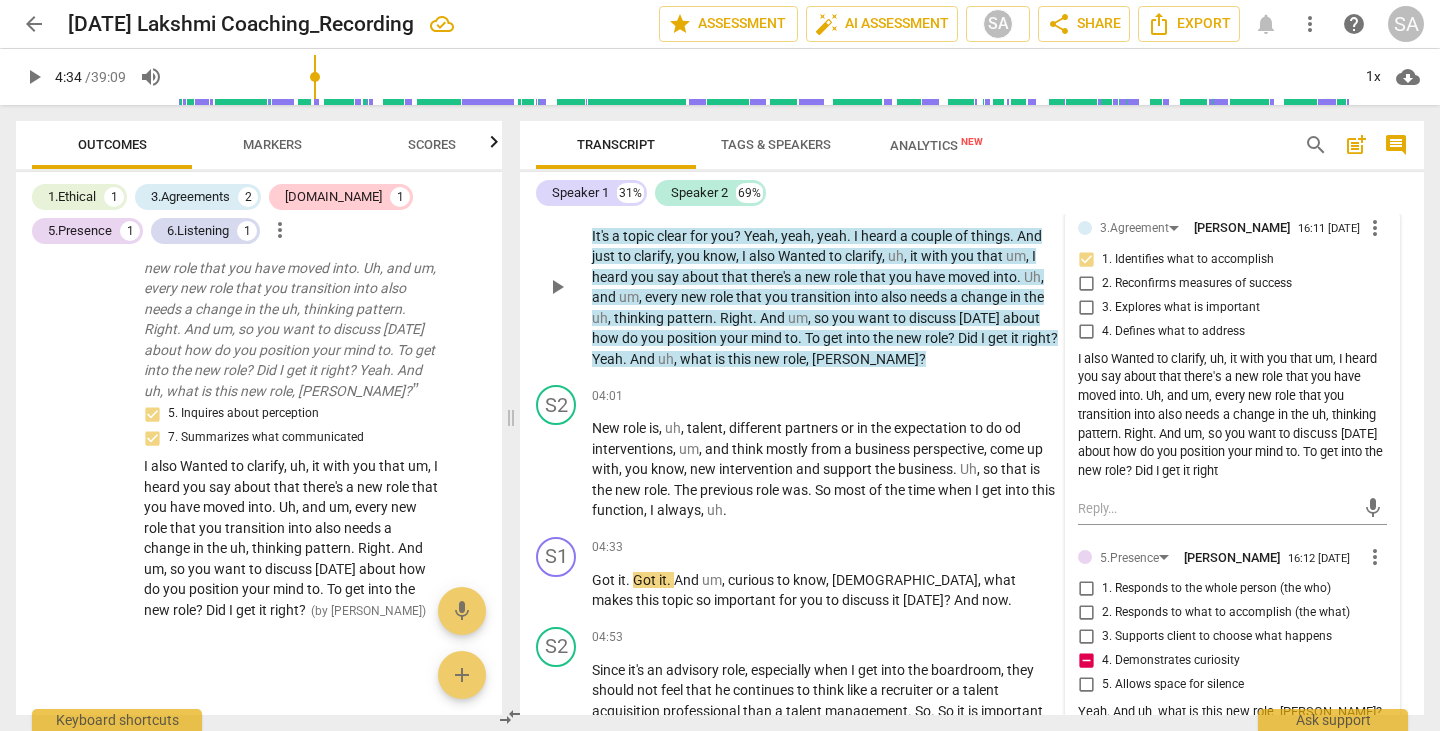 scroll, scrollTop: 1613, scrollLeft: 0, axis: vertical 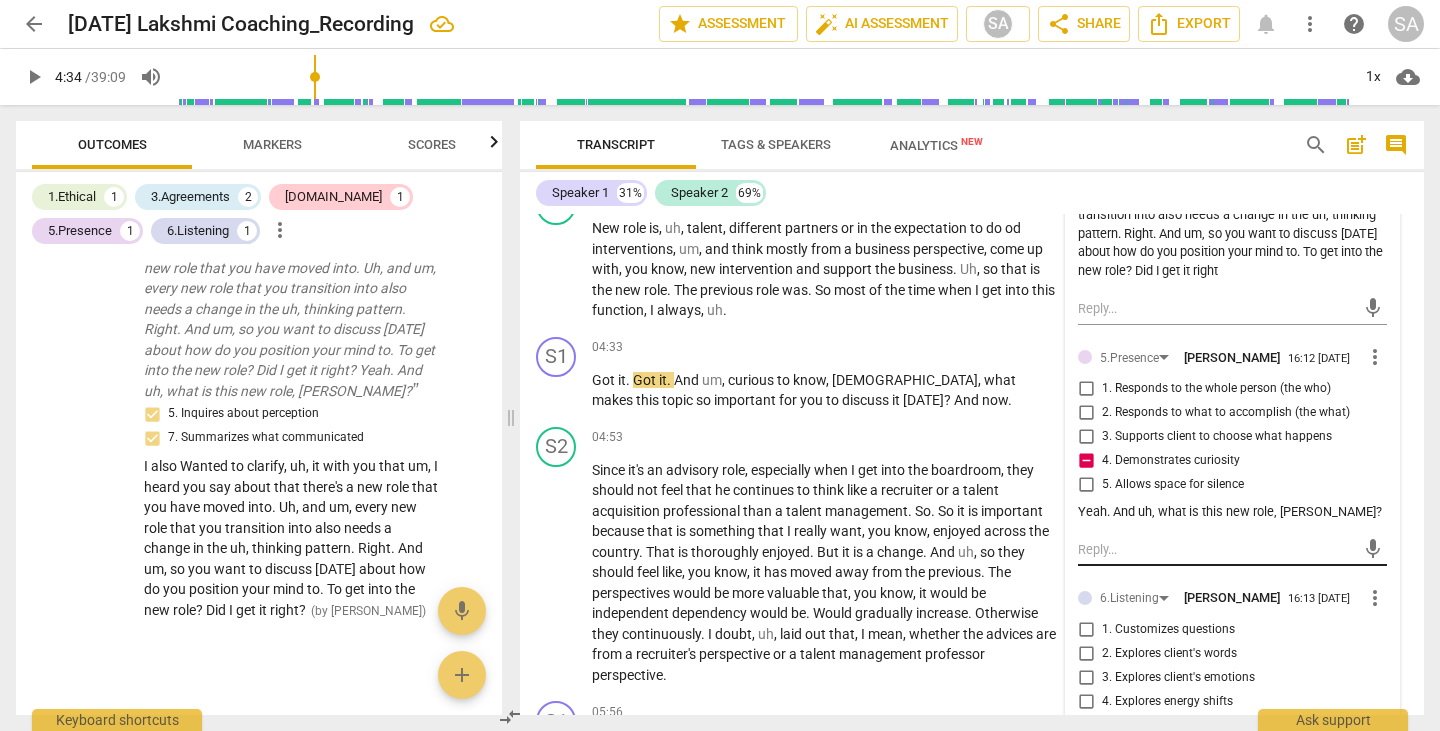 click at bounding box center (1216, 549) 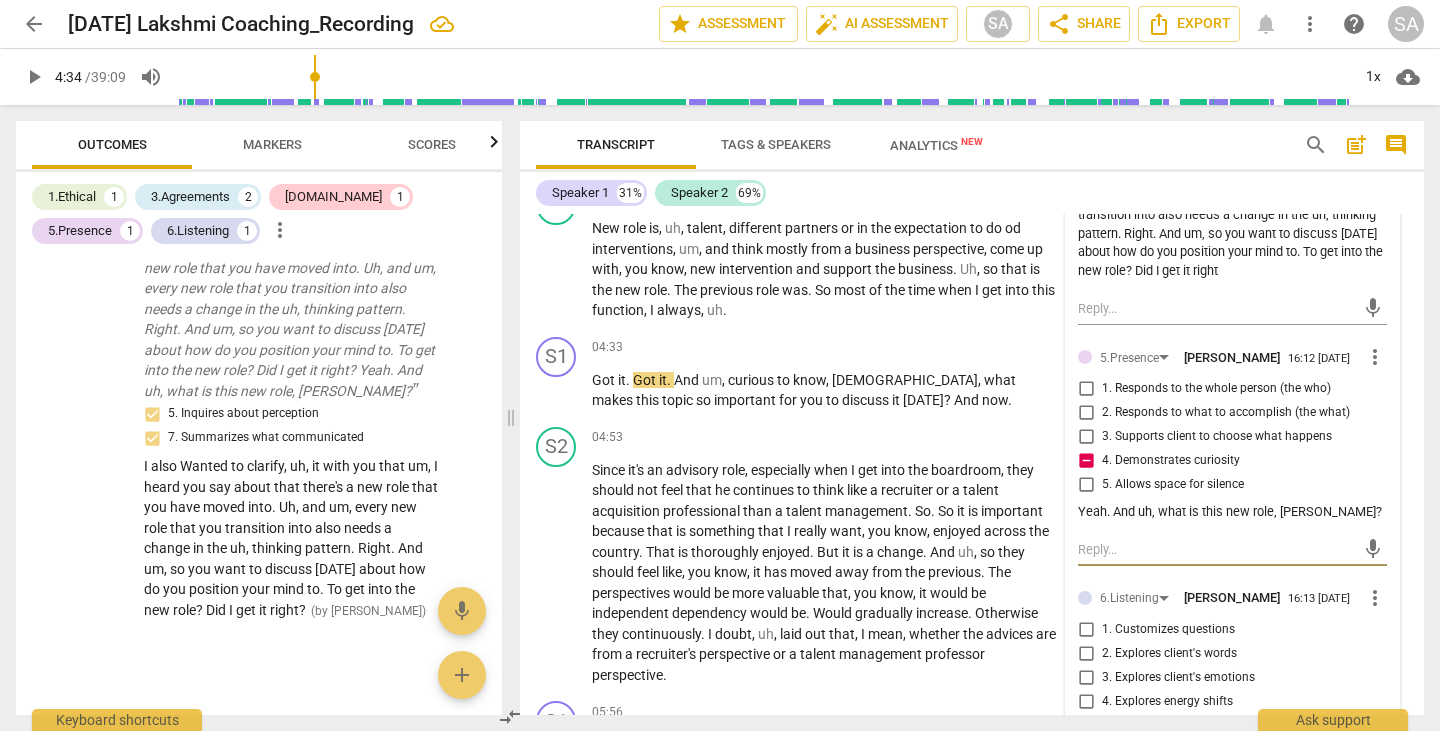 type on "C" 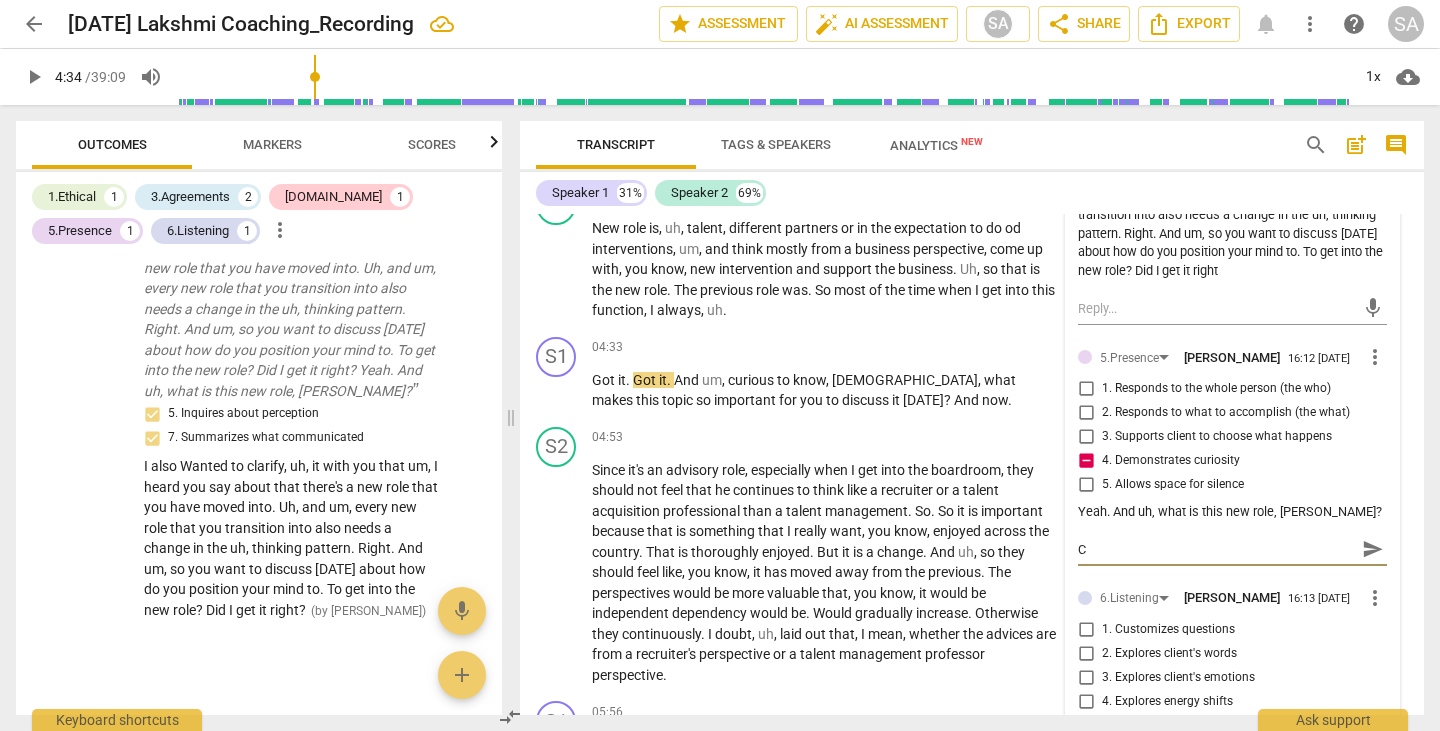 type on "Ca" 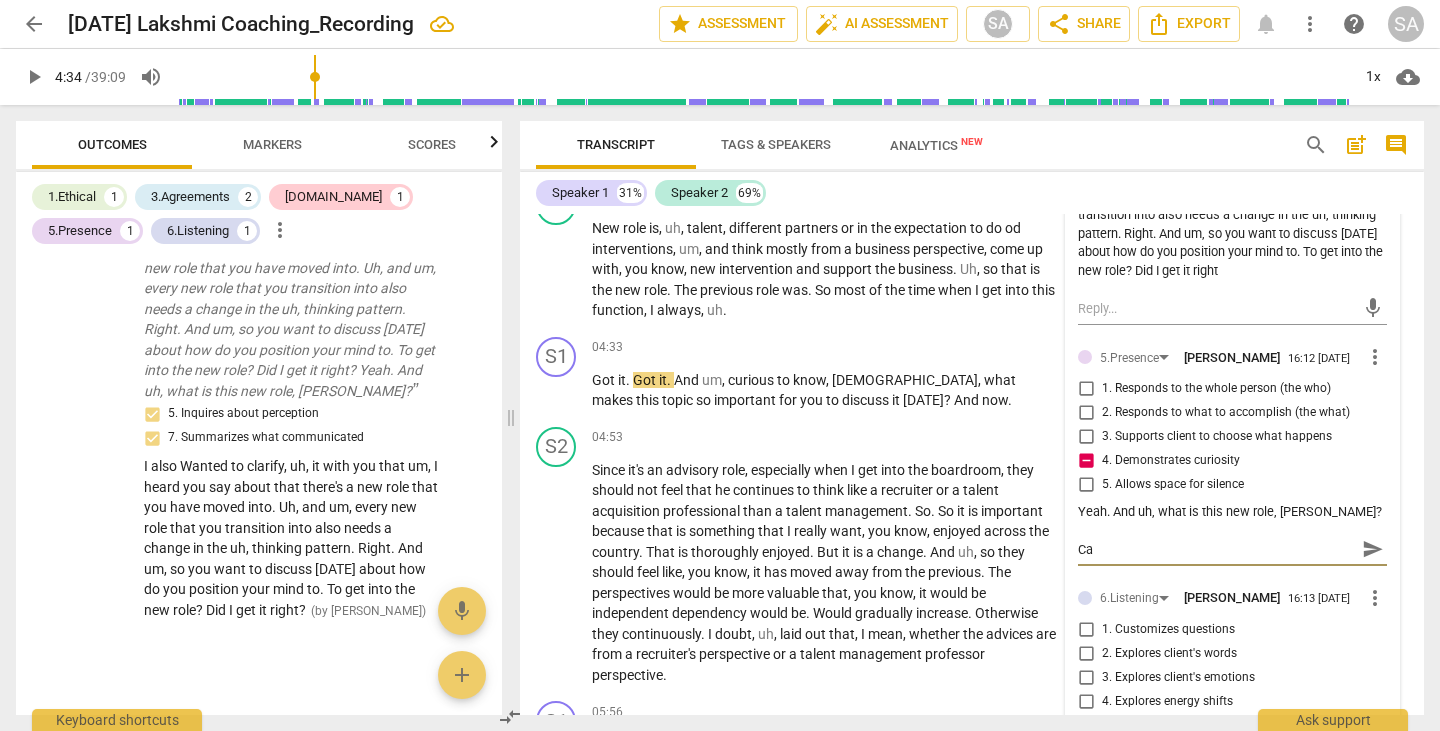 type on "Can" 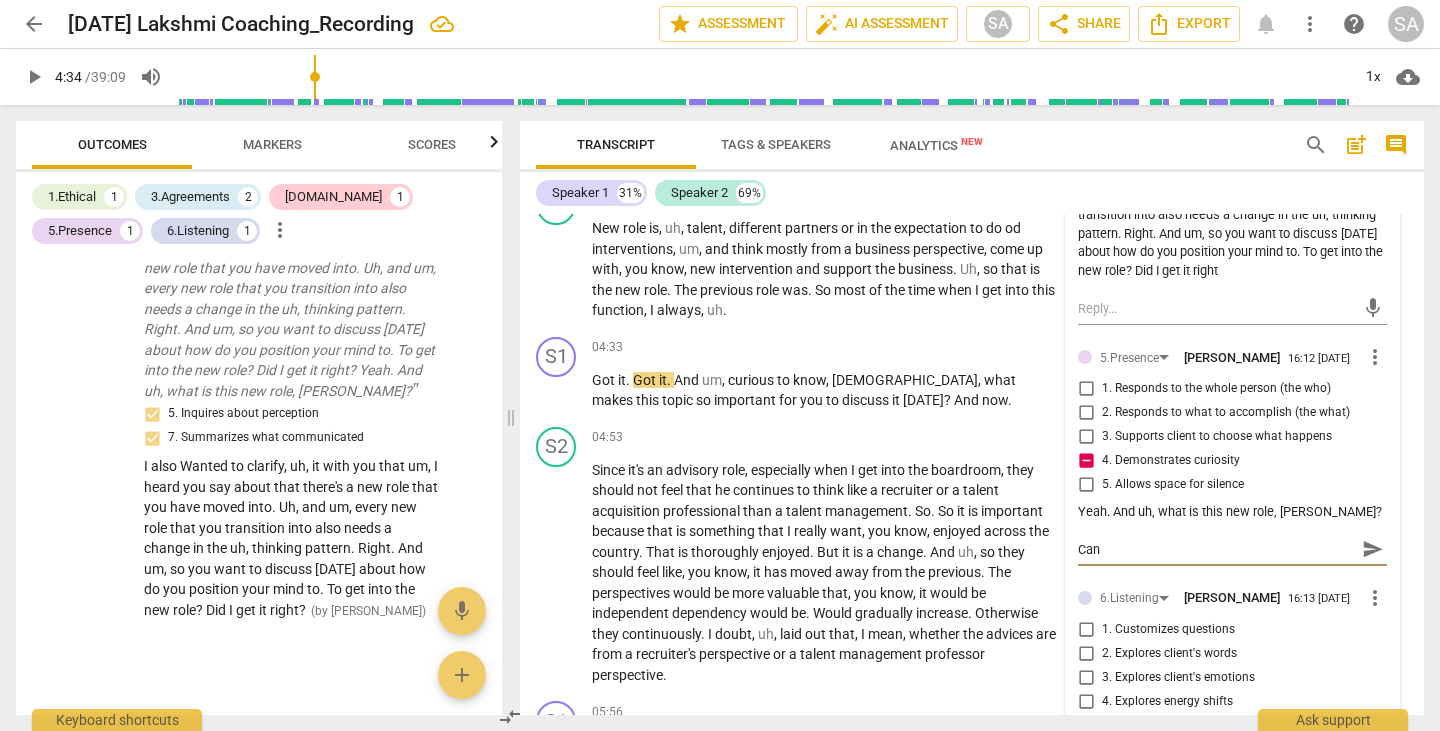 type on "Can" 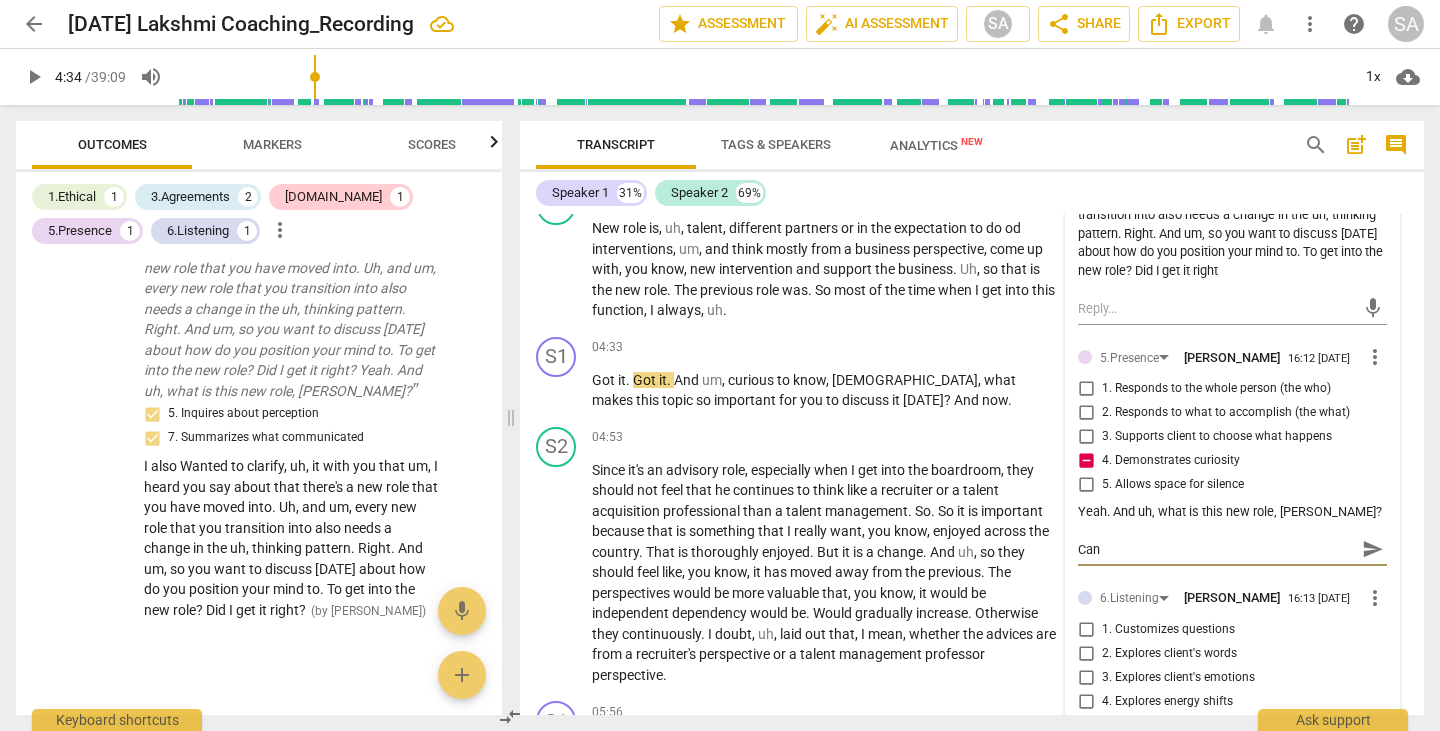 type on "Can c" 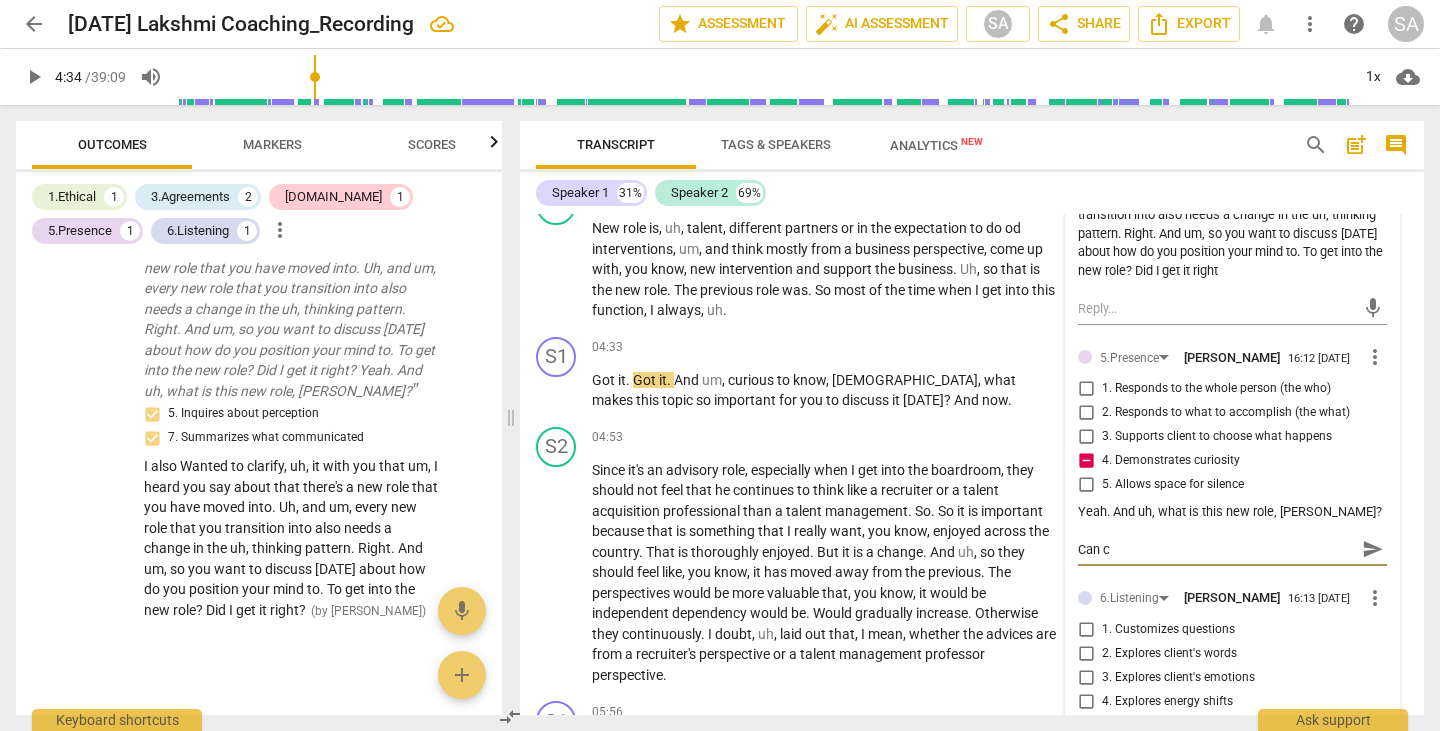 type on "Can co" 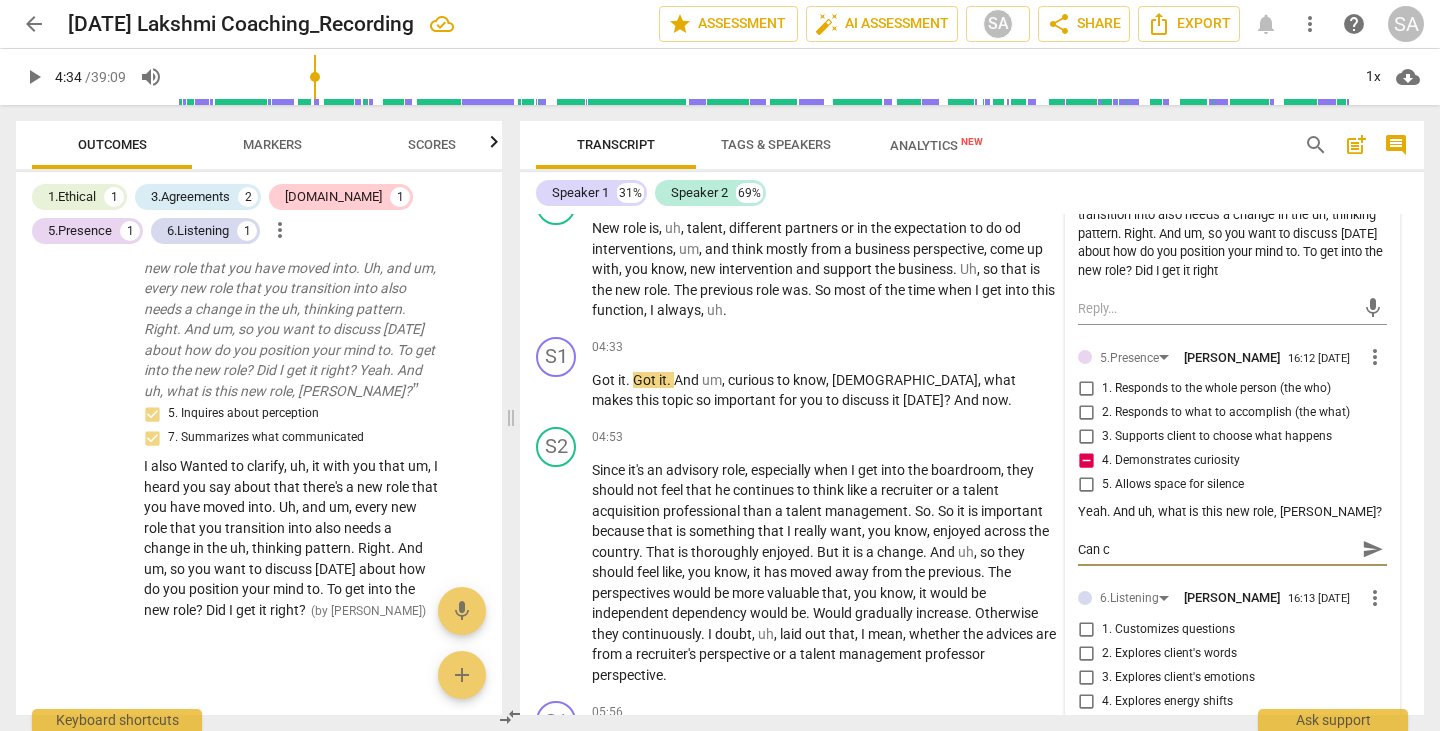 type on "Can co" 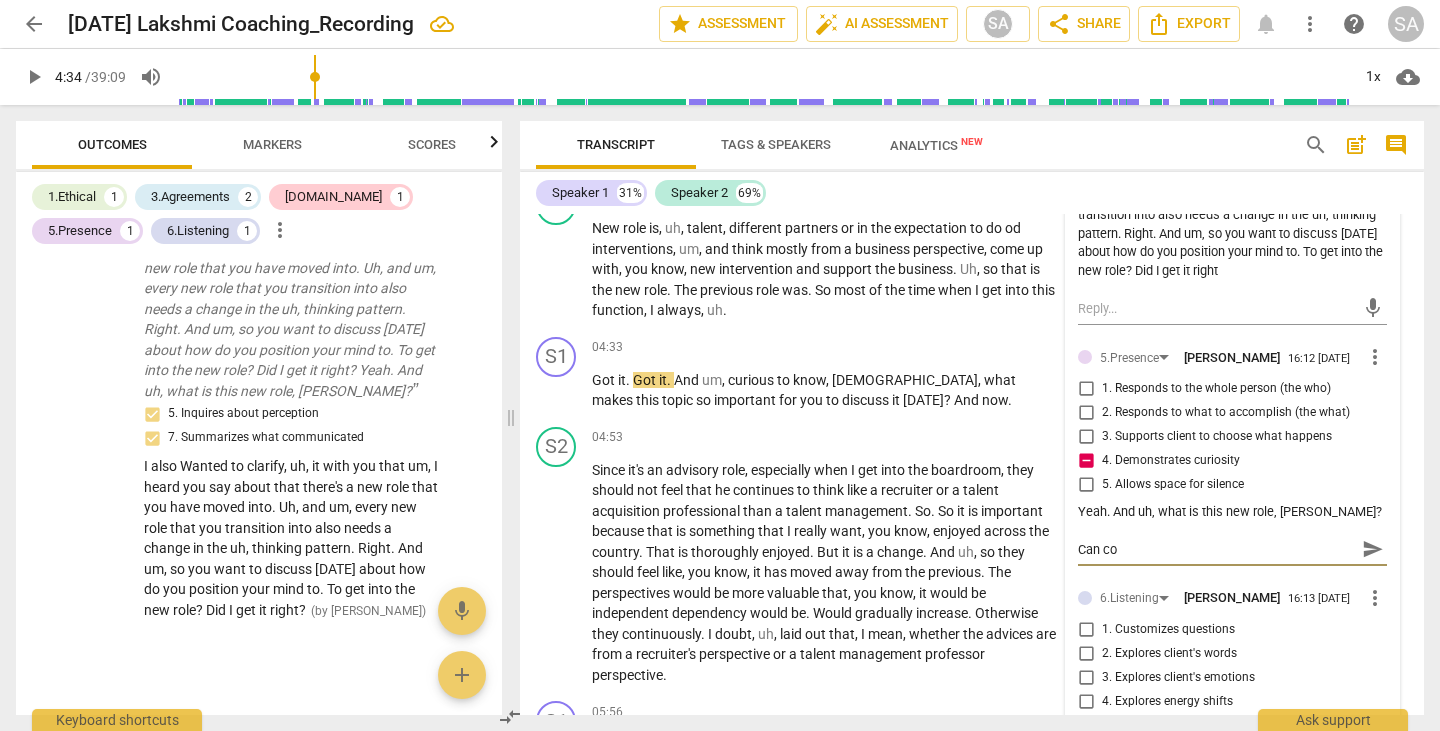type on "Can con" 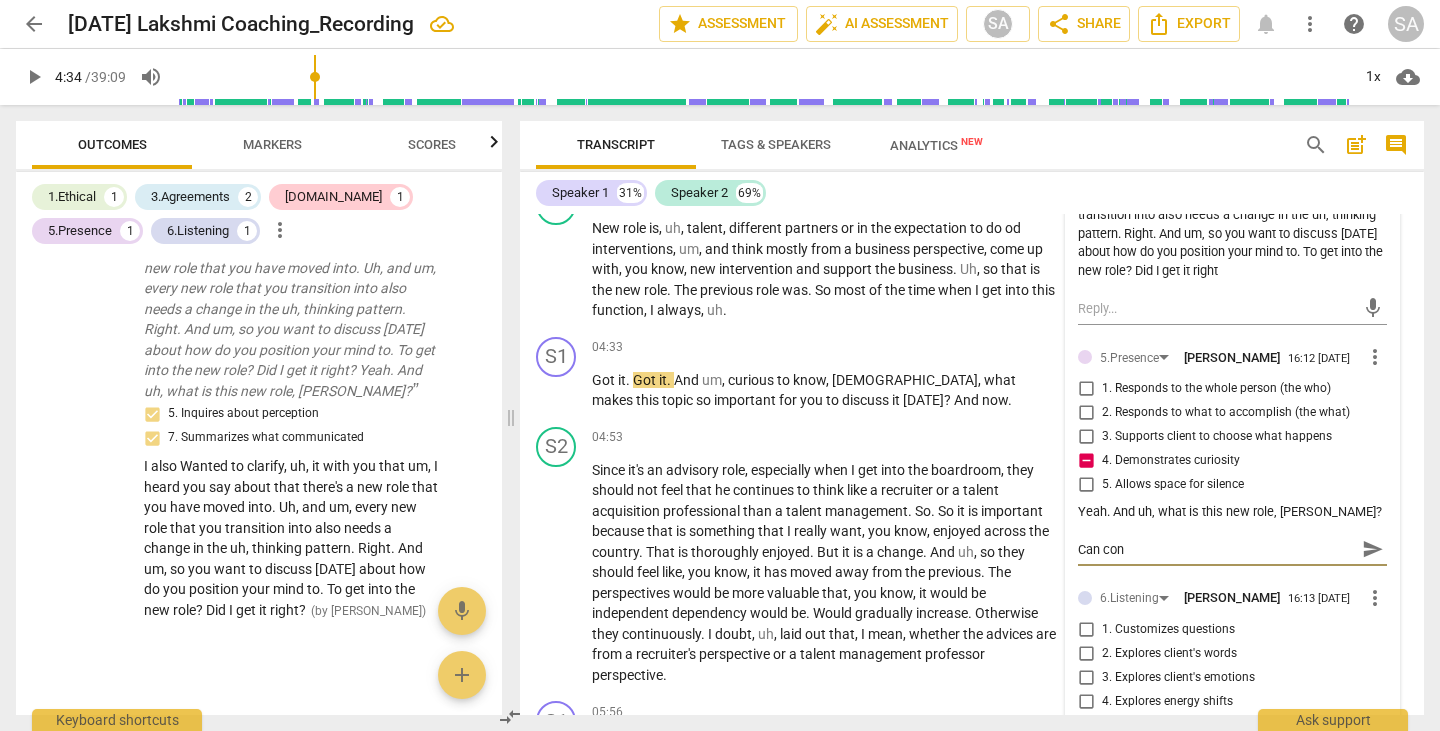 type on "Can cons" 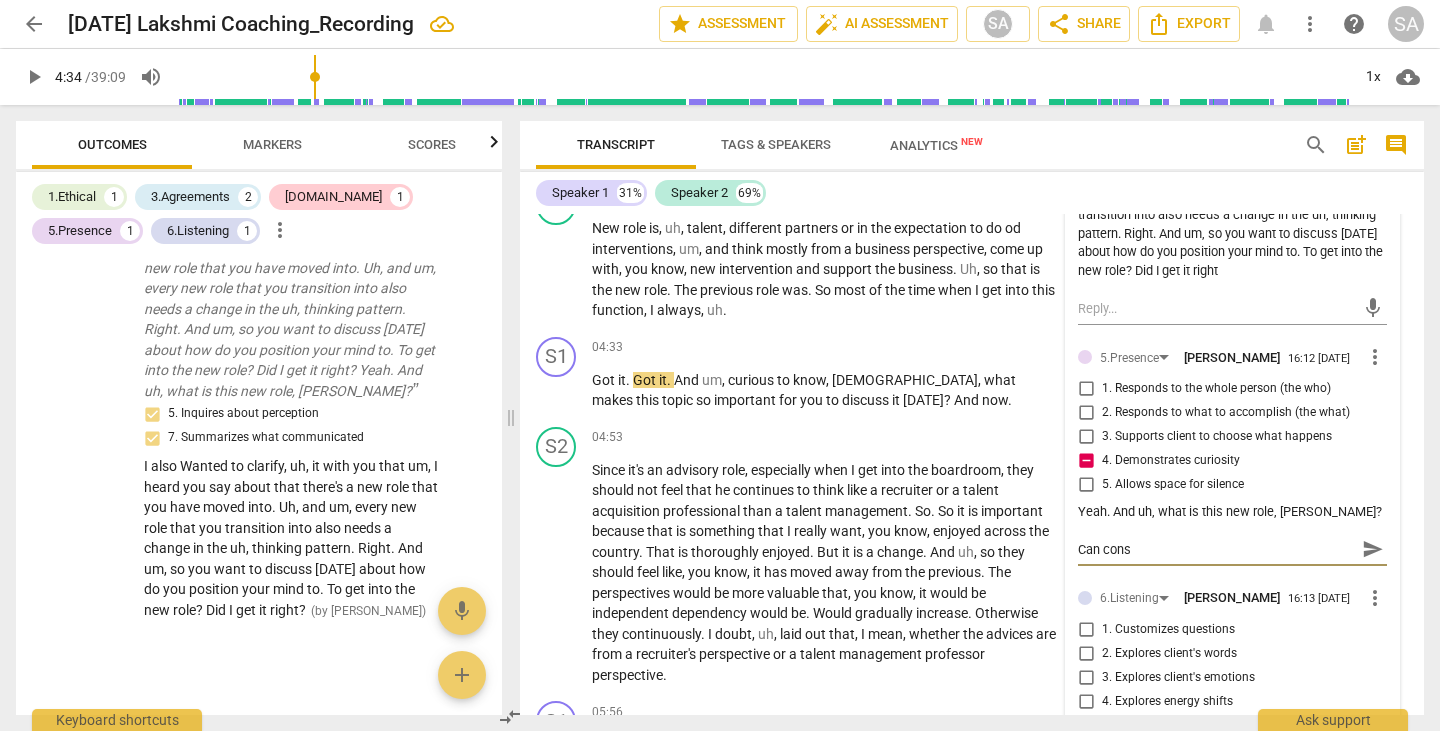 type on "Can consi" 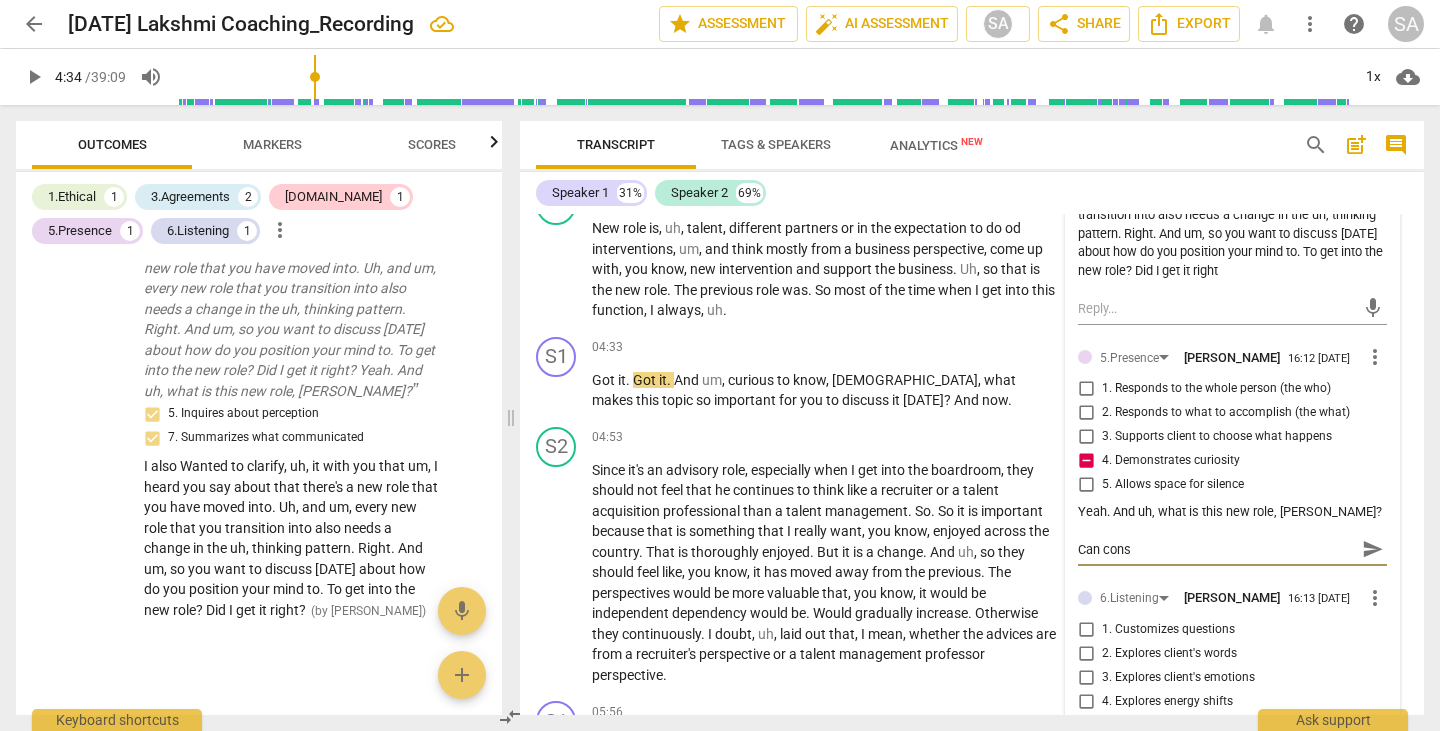 type on "Can consi" 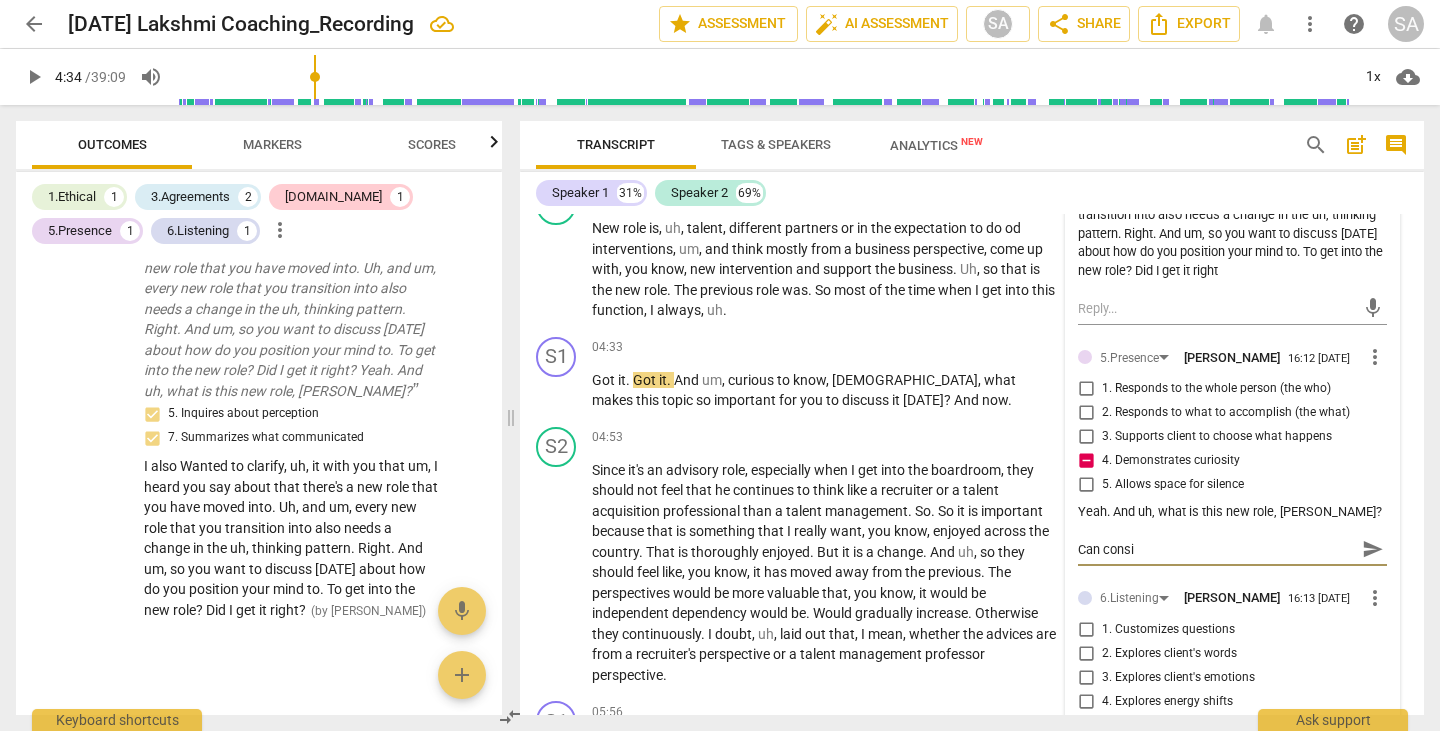 type on "Can consid" 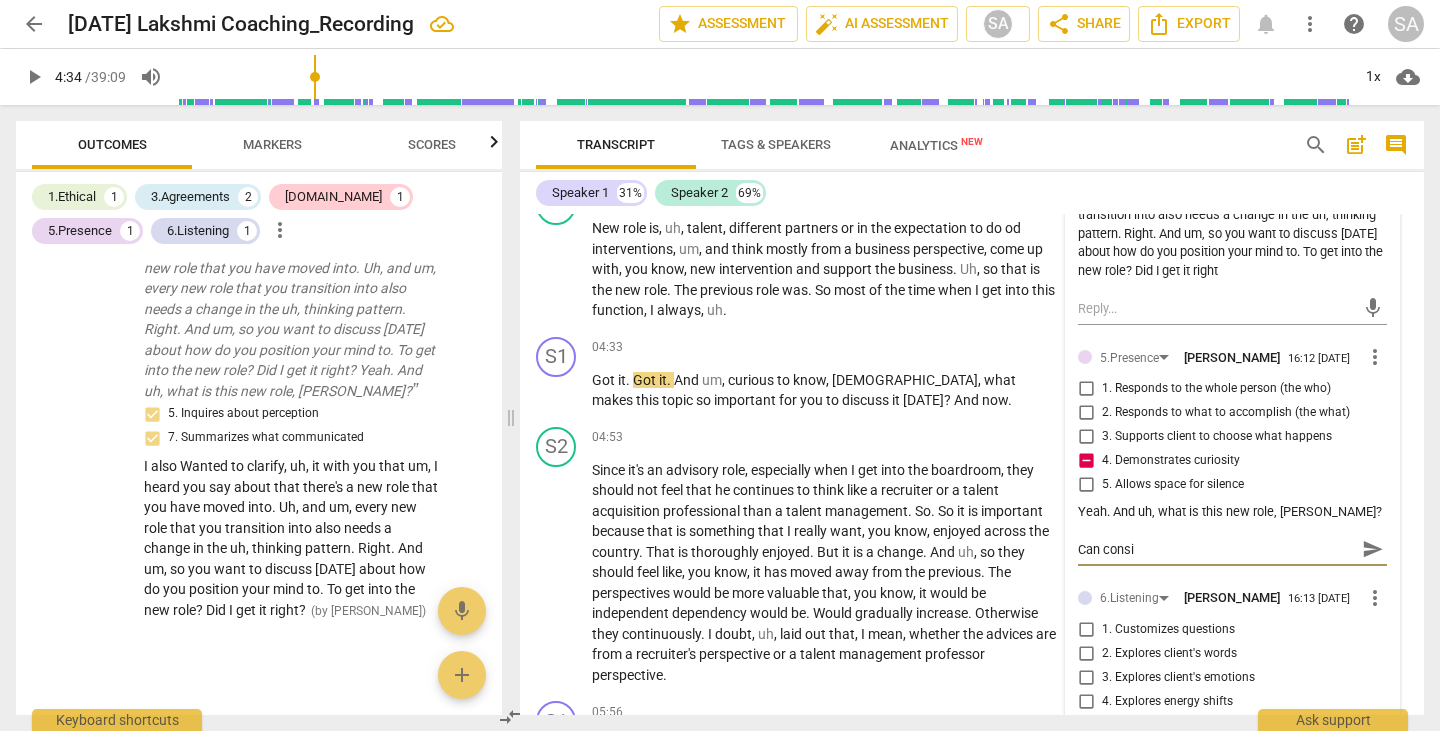 type on "Can consid" 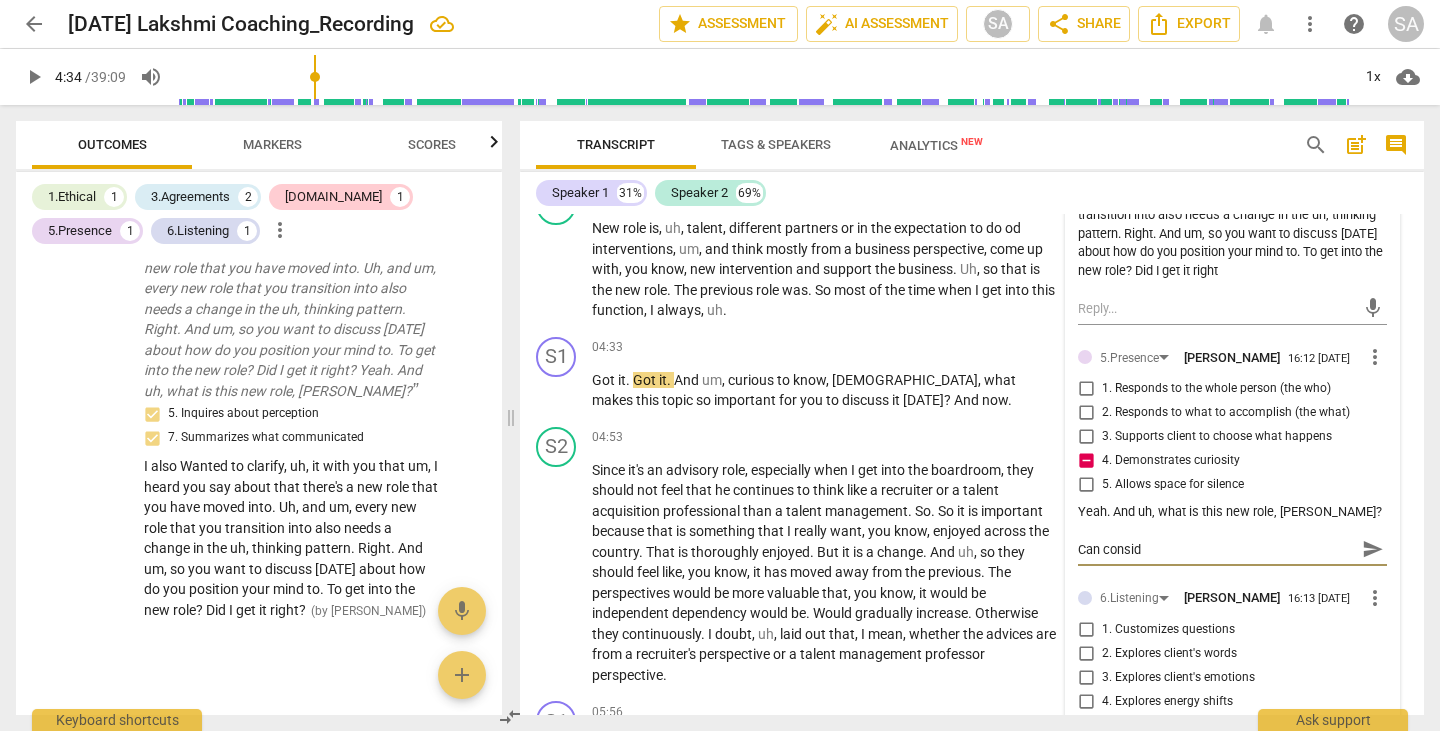type on "Can conside" 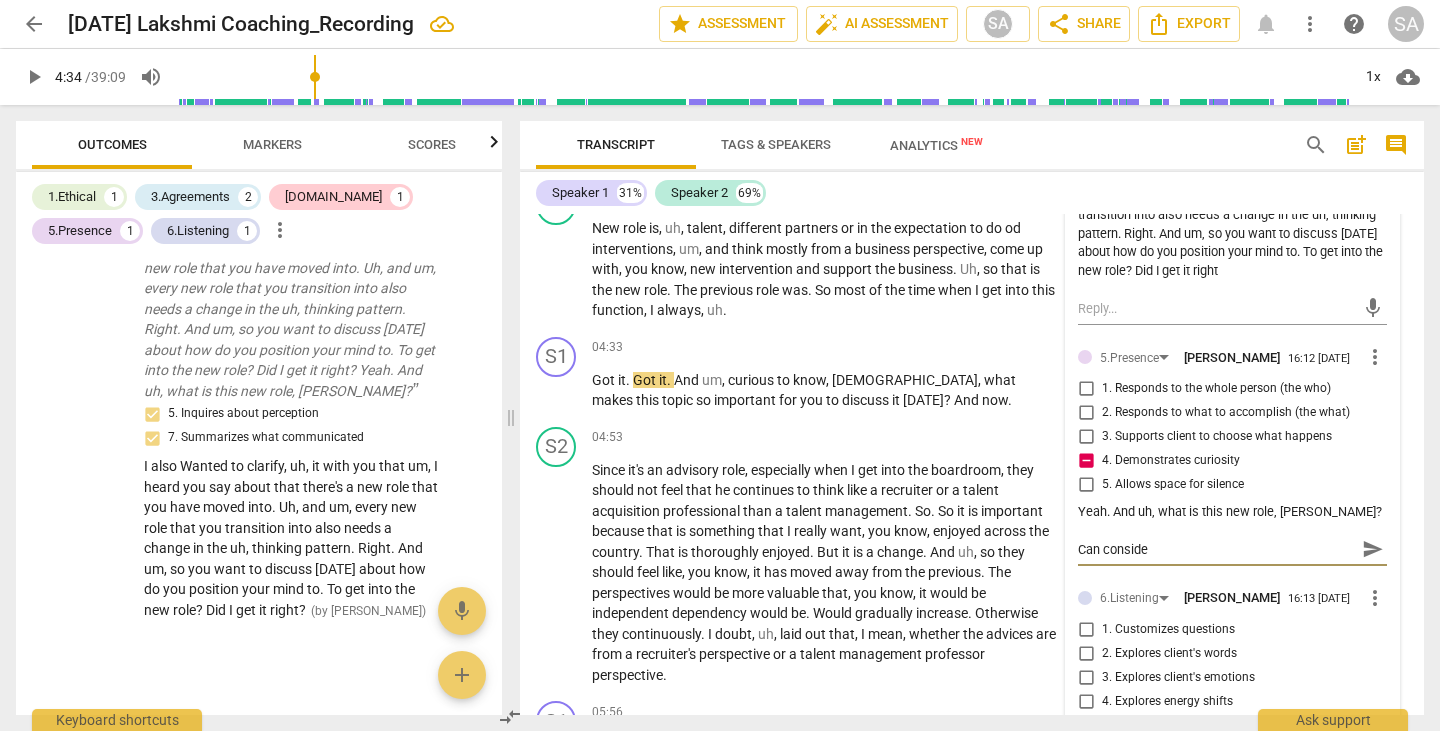 type on "Can consider" 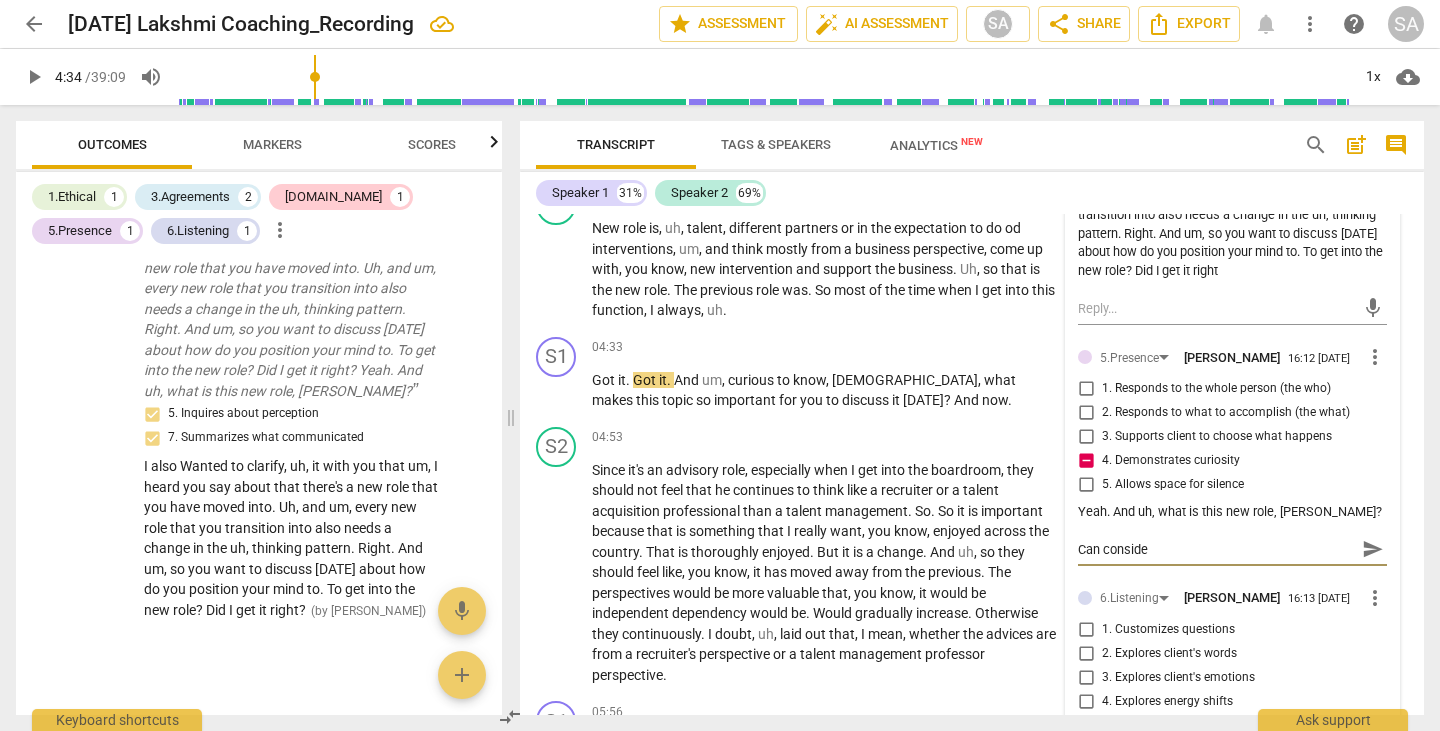 type on "Can consider" 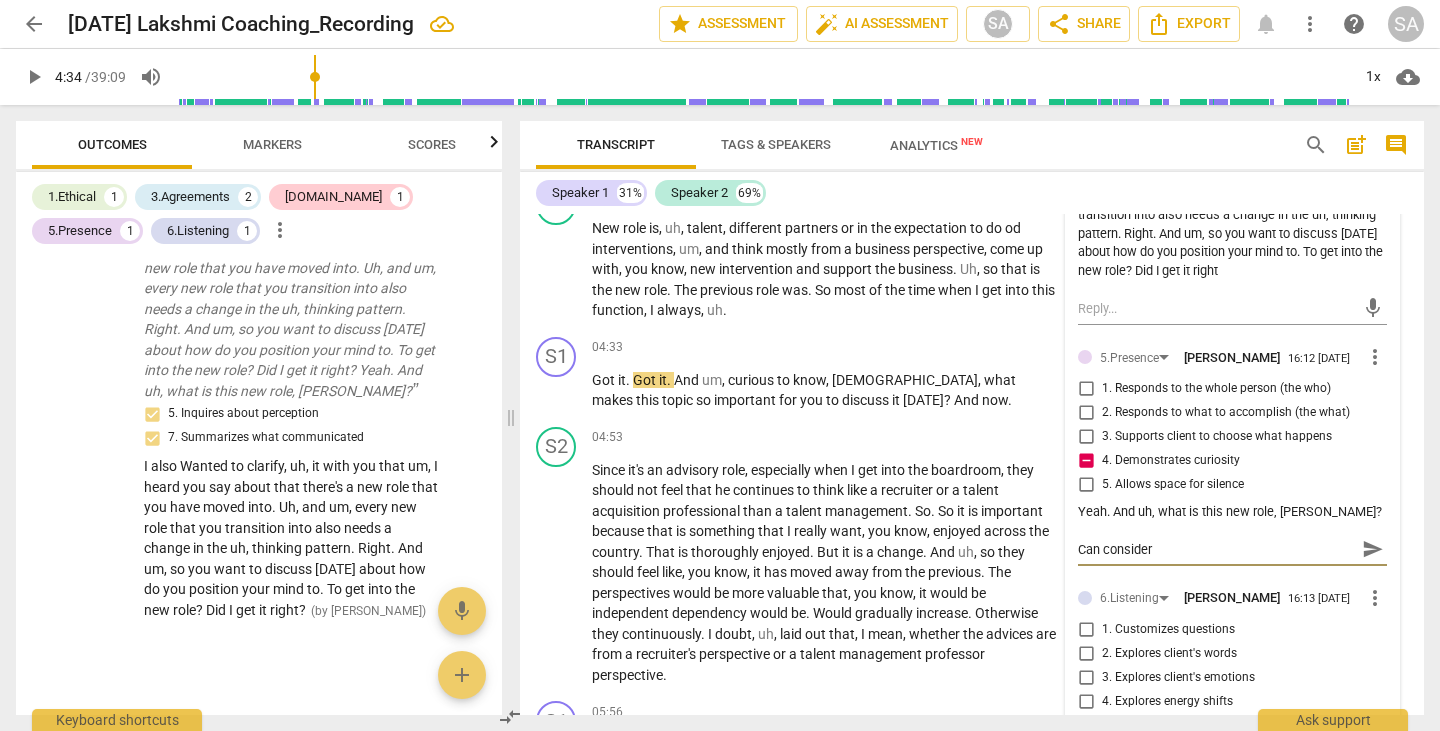 type on "Can consider" 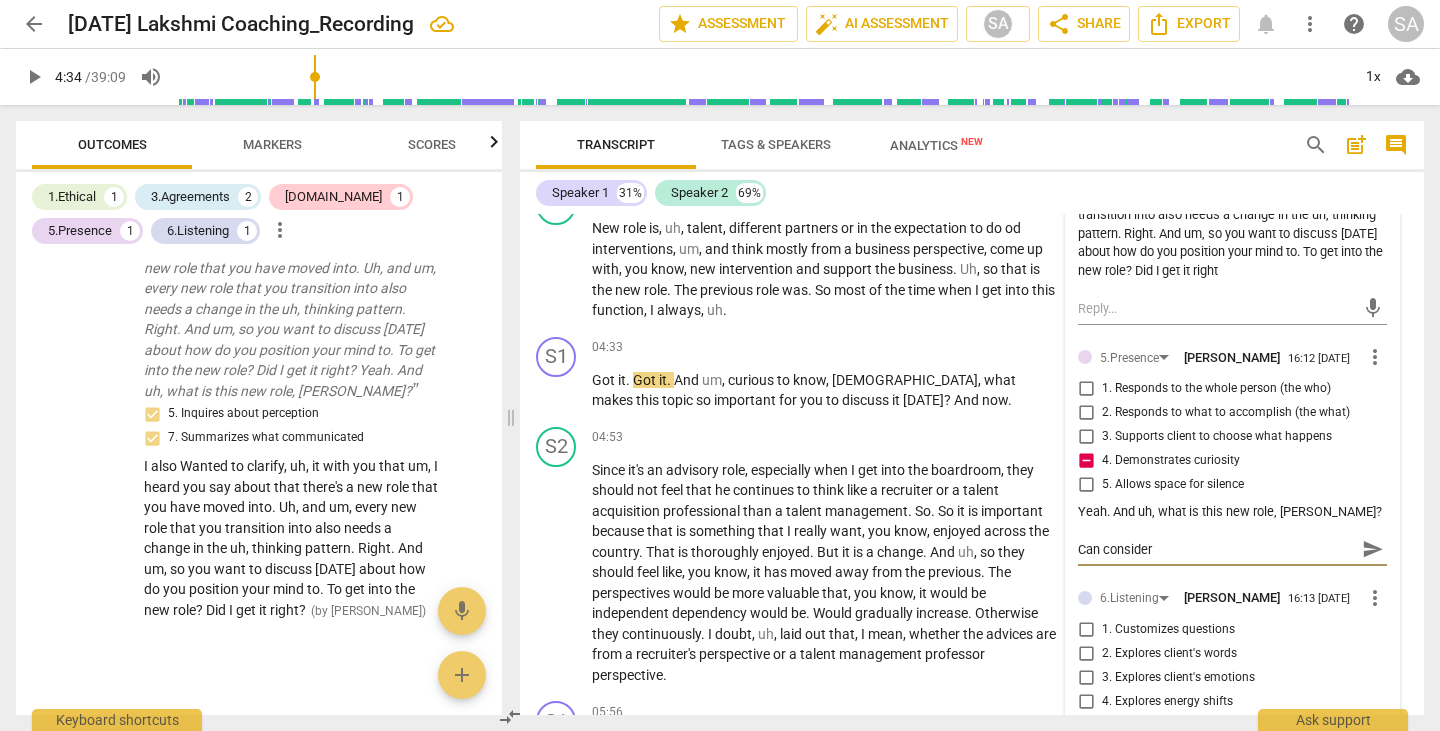 type on "Can consider e" 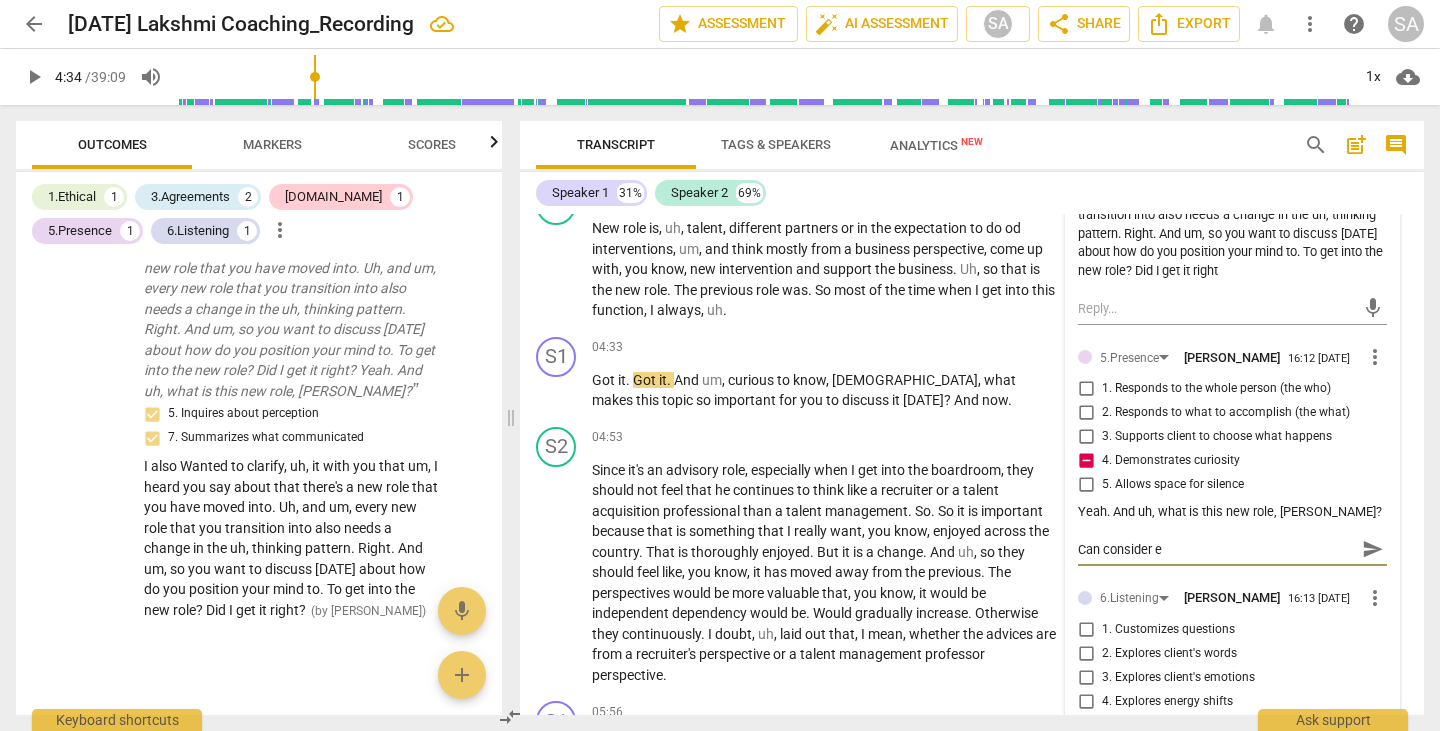type on "Can consider ex" 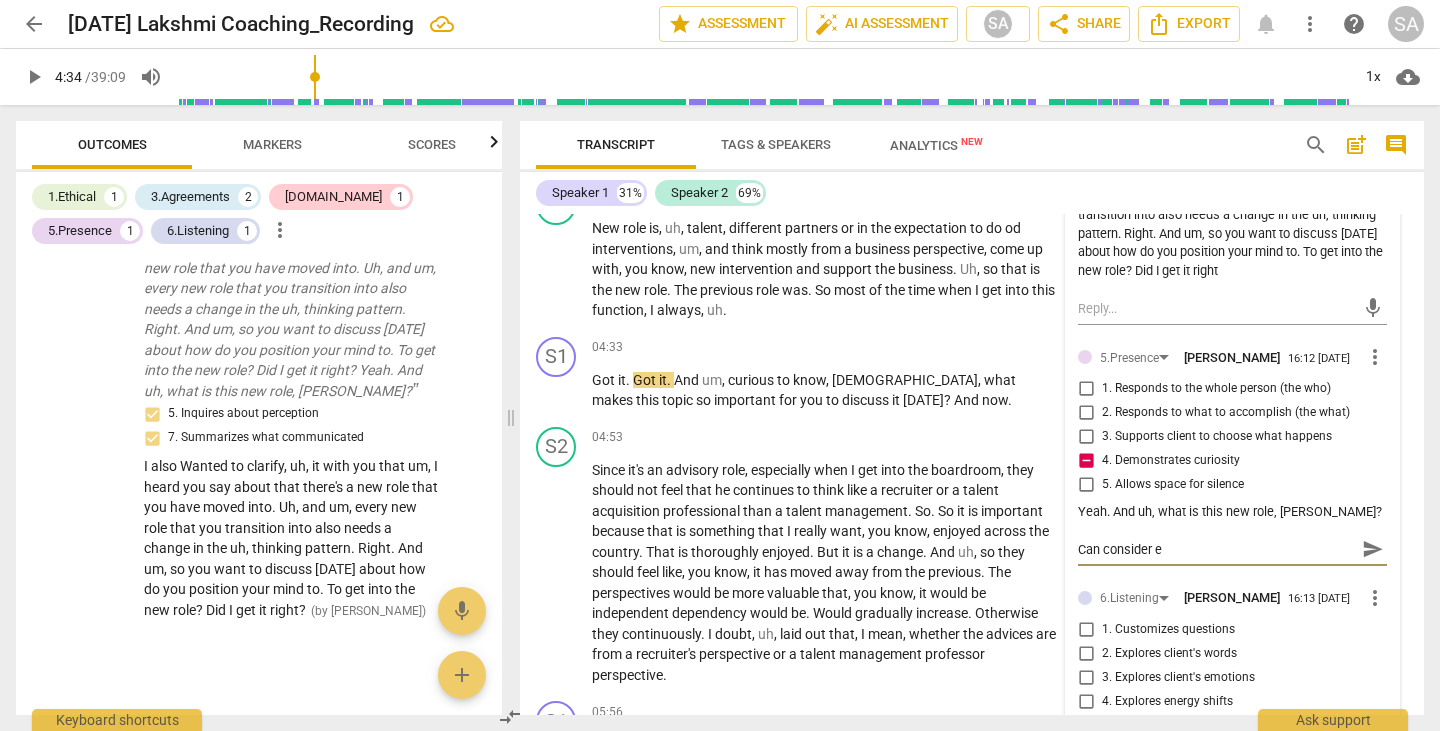 type on "Can consider ex" 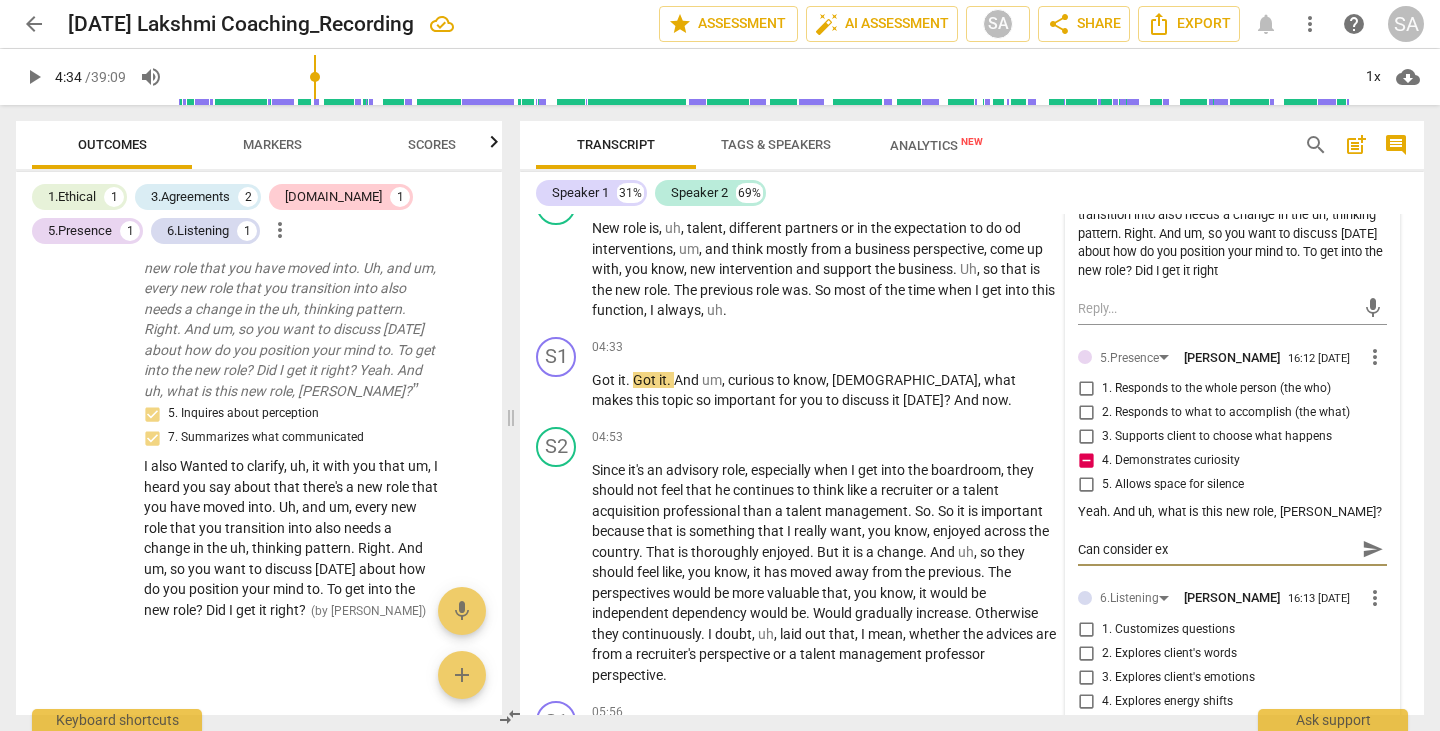 type on "Can consider exp" 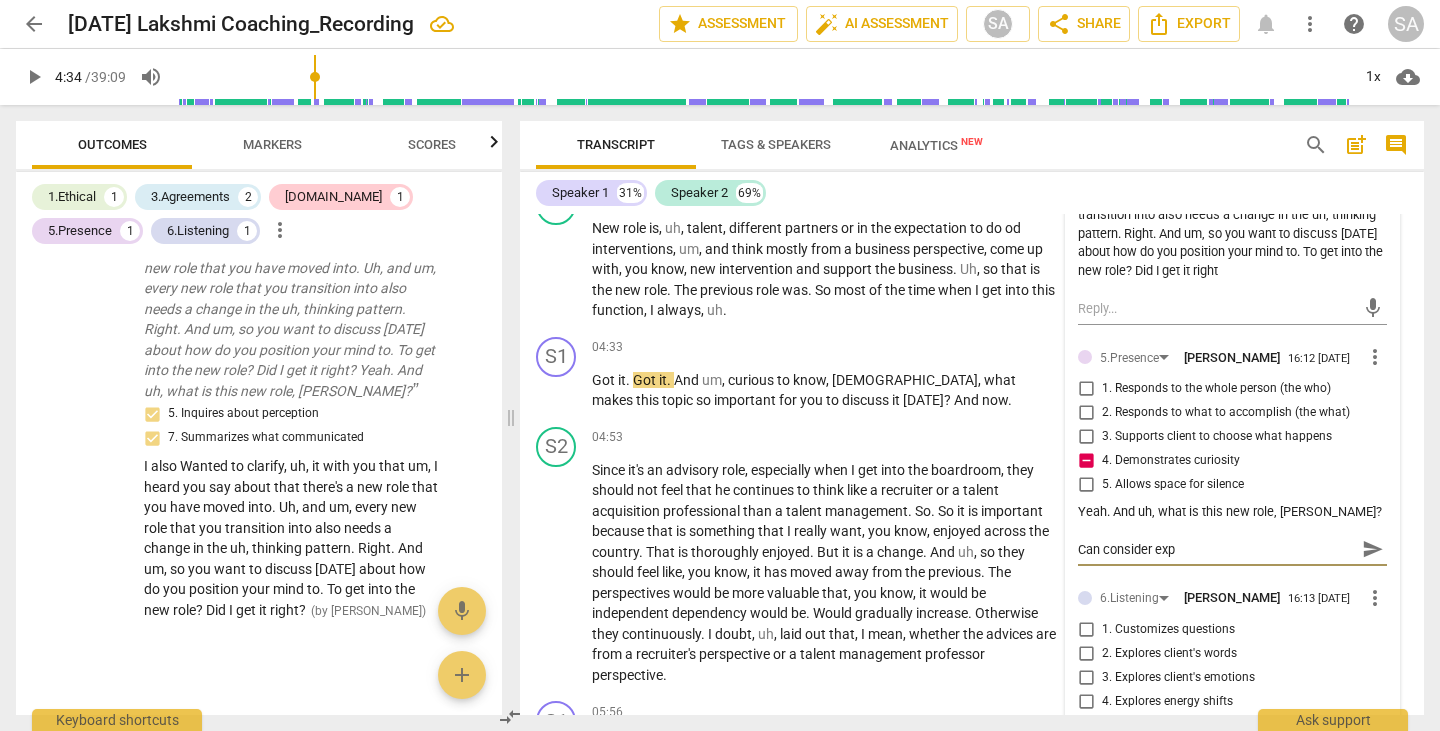 type on "Can consider expl" 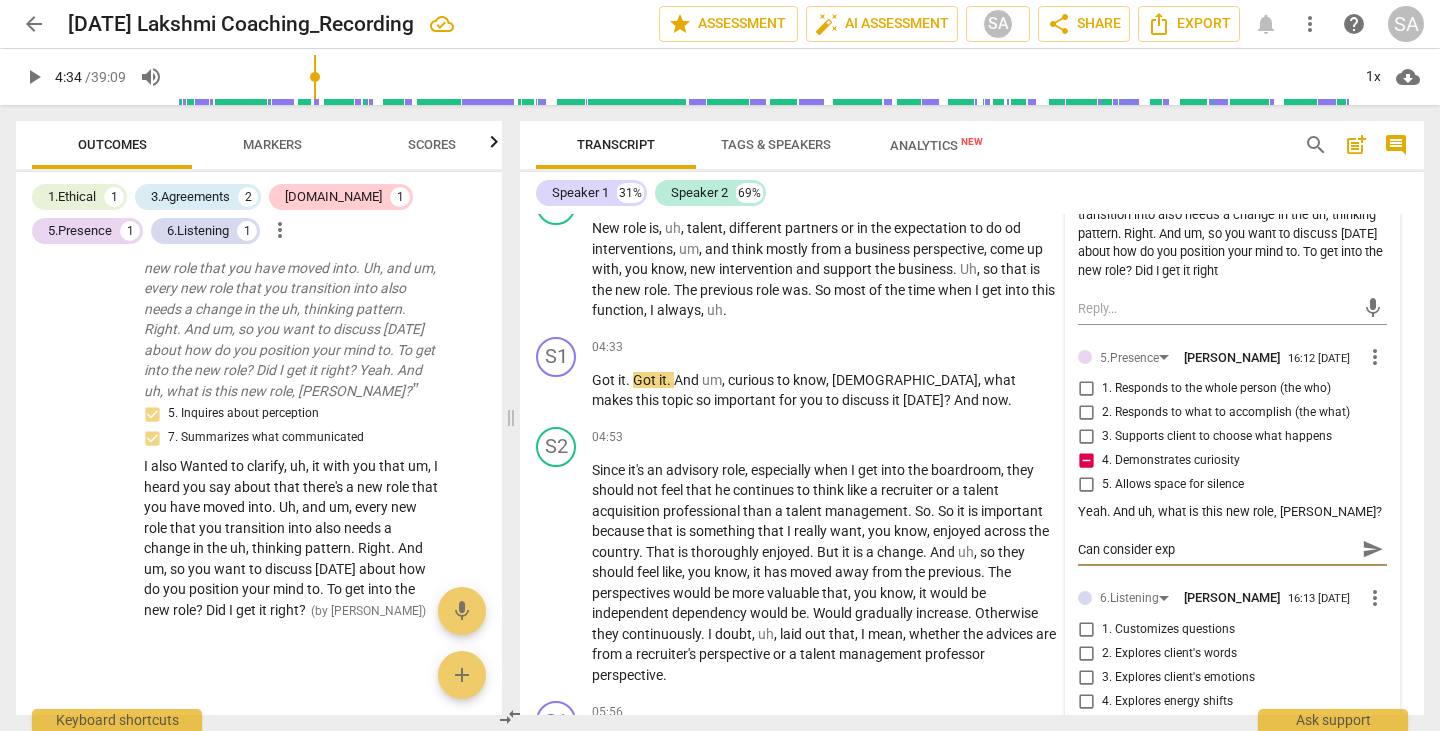 type on "Can consider expl" 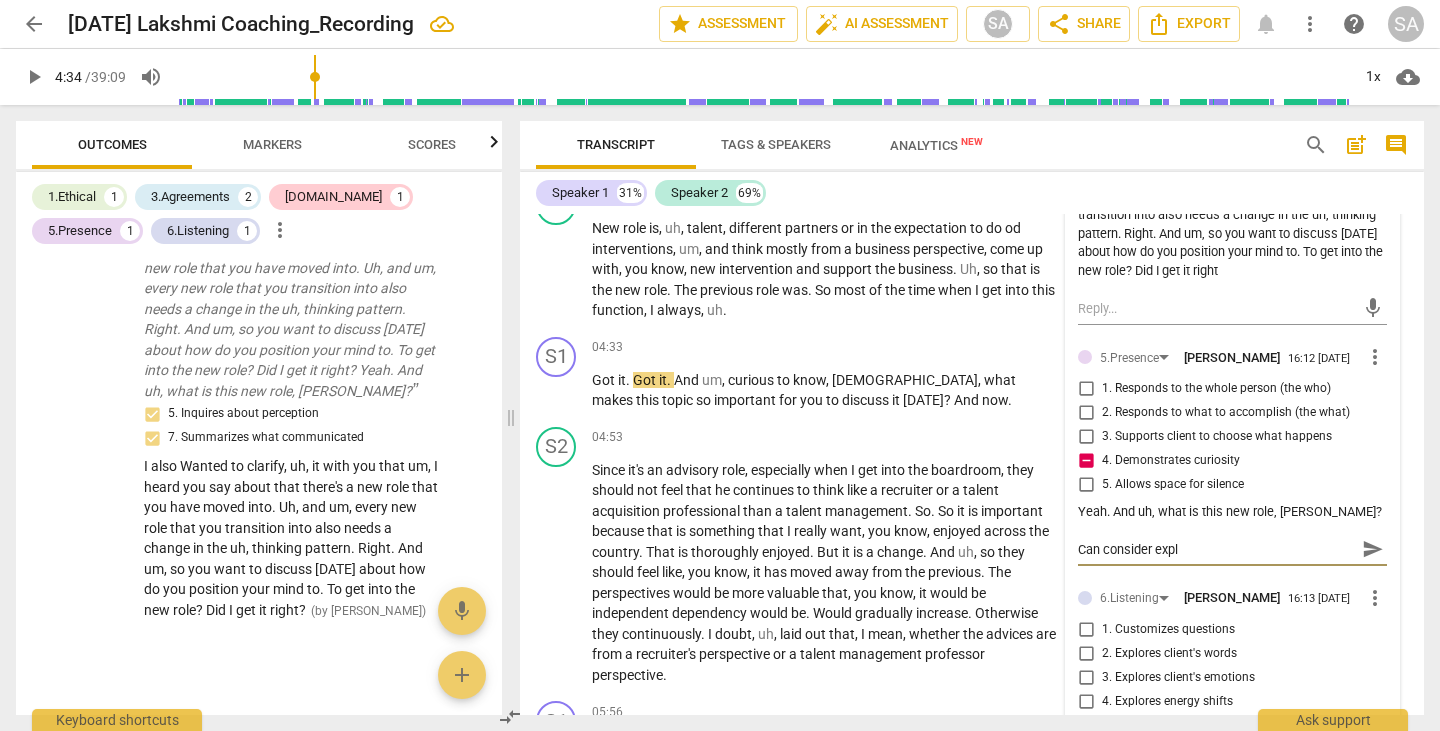 type on "Can consider exp" 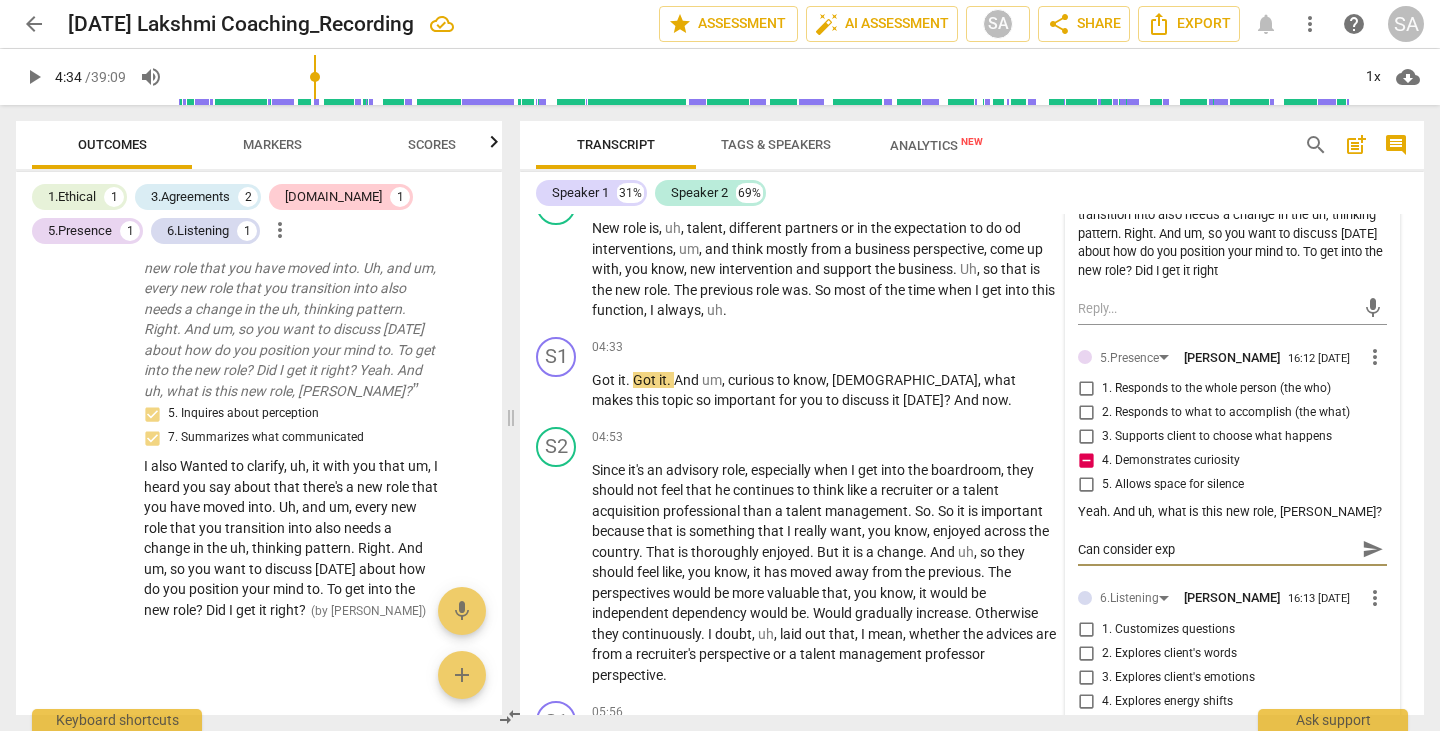 type on "Can consider ex" 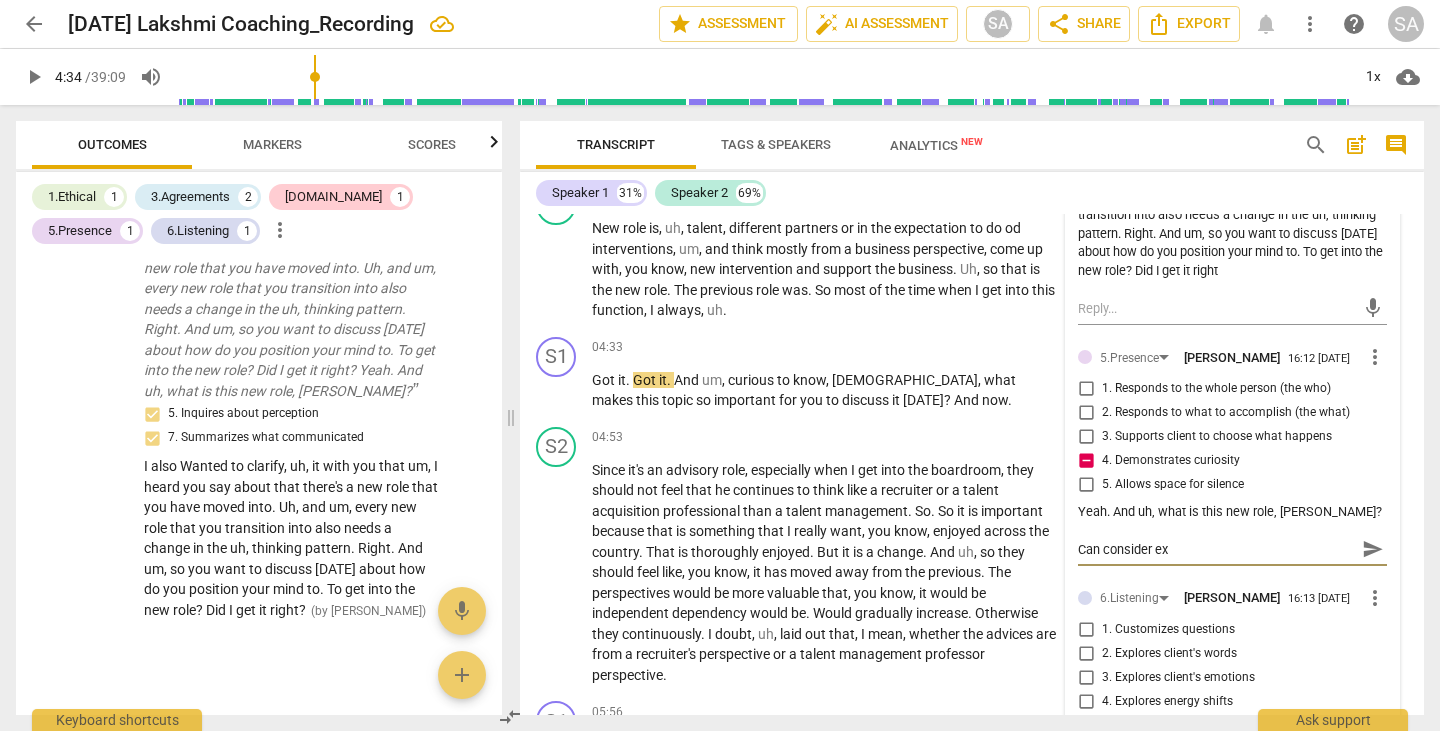 type on "Can consider e" 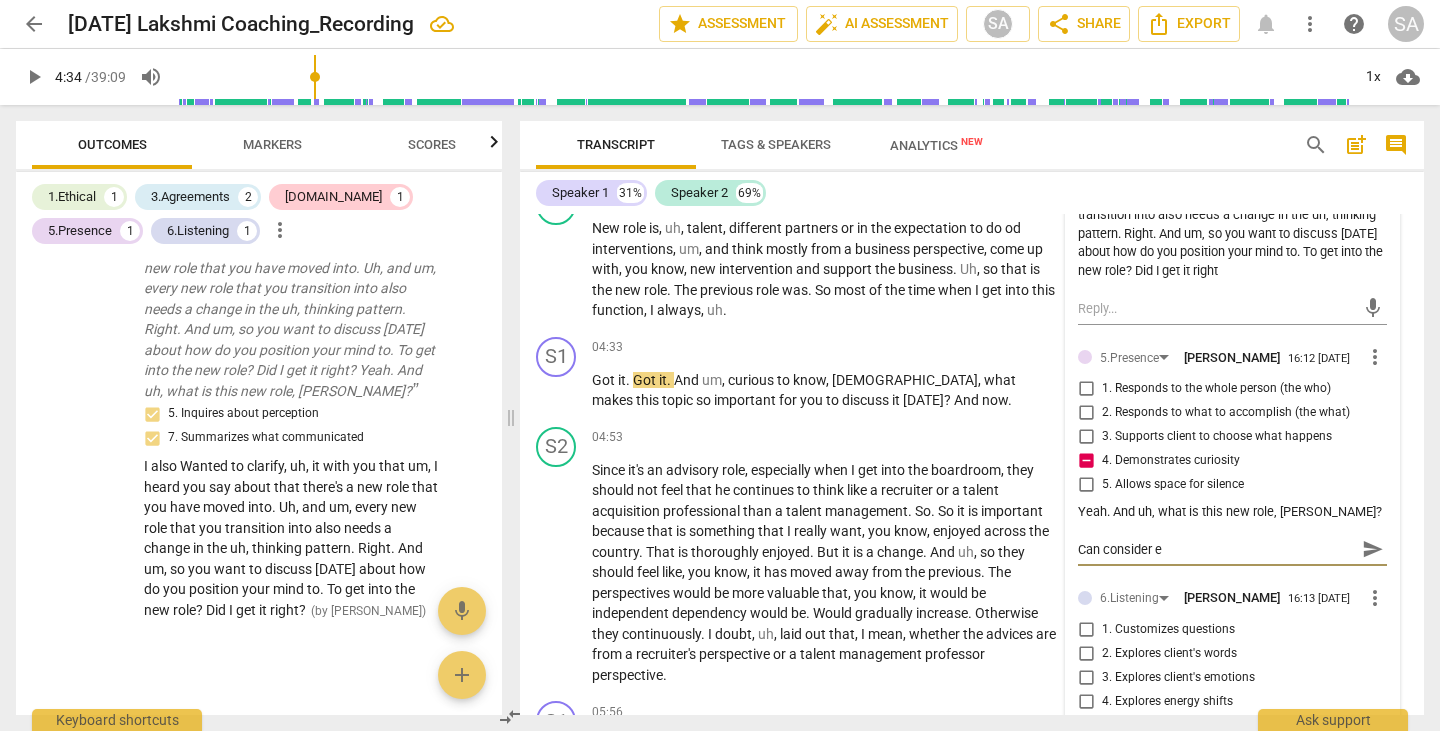 type on "Can consider" 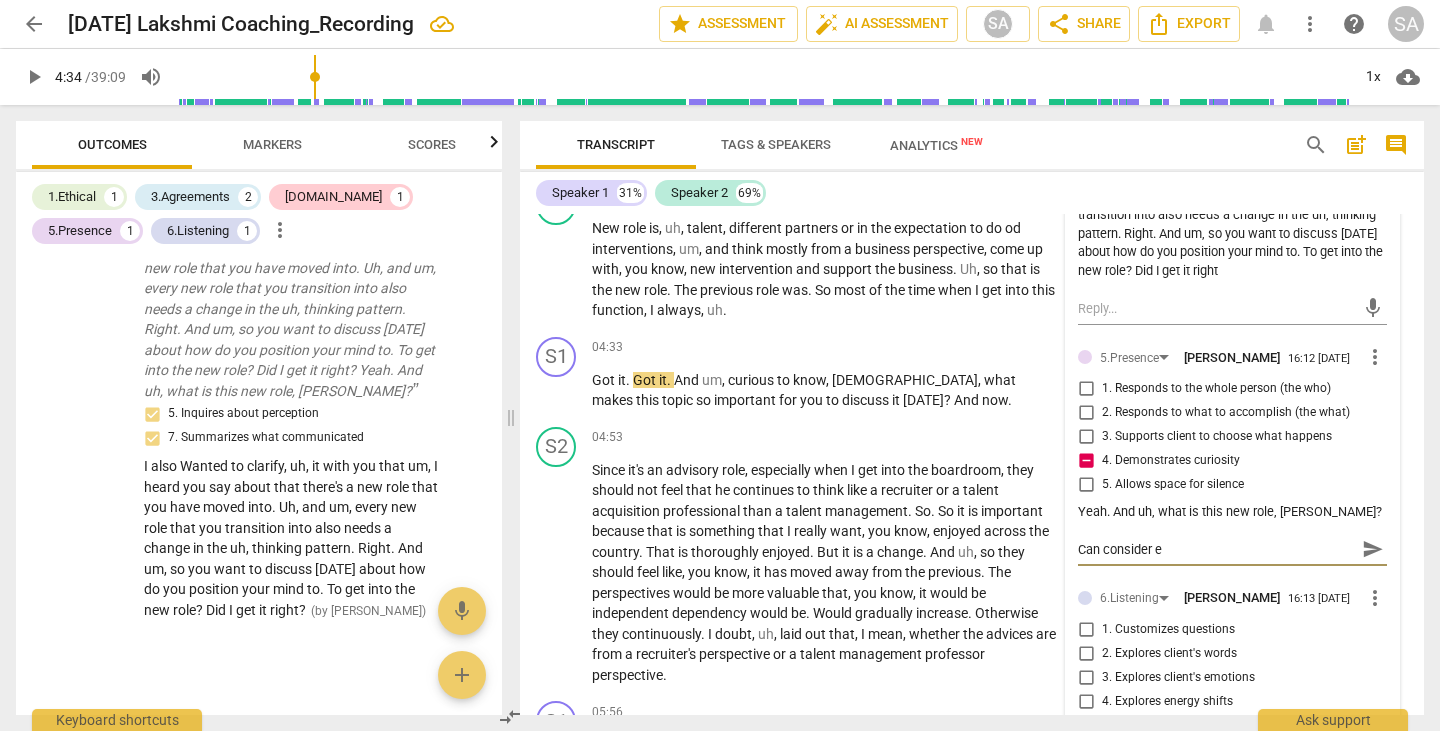 type on "Can consider" 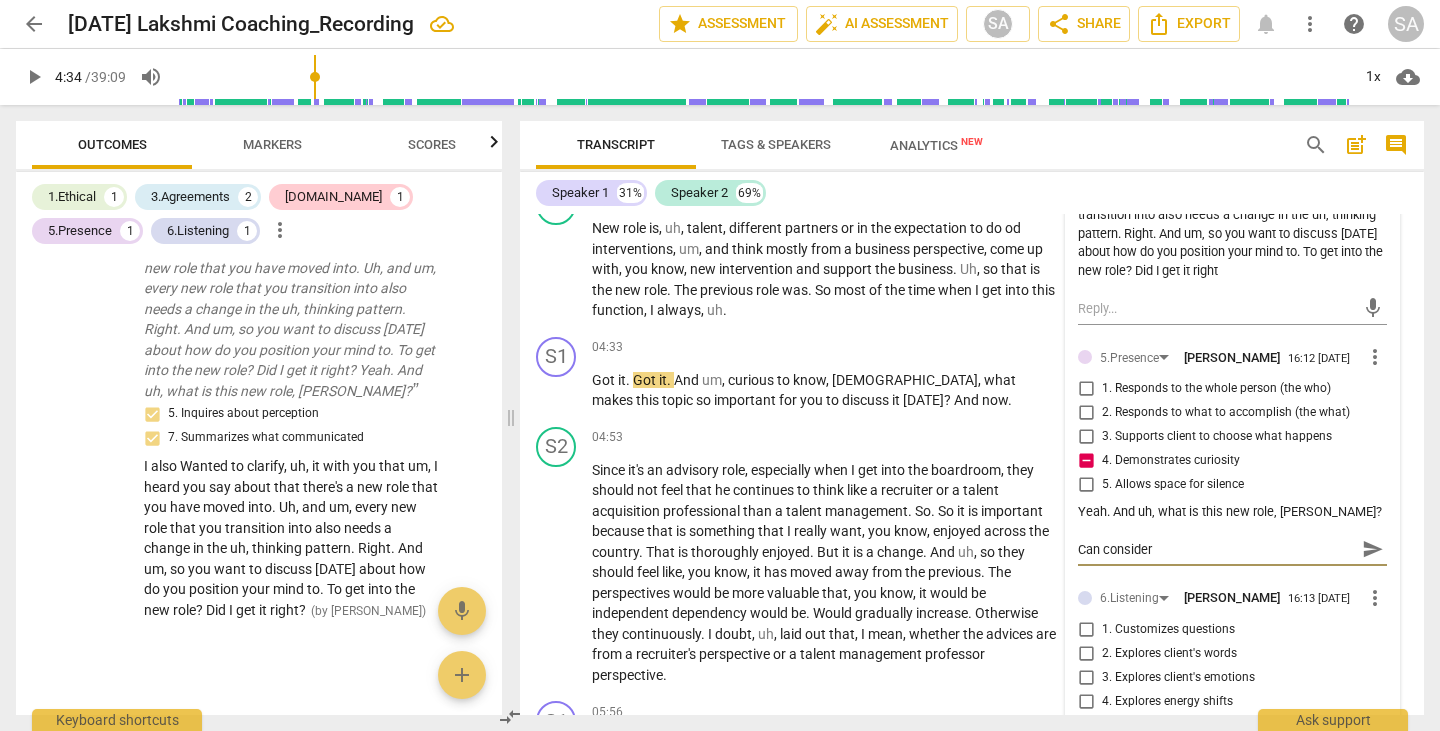 type on "Can consider b" 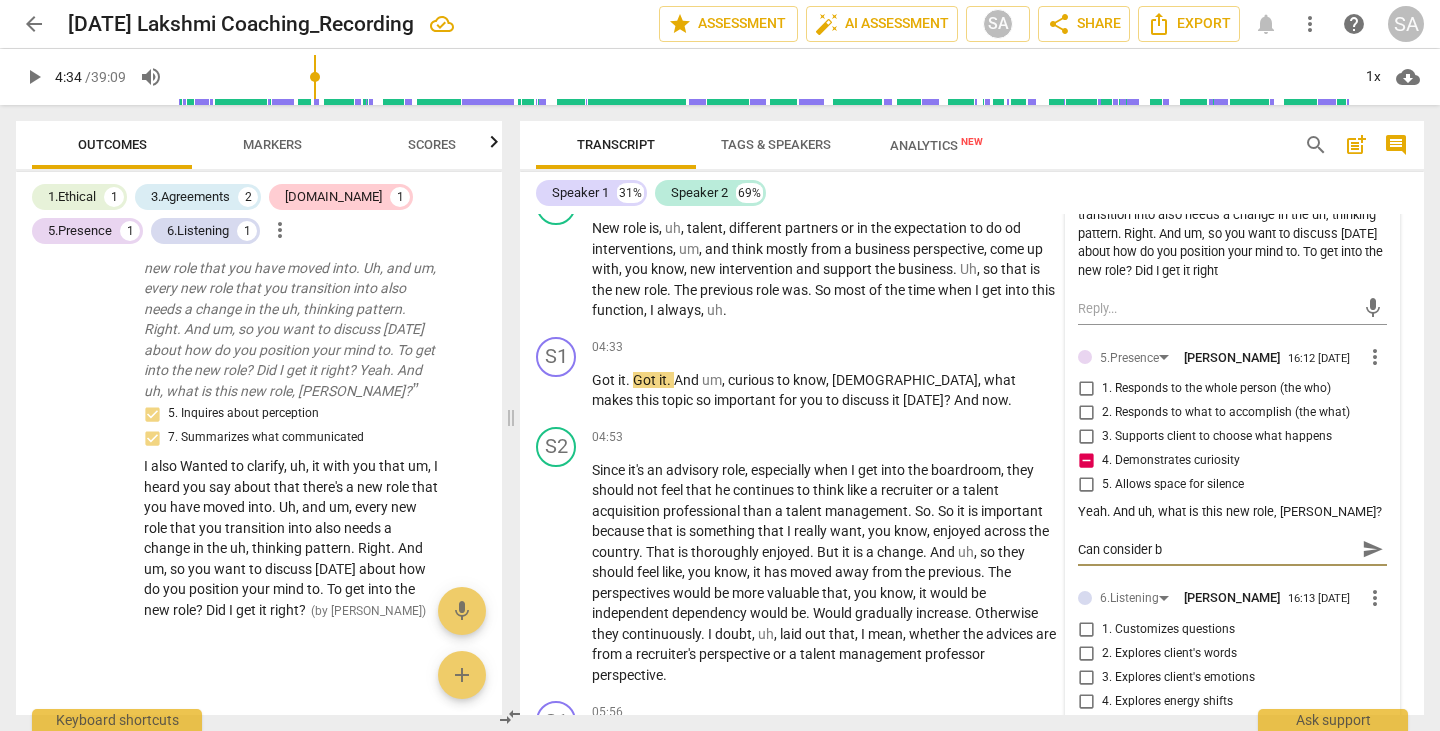 type on "Can consider be" 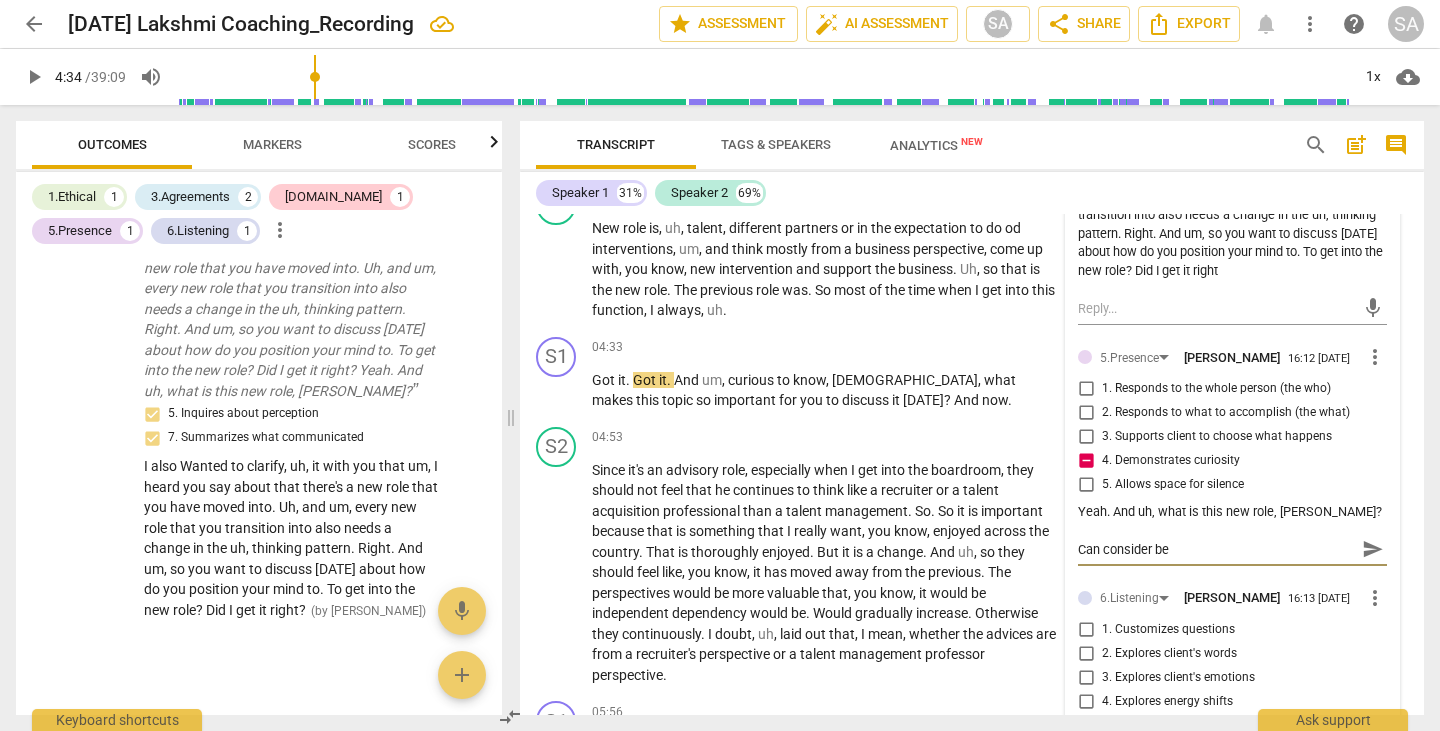 type on "Can consider bei" 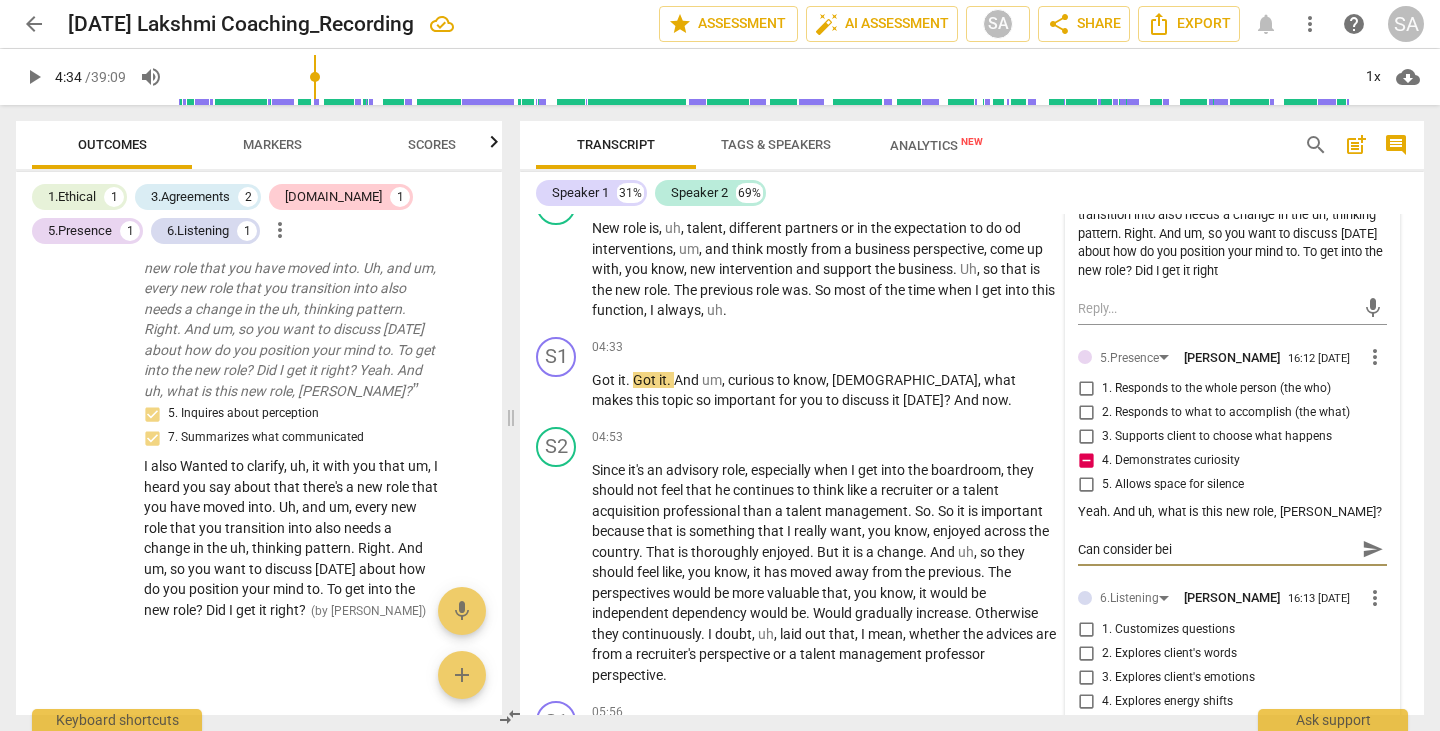 type on "Can consider bein" 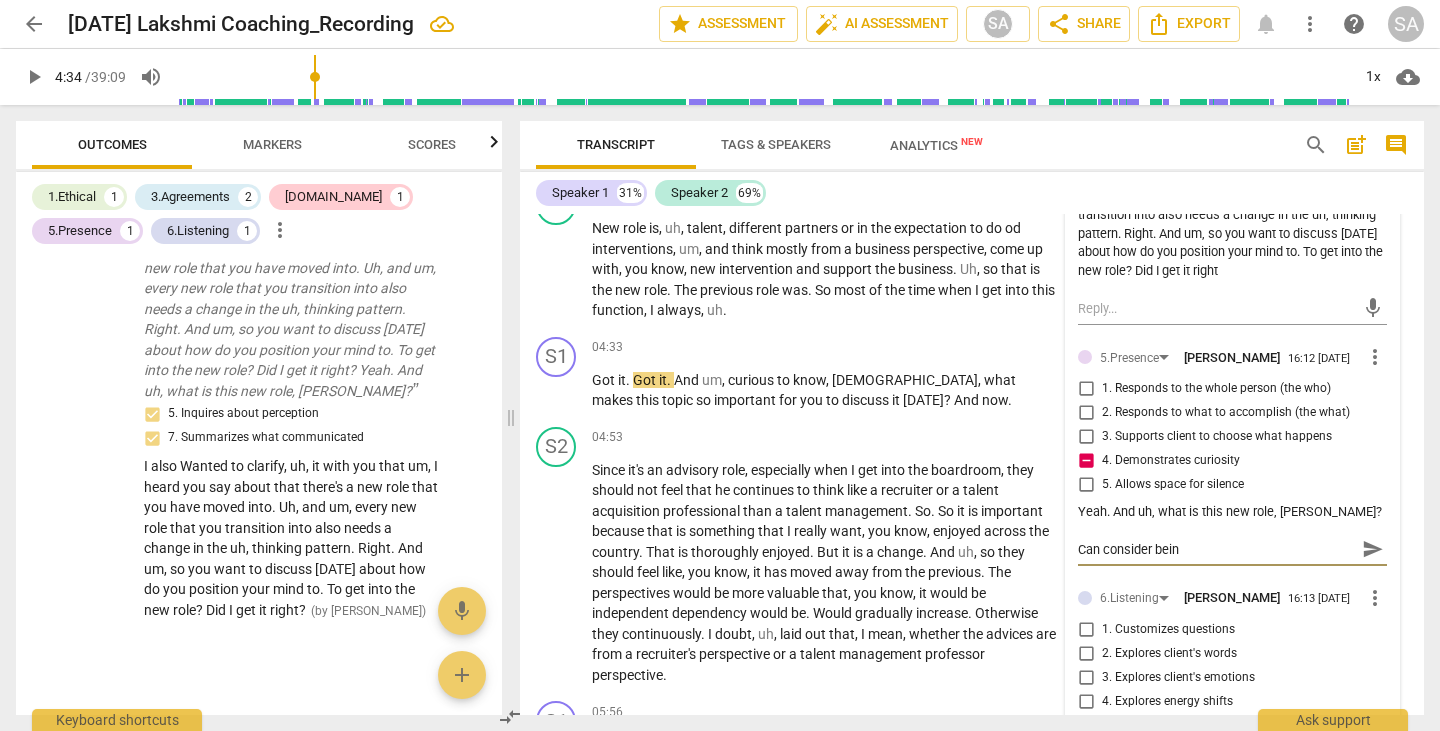 type on "Can consider being" 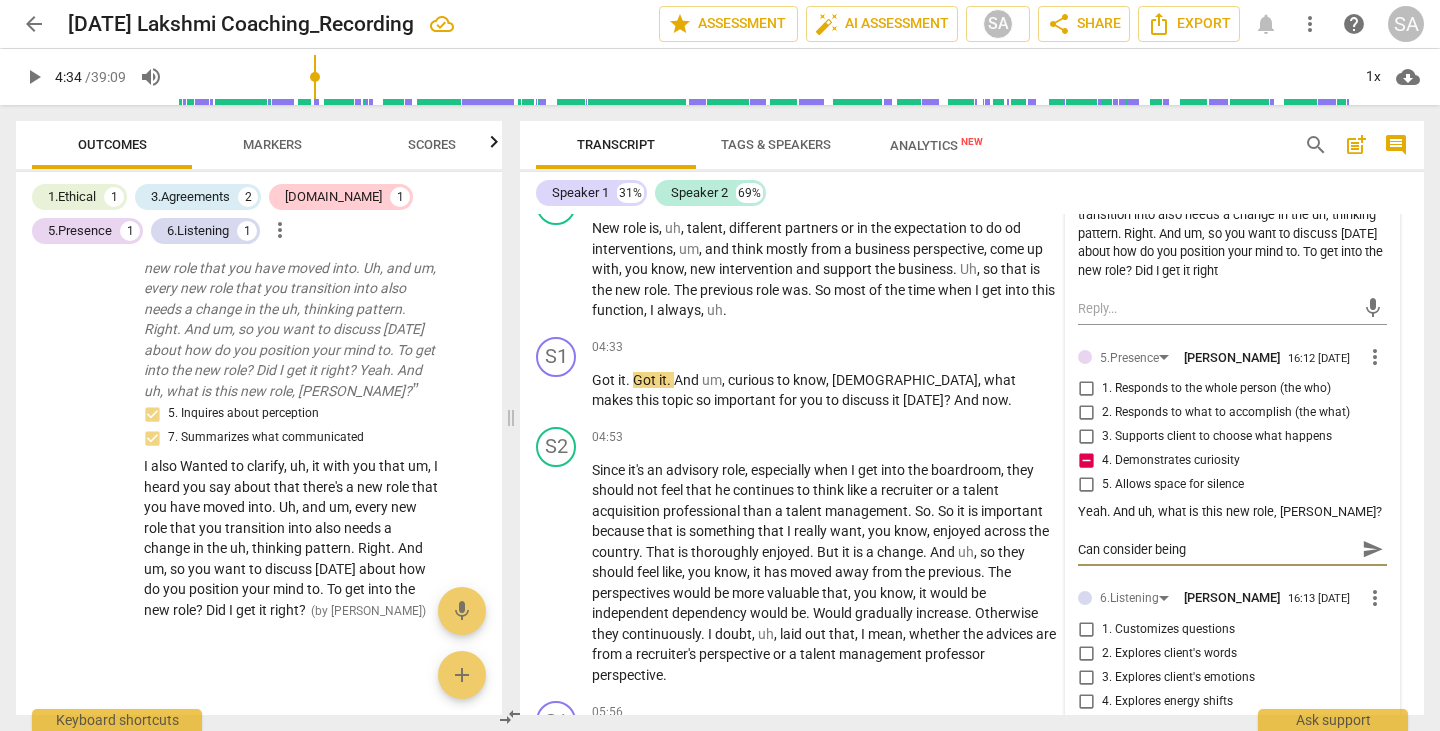 type on "Can consider being" 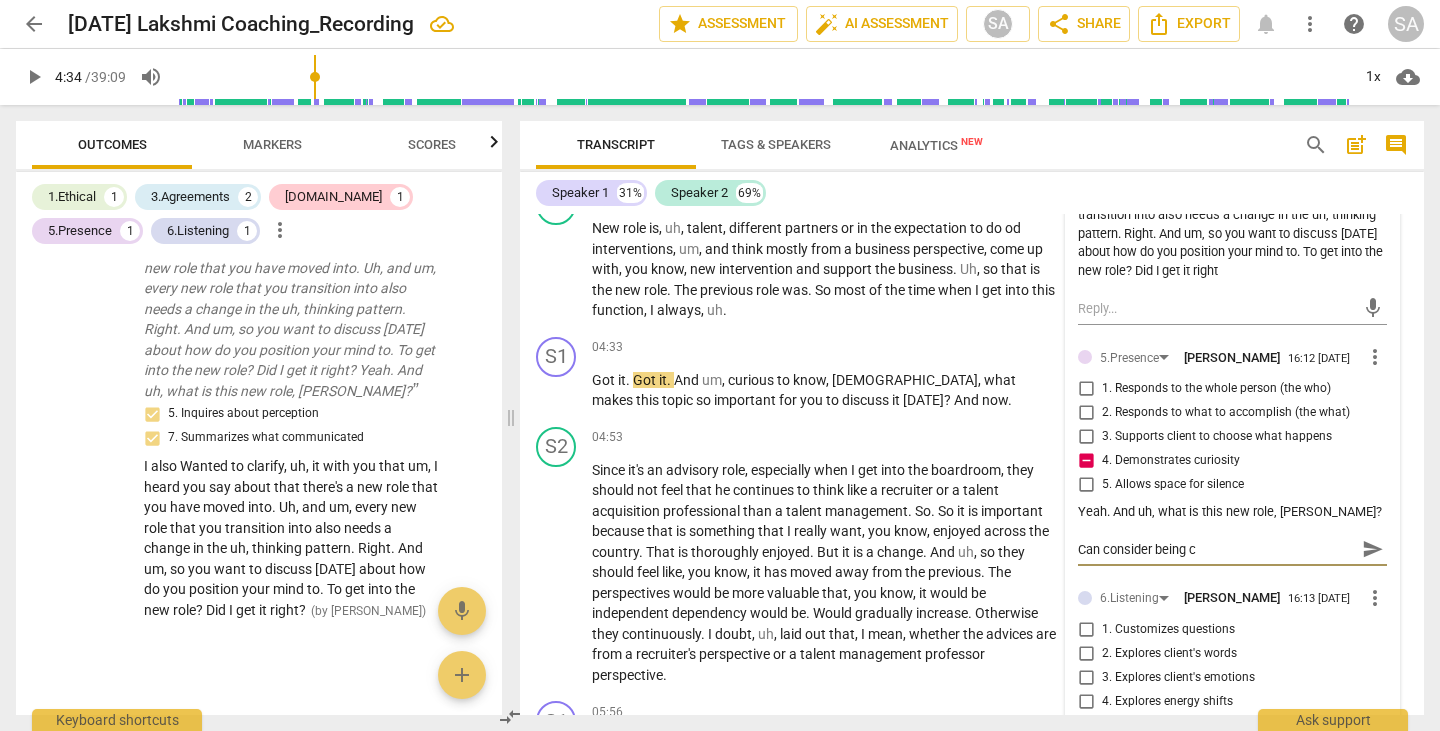 type on "Can consider being cu" 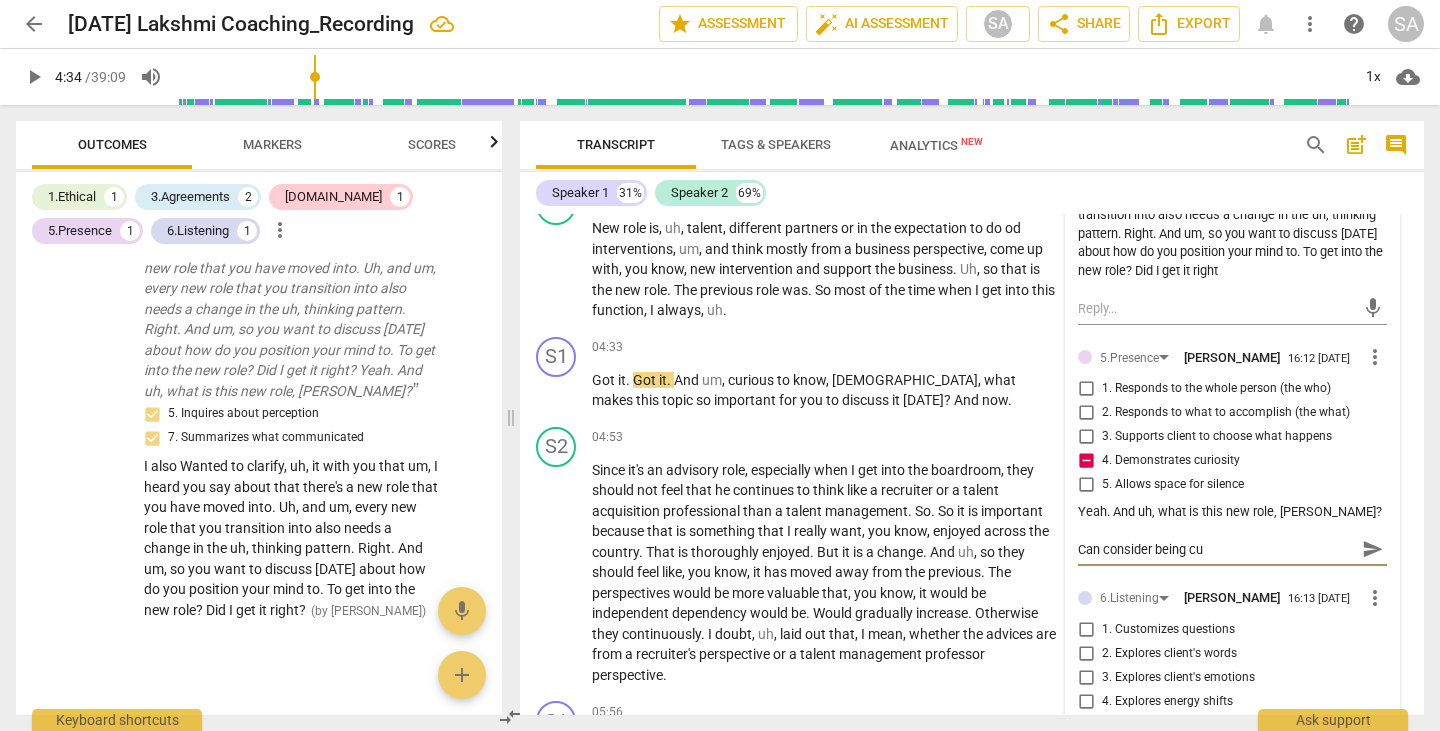 type on "Can consider being cur" 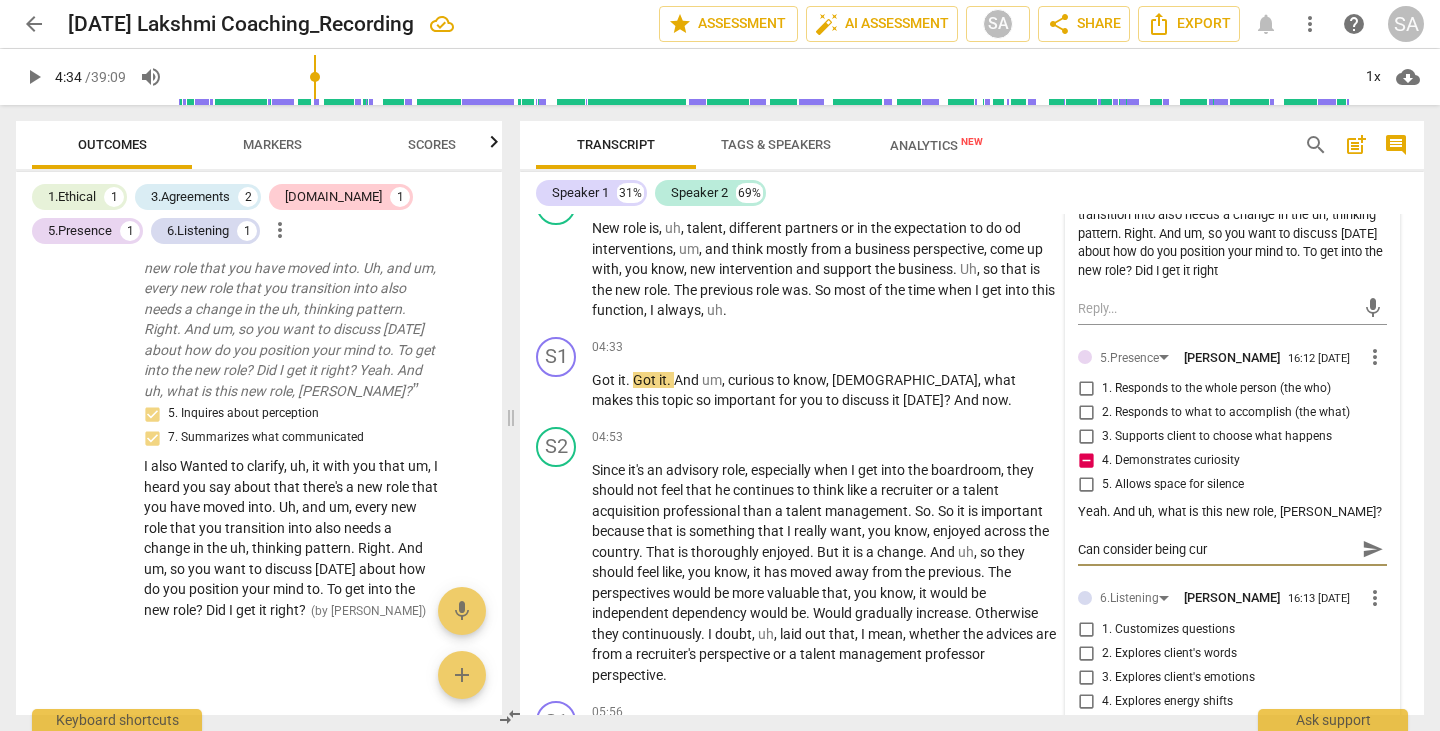 type on "Can consider being curi" 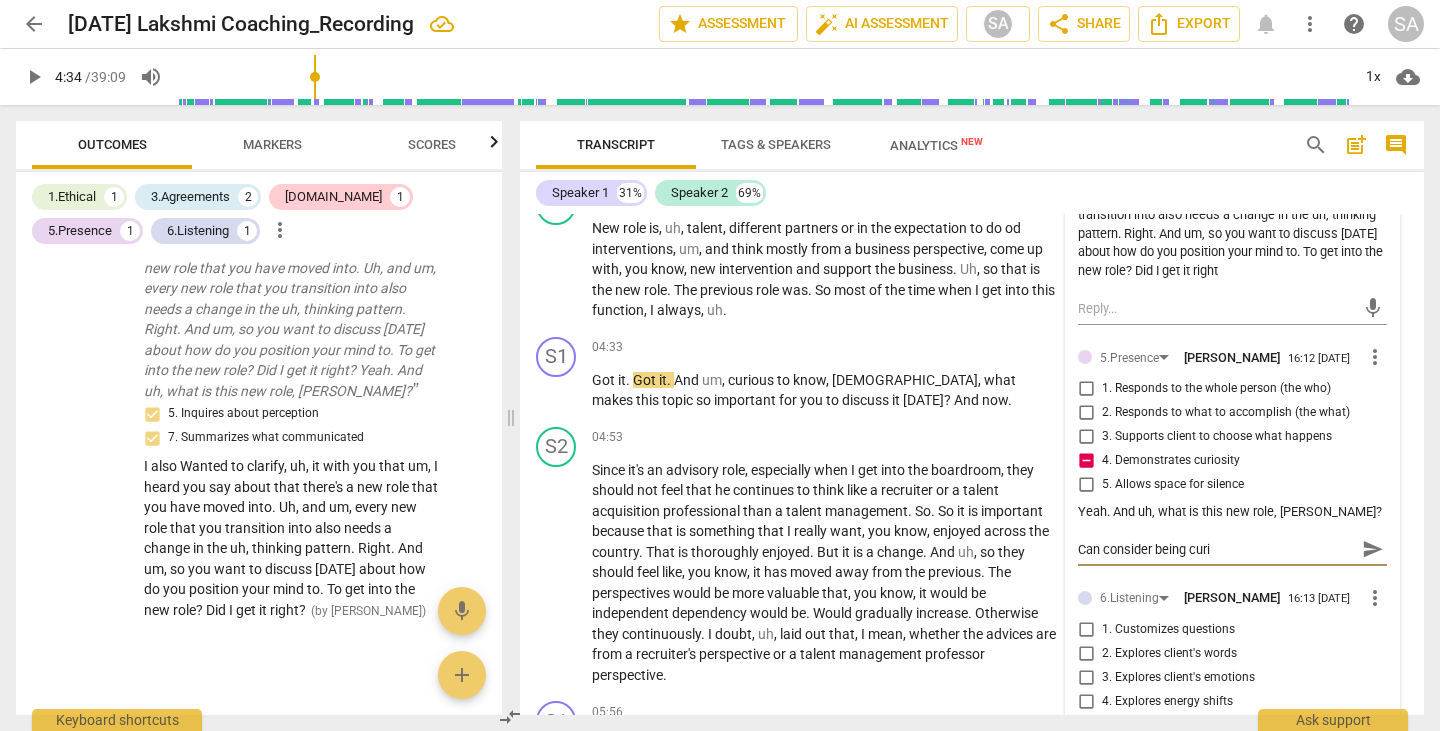 type on "Can consider being curio" 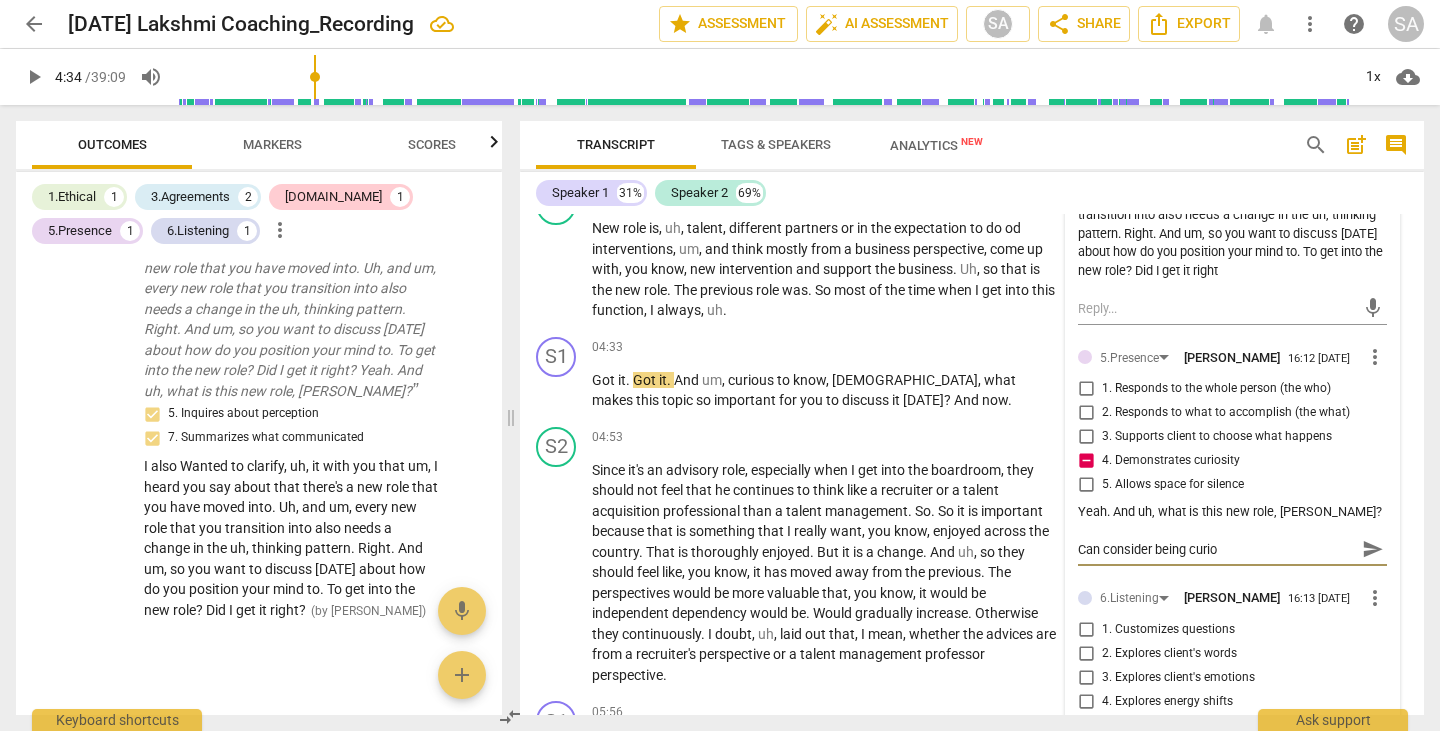 type on "Can consider being curiou" 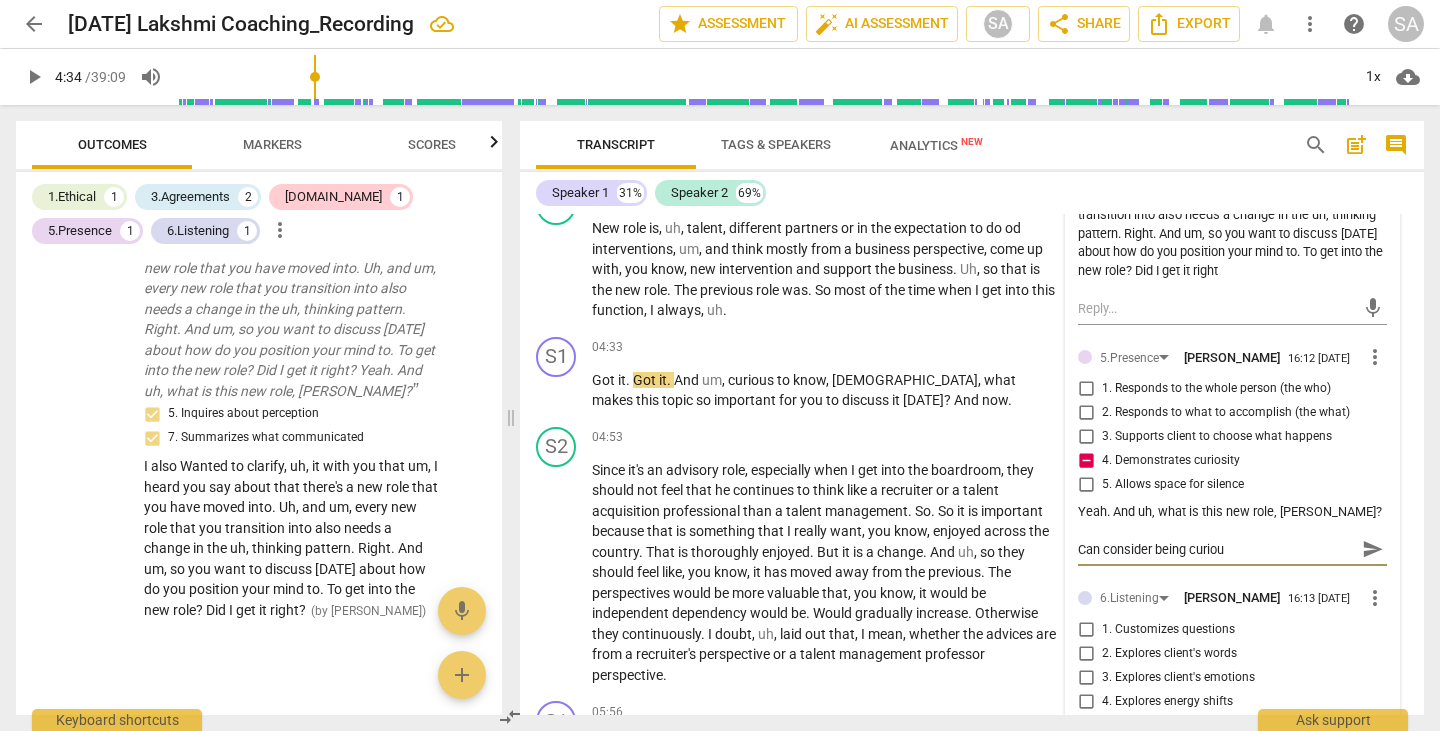 type on "Can consider being curious" 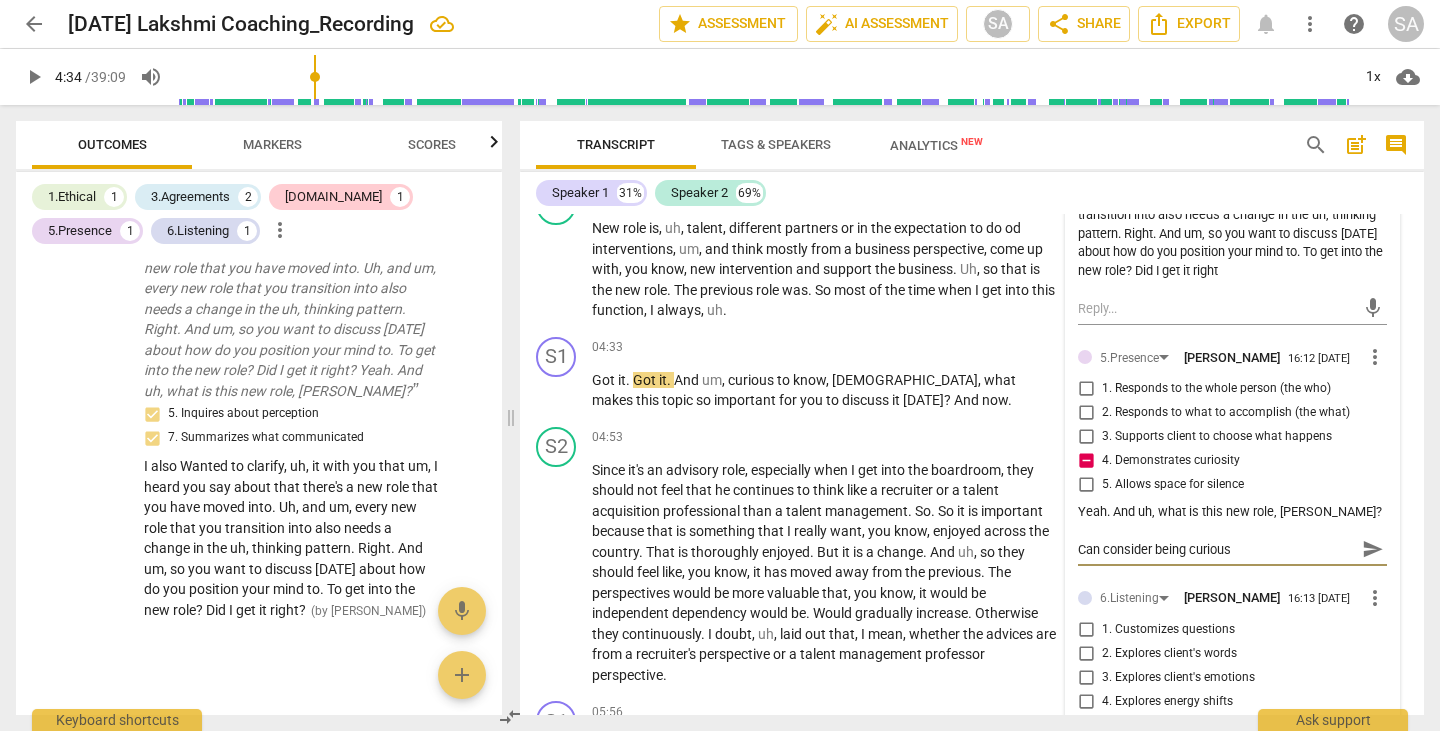 type on "Can consider being curious" 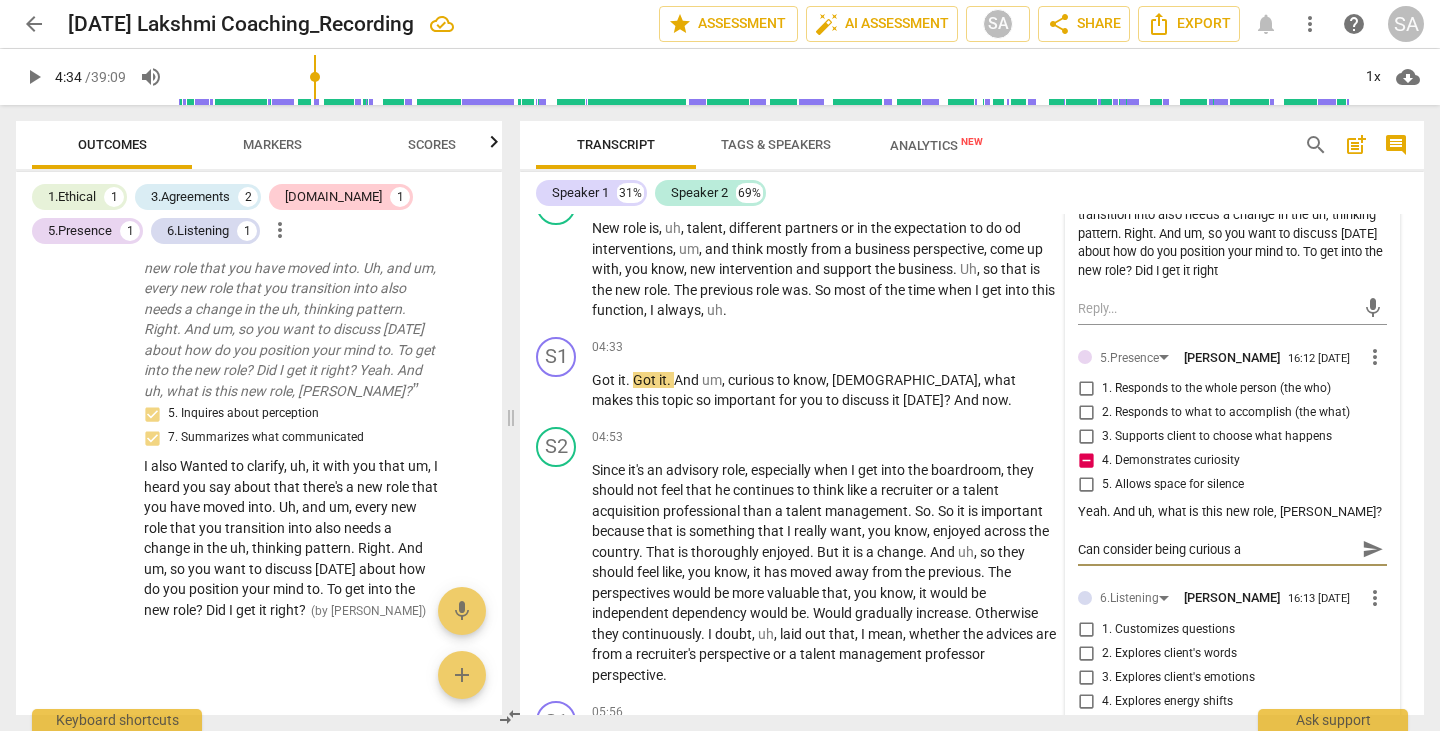 type on "Can consider being curious an" 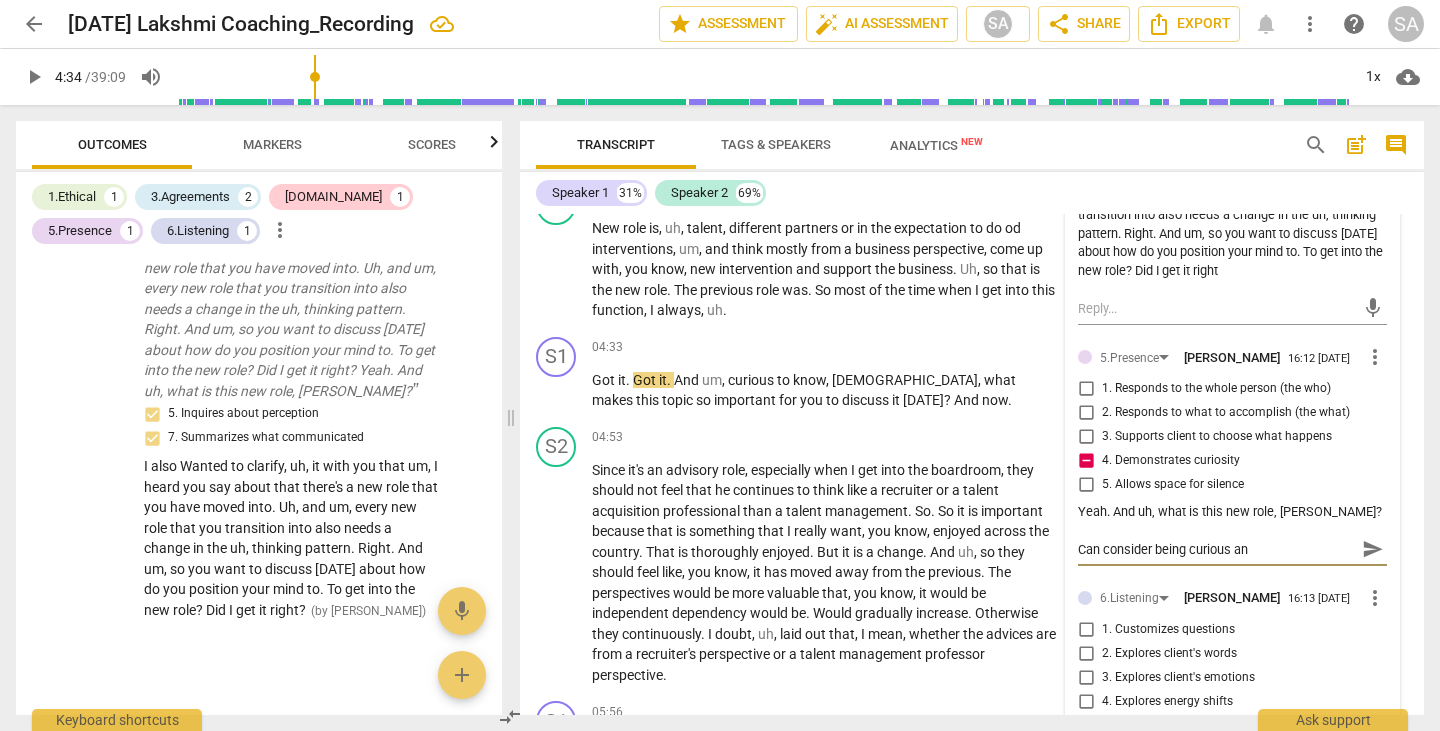 type on "Can consider being curious and" 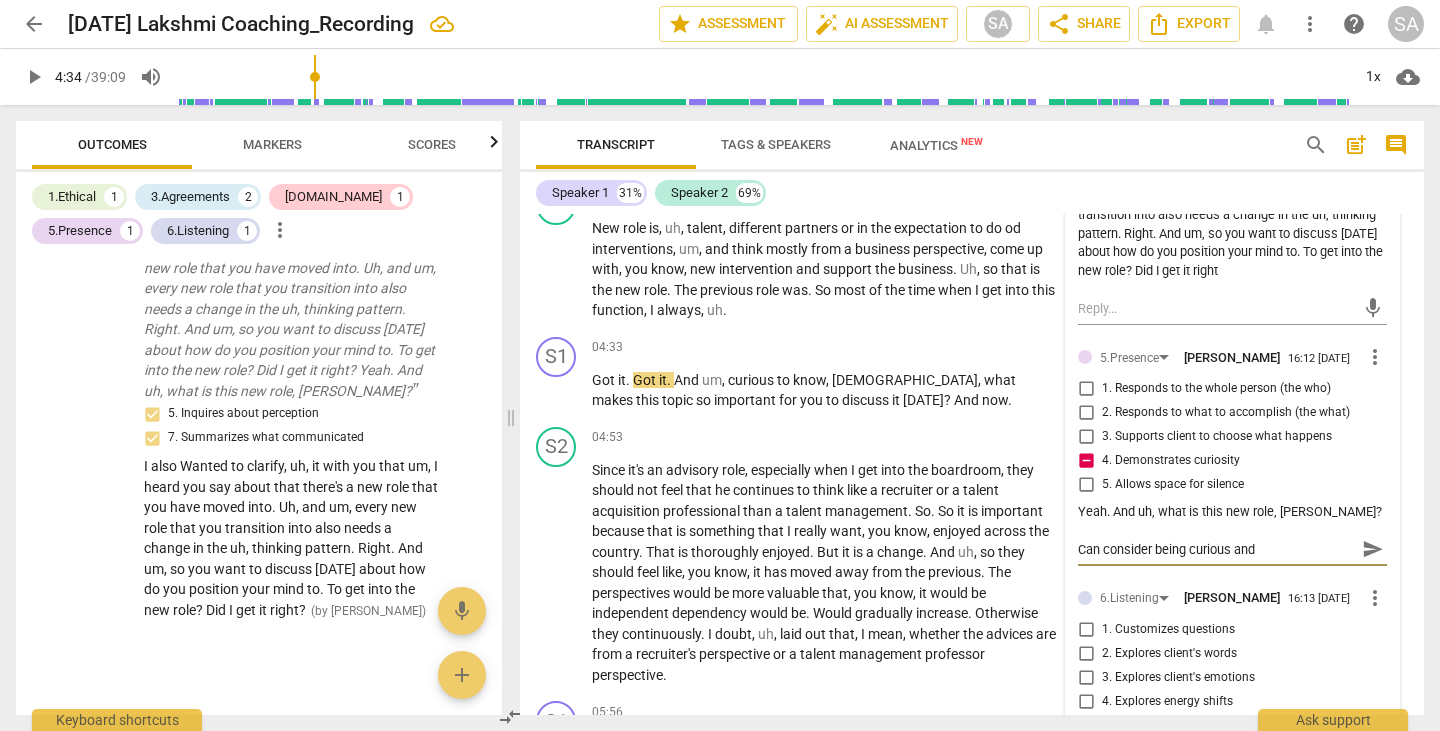 type on "Can consider being curious and" 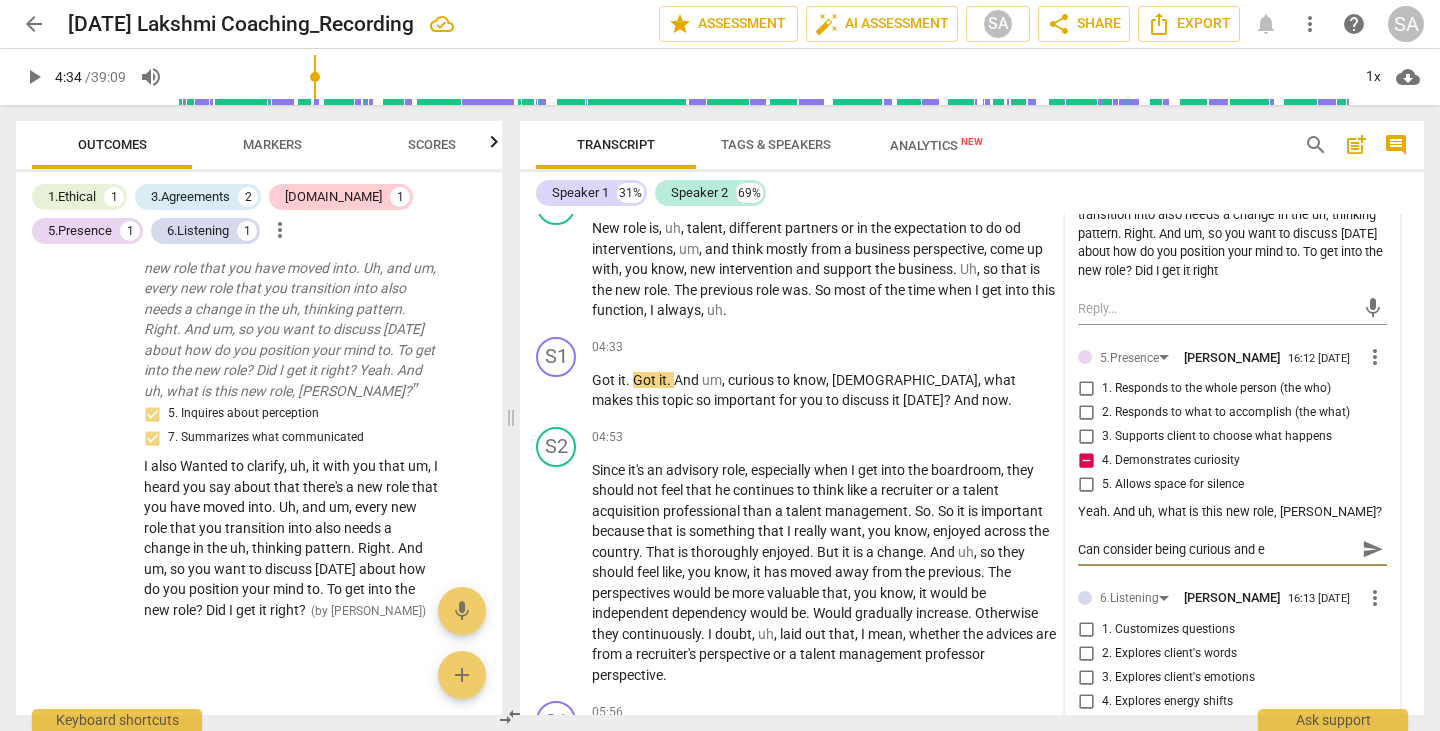 type on "Can consider being curious and ex" 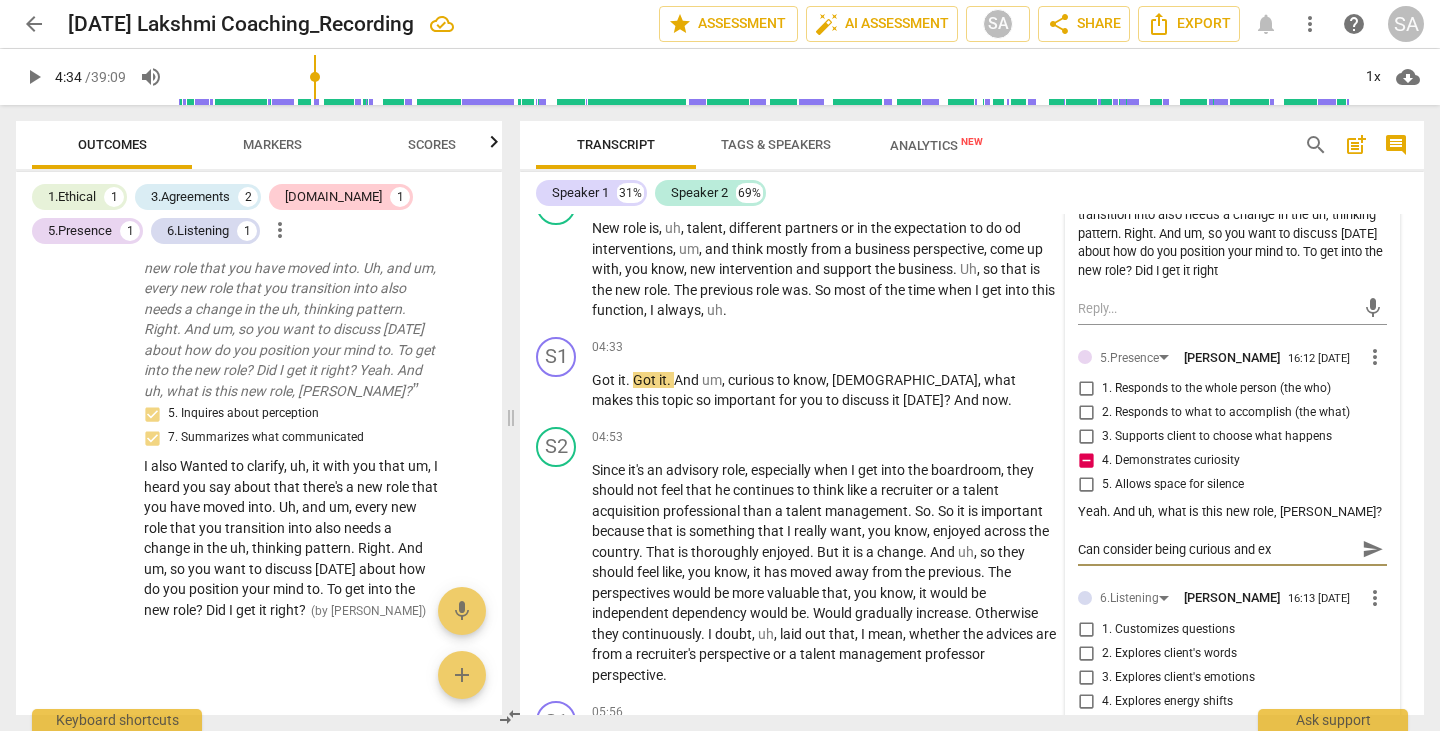 type on "Can consider being curious and exp" 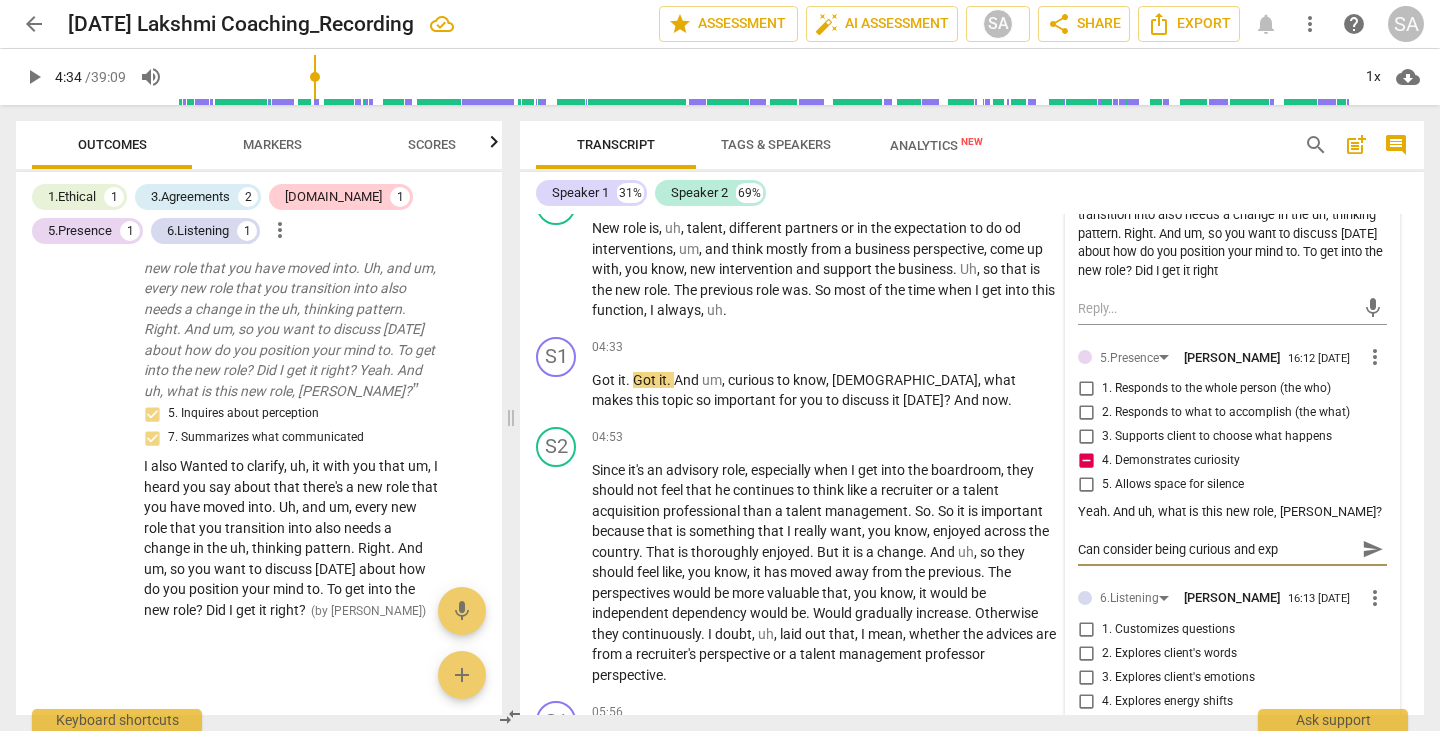 type on "Can consider being curious and expl" 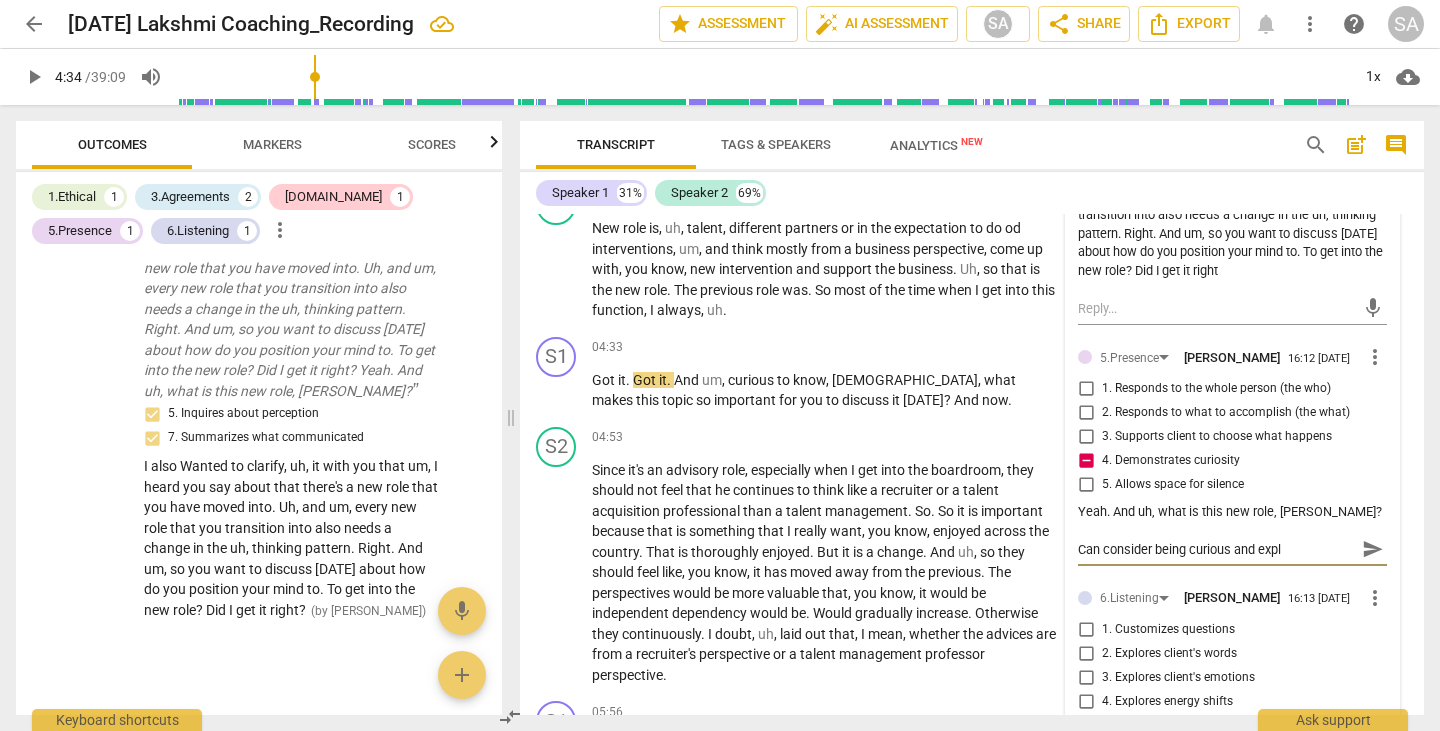 type on "Can consider being curious and explo" 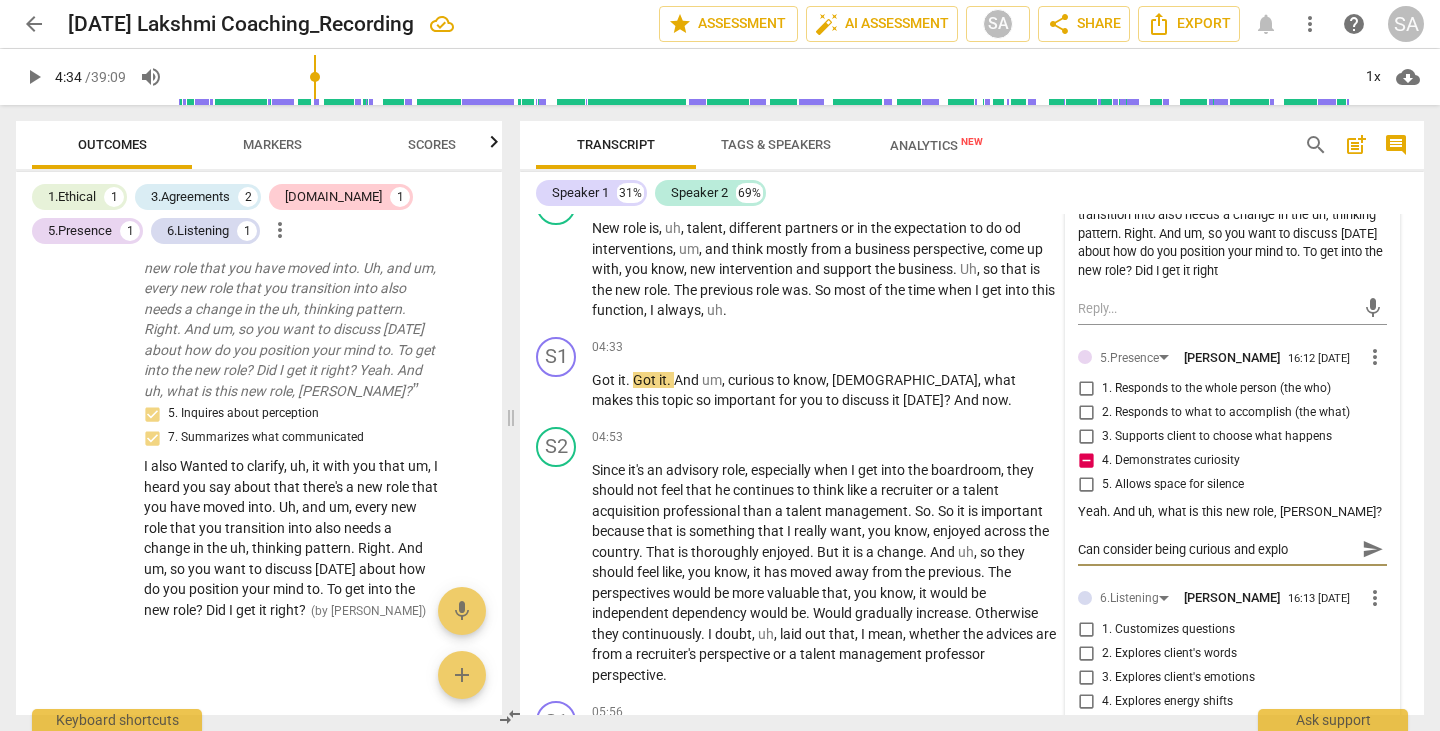 type on "Can consider being curious and explor" 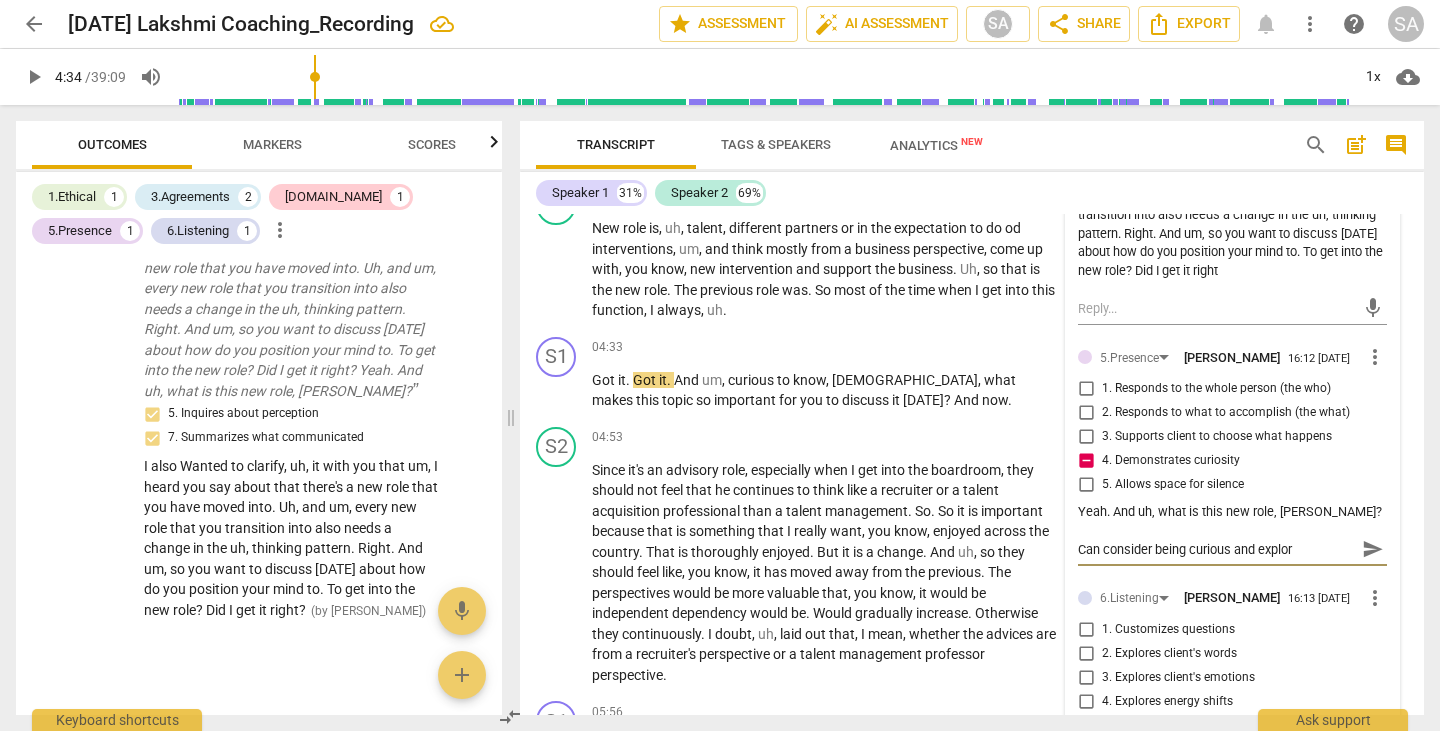 type on "Can consider being curious and explori" 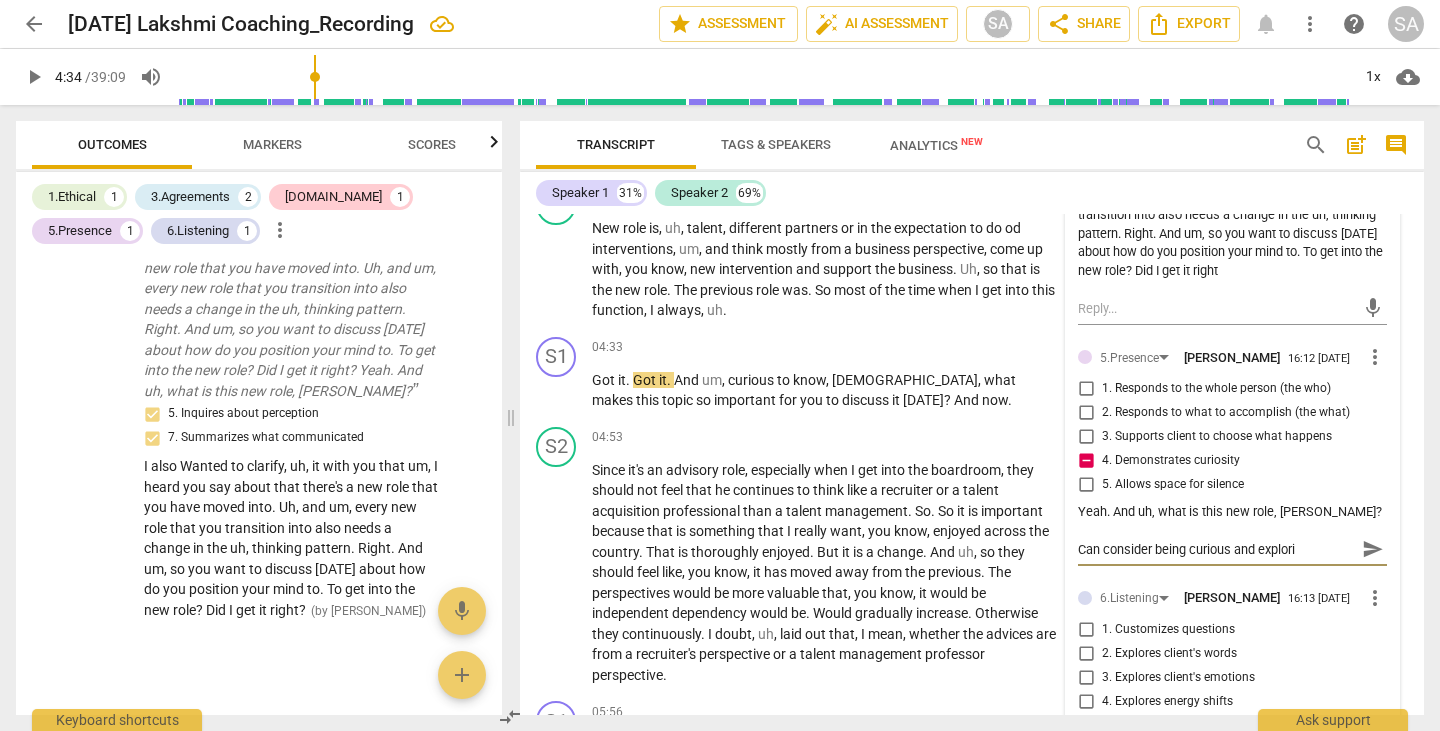 type on "Can consider being curious and explorin" 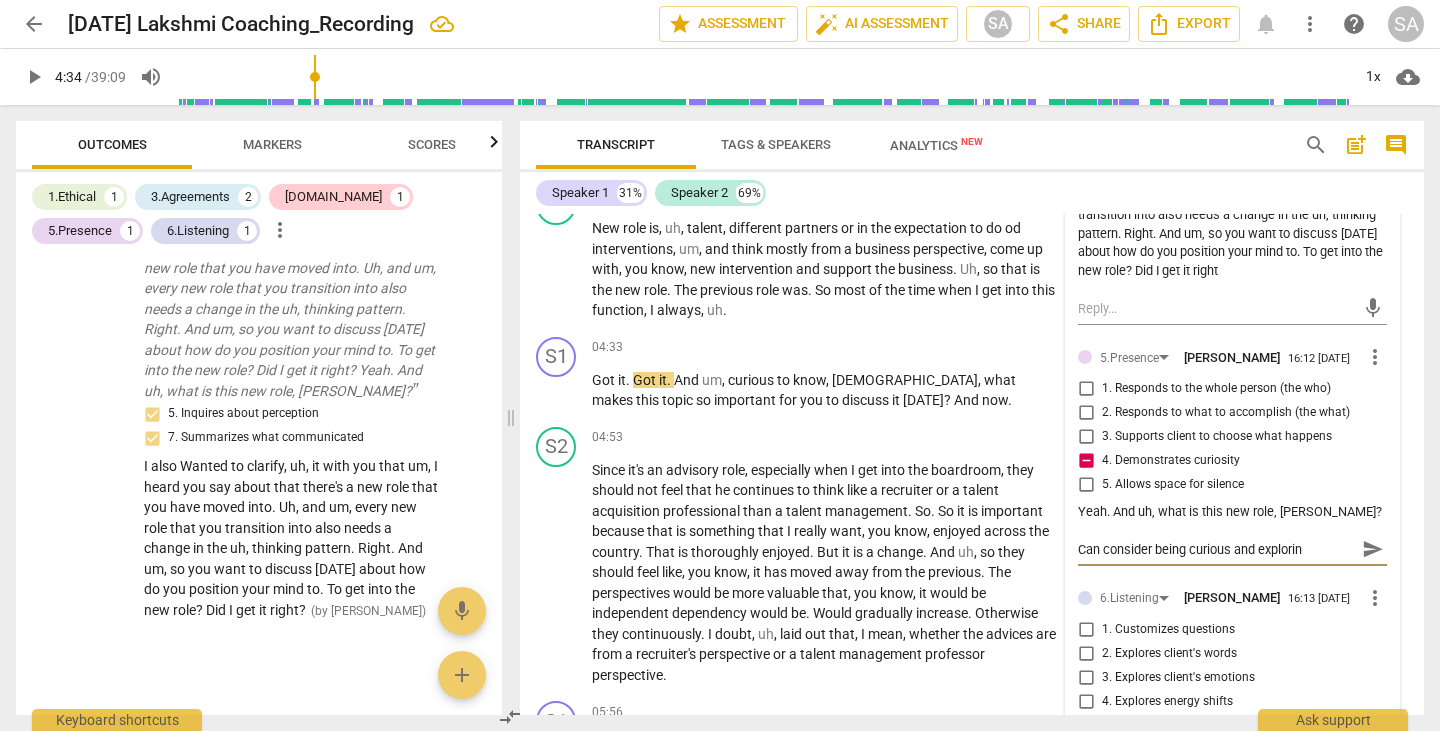 type on "Can consider being curious and exploring" 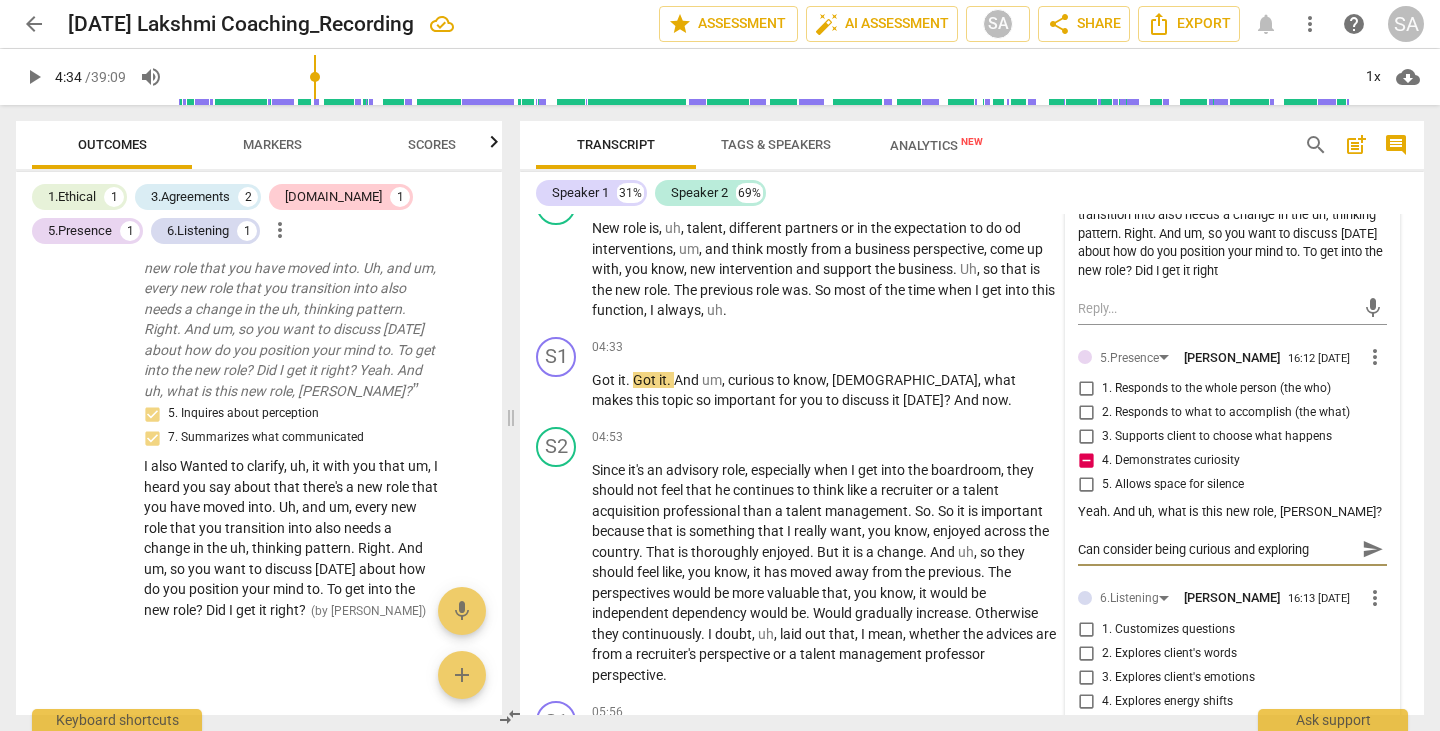 type on "Can consider being curious and exploring" 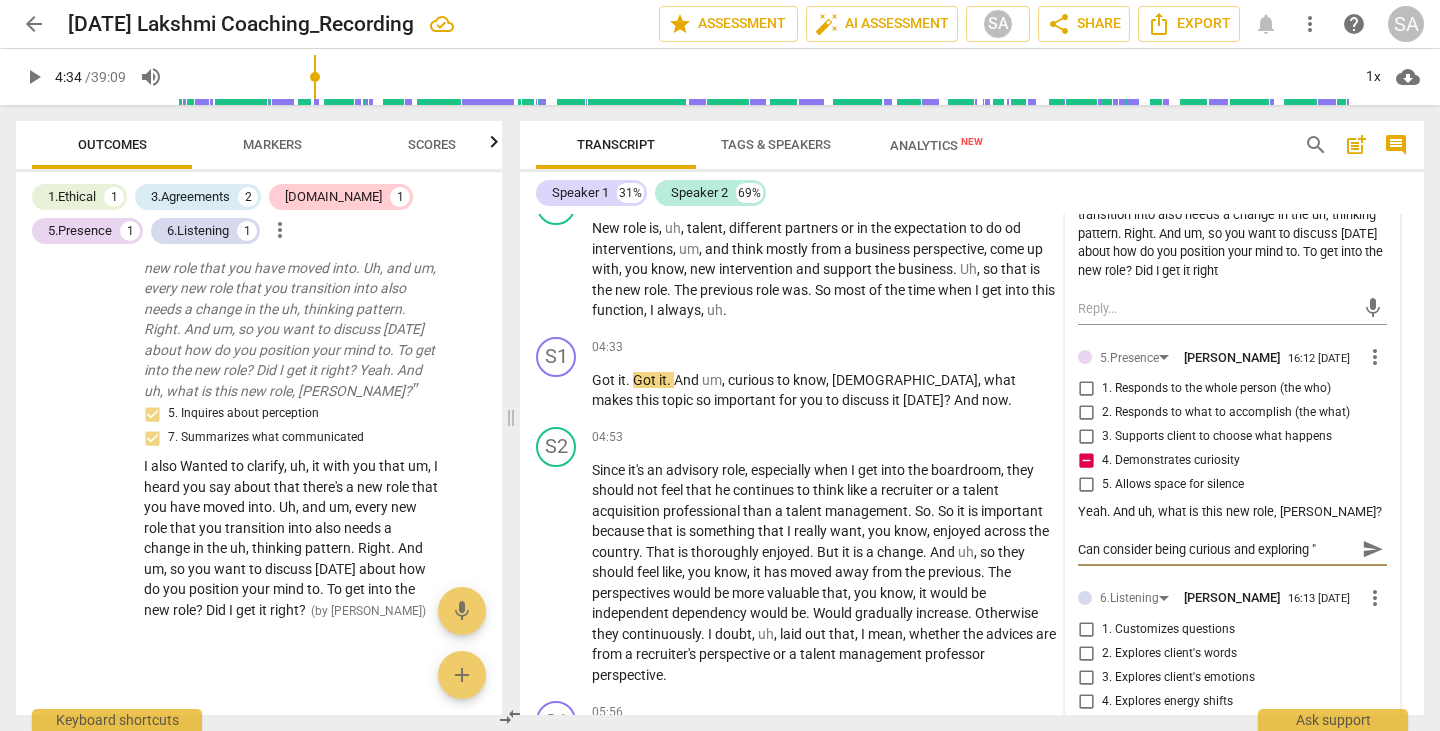 type on "Can consider being curious and exploring "p" 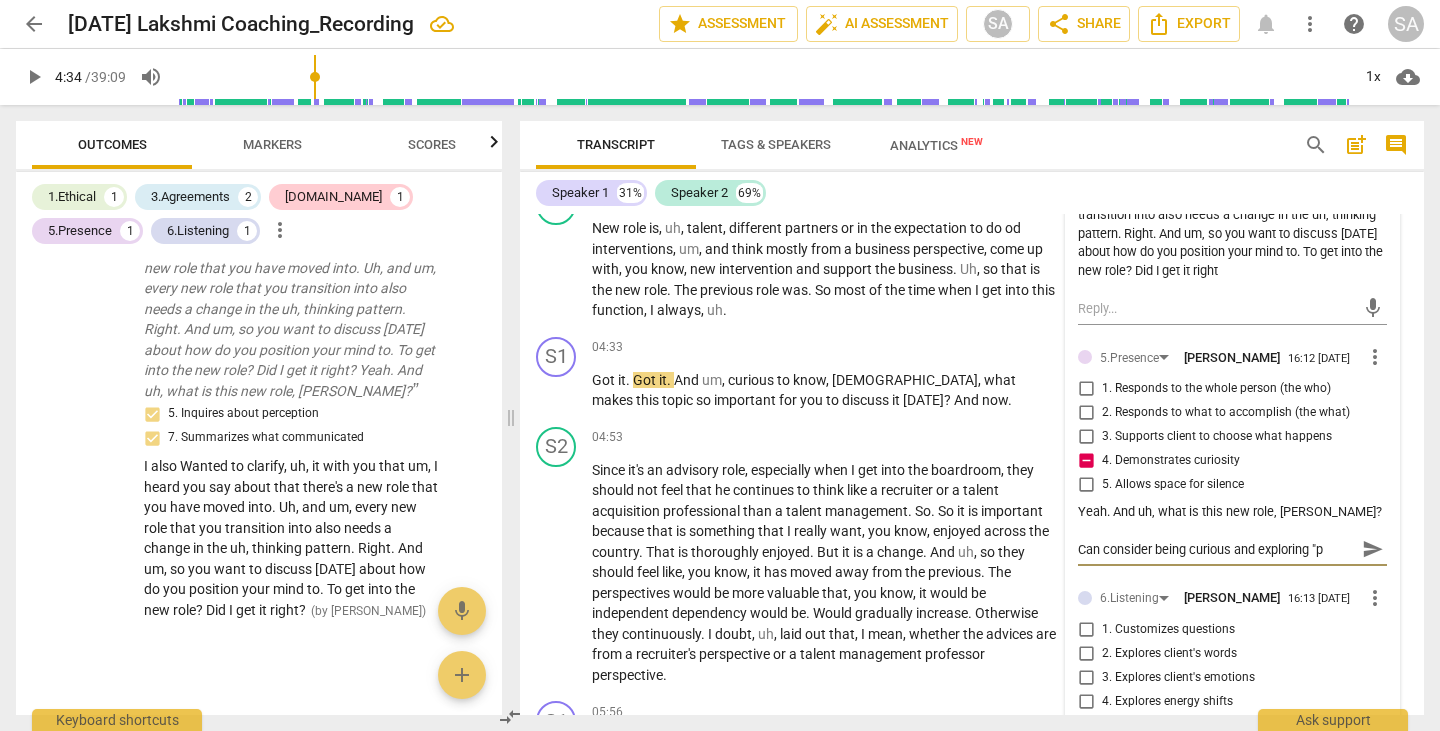 type on "Can consider being curious and exploring "po" 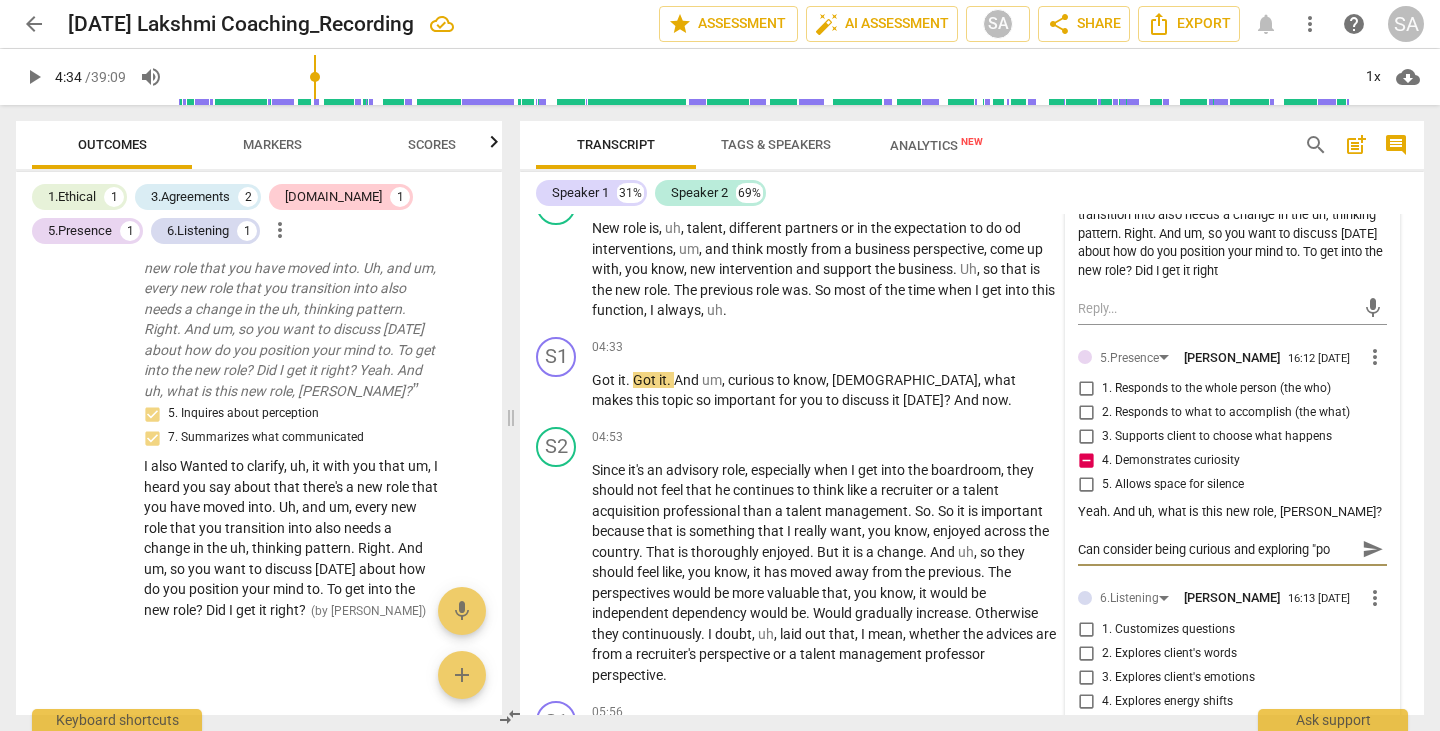 type on "Can consider being curious and exploring "pos" 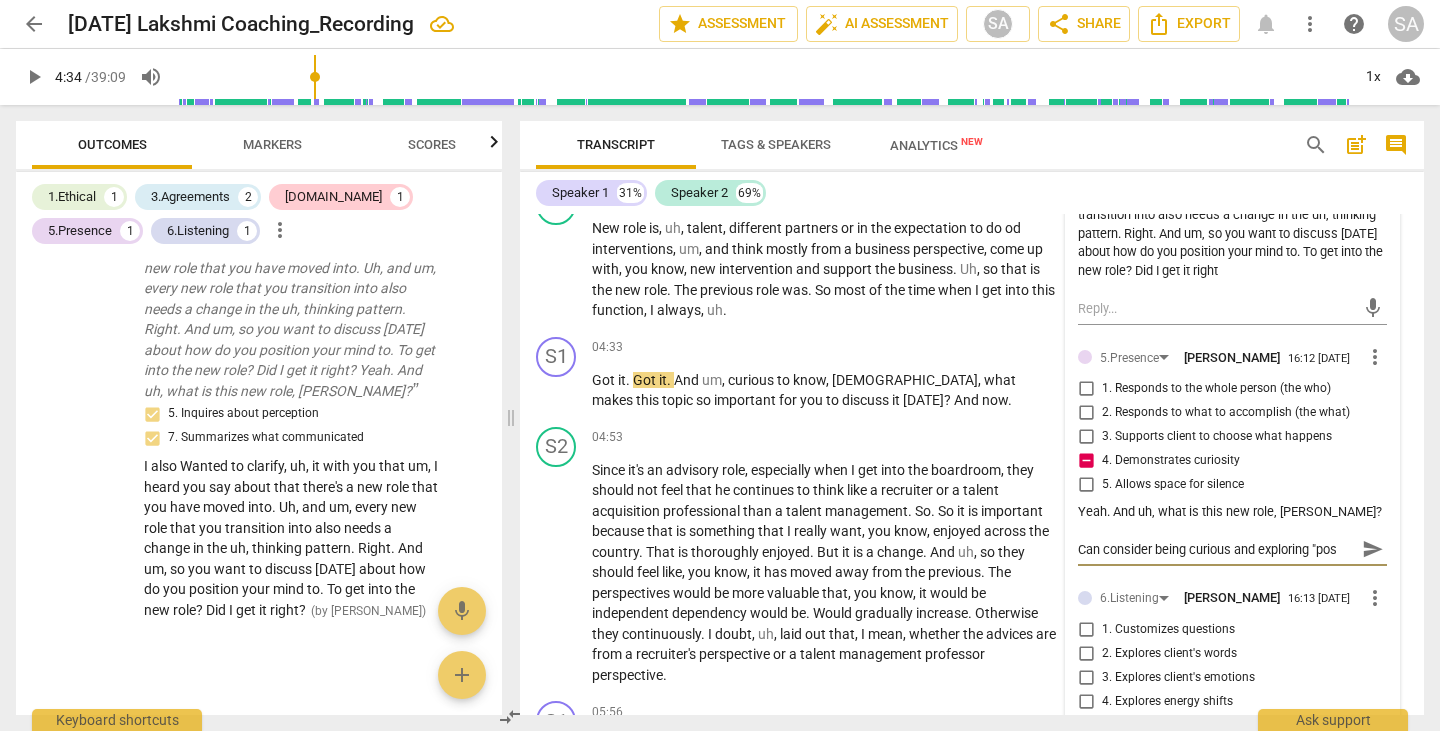 type on "Can consider being curious and exploring "posi" 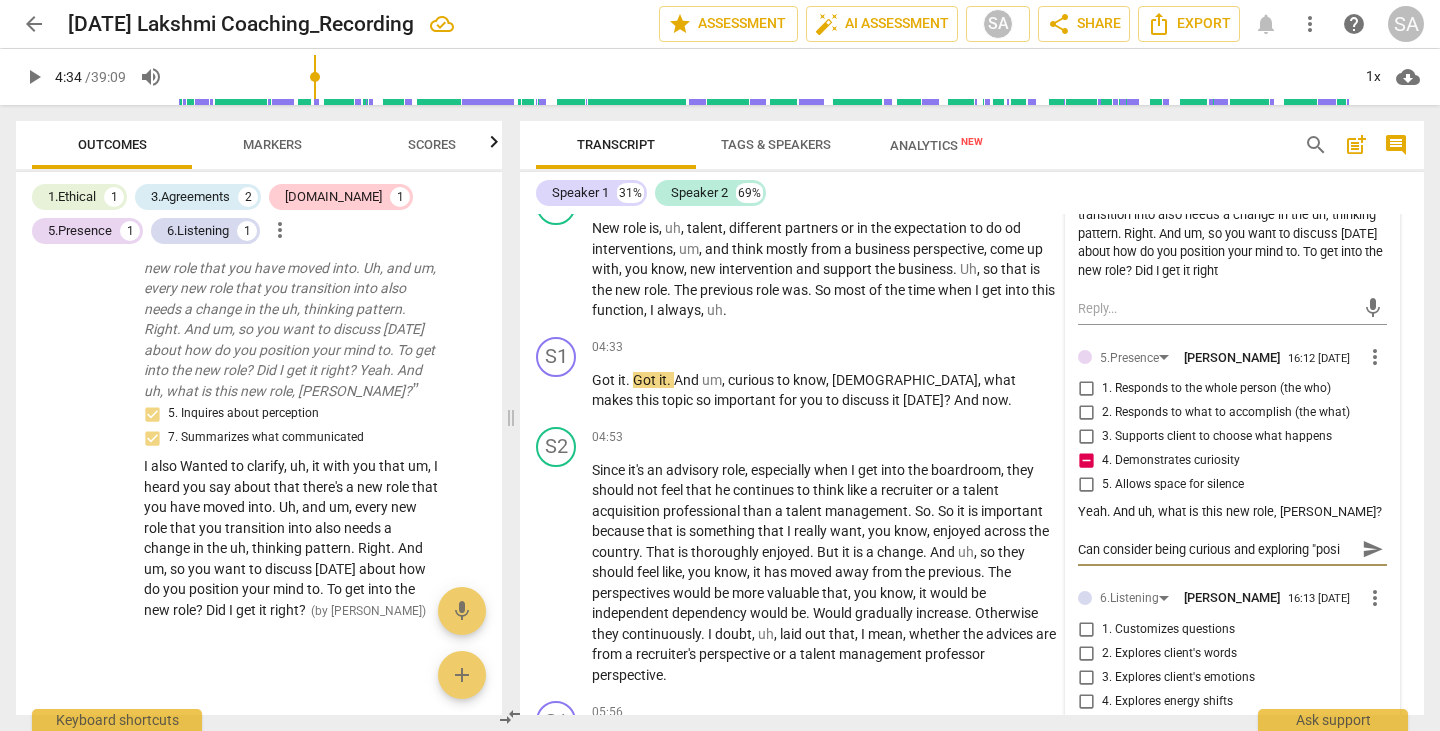 type on "Can consider being curious and exploring "posit" 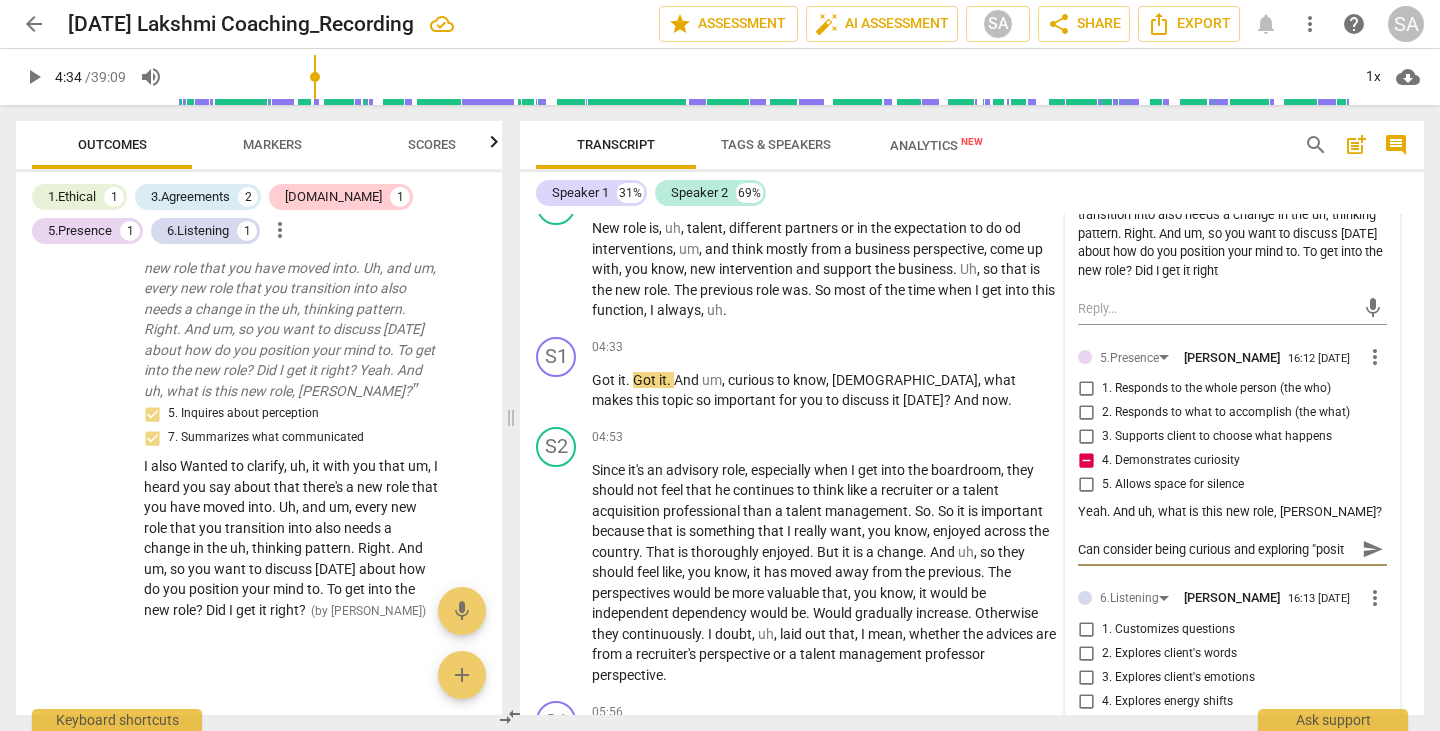 type on "Can consider being curious and exploring "positi" 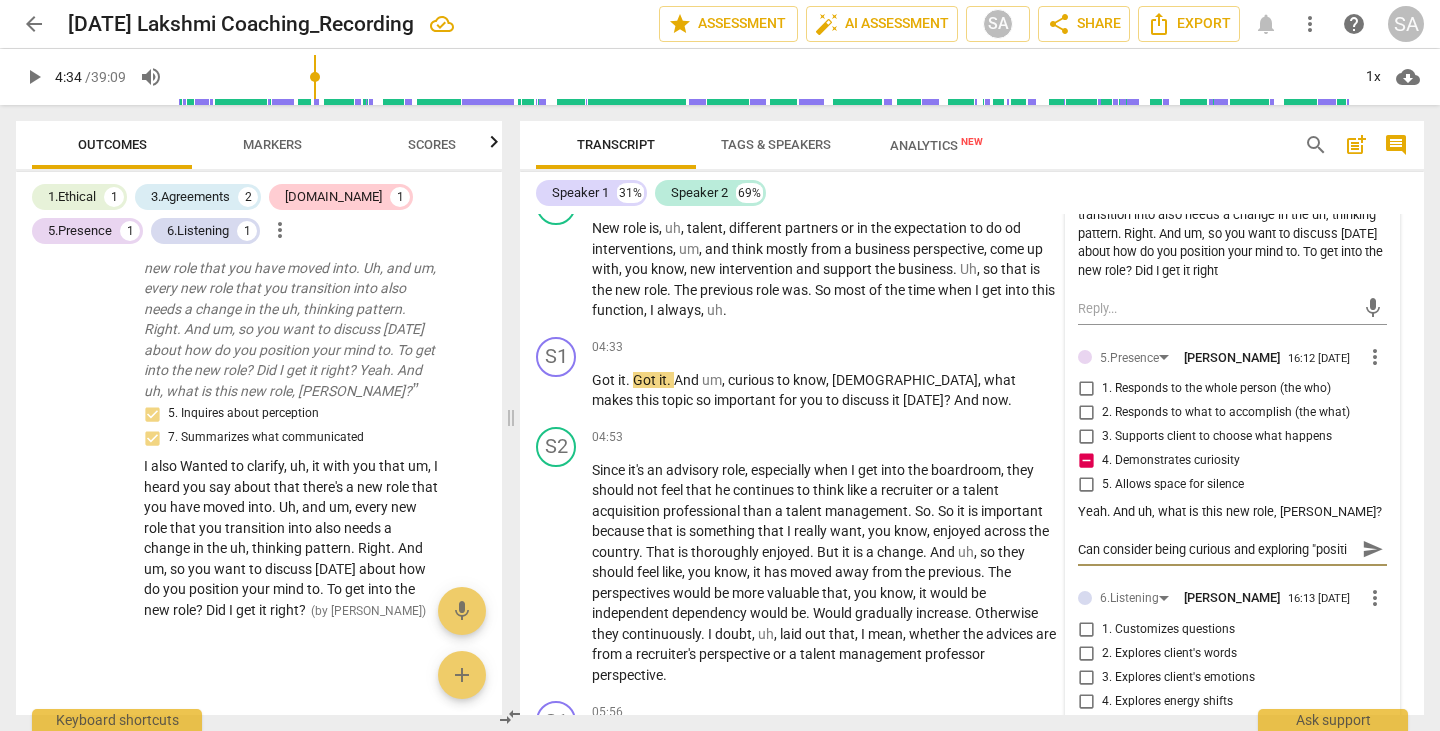 type on "Can consider being curious and exploring "positio" 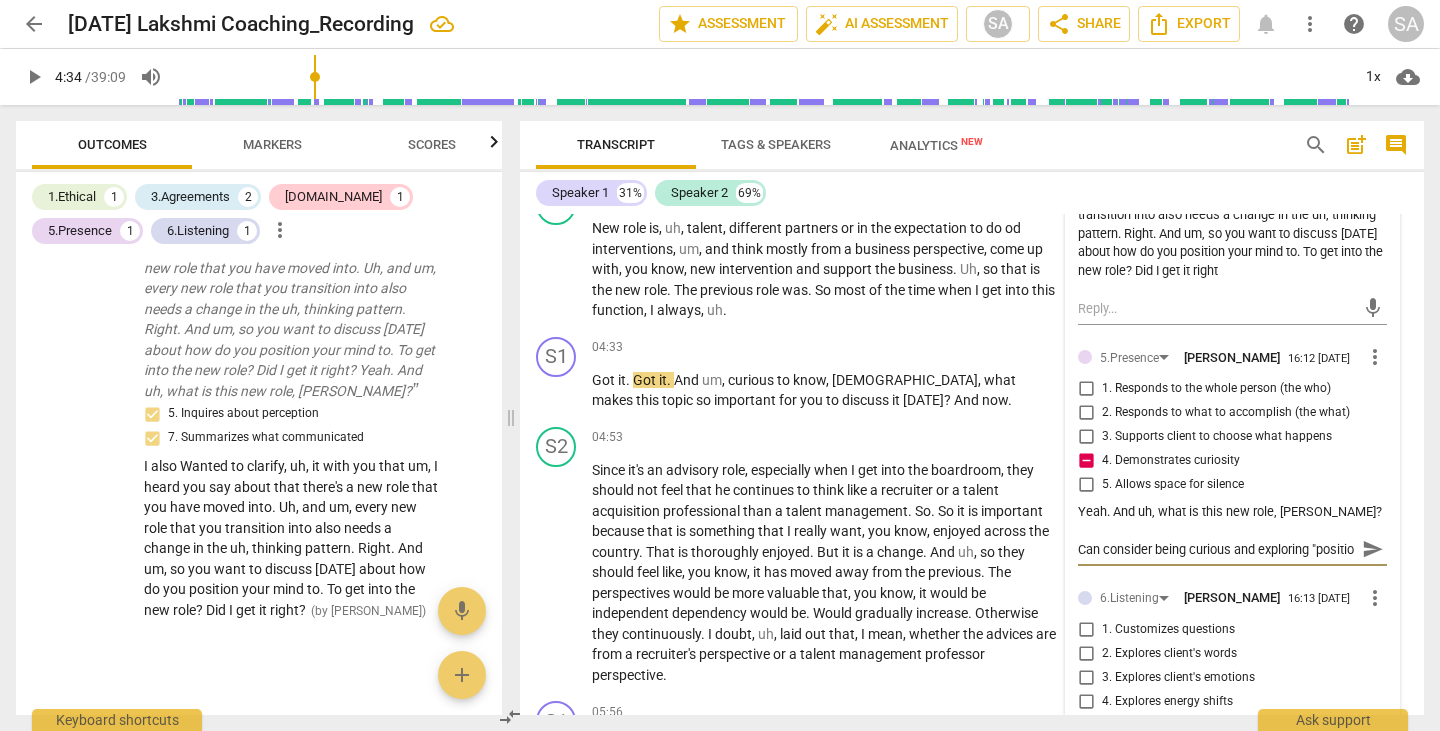 scroll, scrollTop: 17, scrollLeft: 0, axis: vertical 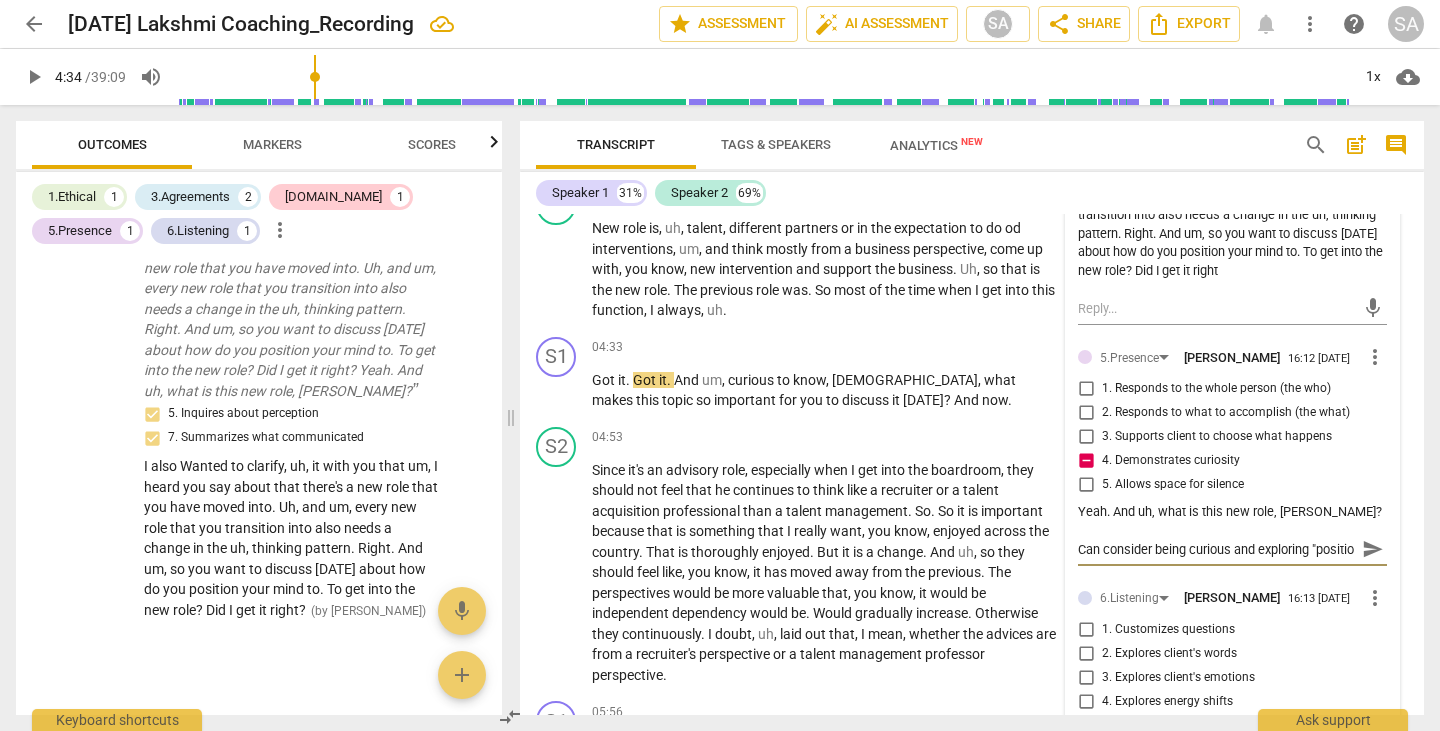 type on "Can consider being curious and exploring "position" 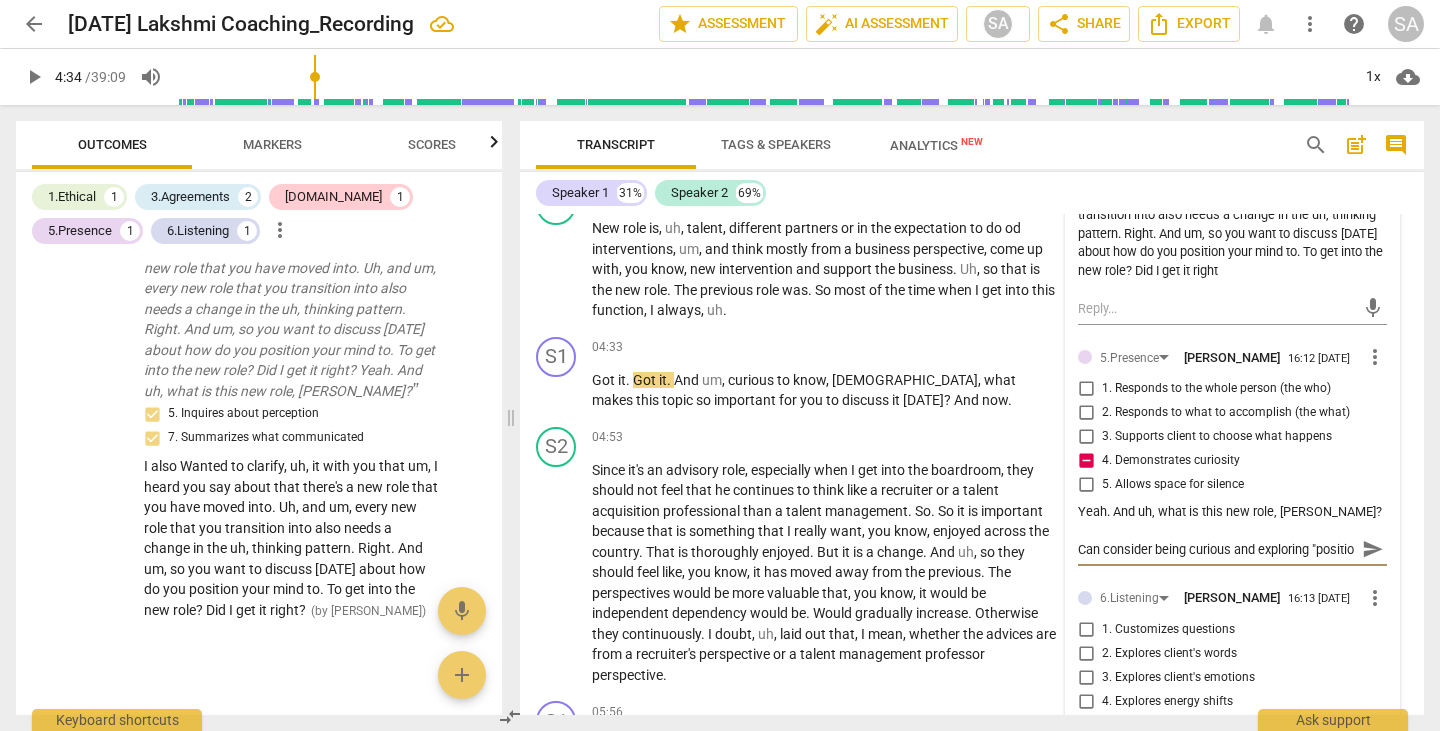 type on "Can consider being curious and exploring "position" 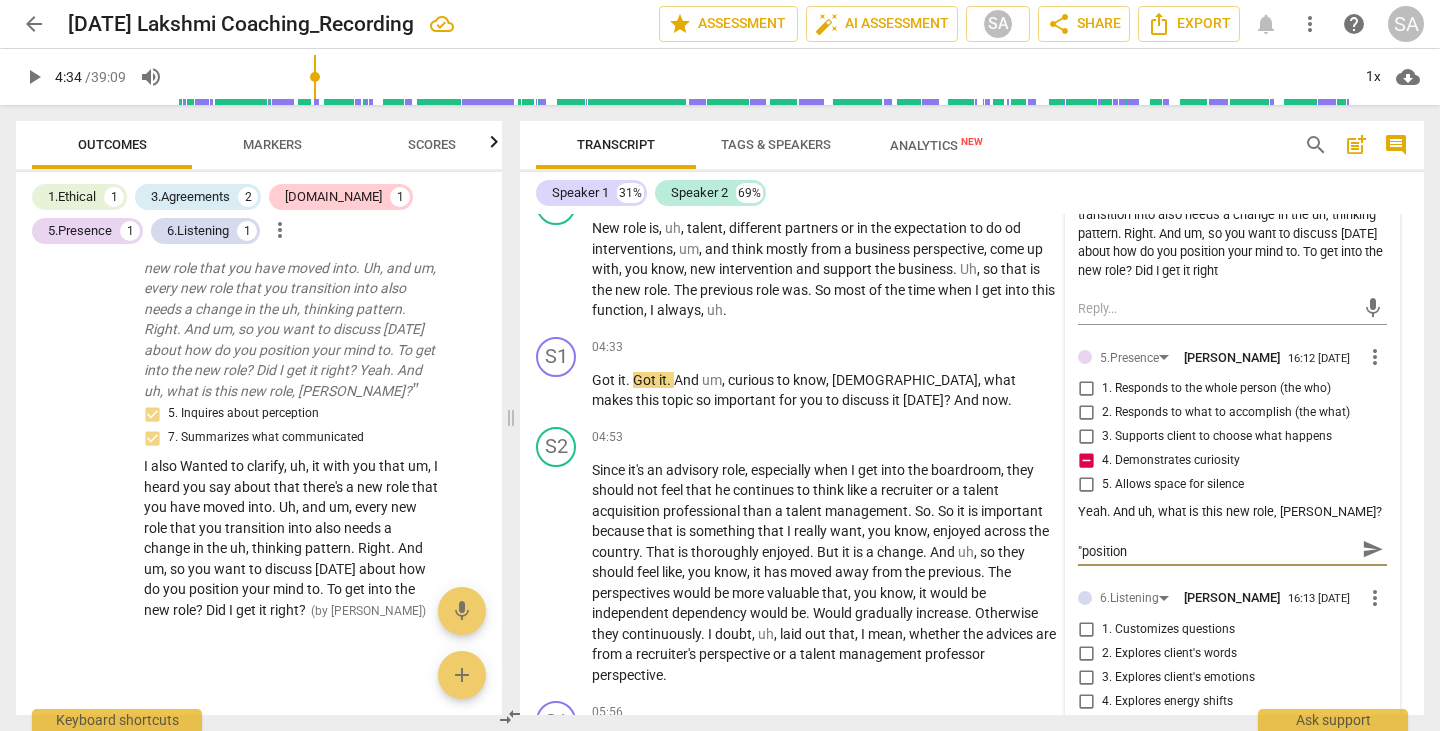 type on "Can consider being curious and exploring "positioni" 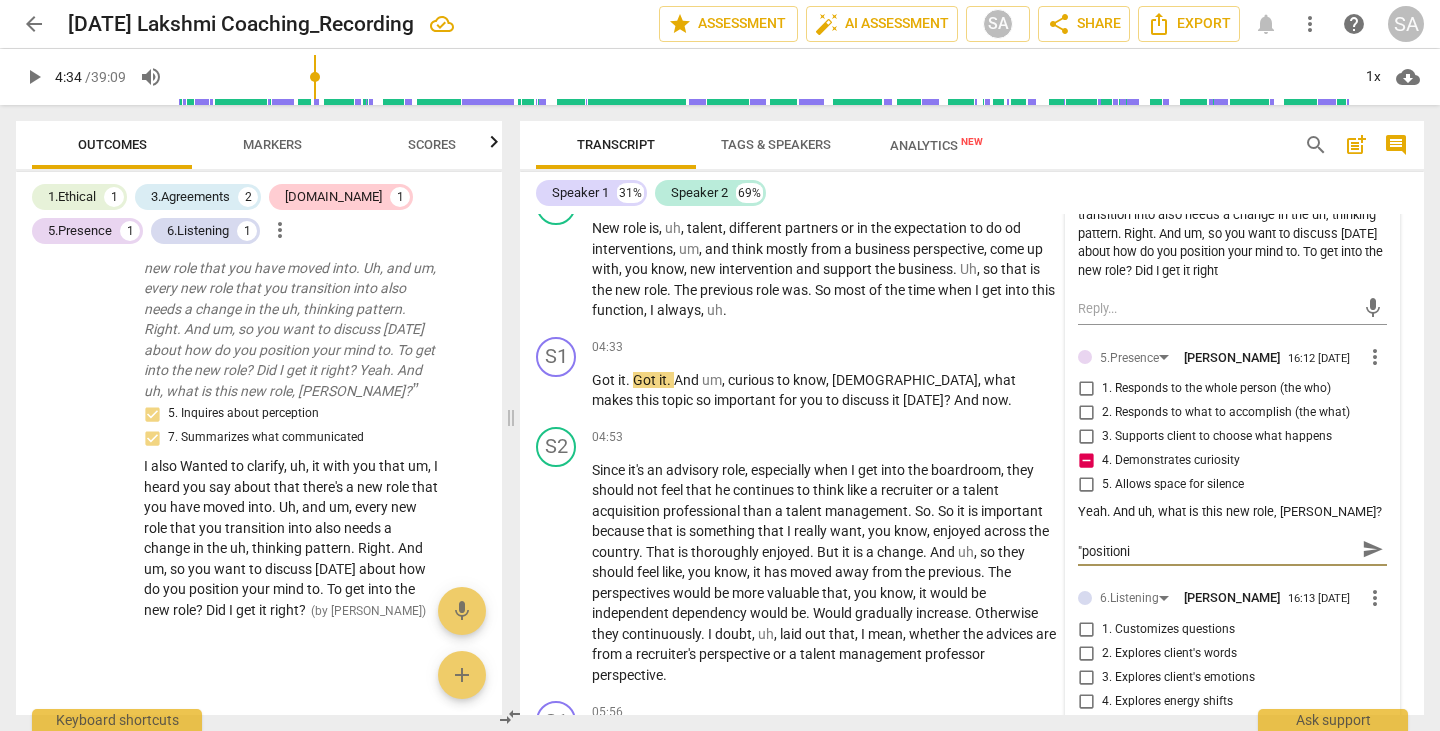 type on "Can consider being curious and exploring "positionin" 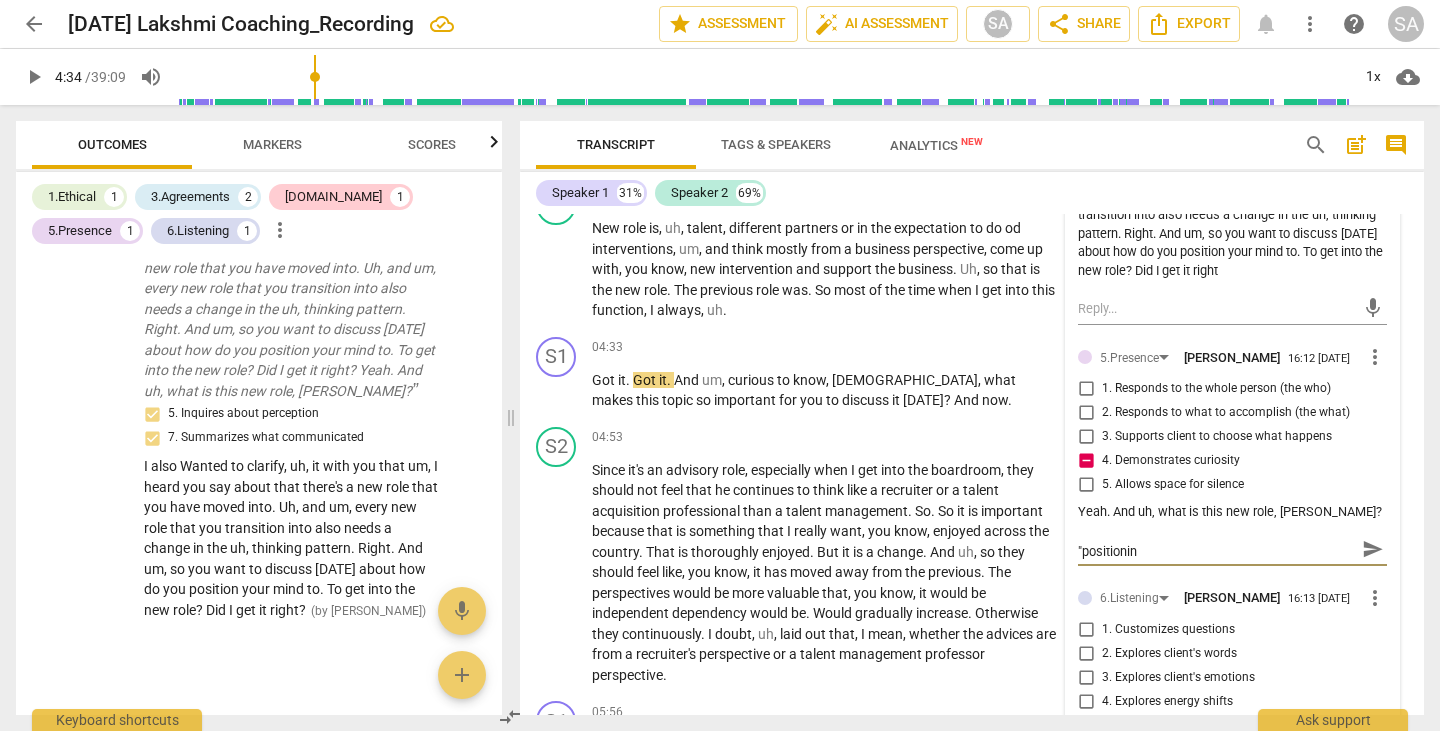 type on "Can consider being curious and exploring "positioning" 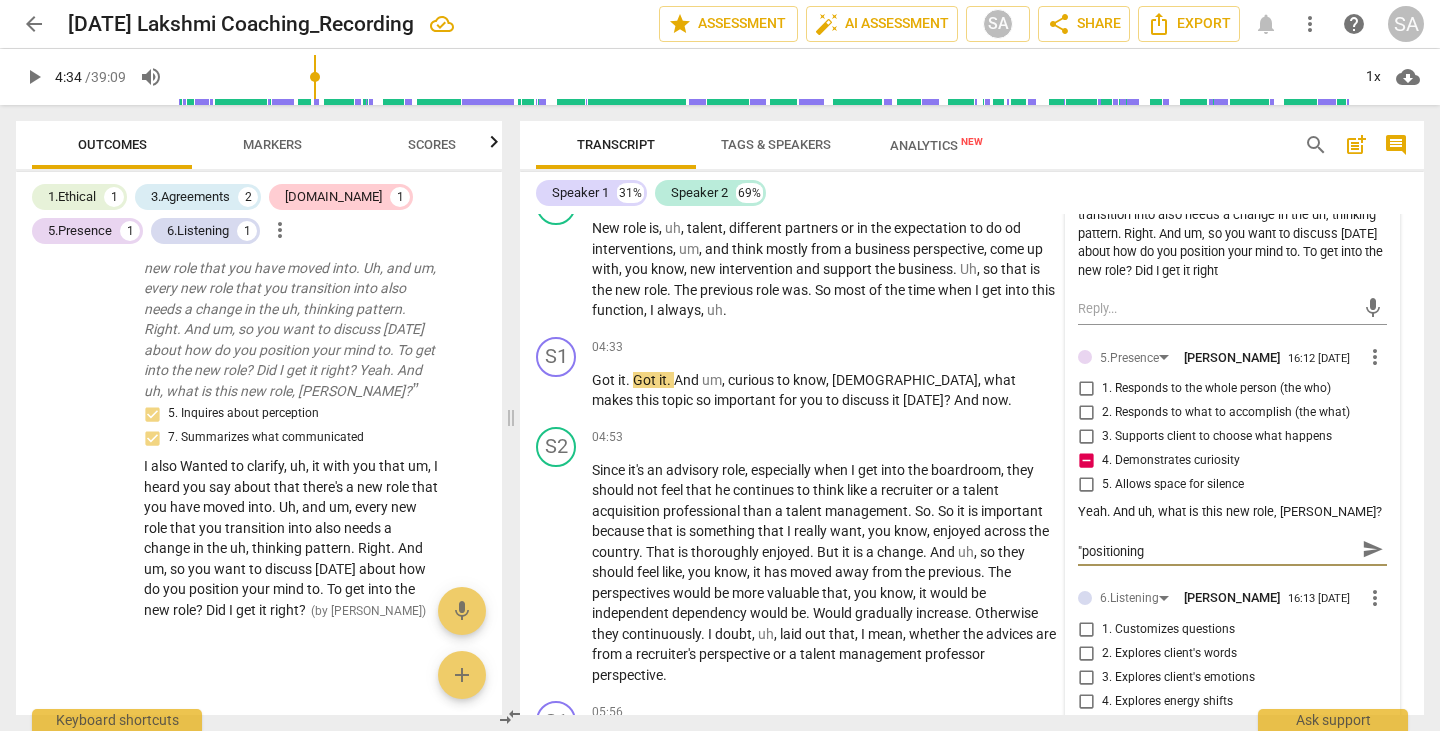 type on "Can consider being curious and exploring "positioning"" 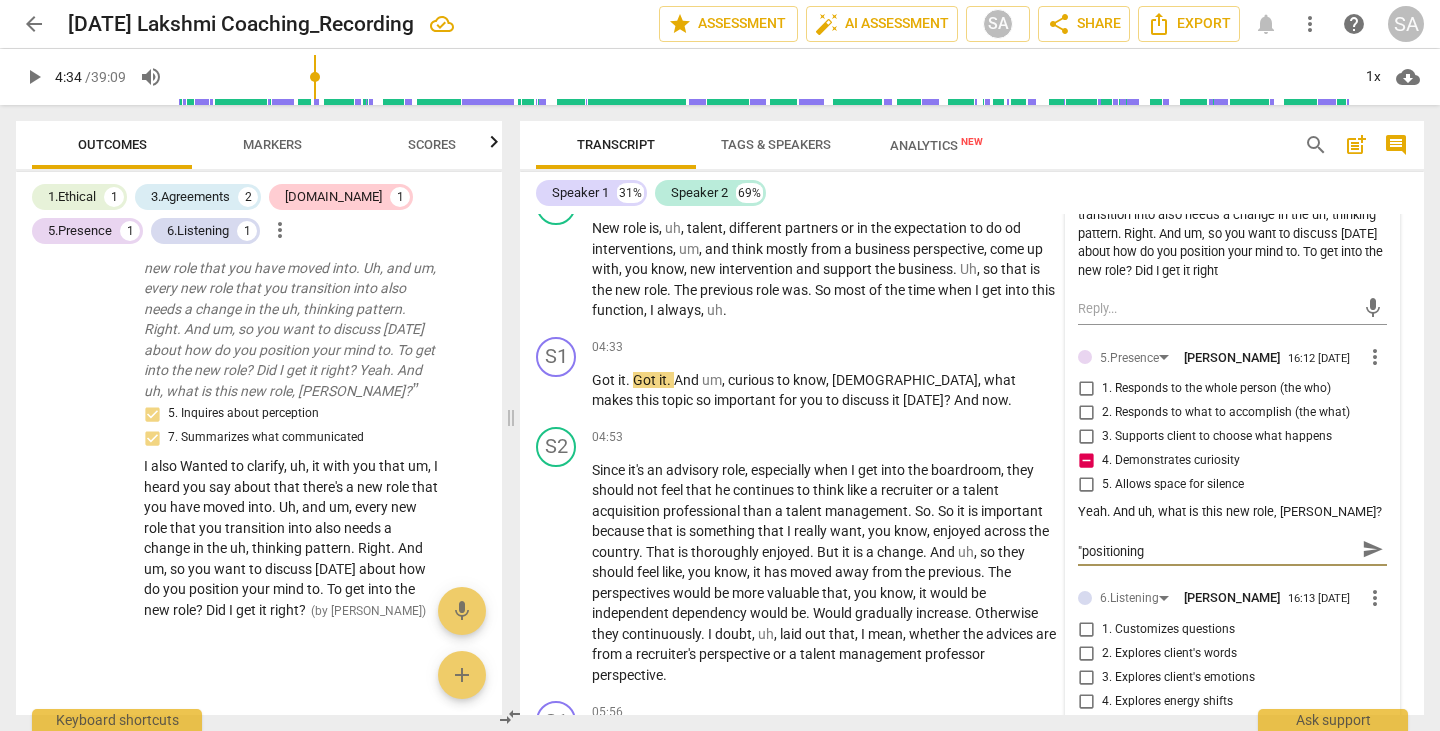 type on "Can consider being curious and exploring "positioning"" 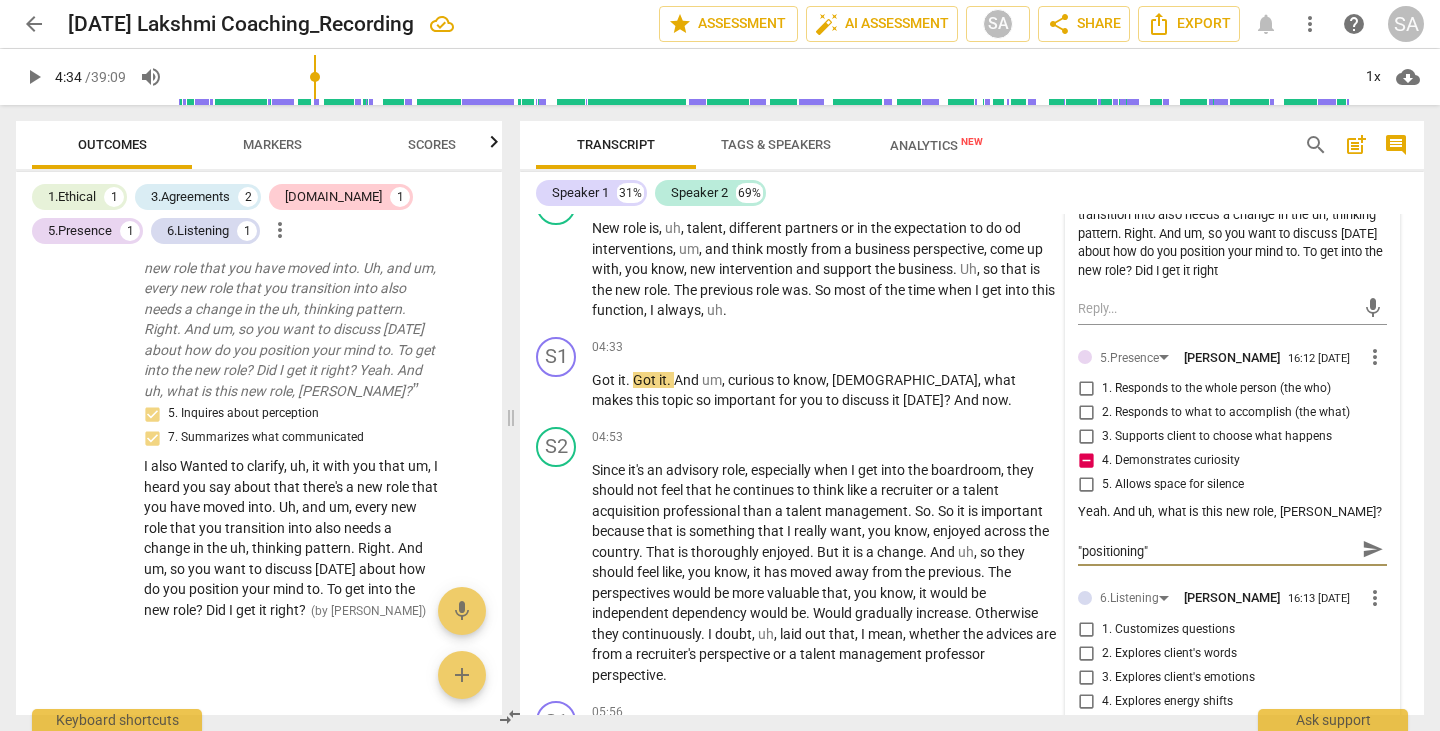 scroll, scrollTop: 0, scrollLeft: 0, axis: both 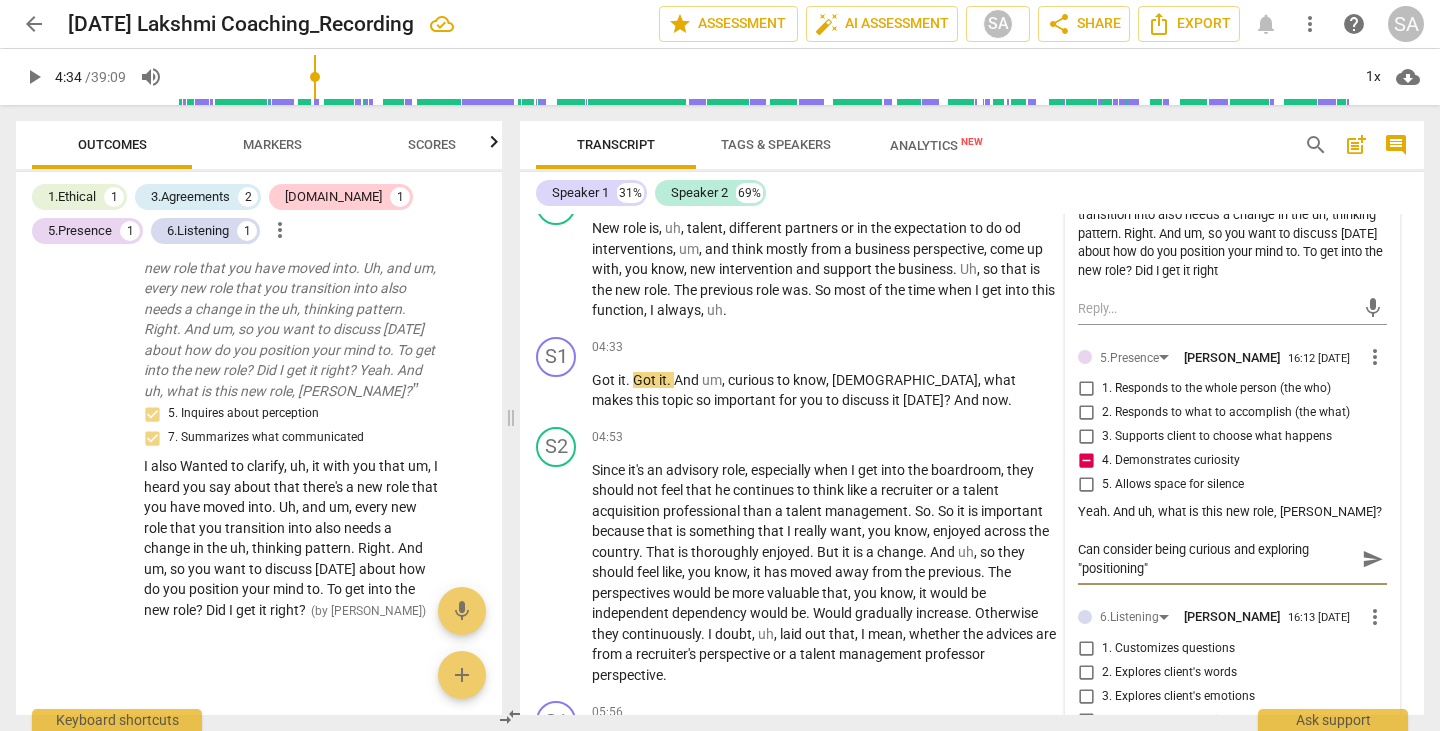 type on "Can consider being curious and exploring  "positioning"" 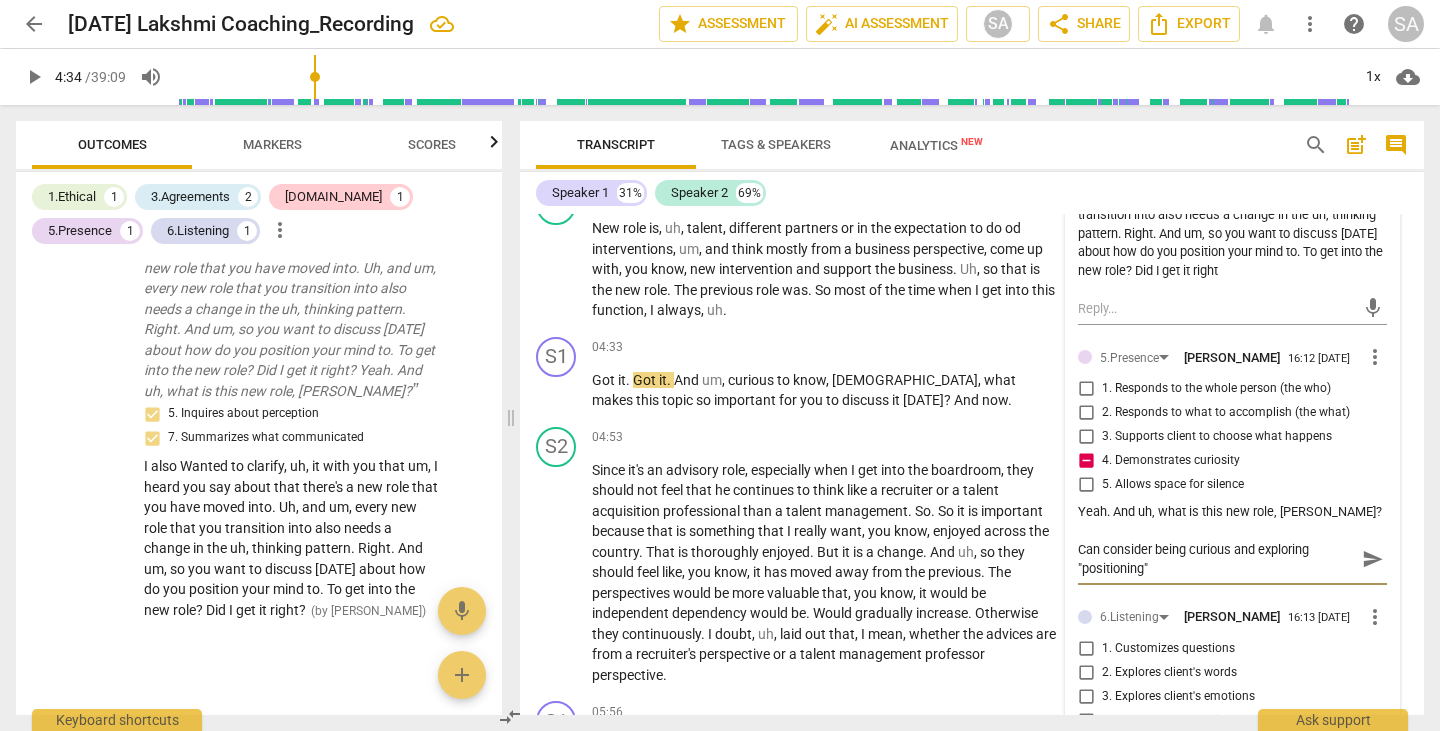 type on "Can consider being curious and exploring  "positioning"" 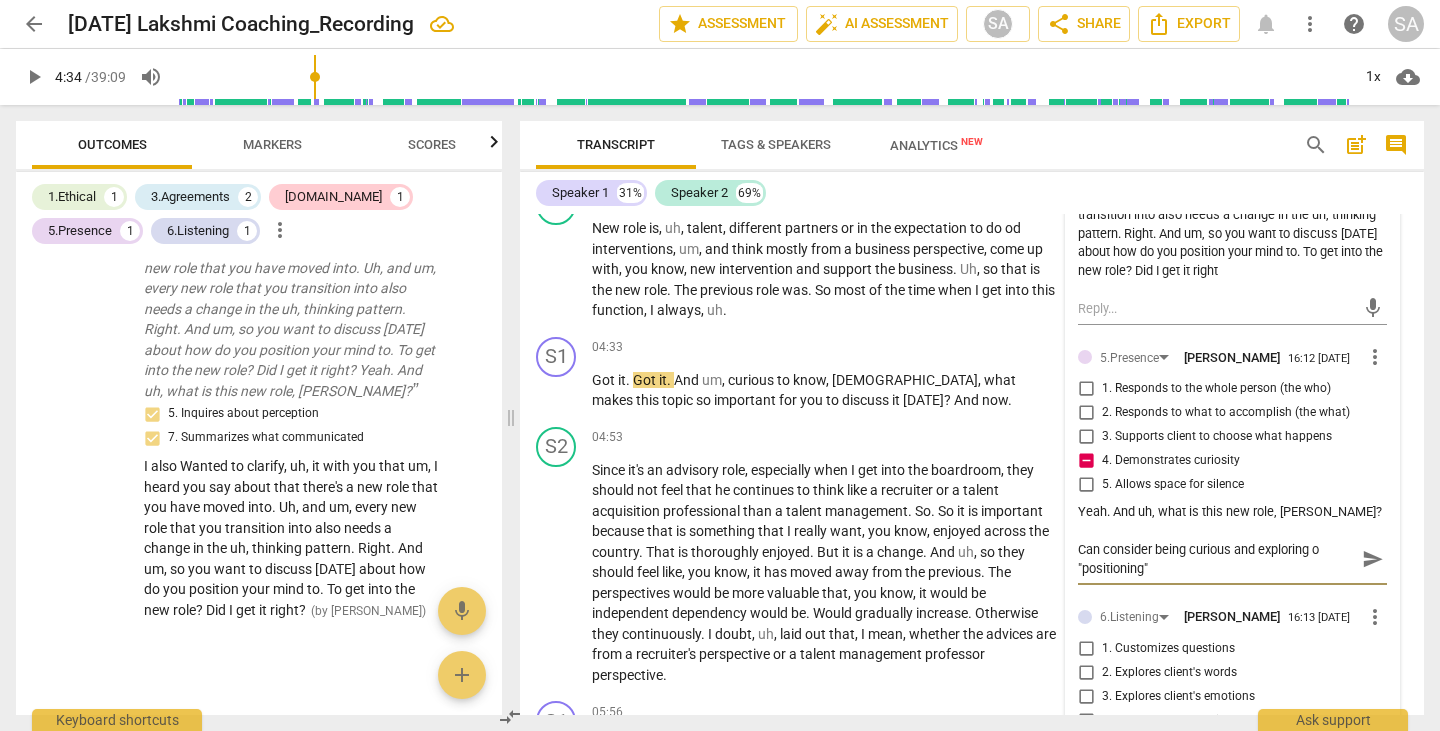 type on "Can consider being curious and exploring of "positioning"" 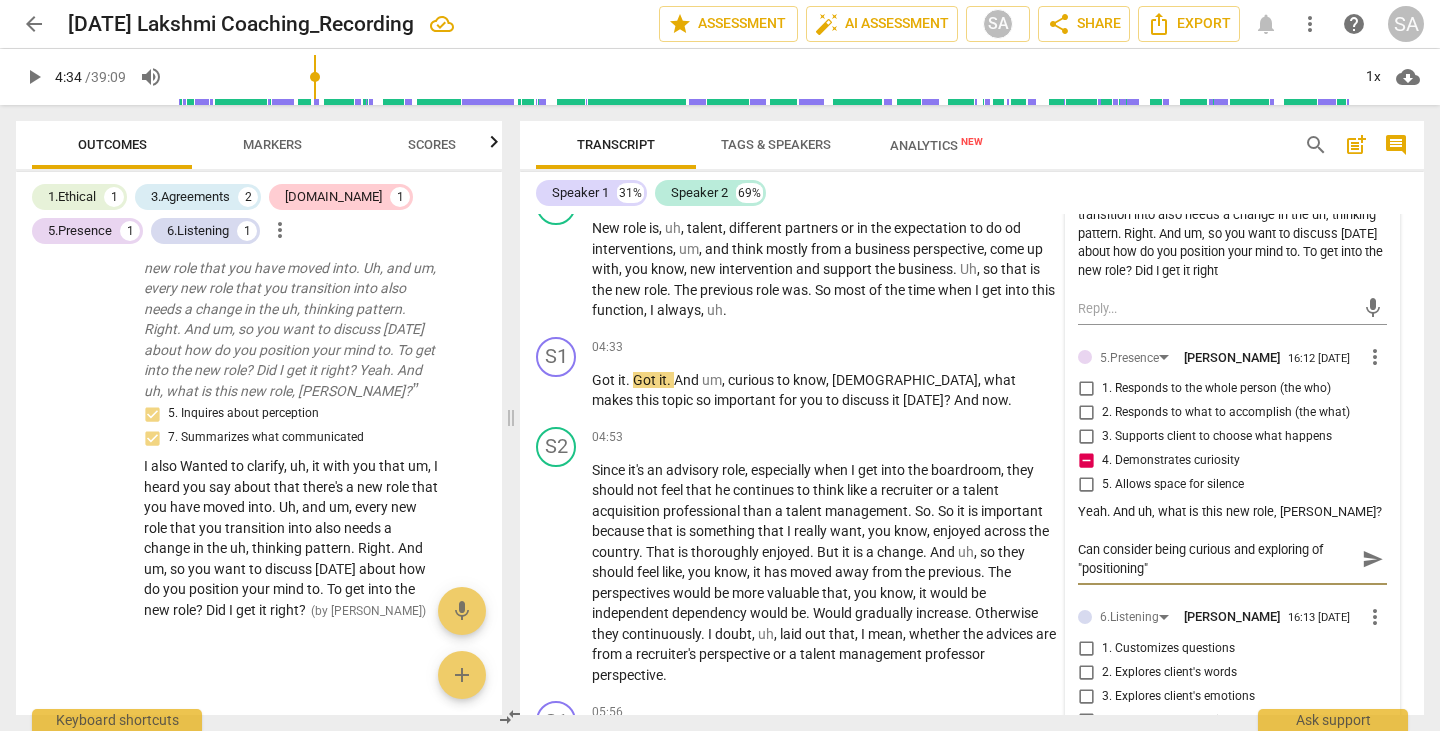 type on "Can consider being curious and exploring oft "positioning"" 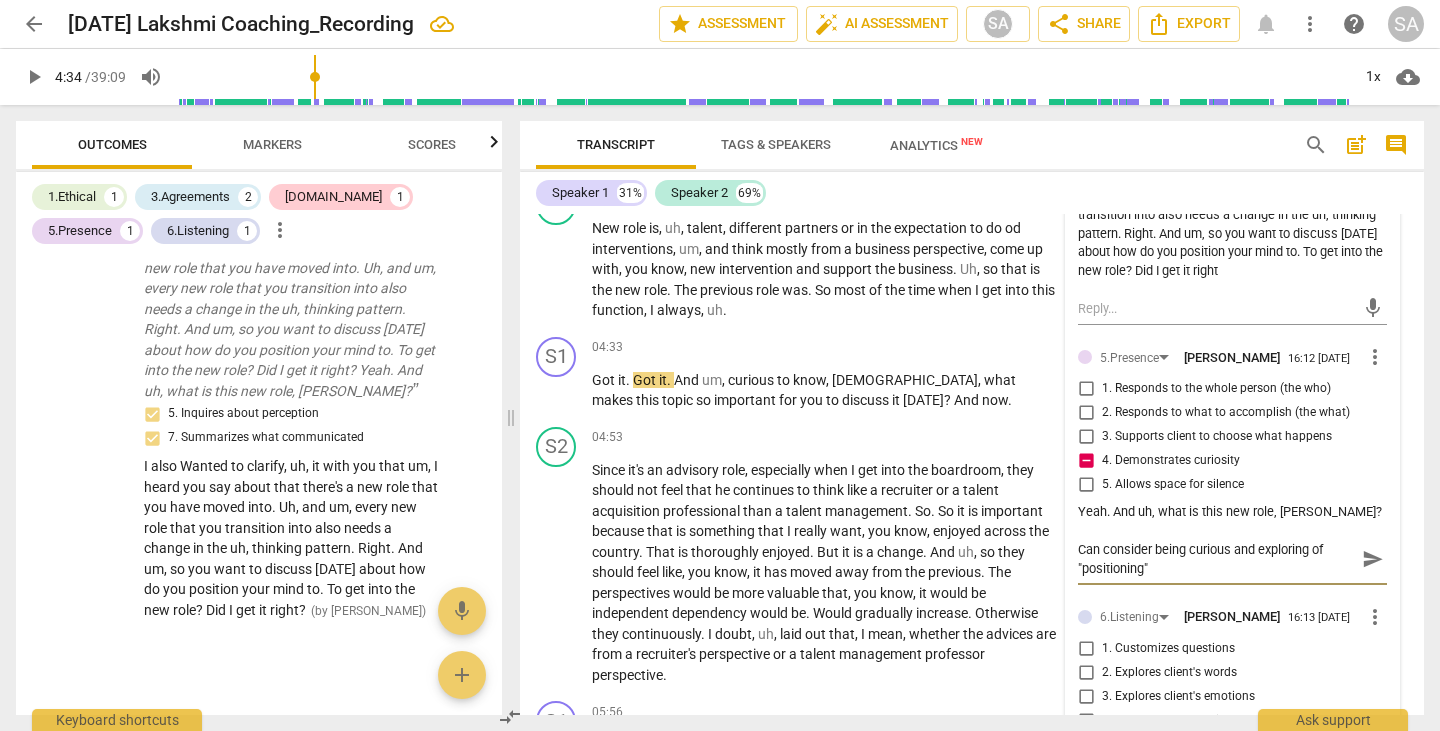 type on "Can consider being curious and exploring oft "positioning"" 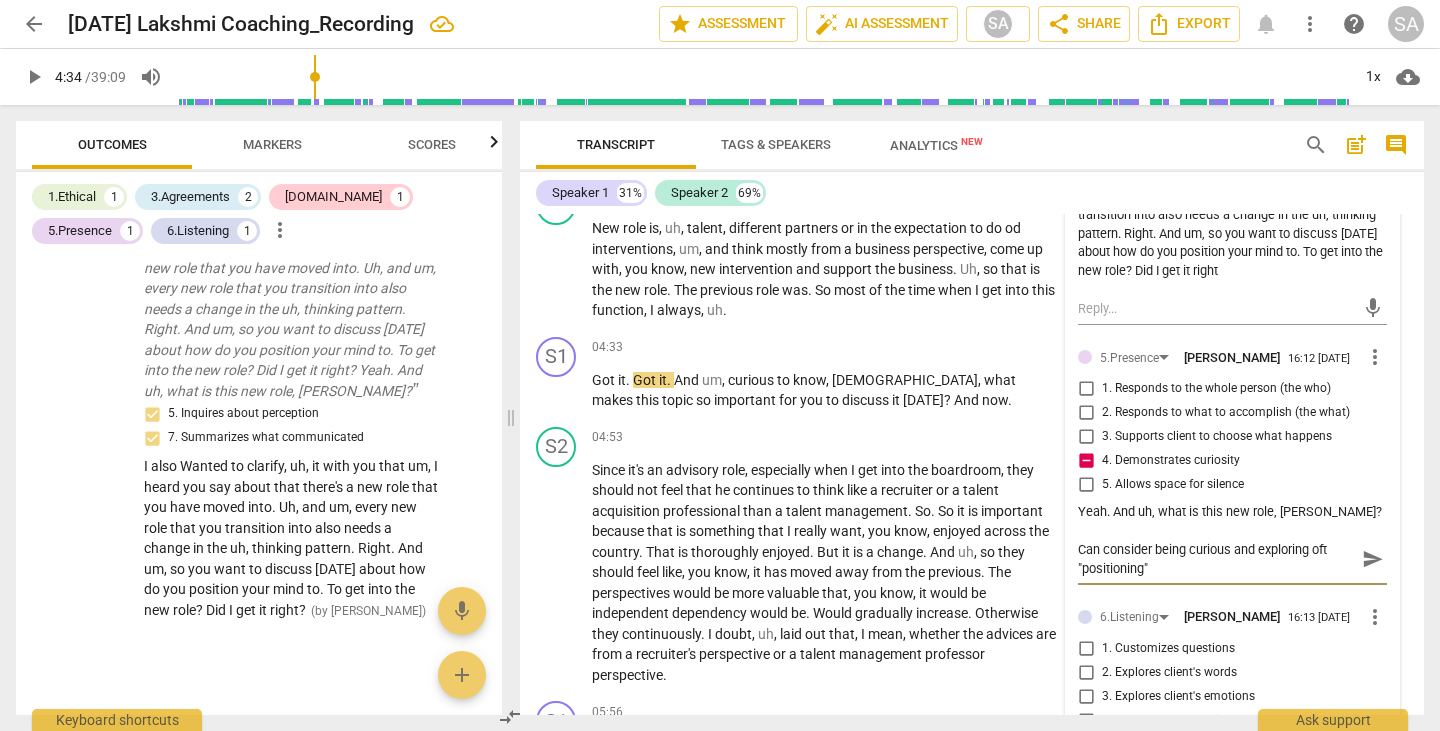 type on "Can consider being curious and exploring oft  "positioning"" 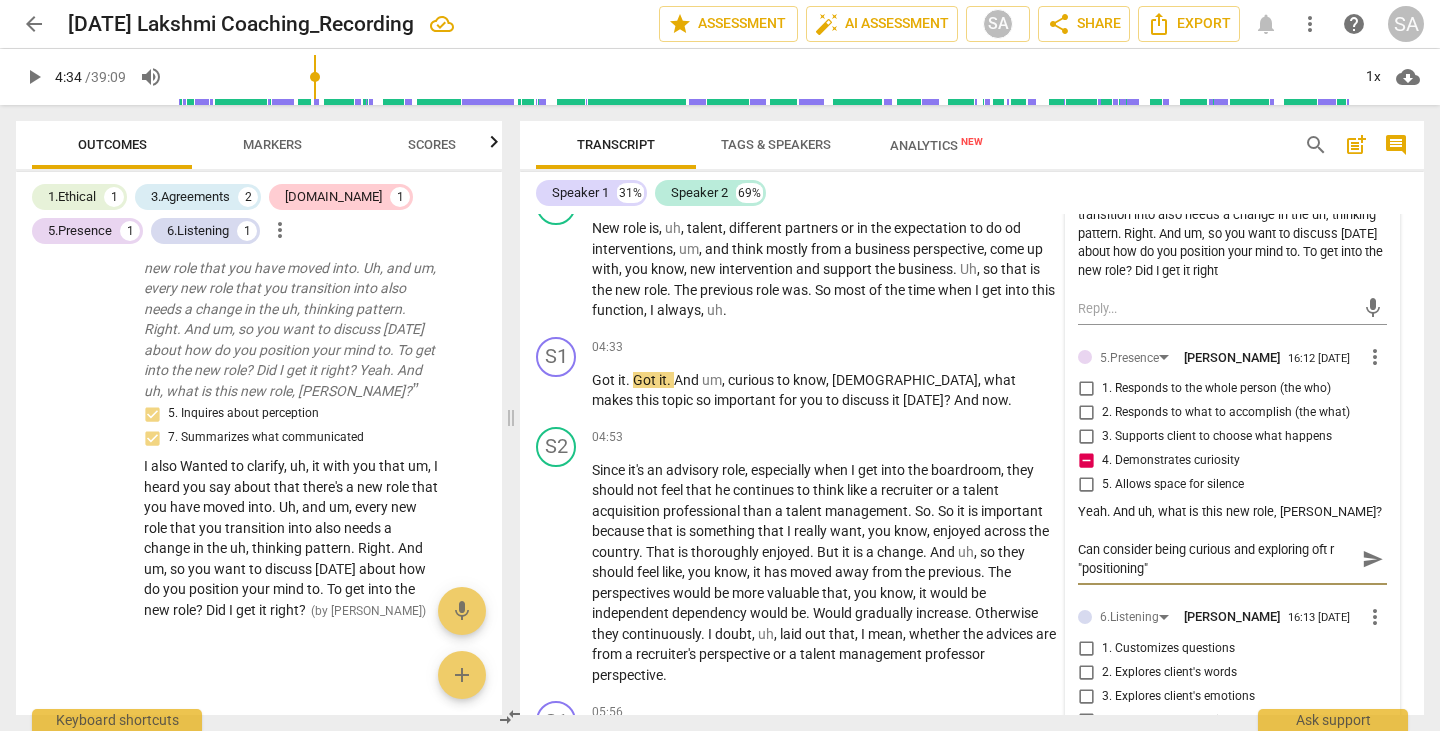 type on "Can consider being curious and exploring oft re "positioning"" 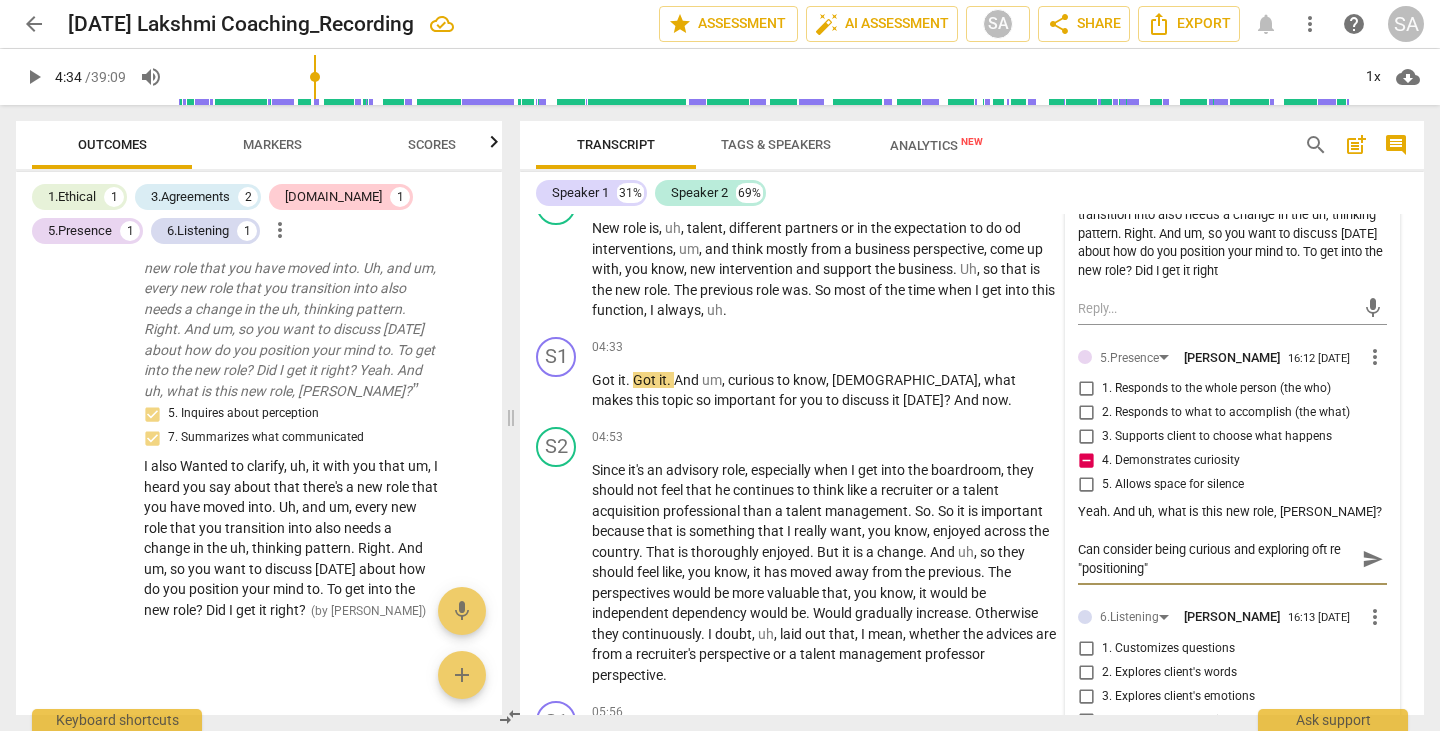 type on "Can consider being curious and exploring oft rep "positioning"" 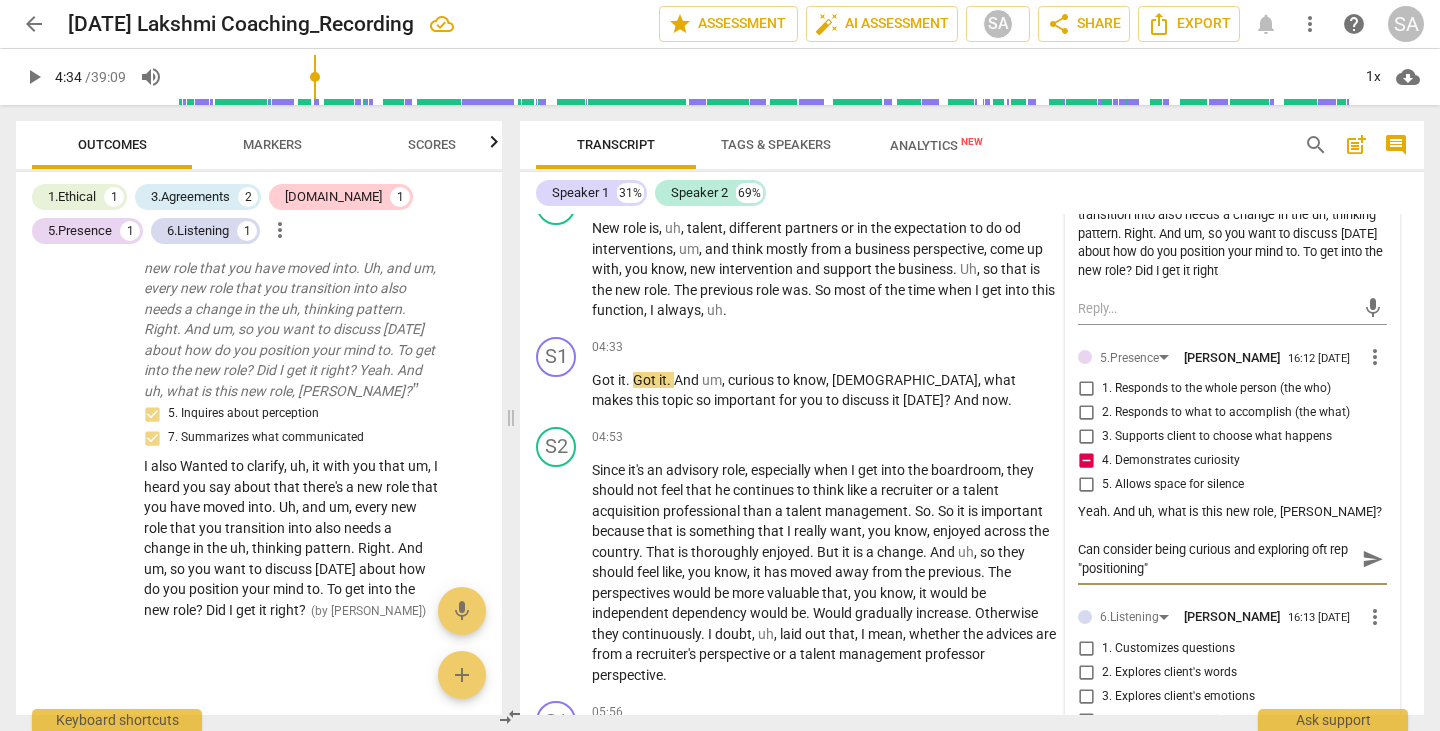 type on "Can consider being curious and exploring oft repe "positioning"" 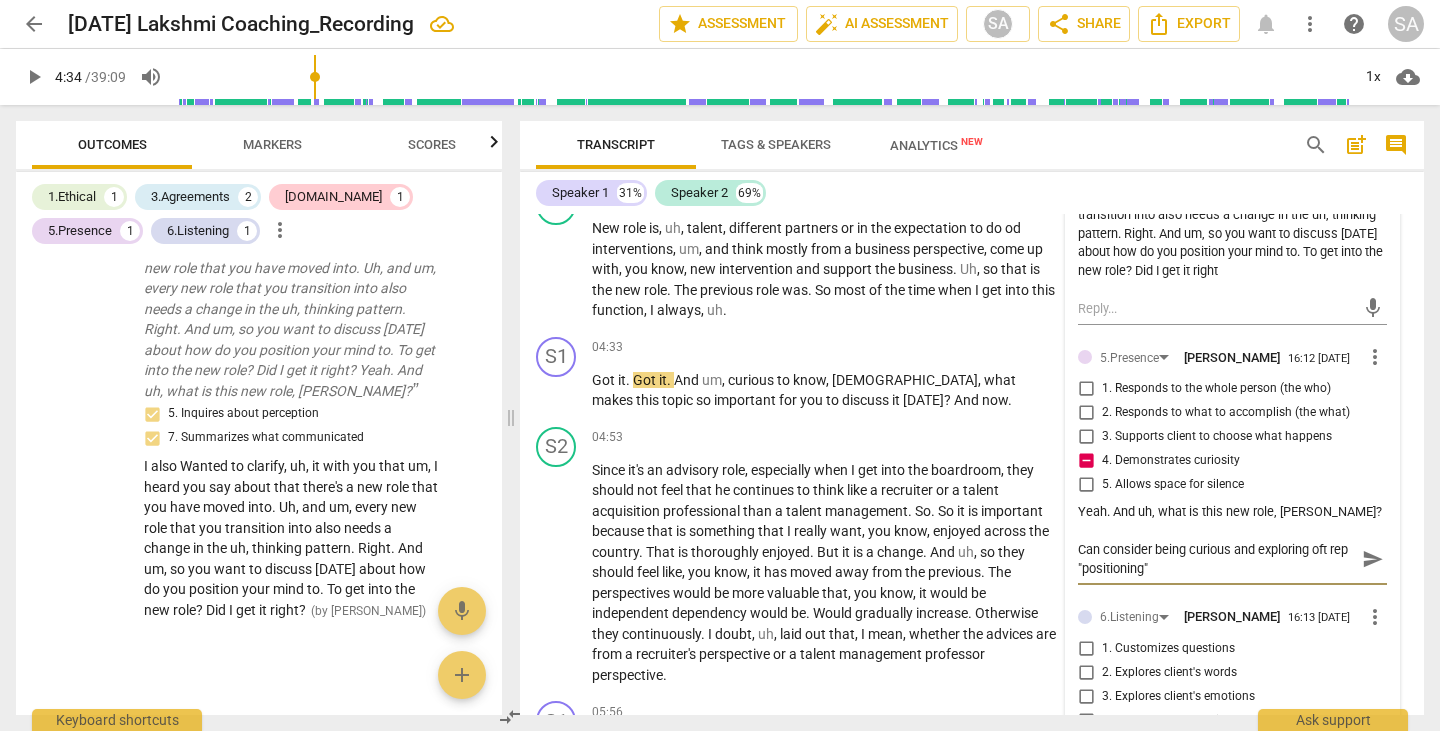 type on "Can consider being curious and exploring oft repe "positioning"" 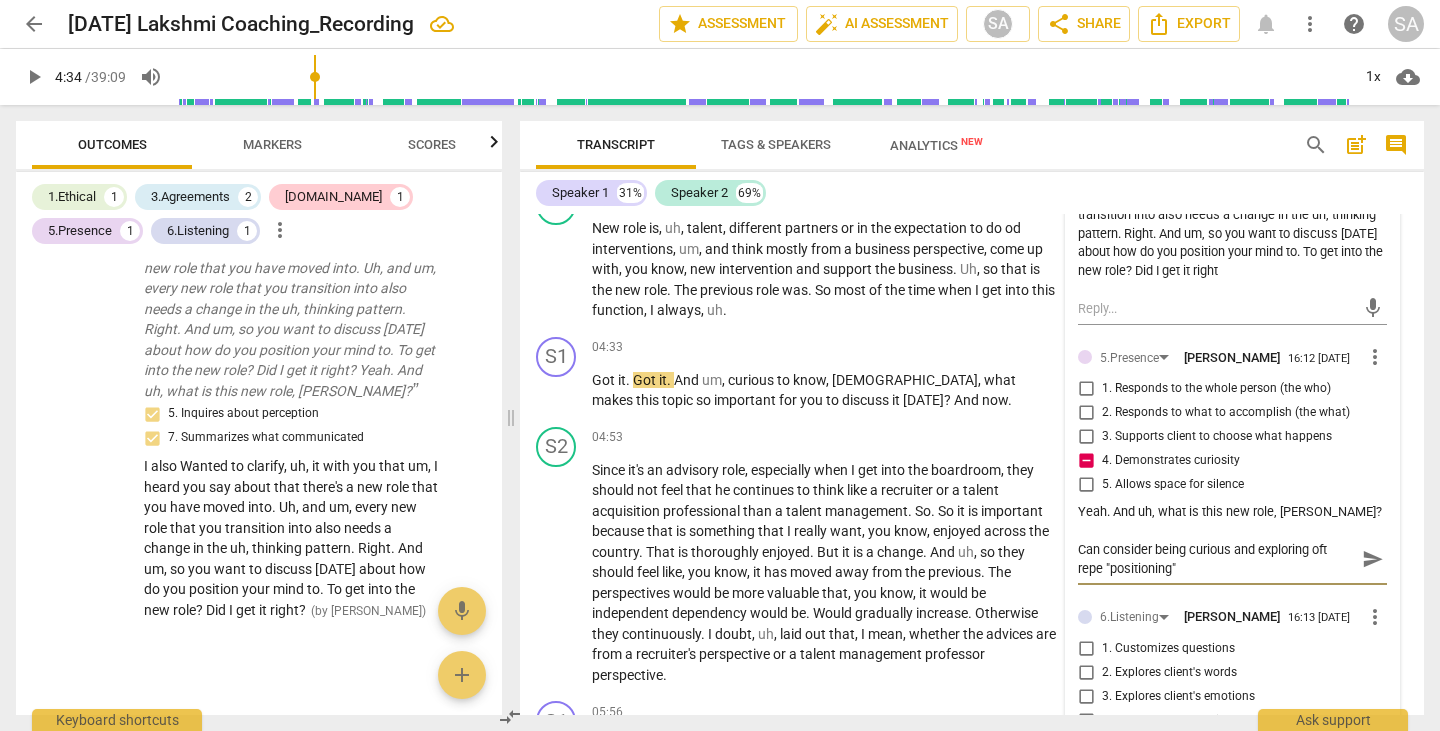 type on "Can consider being curious and exploring oft repea "positioning"" 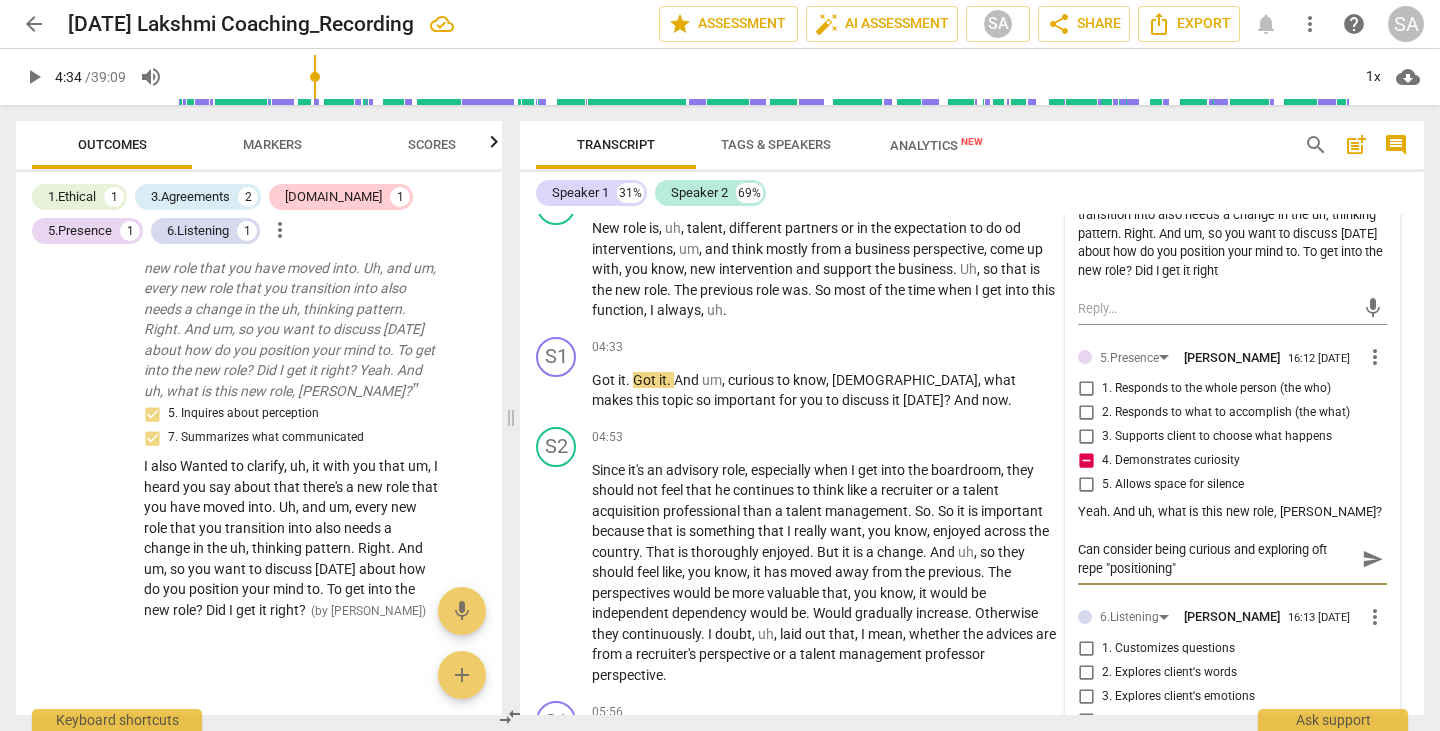 type on "Can consider being curious and exploring oft repea "positioning"" 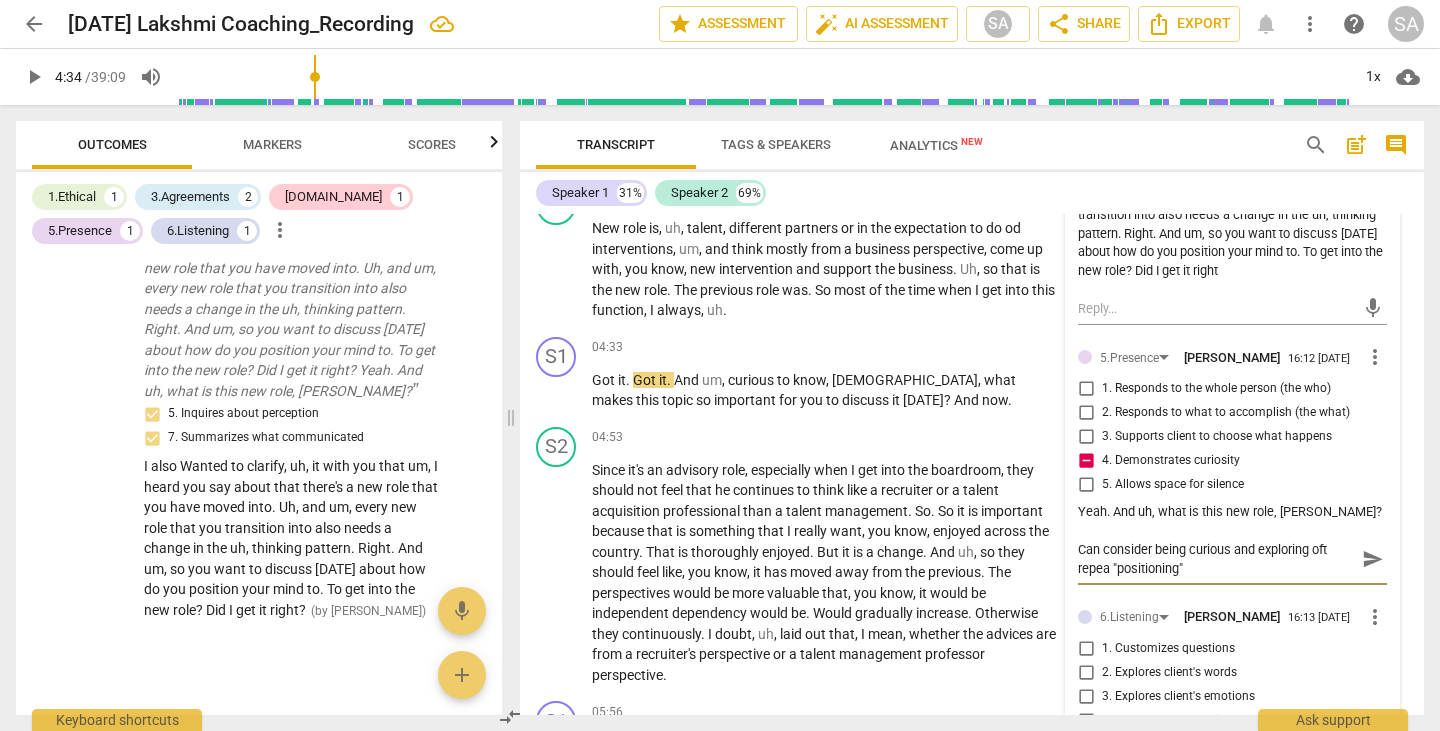 type on "Can consider being curious and exploring oft repeat "positioning"" 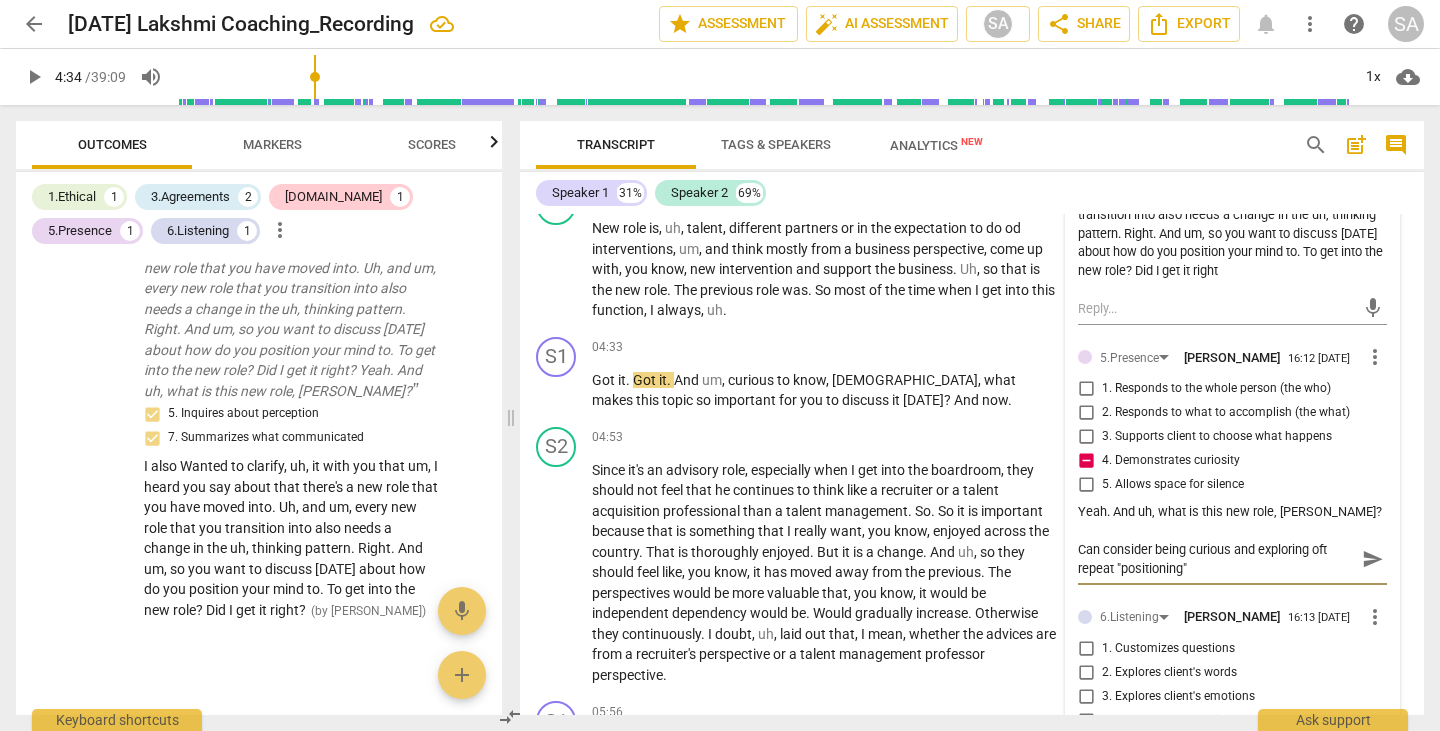 type on "Can consider being curious and exploring oft repeate "positioning"" 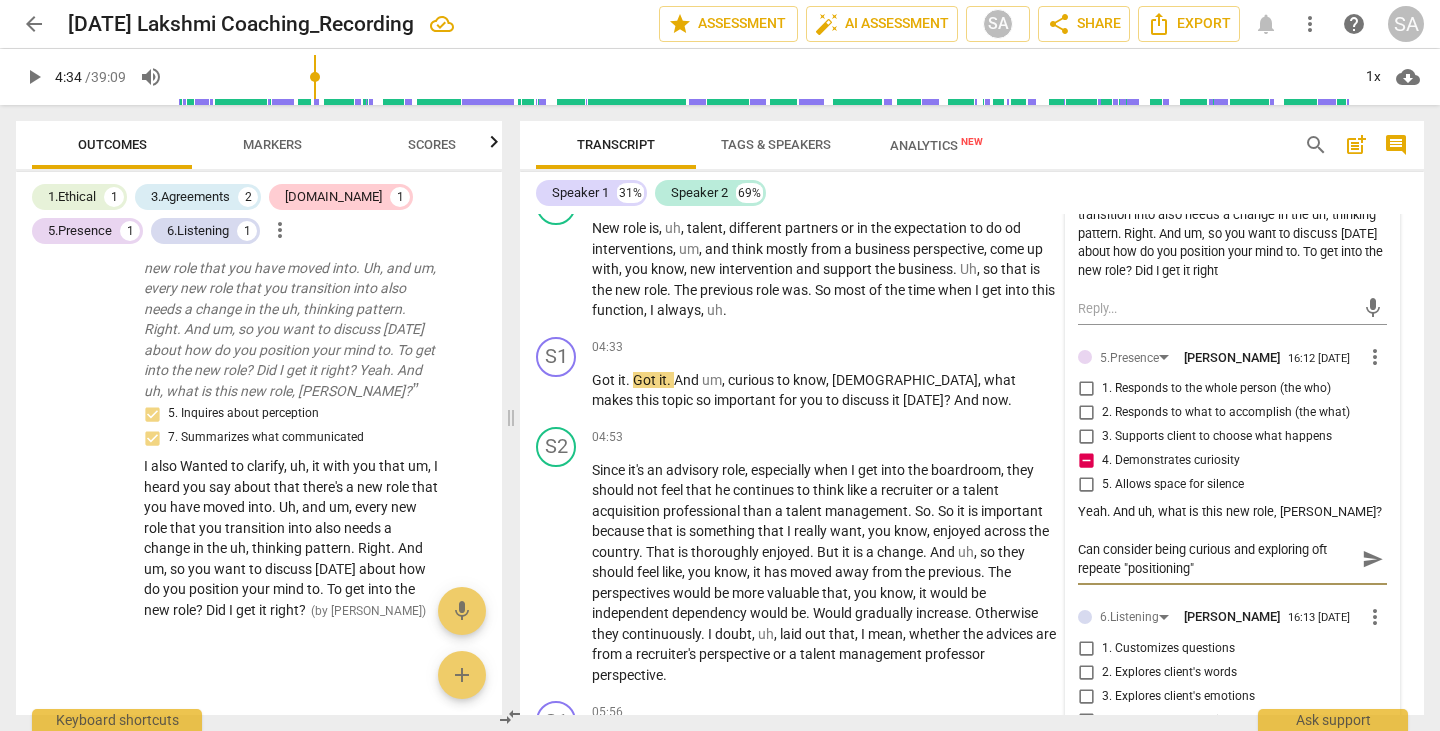 type on "Can consider being curious and exploring oft repeated "positioning"" 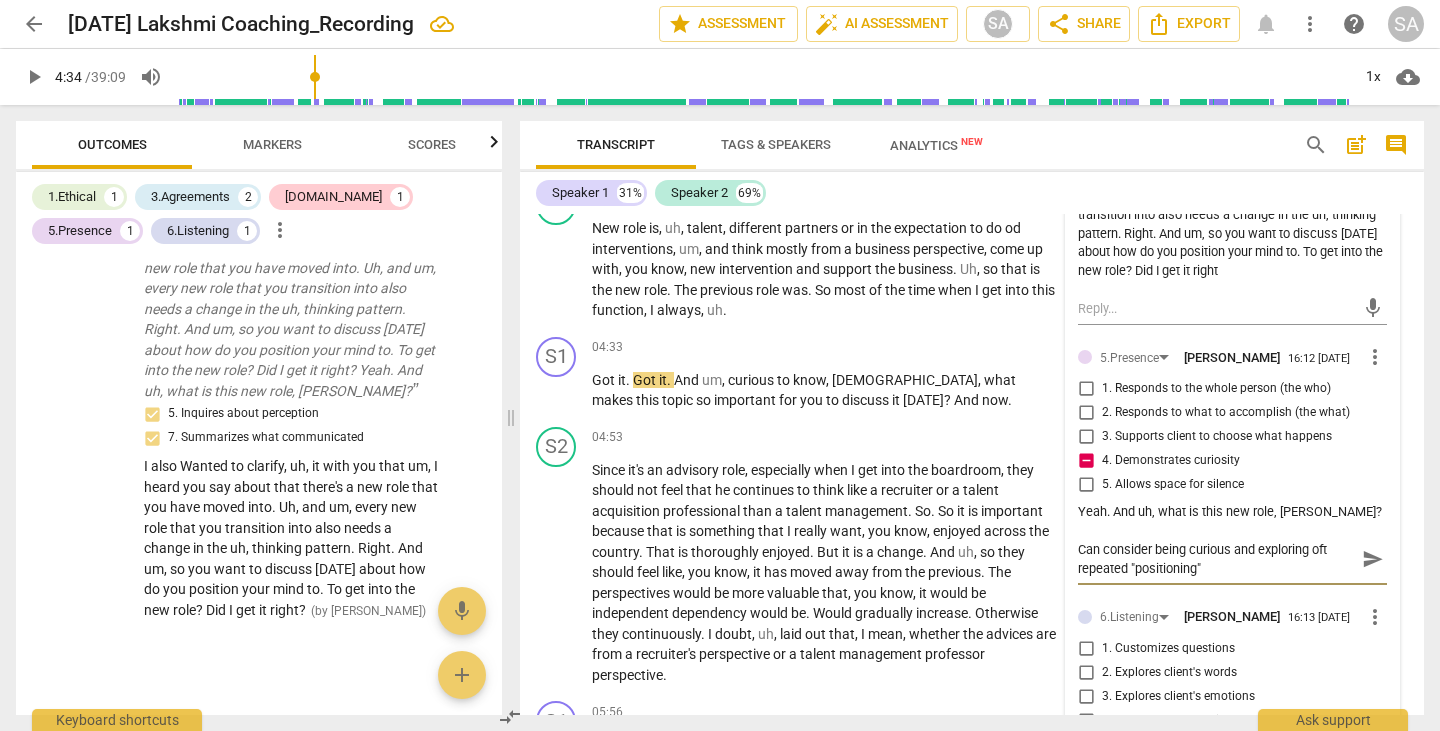 type on "Can consider being curious and exploring oft repeate "positioning"" 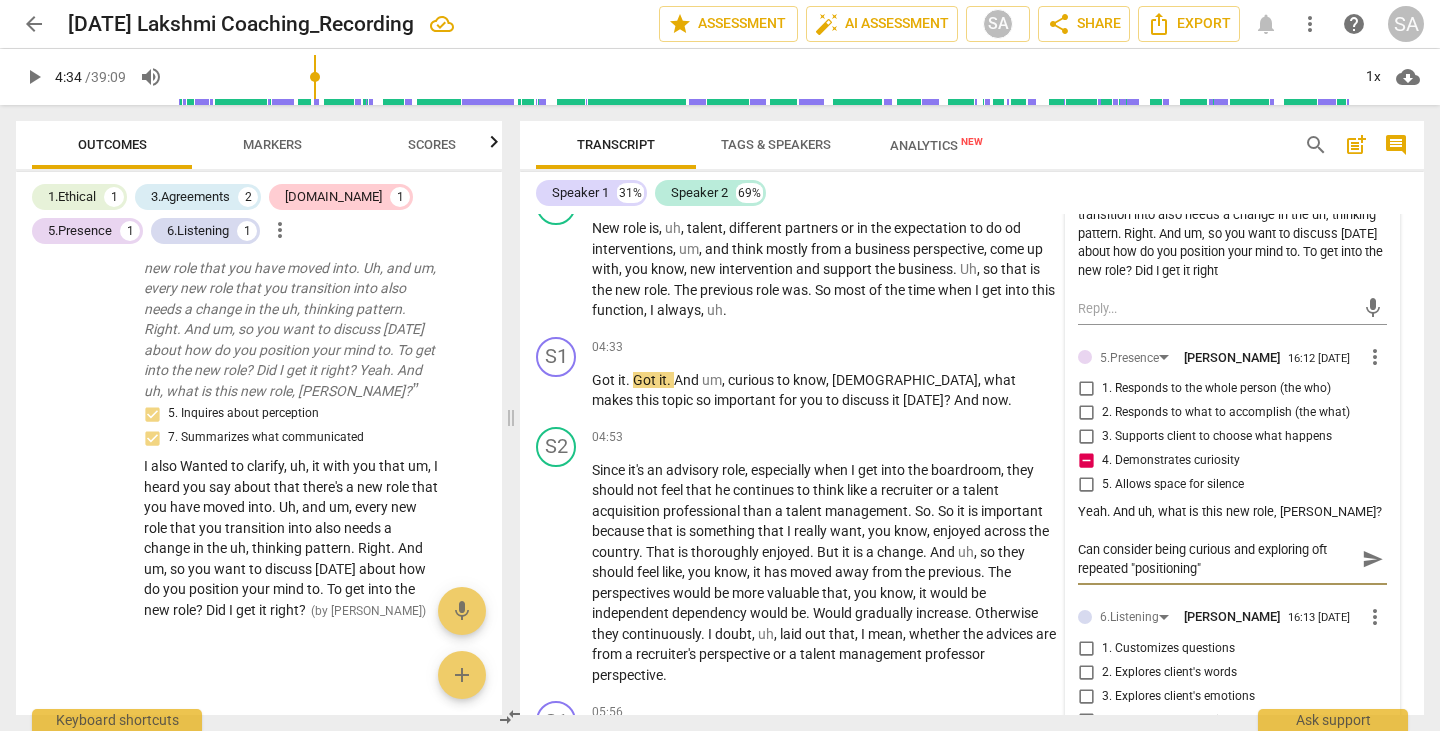 type on "Can consider being curious and exploring oft repeate "positioning"" 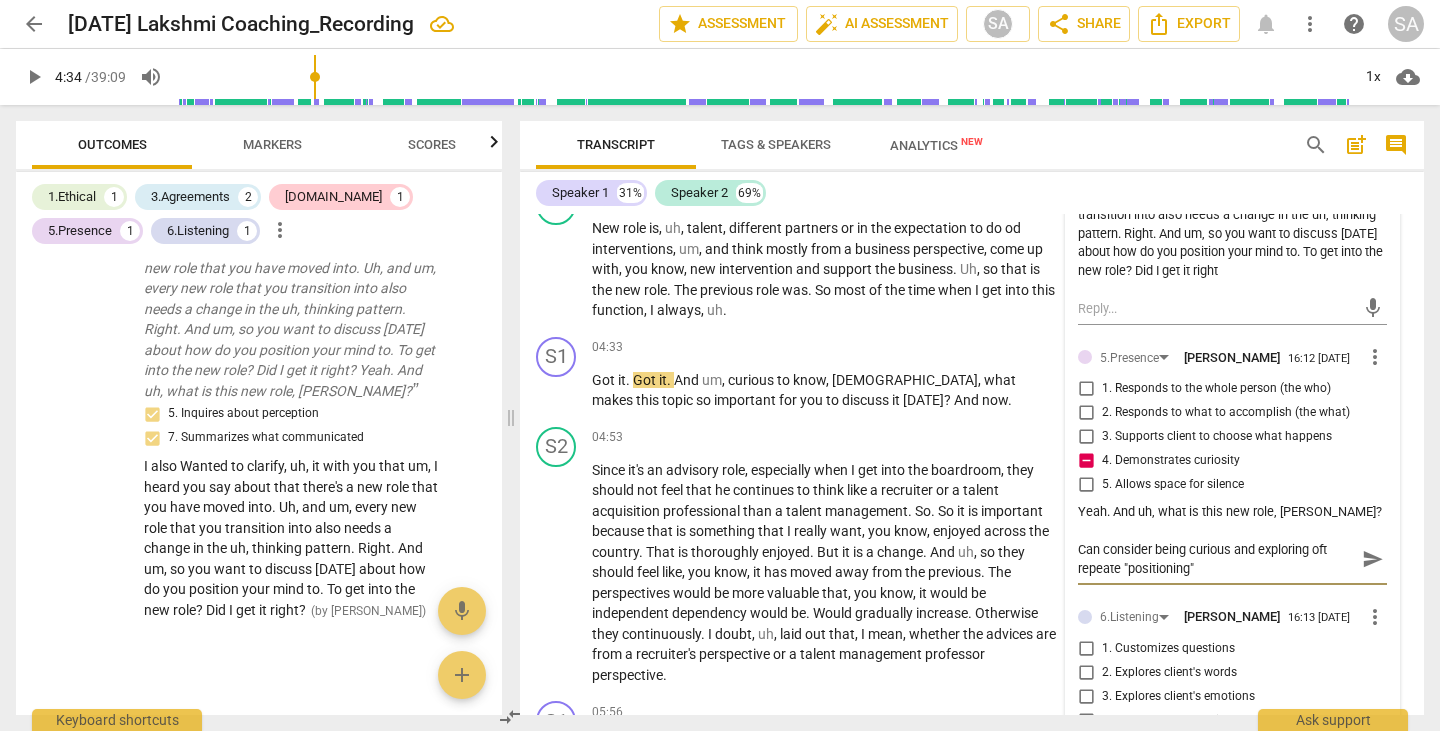 type on "Can consider being curious and exploring oft repeat "positioning"" 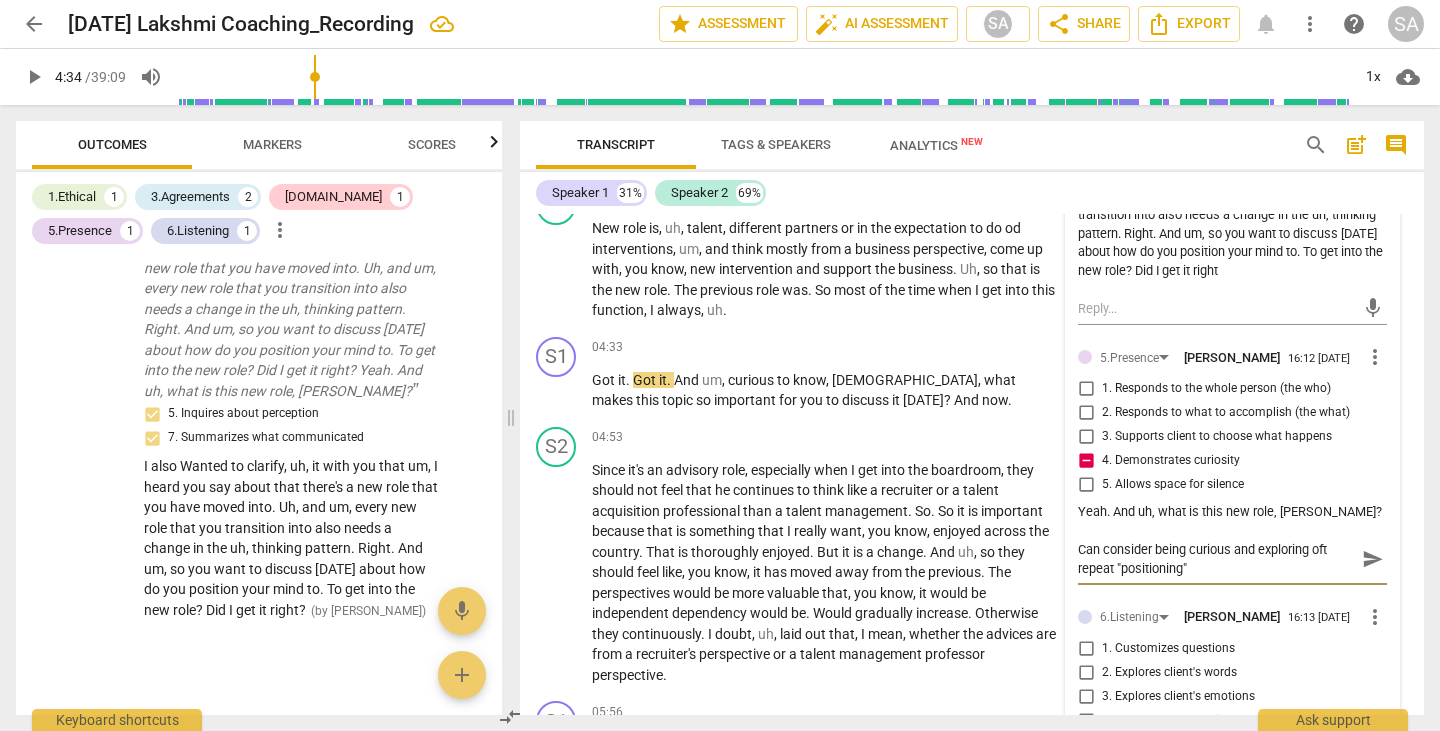 type on "Can consider being curious and exploring oft repea "positioning"" 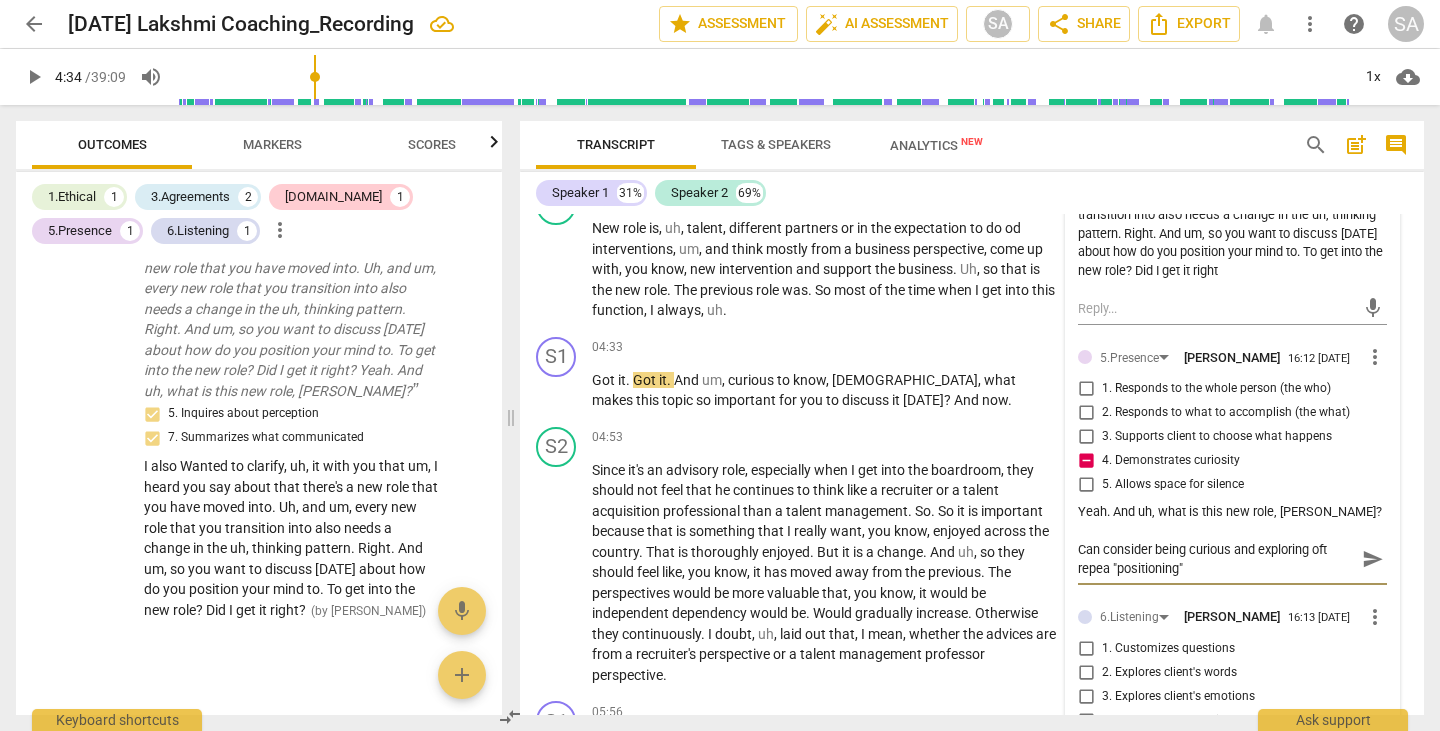 type on "Can consider being curious and exploring oft repe "positioning"" 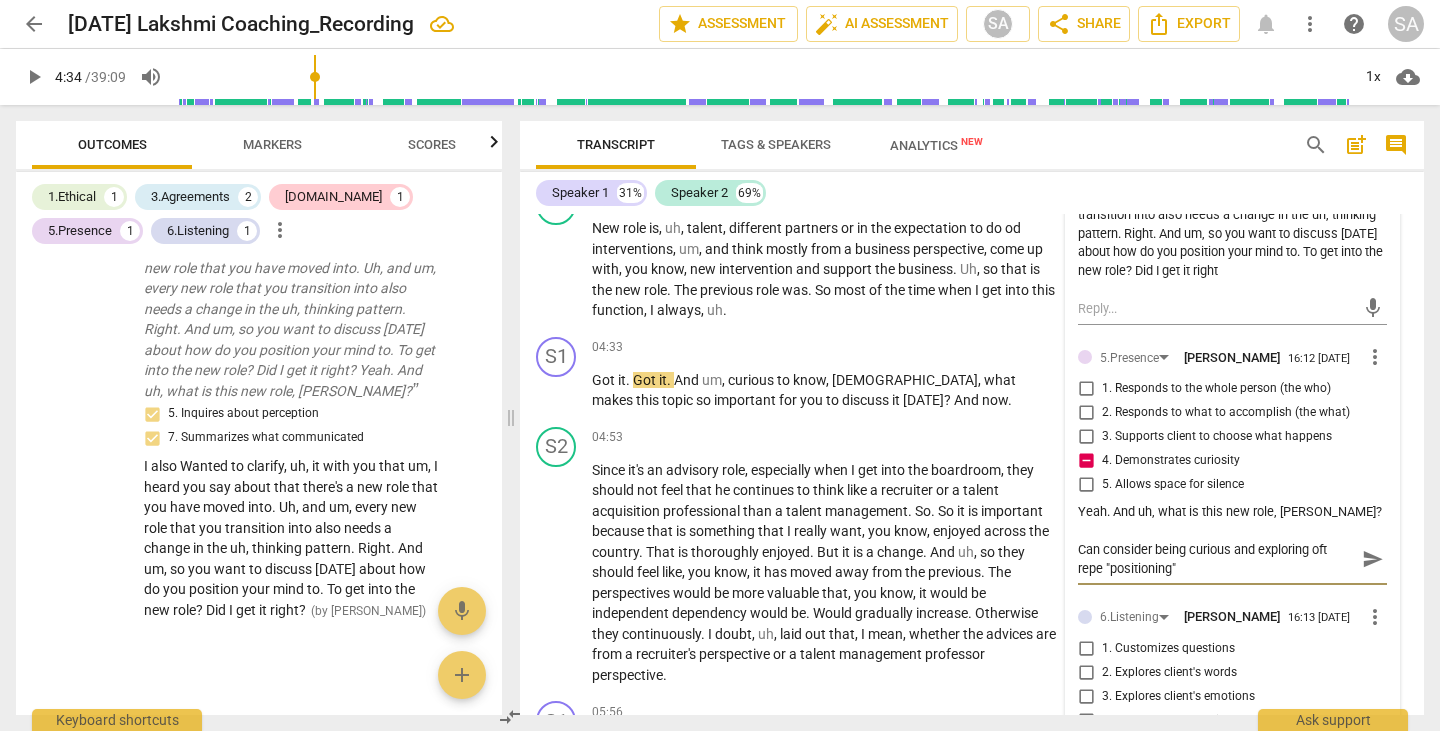 type on "Can consider being curious and exploring oft rep "positioning"" 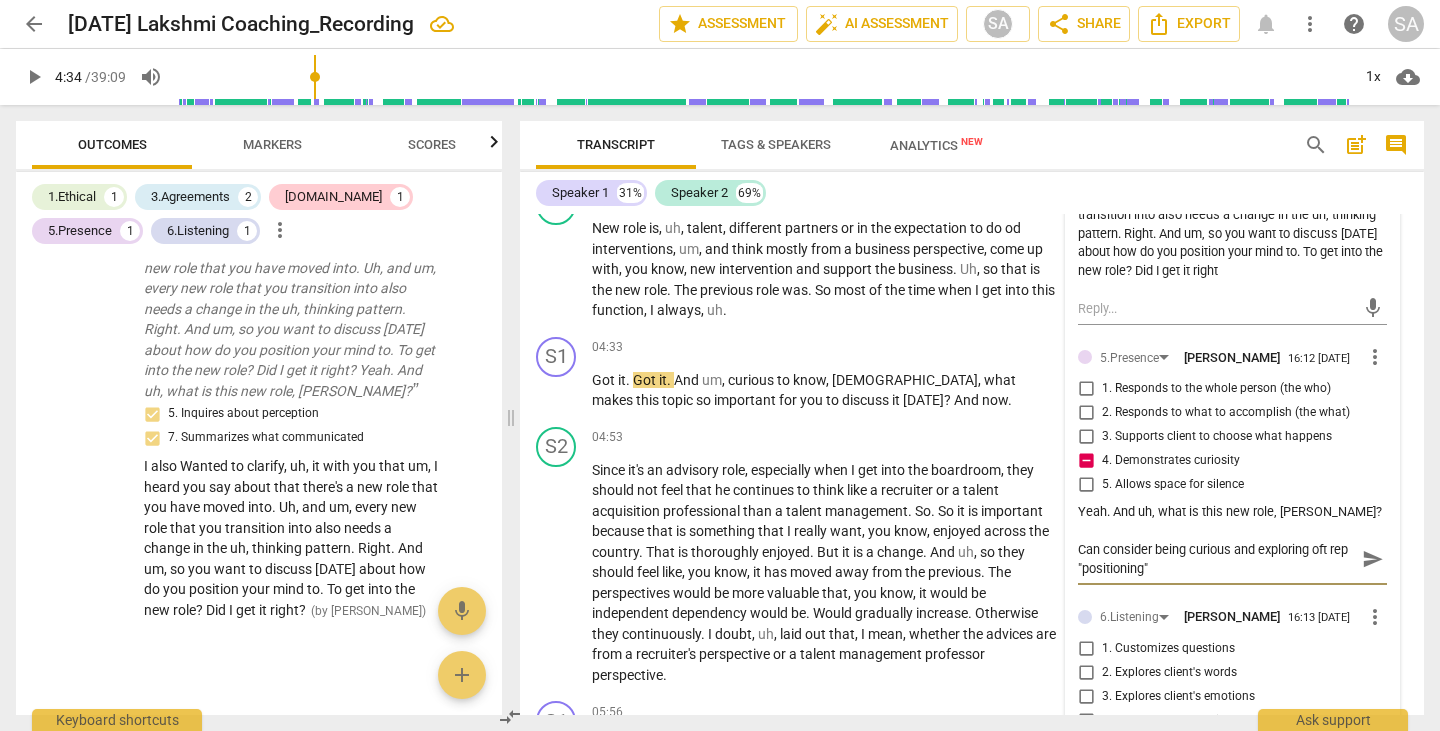 type on "Can consider being curious and exploring oft re "positioning"" 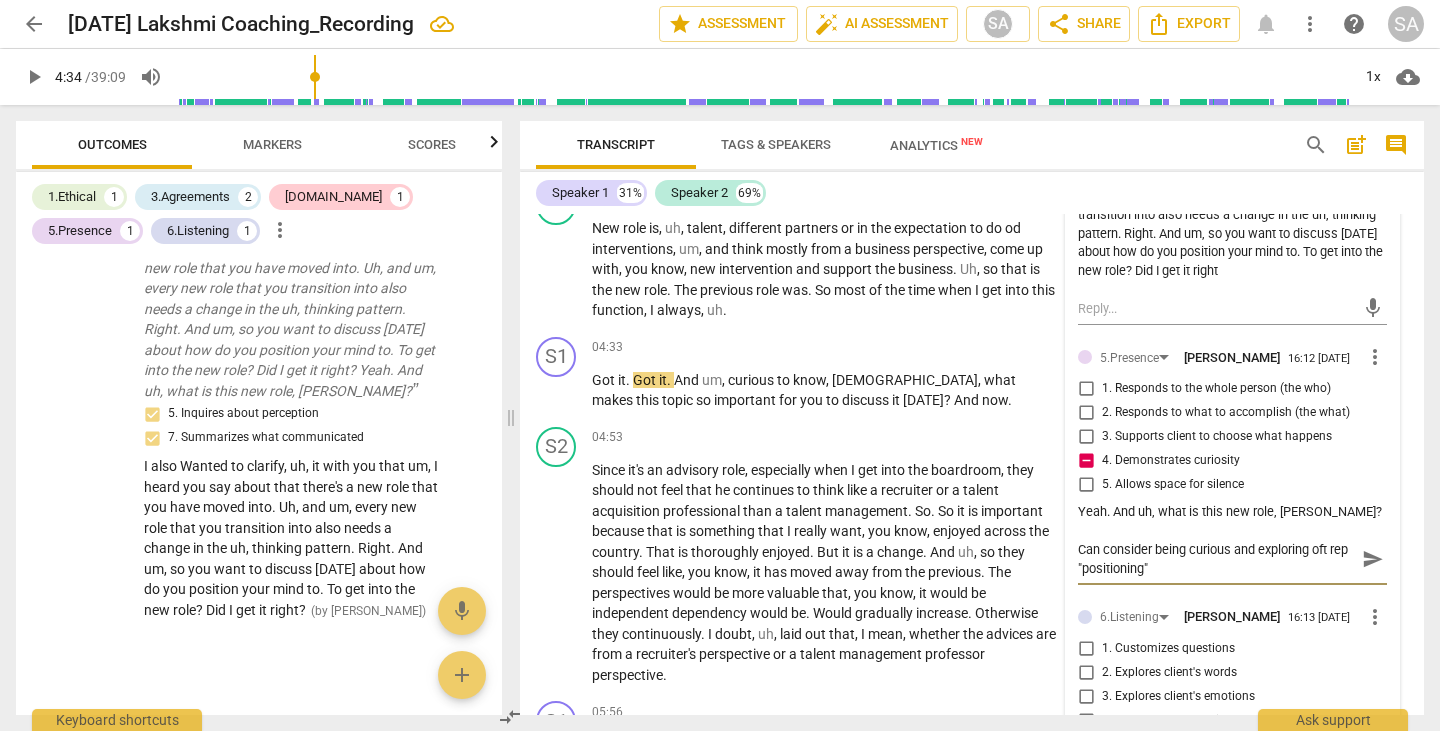 type on "Can consider being curious and exploring oft re "positioning"" 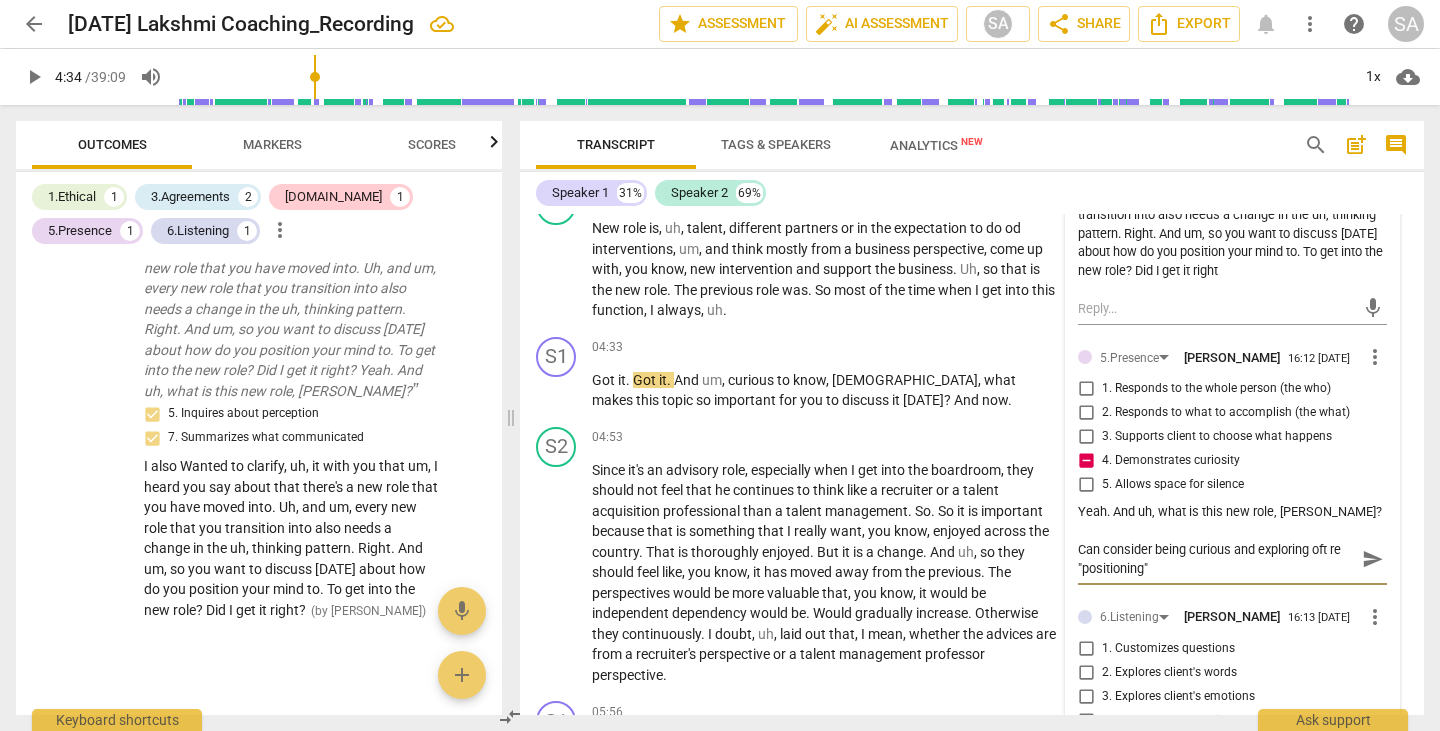 type on "Can consider being curious and exploring oft r "positioning"" 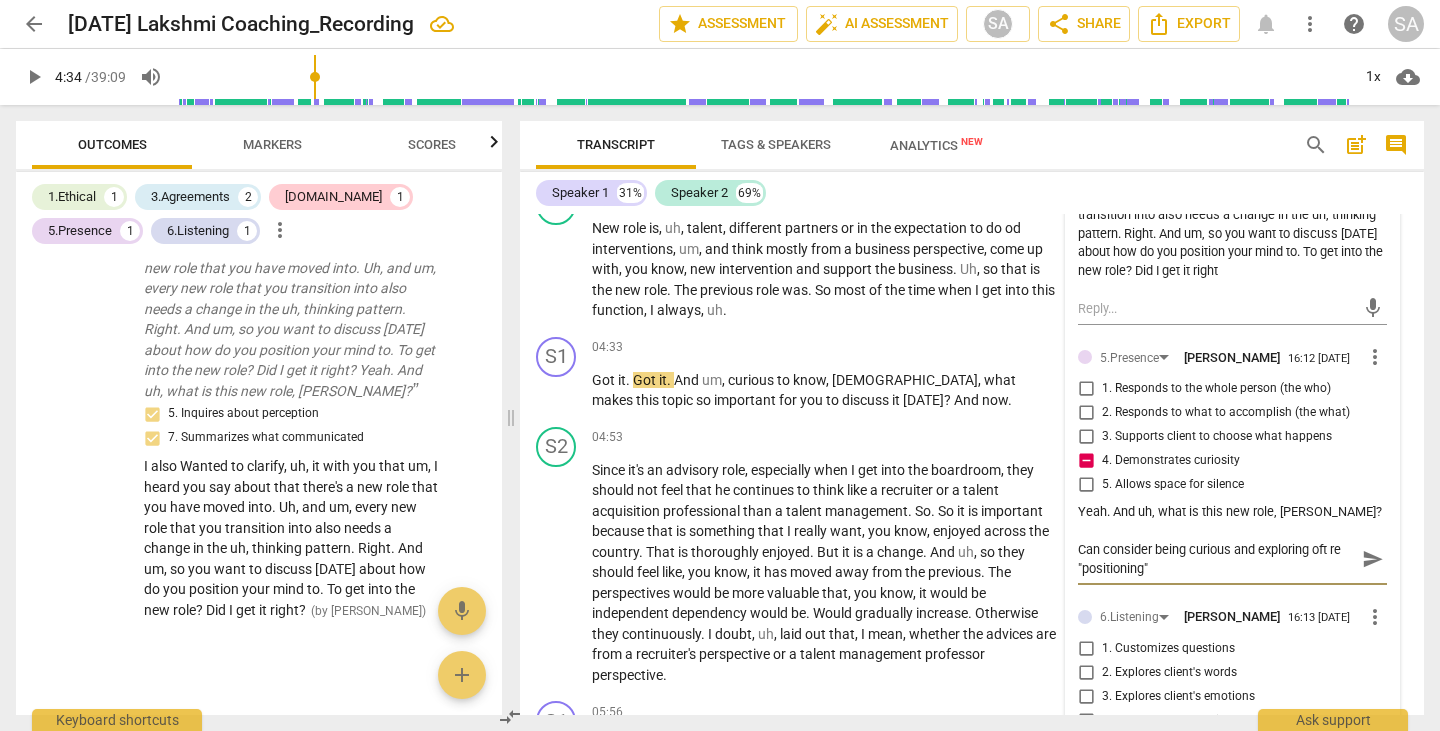 type on "Can consider being curious and exploring oft r "positioning"" 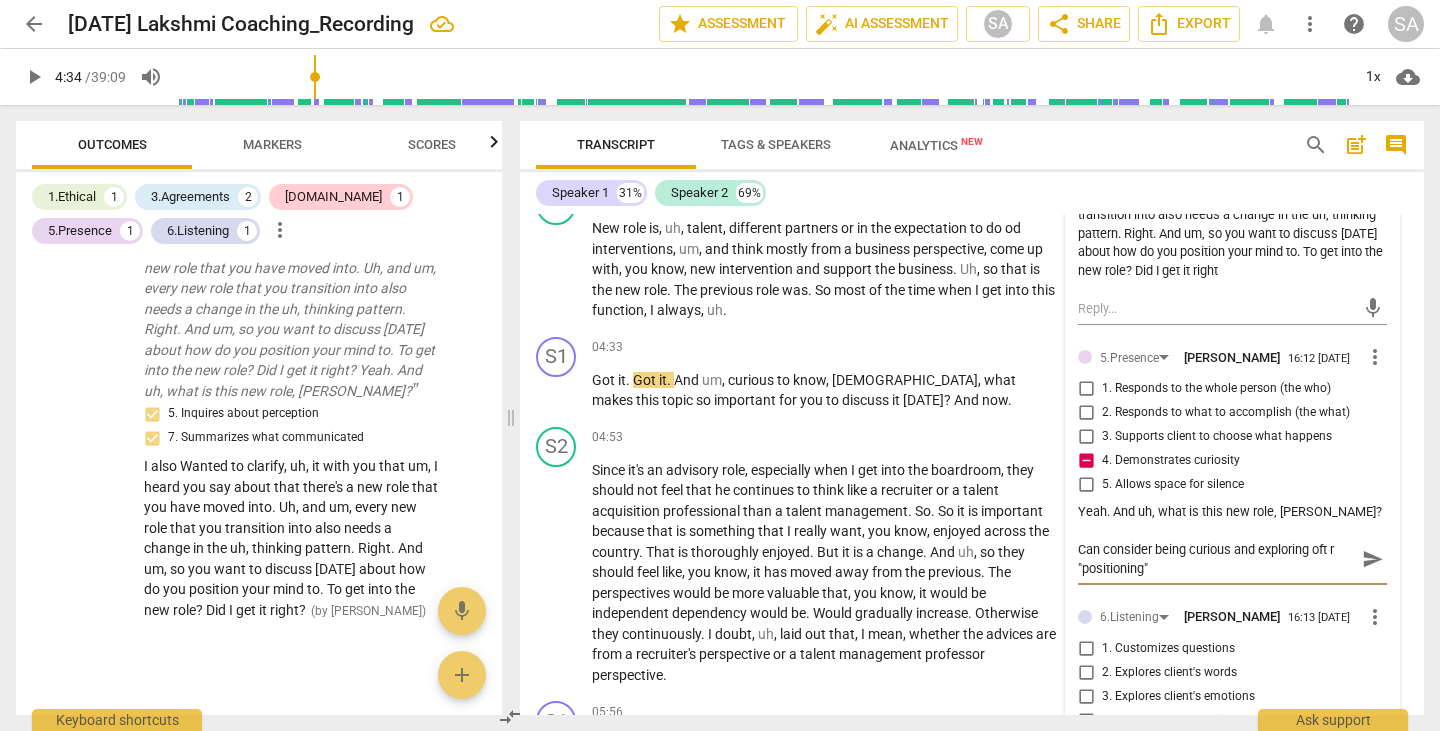 type on "Can consider being curious and exploring oft  "positioning"" 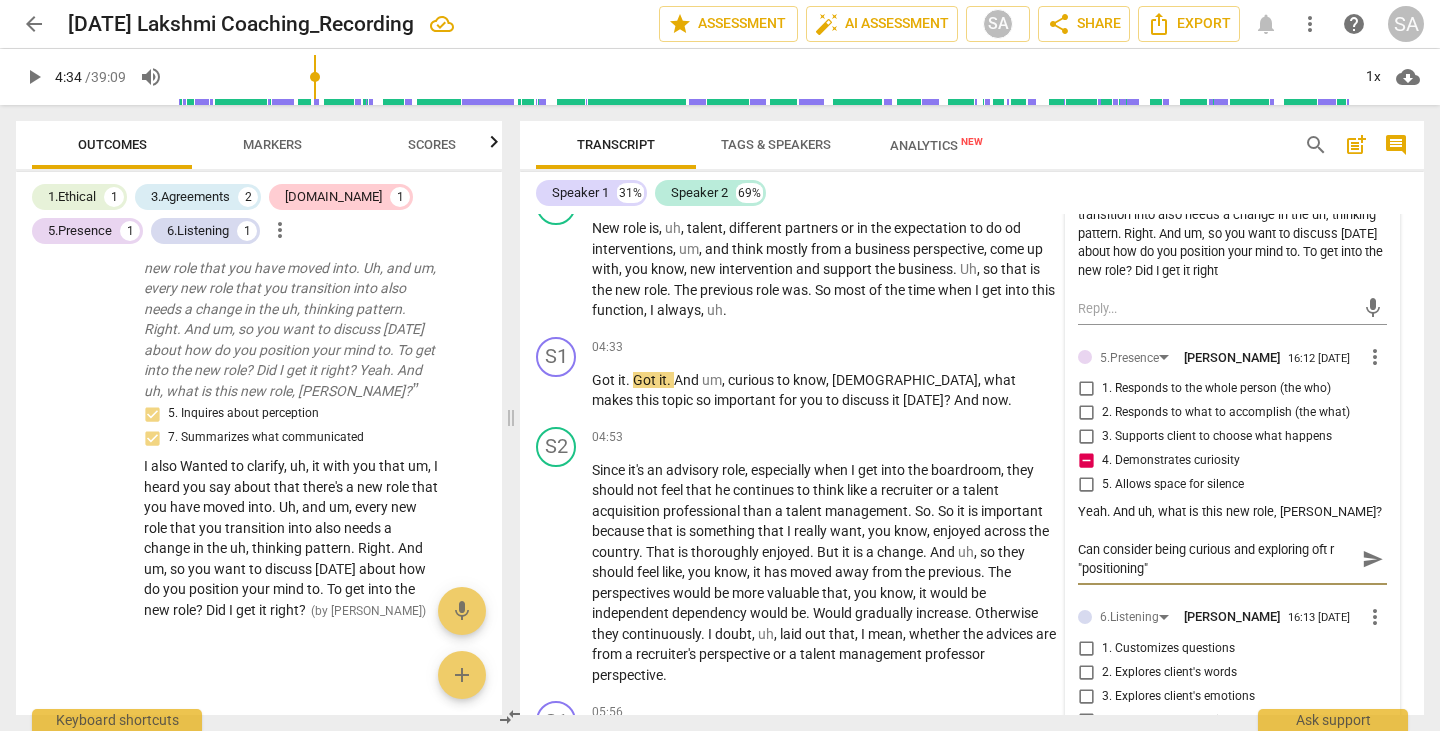 type on "Can consider being curious and exploring oft  "positioning"" 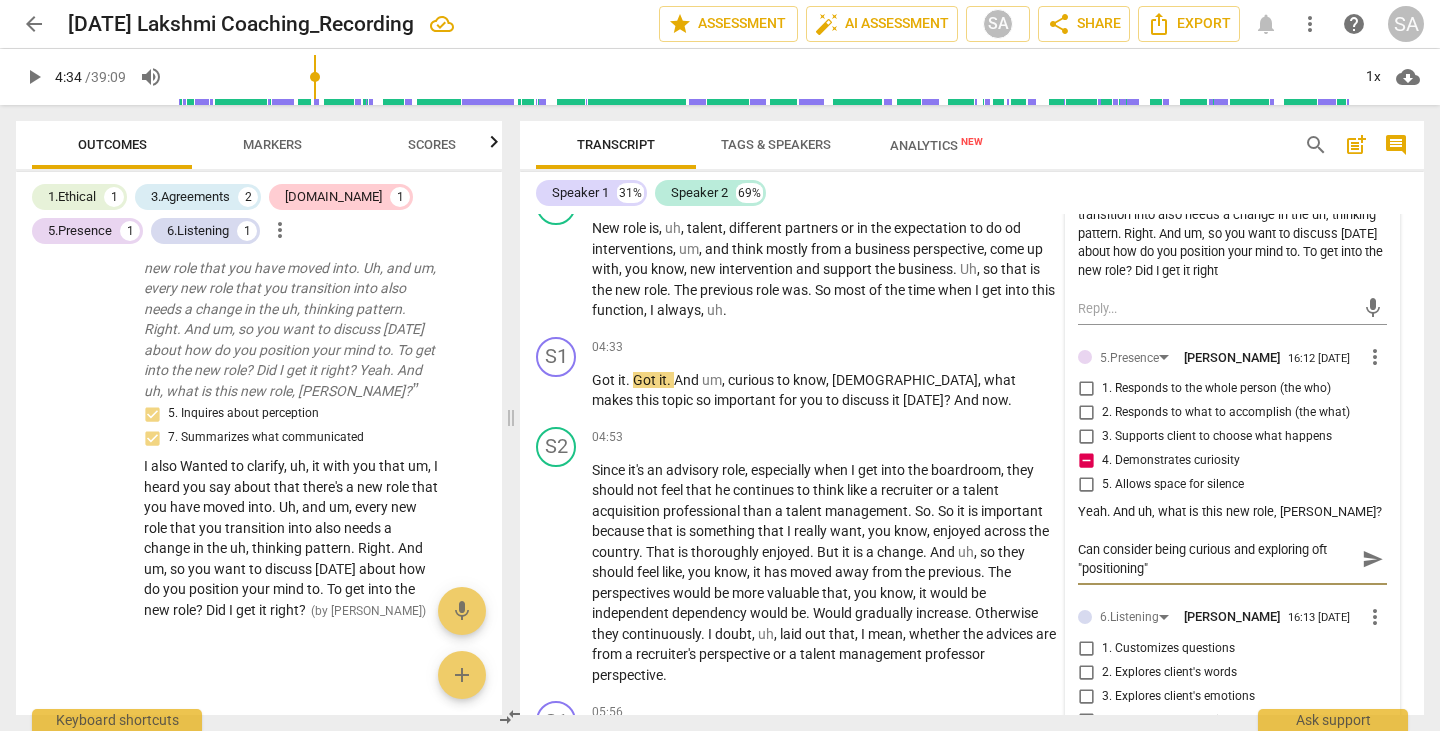 type on "Can consider being curious and exploring oft "positioning"" 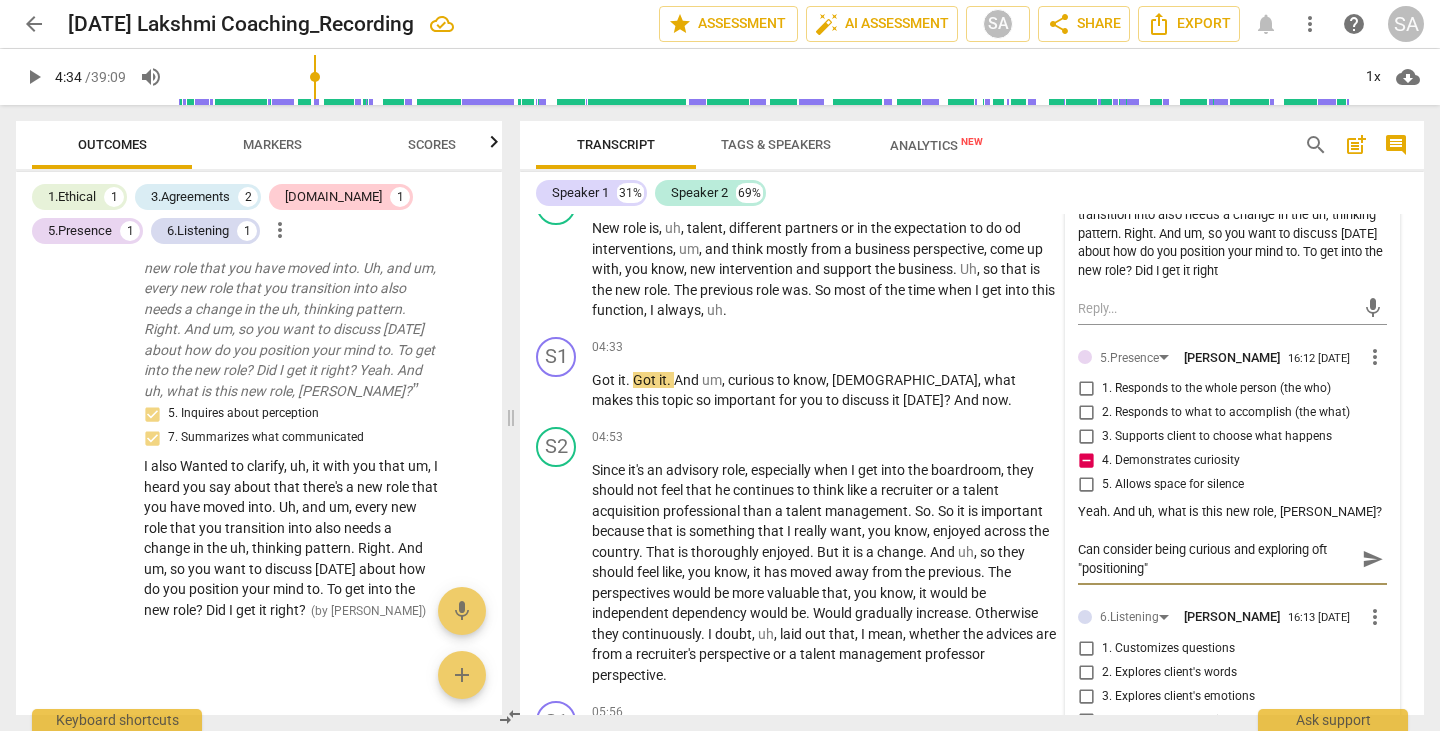 type on "Can consider being curious and exploring of "positioning"" 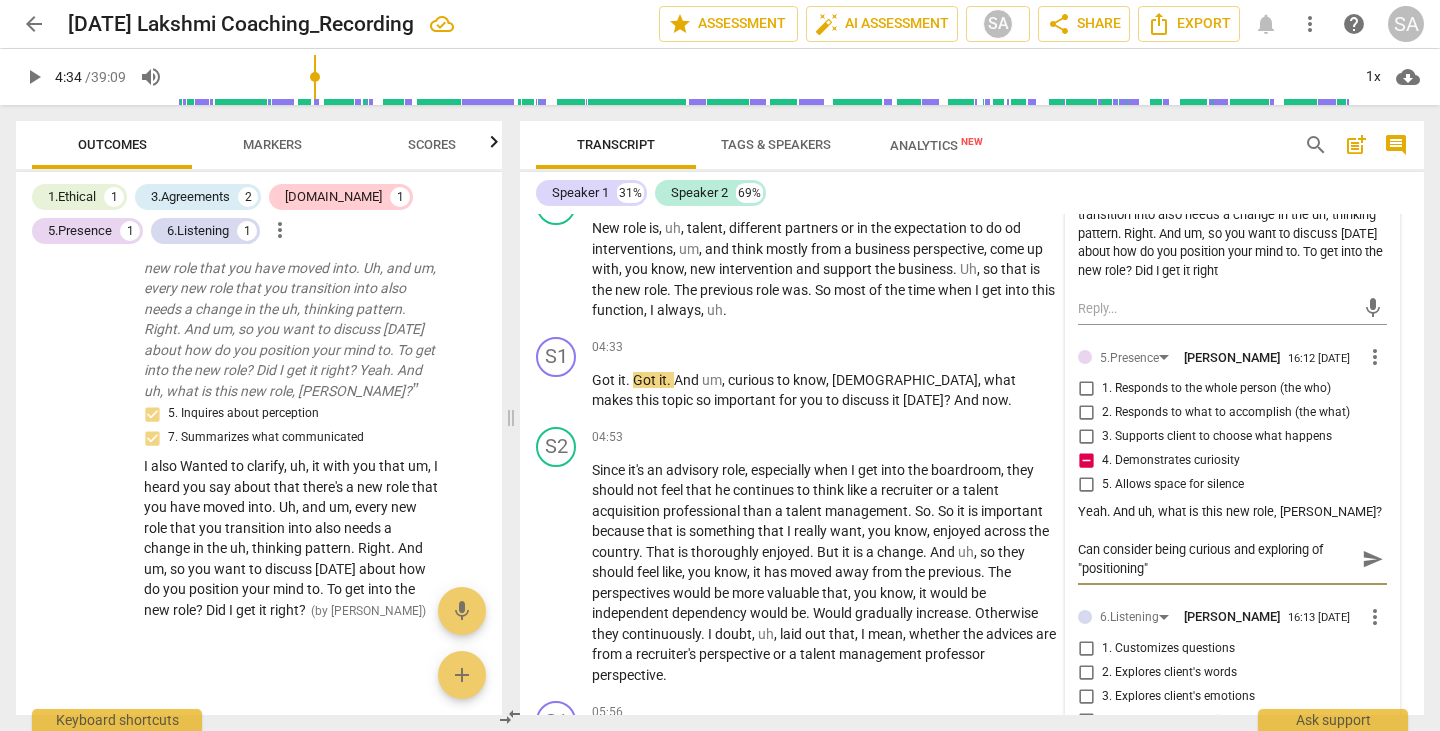 type on "Can consider being curious and exploring o "positioning"" 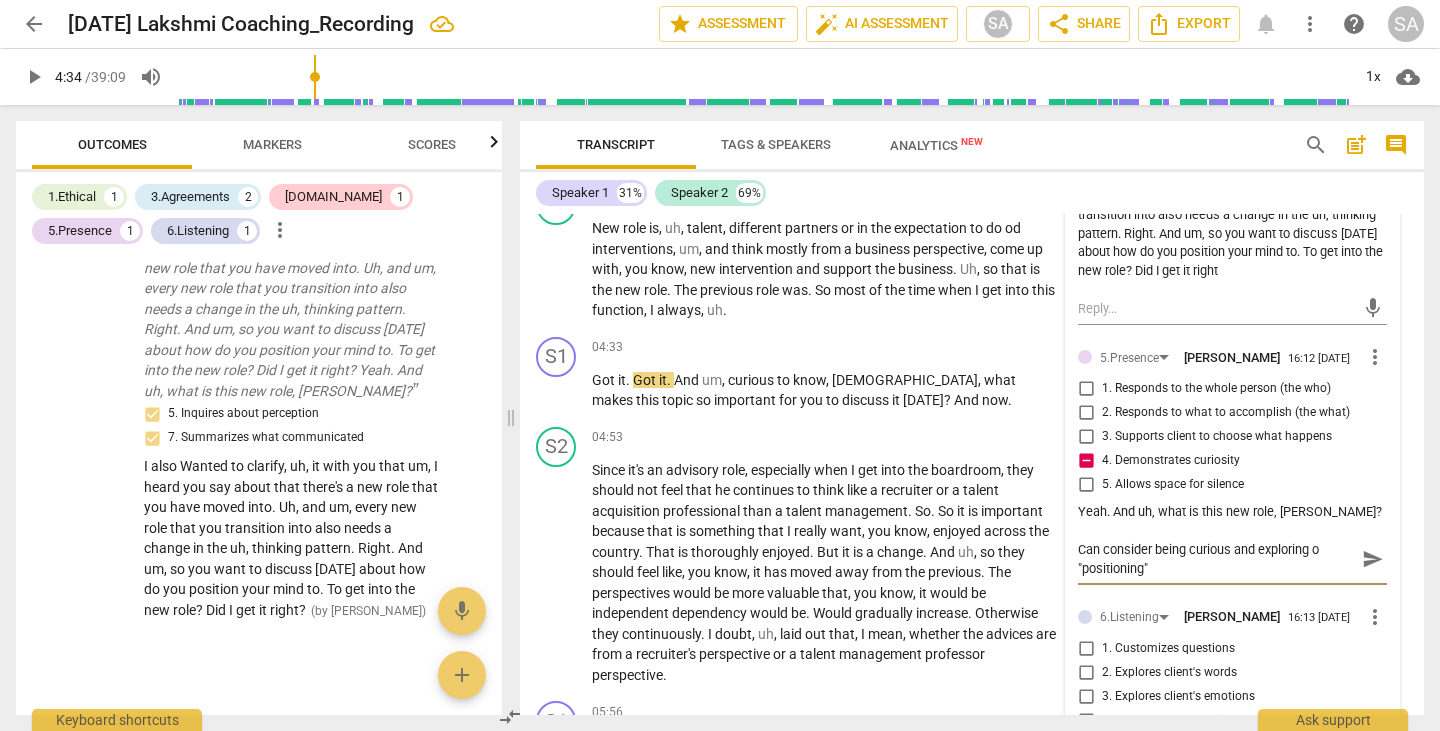 type on "Can consider being curious and exploring  "positioning"" 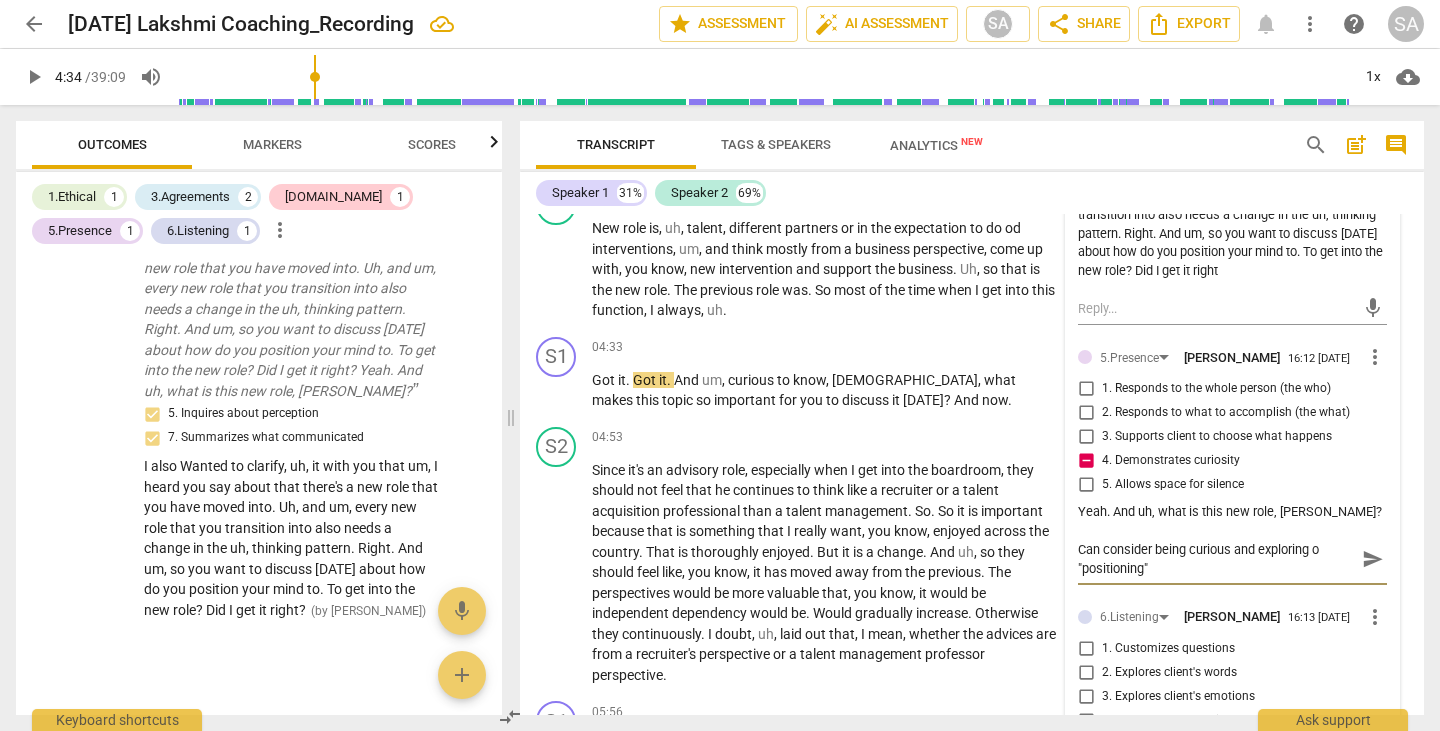 type on "Can consider being curious and exploring  "positioning"" 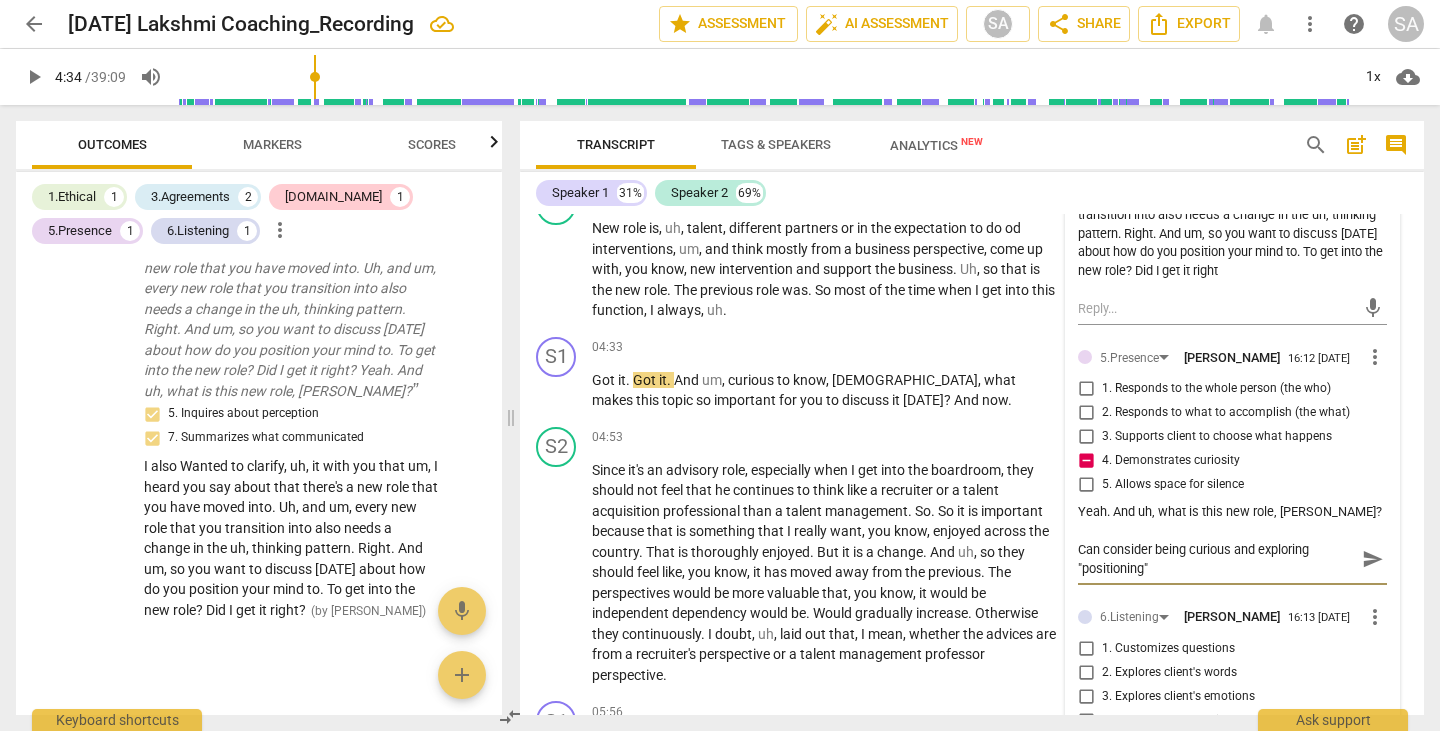 type on "Can consider being curious and exploring "positioning"" 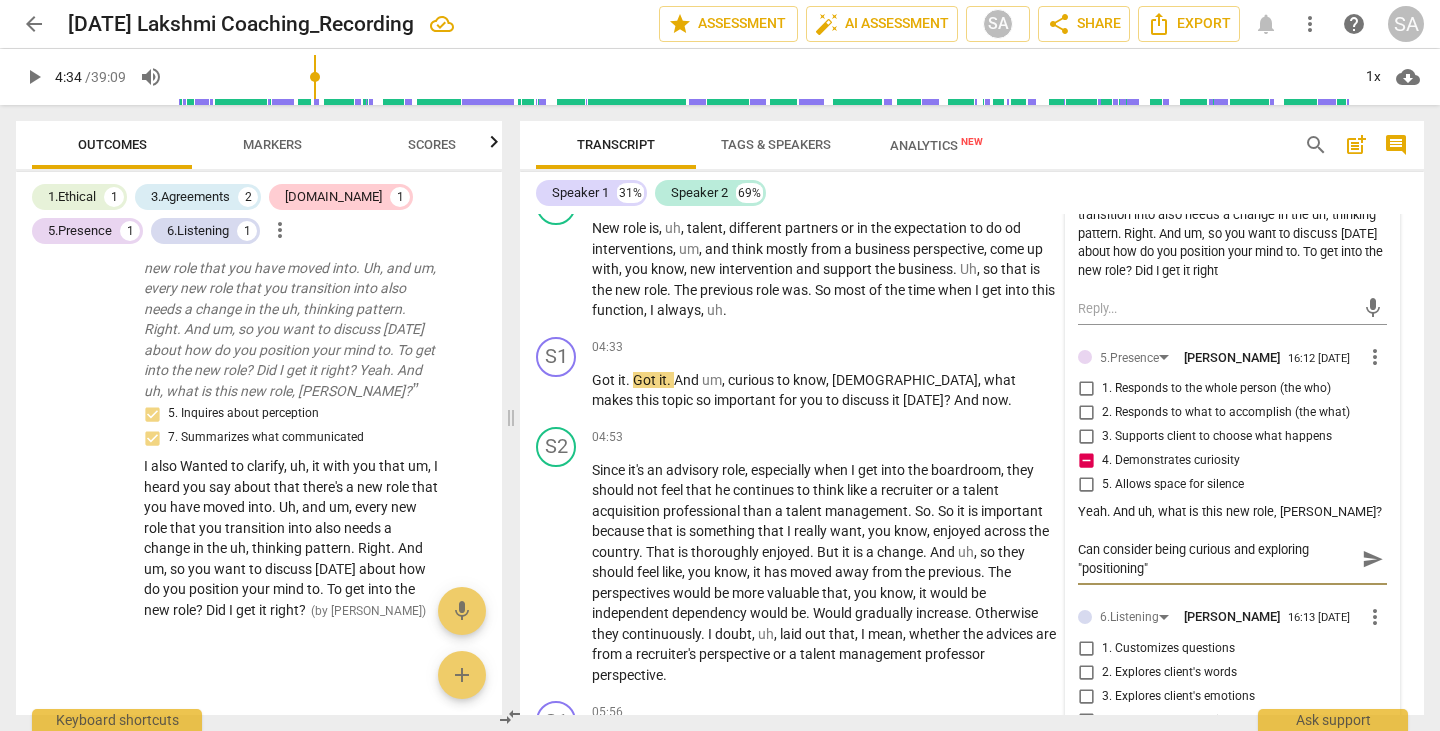 type on "Can consider being curious and exploring "positioning"" 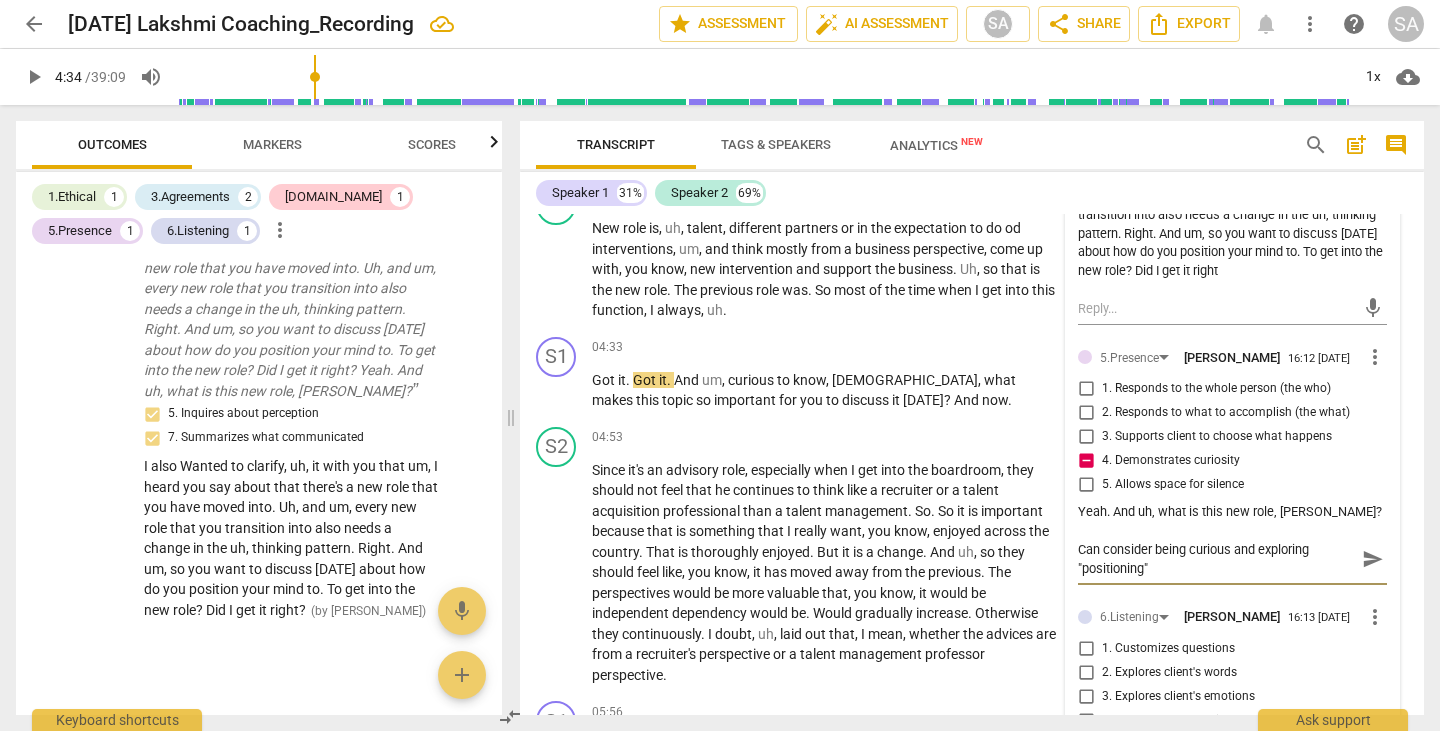 type on "Can consider being curious and exploring "positioning"" 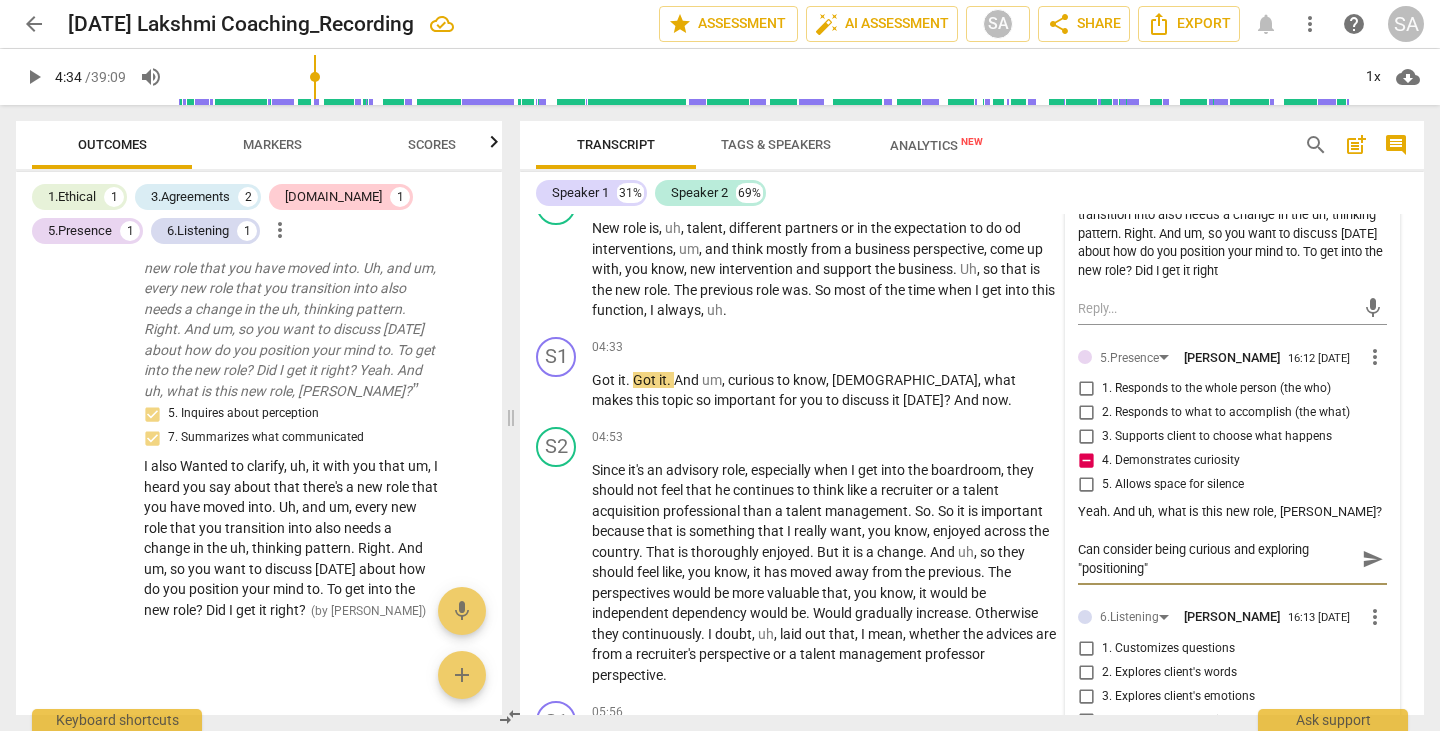 type on "Can consider being curious and exploring "positioning"" 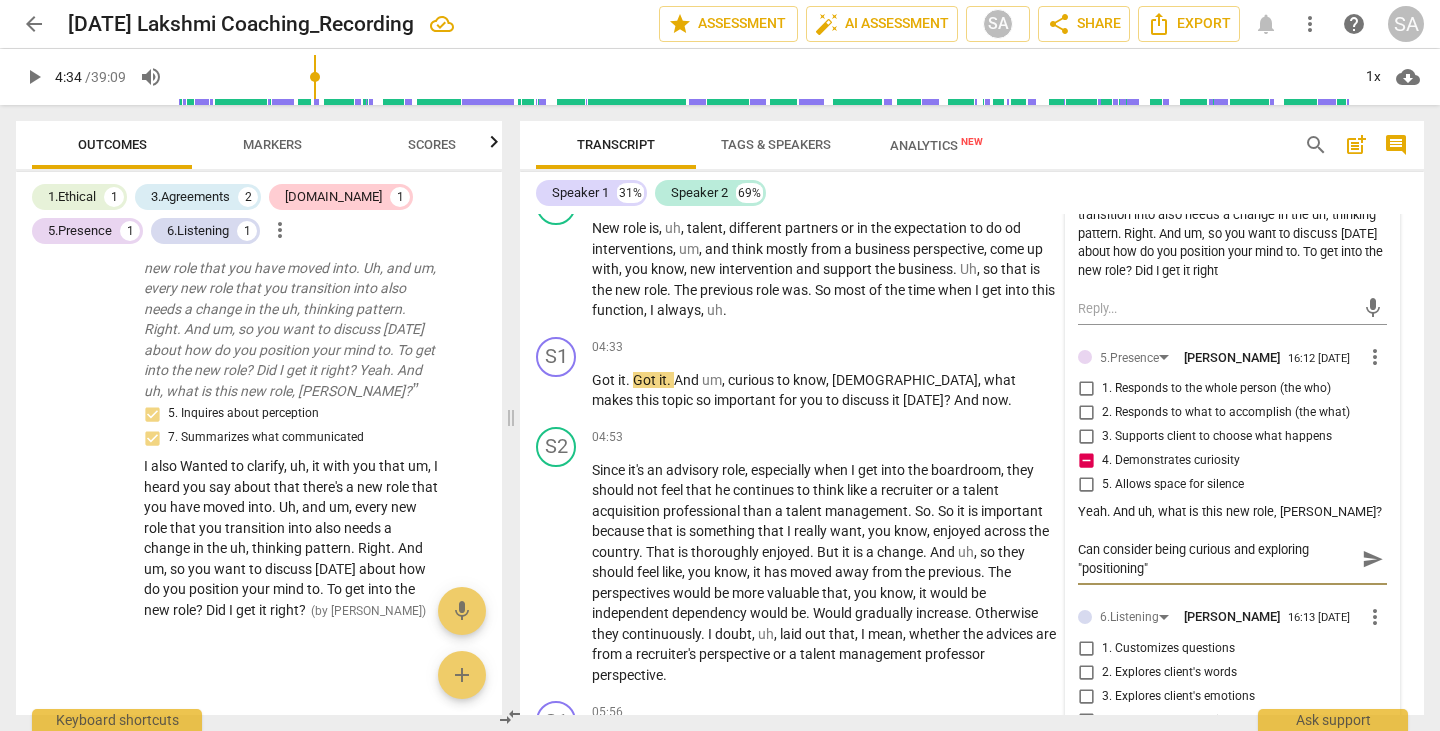 type on "Can consider being curious and exploring "positioning" ;" 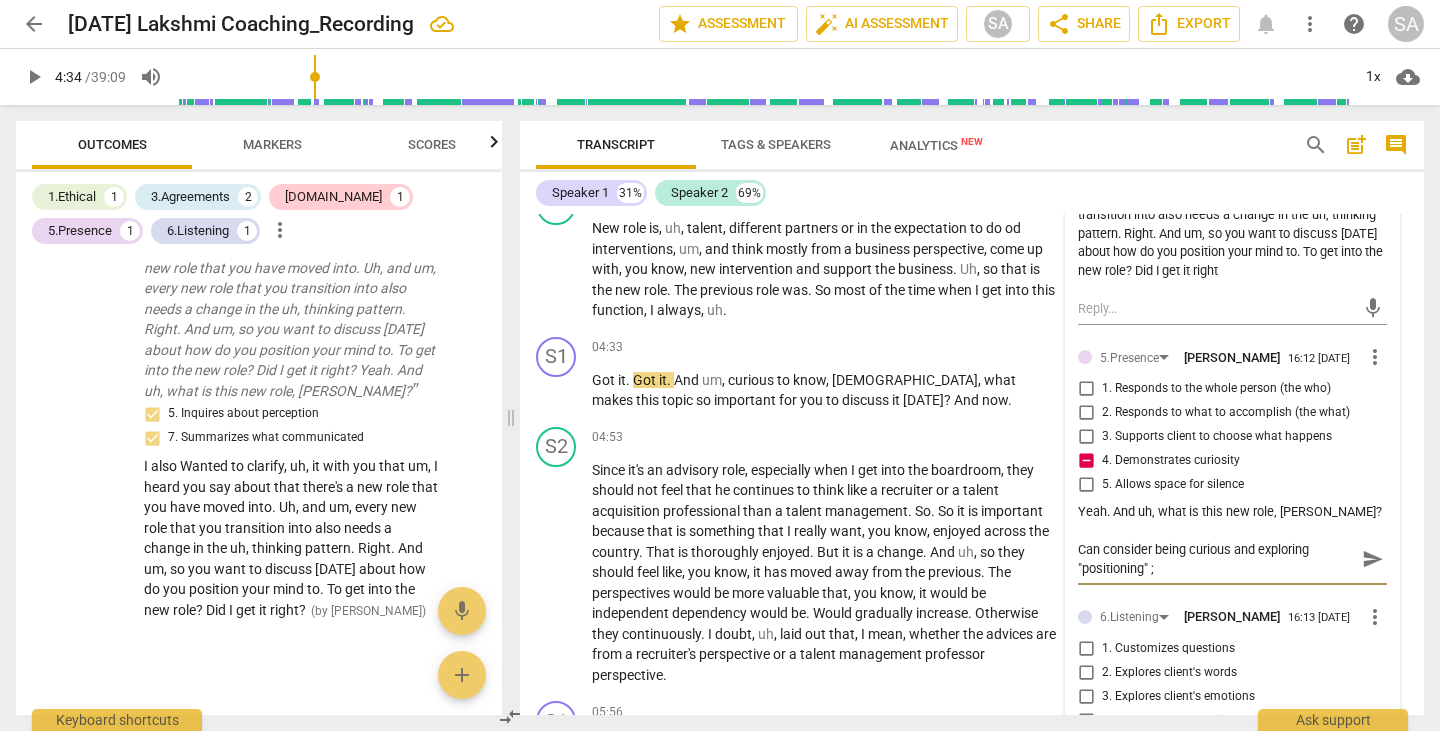type on "Can consider being curious and exploring "positioning" ;" 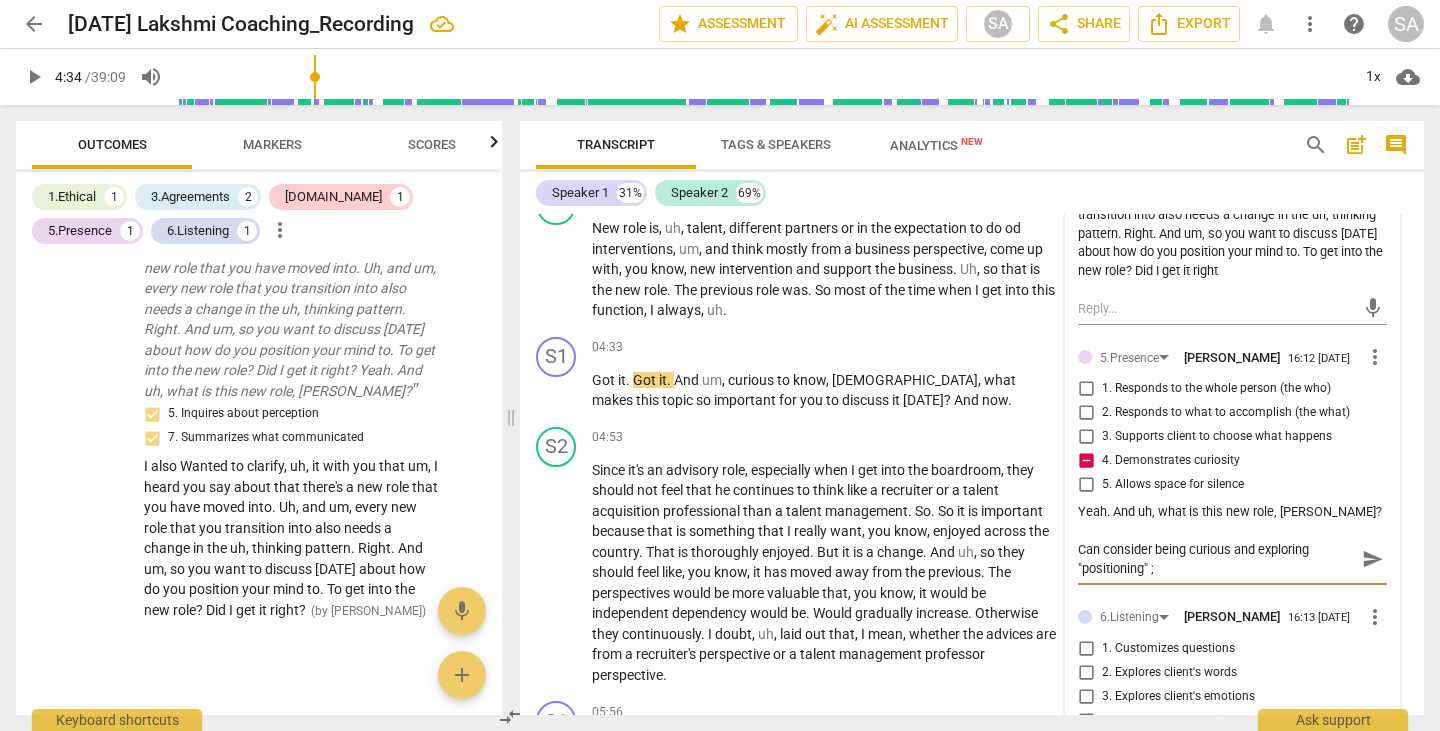 type on "Can consider being curious and exploring "positioning" ; a" 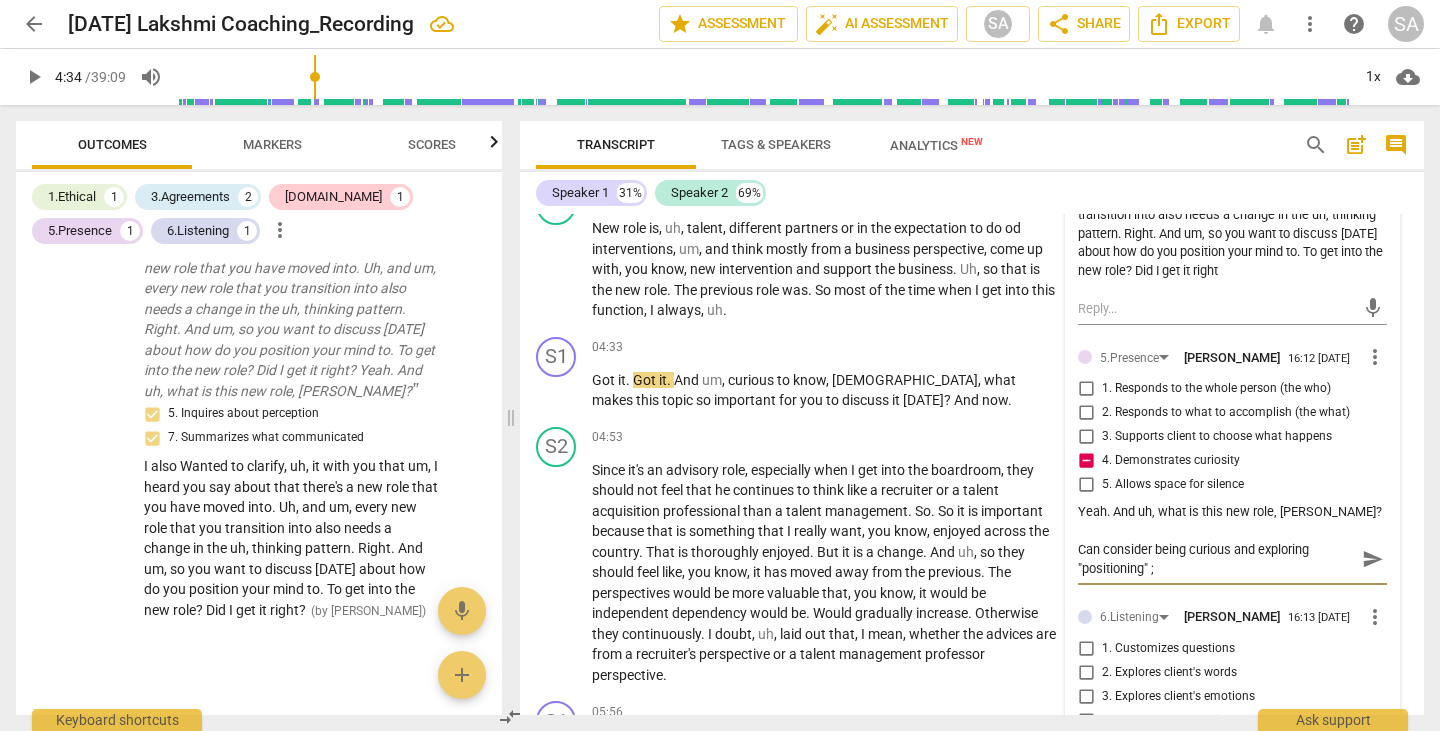type on "Can consider being curious and exploring "positioning" ; a" 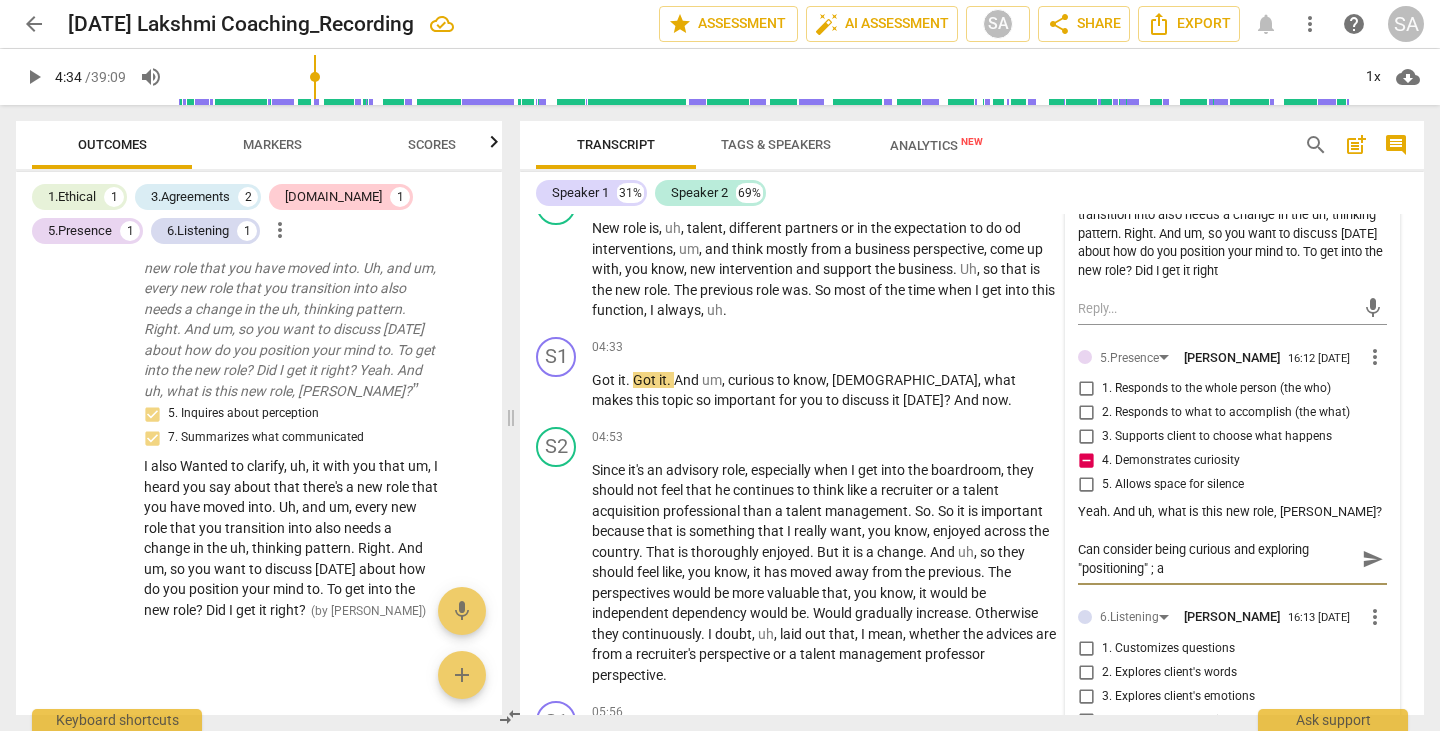 type on "Can consider being curious and exploring "positioning" ; ab" 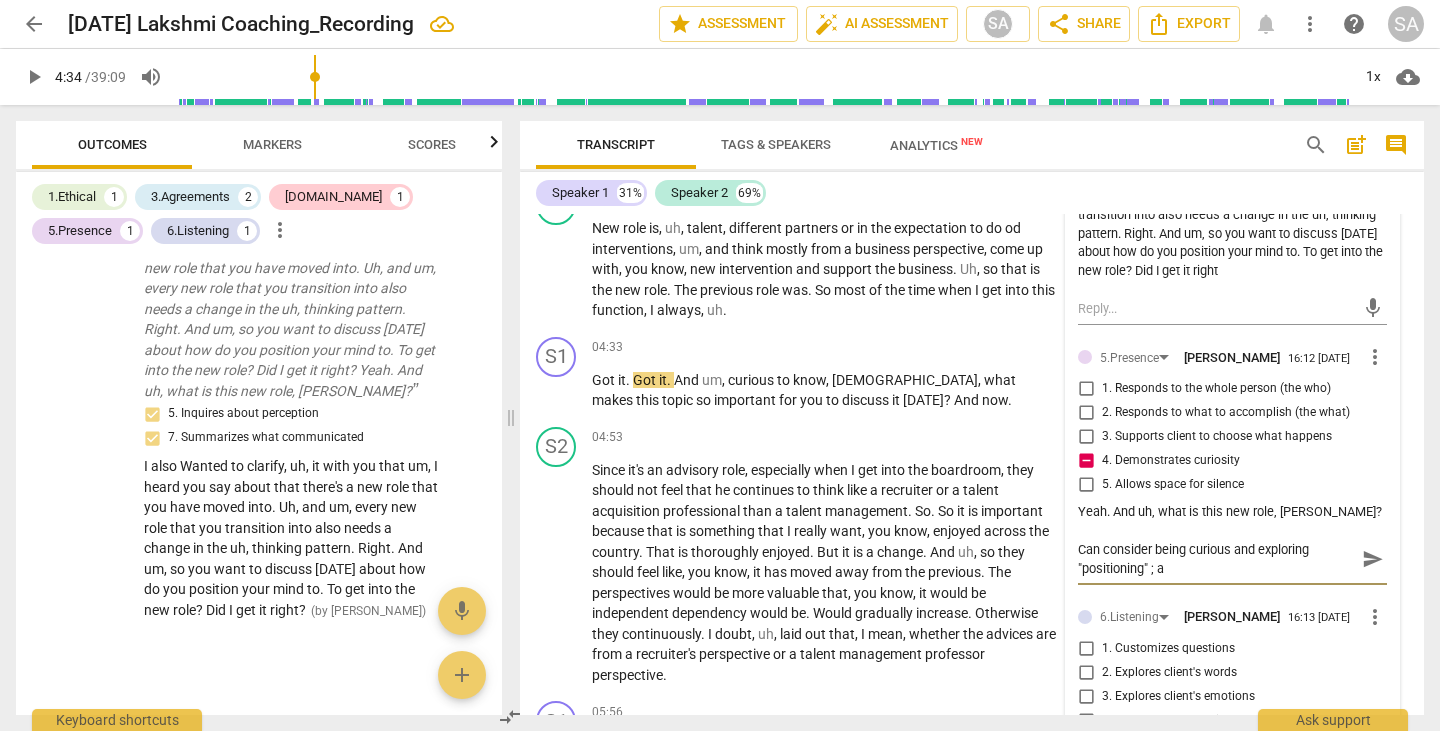 type on "Can consider being curious and exploring "positioning" ; ab" 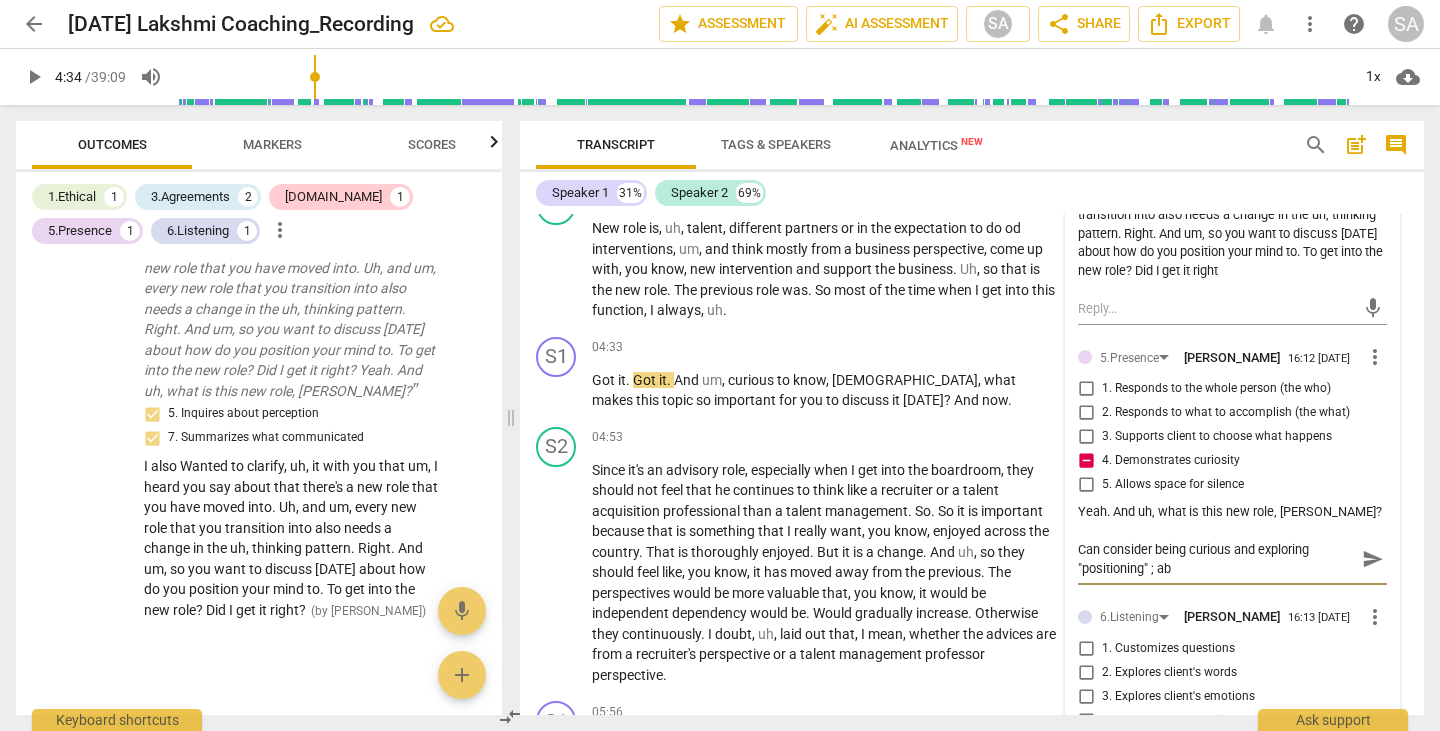 type on "Can consider being curious and exploring "positioning" ; abo" 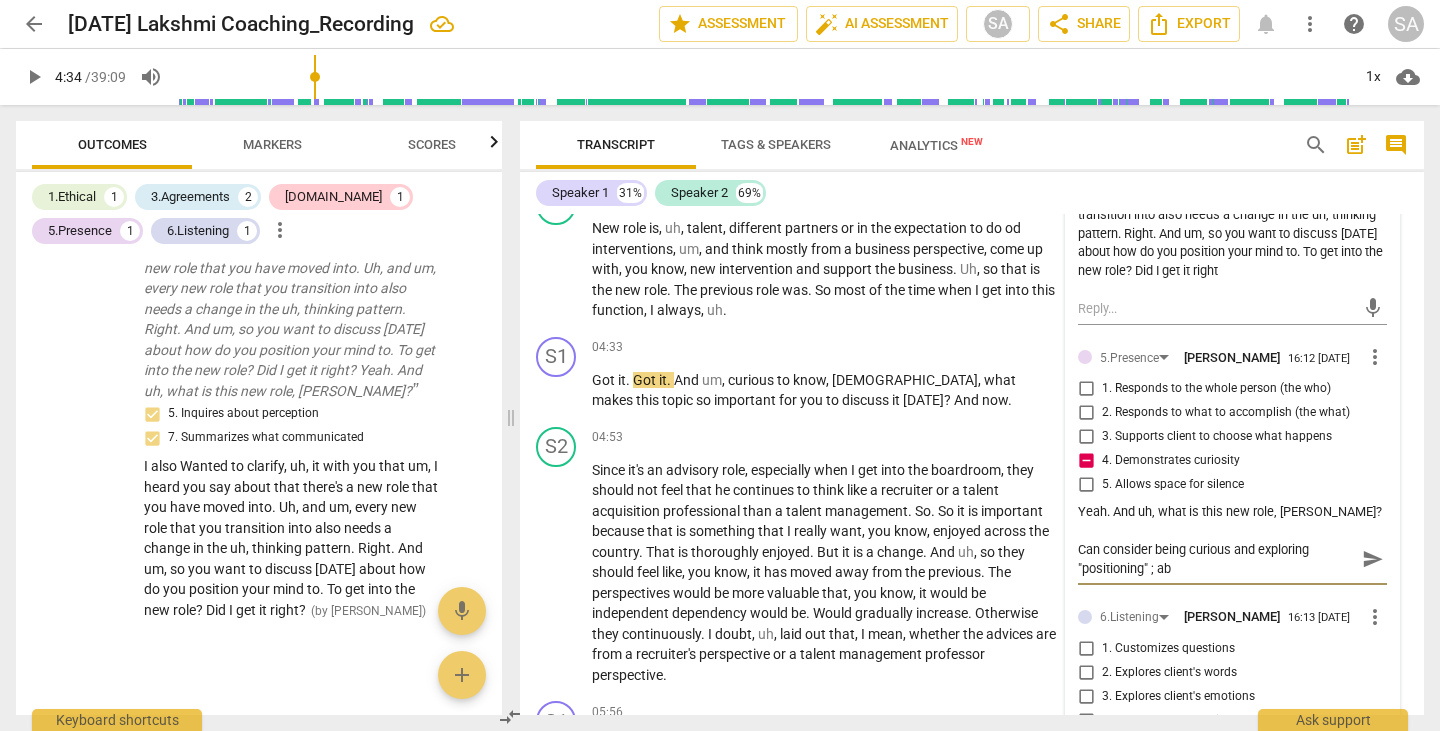 type on "Can consider being curious and exploring "positioning" ; abo" 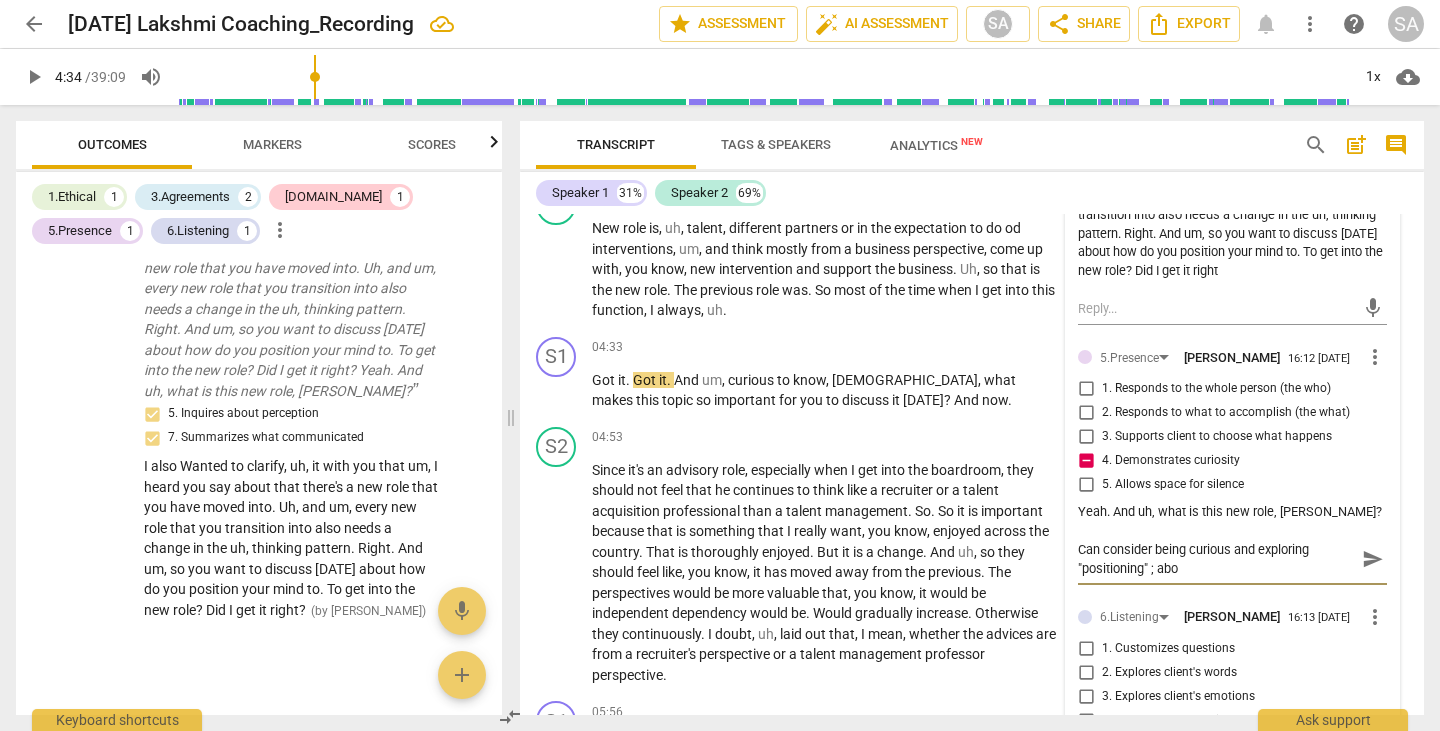 type on "Can consider being curious and exploring "positioning" ; abou" 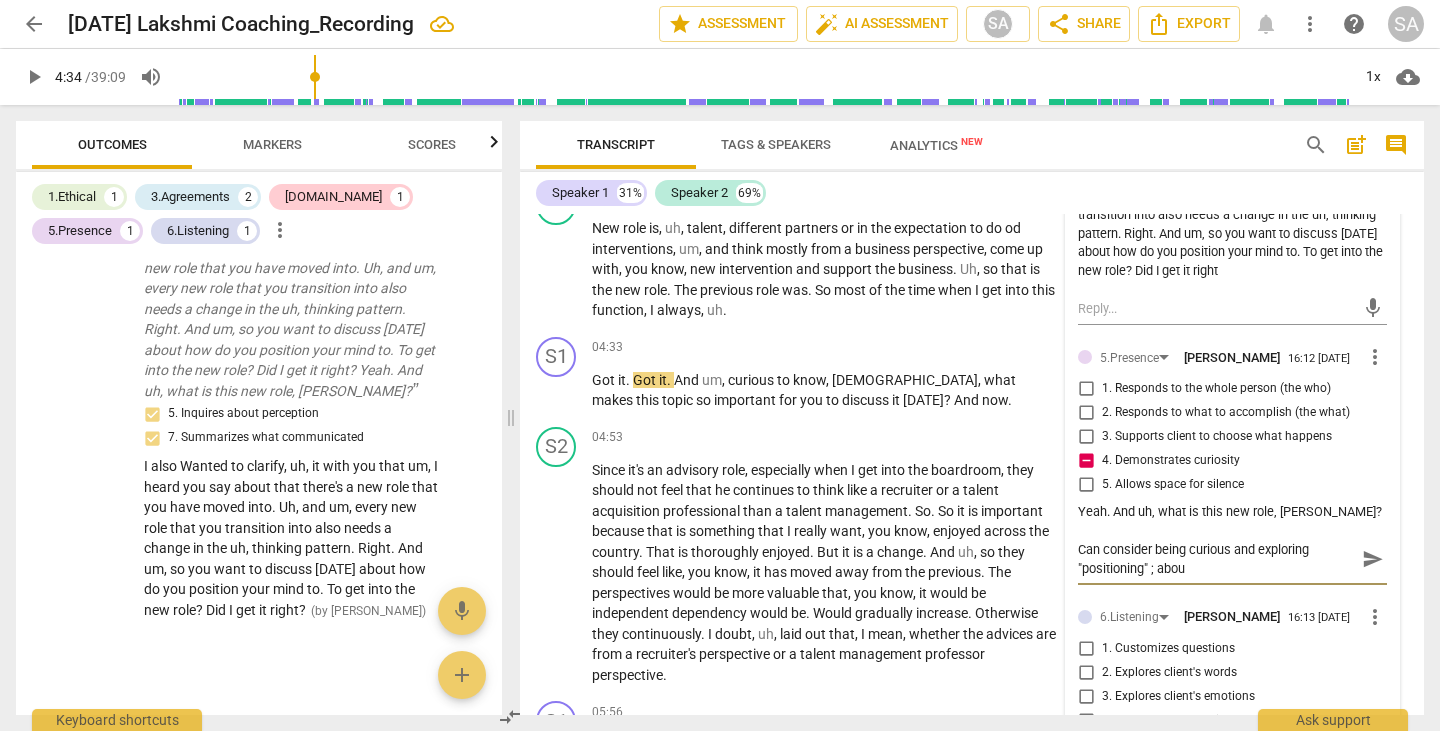 type on "Can consider being curious and exploring "positioning" ; about" 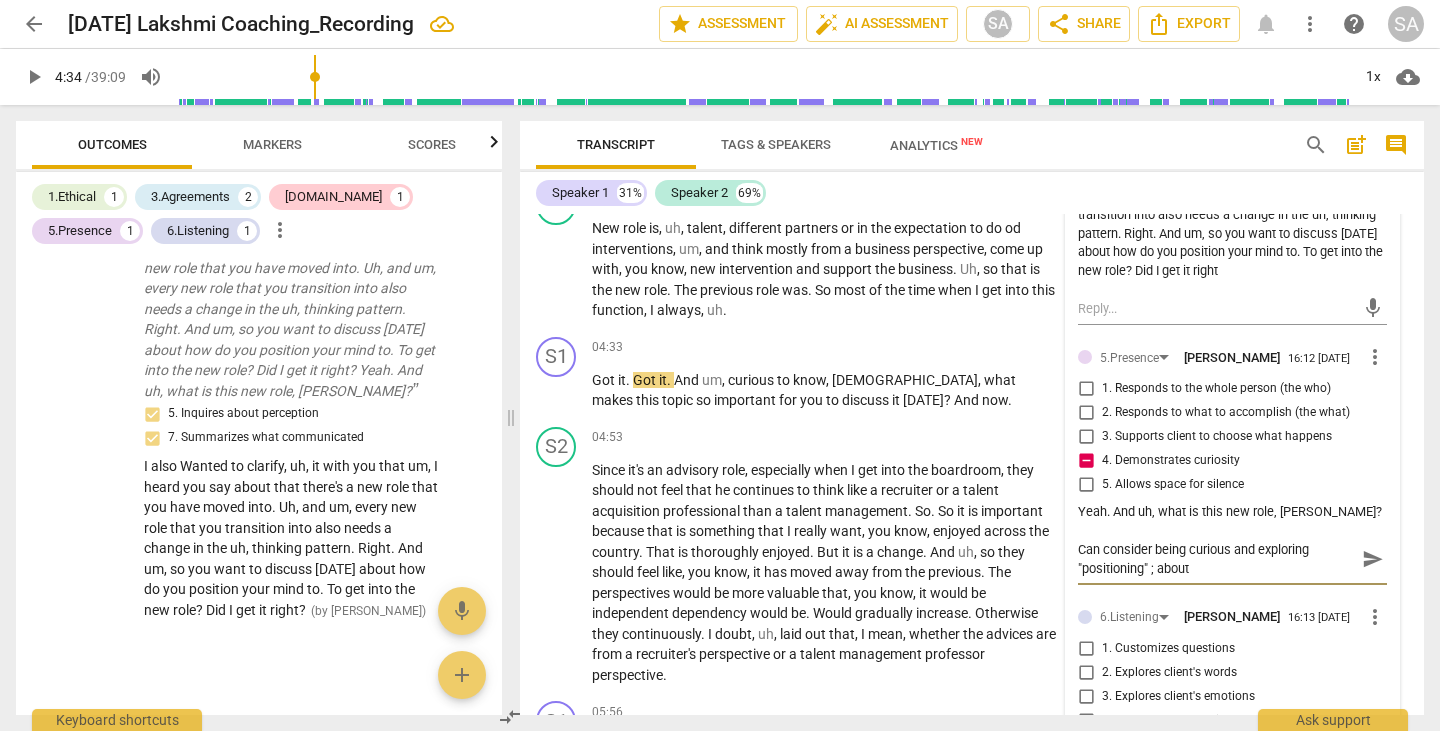 type on "Can consider being curious and exploring "positioning" ; about" 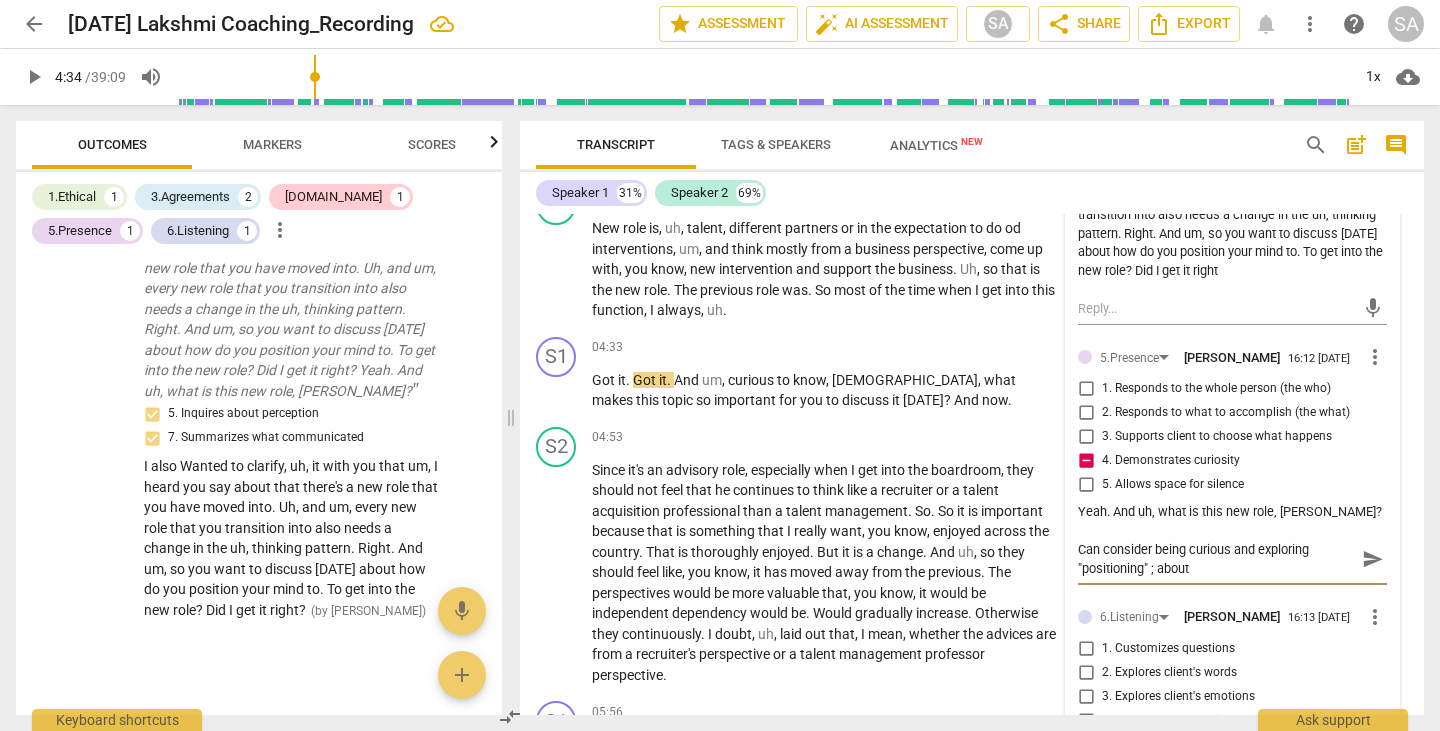 type on "Can consider being curious and exploring "positioning" ; about t" 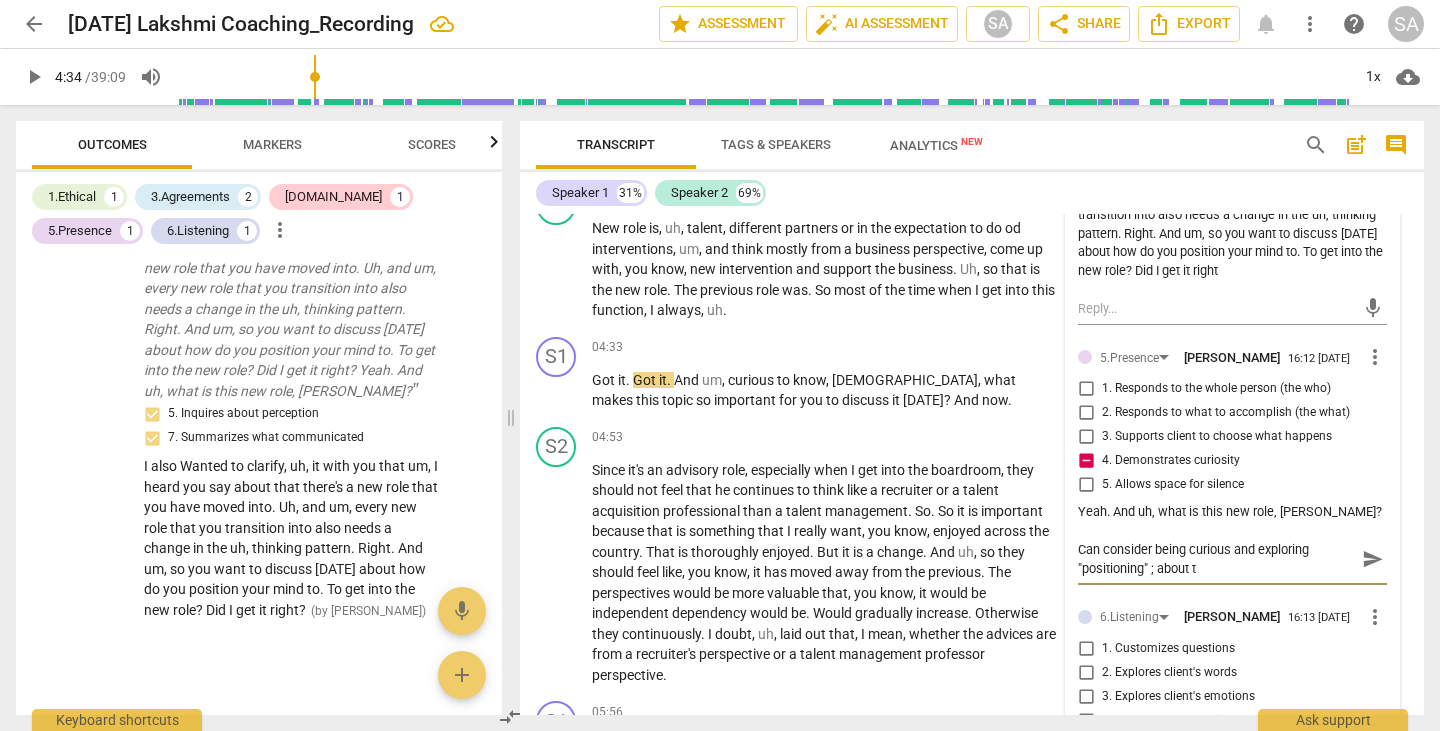 type on "Can consider being curious and exploring "positioning" ; about th" 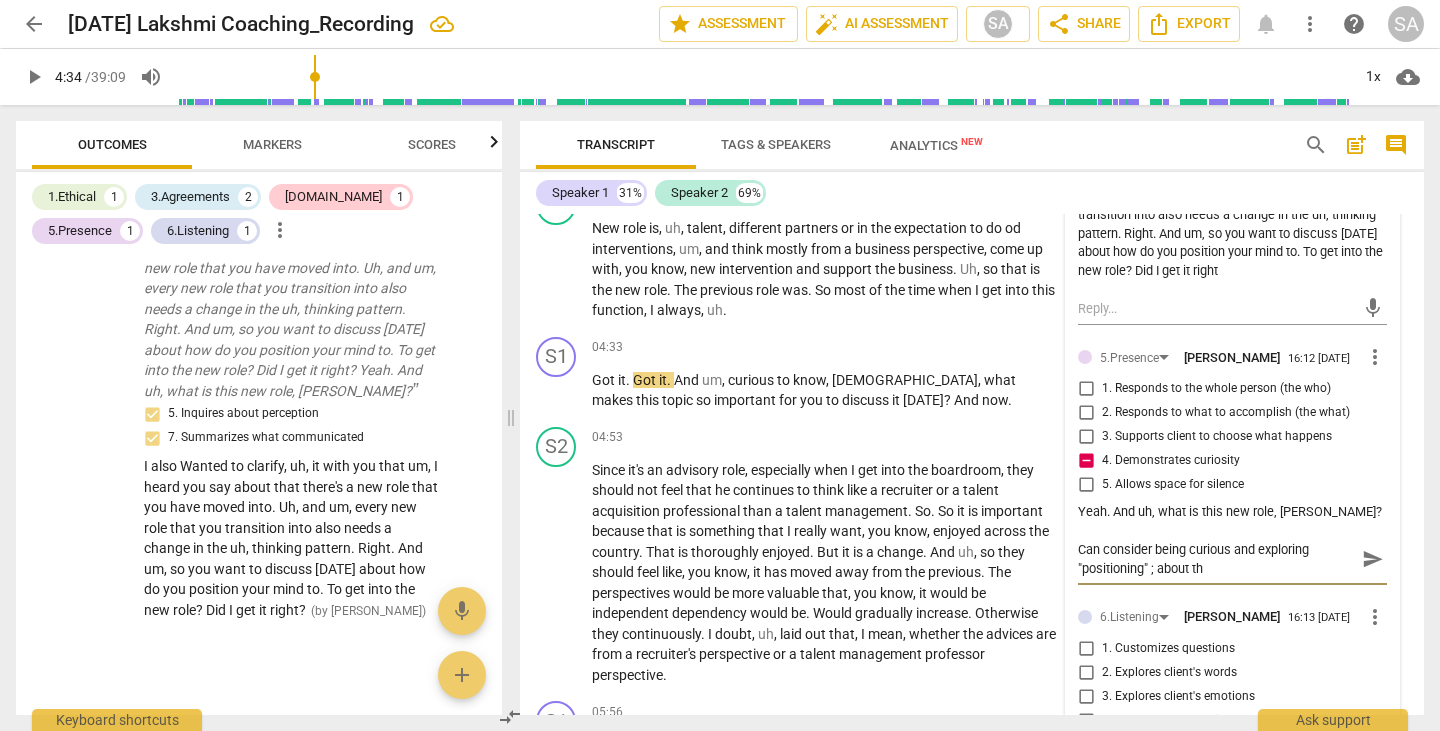 type on "Can consider being curious and exploring "positioning" ; about the" 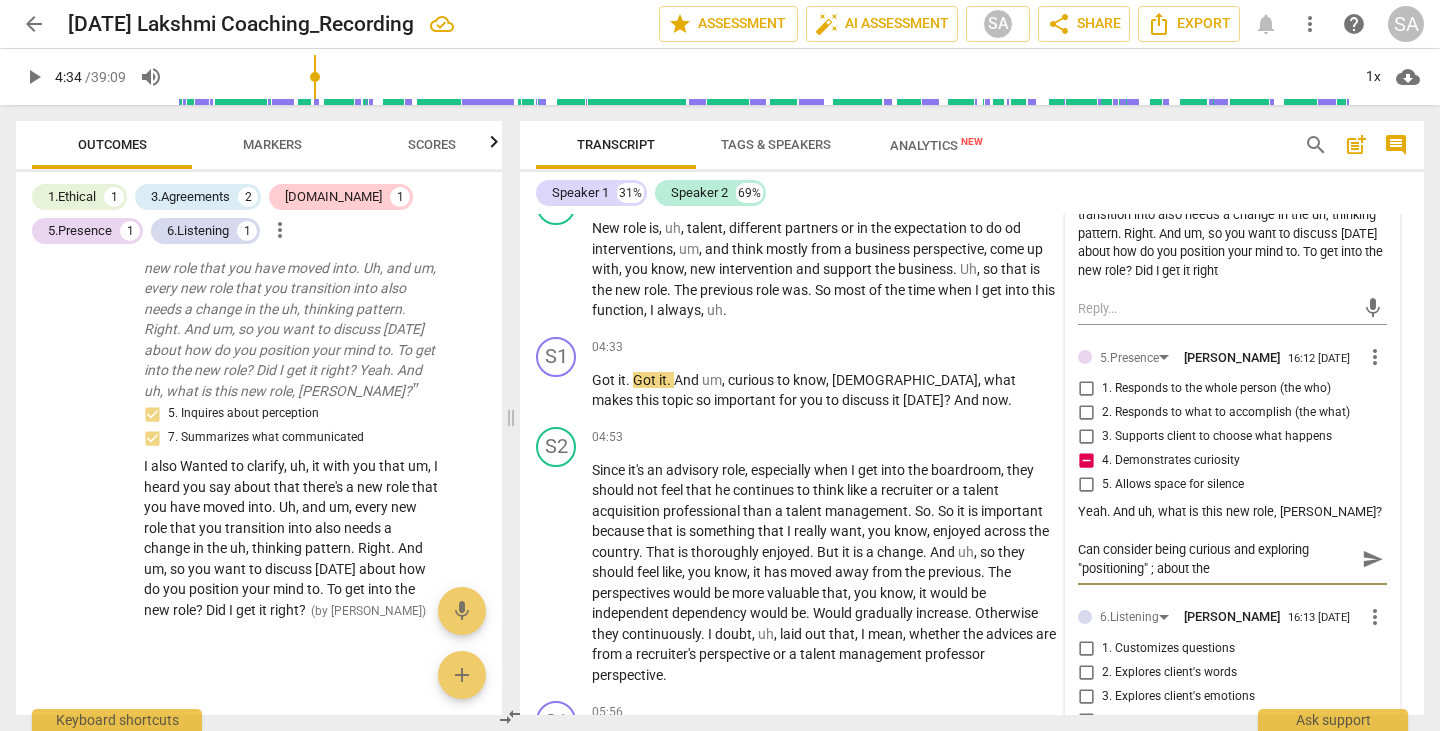 type on "Can consider being curious and exploring "positioning" ; about the" 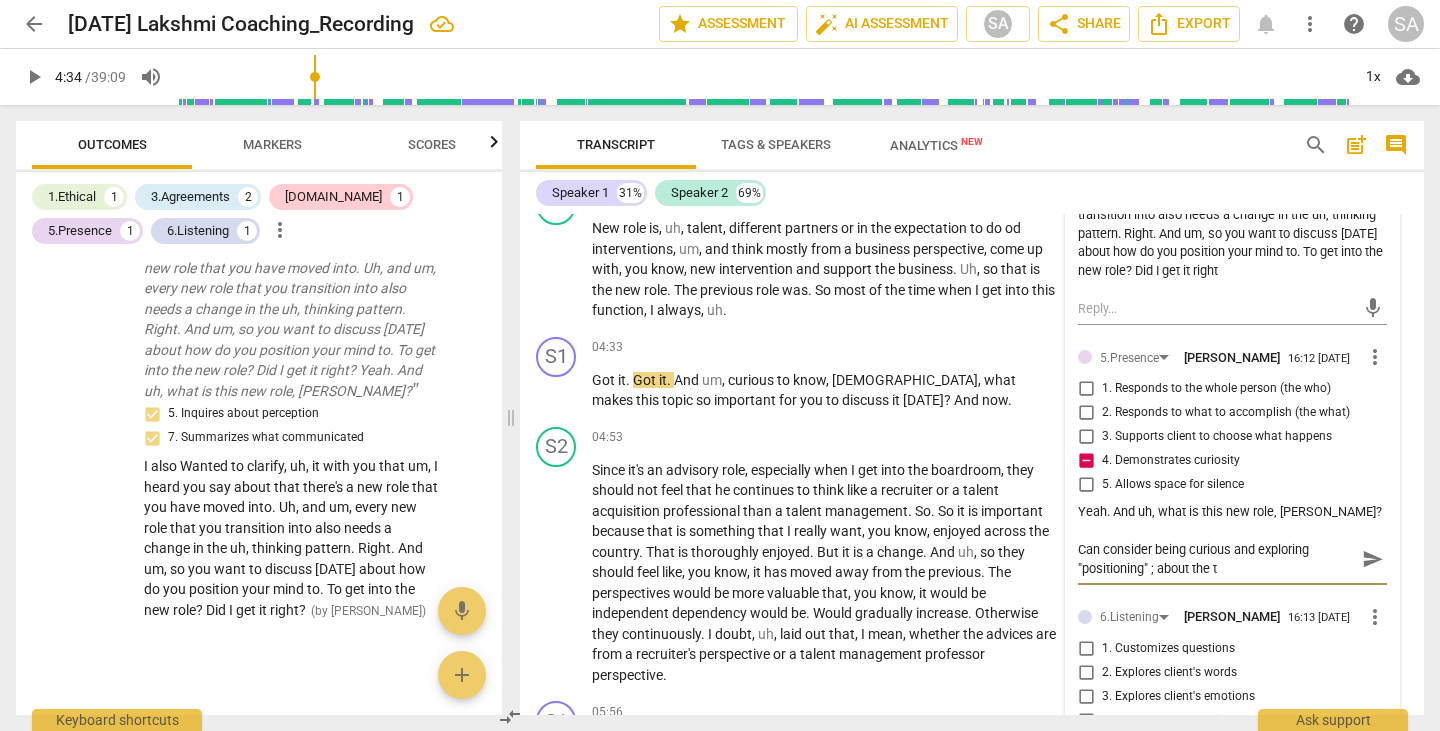 type on "Can consider being curious and exploring "positioning" ; about the tr" 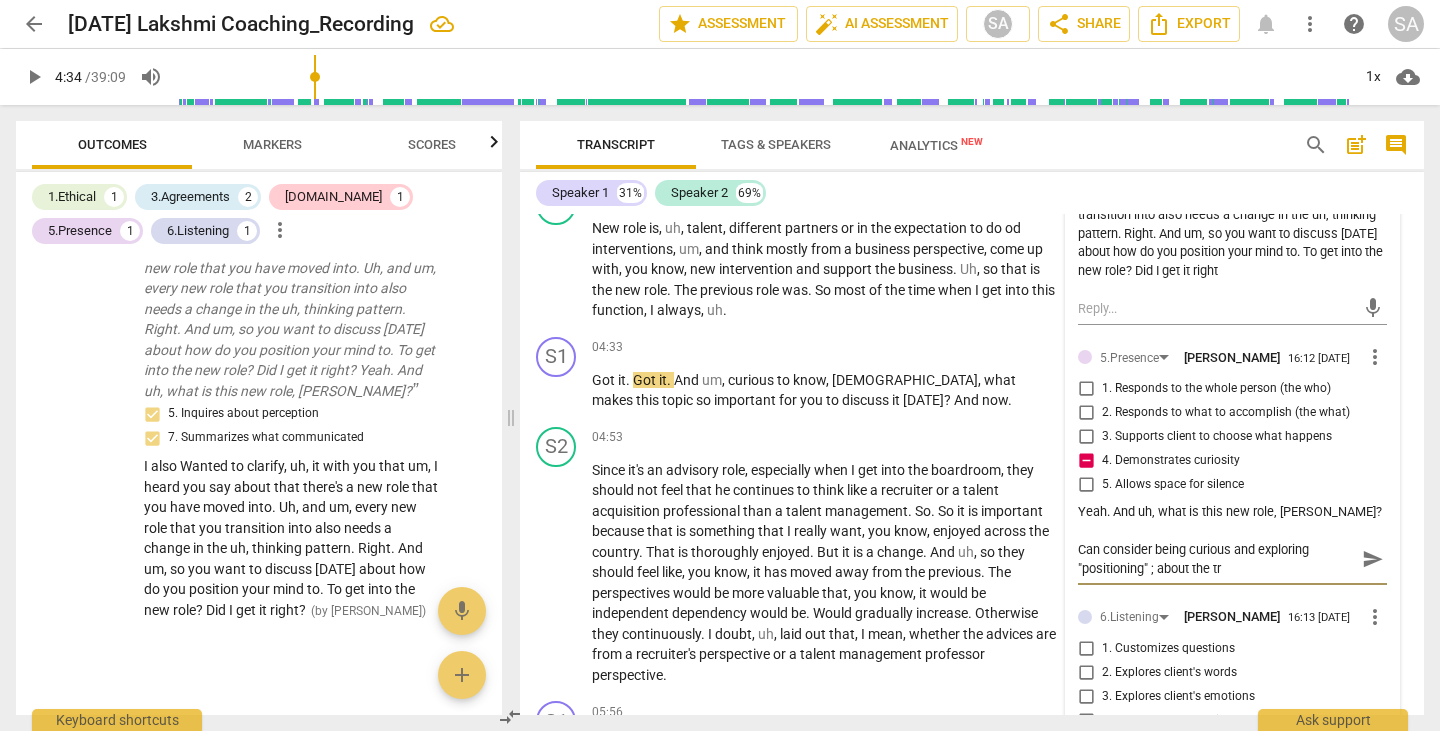 type on "Can consider being curious and exploring "positioning" ; about the tra" 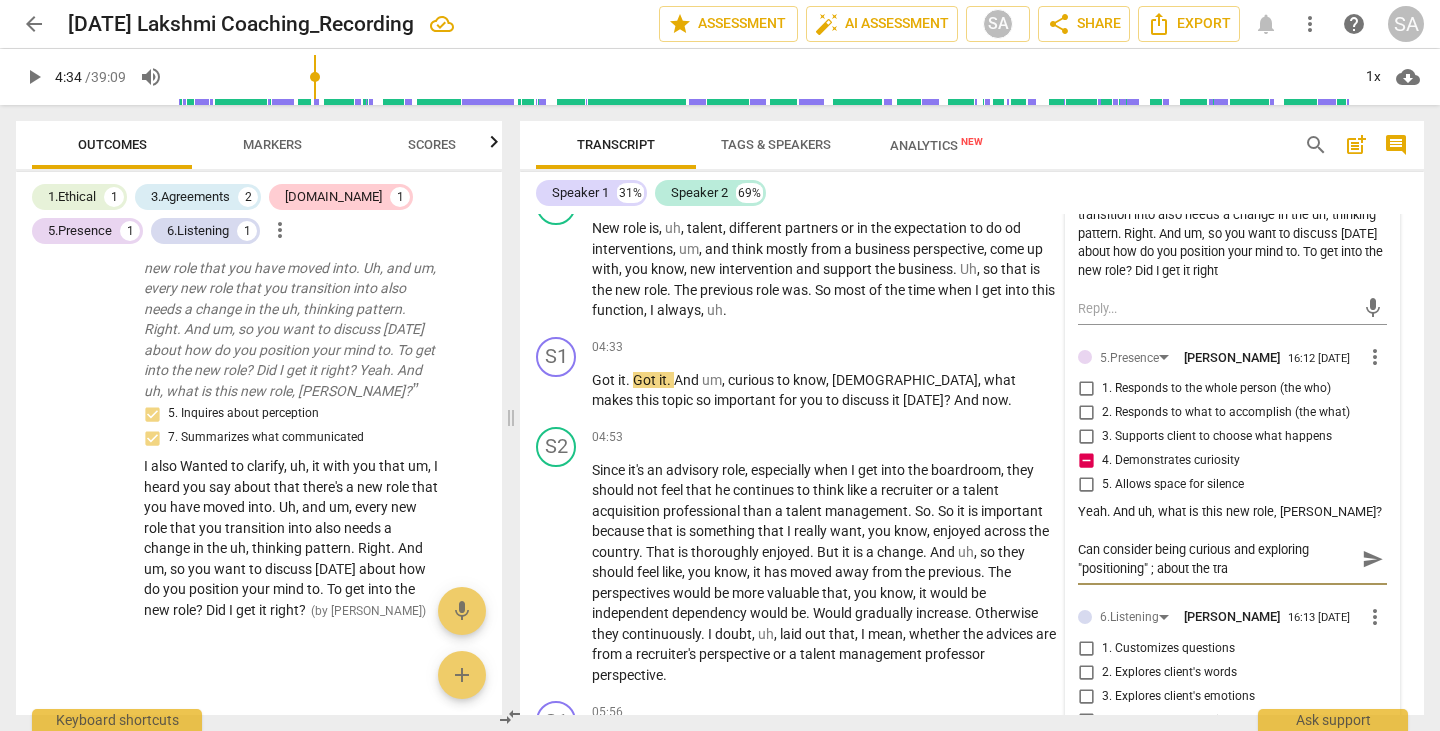 type on "Can consider being curious and exploring "positioning" ; about the [PERSON_NAME]" 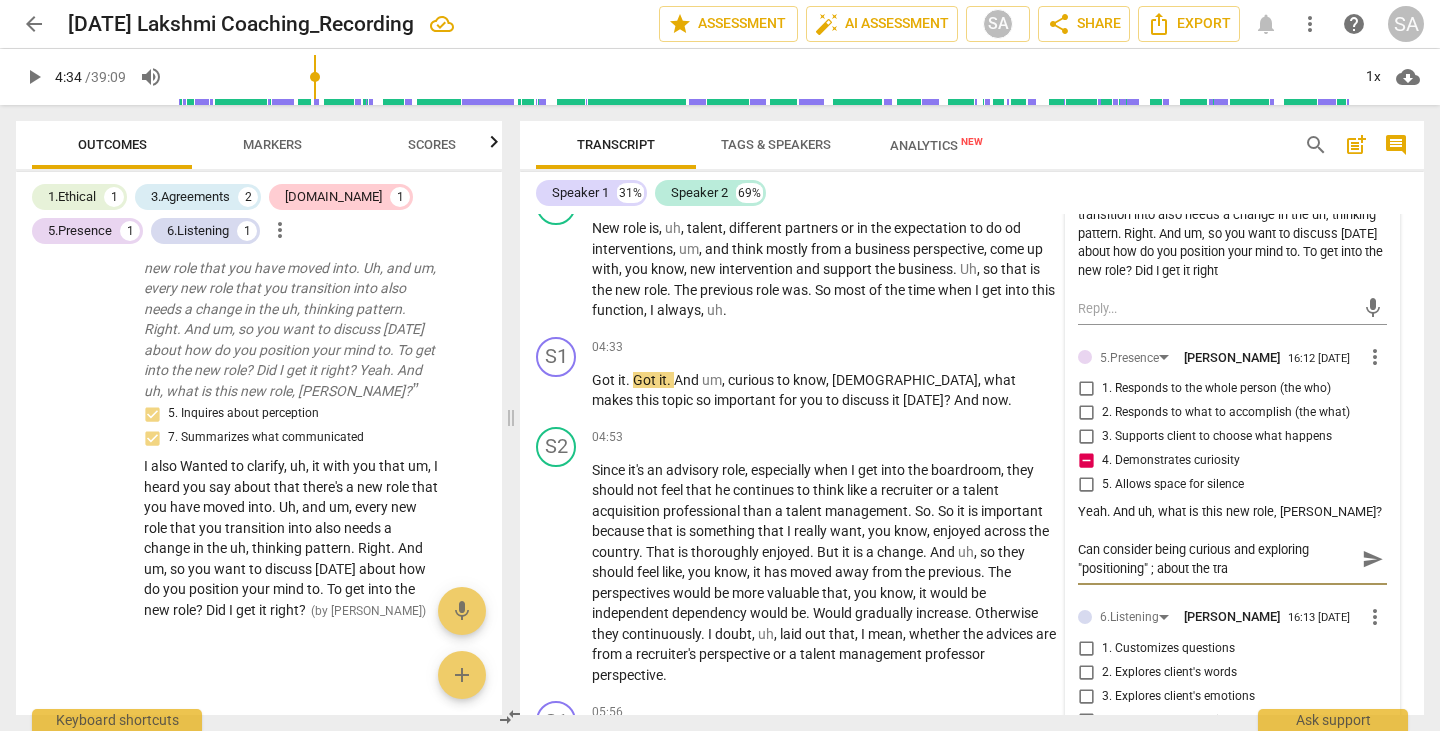 type on "Can consider being curious and exploring "positioning" ; about the [PERSON_NAME]" 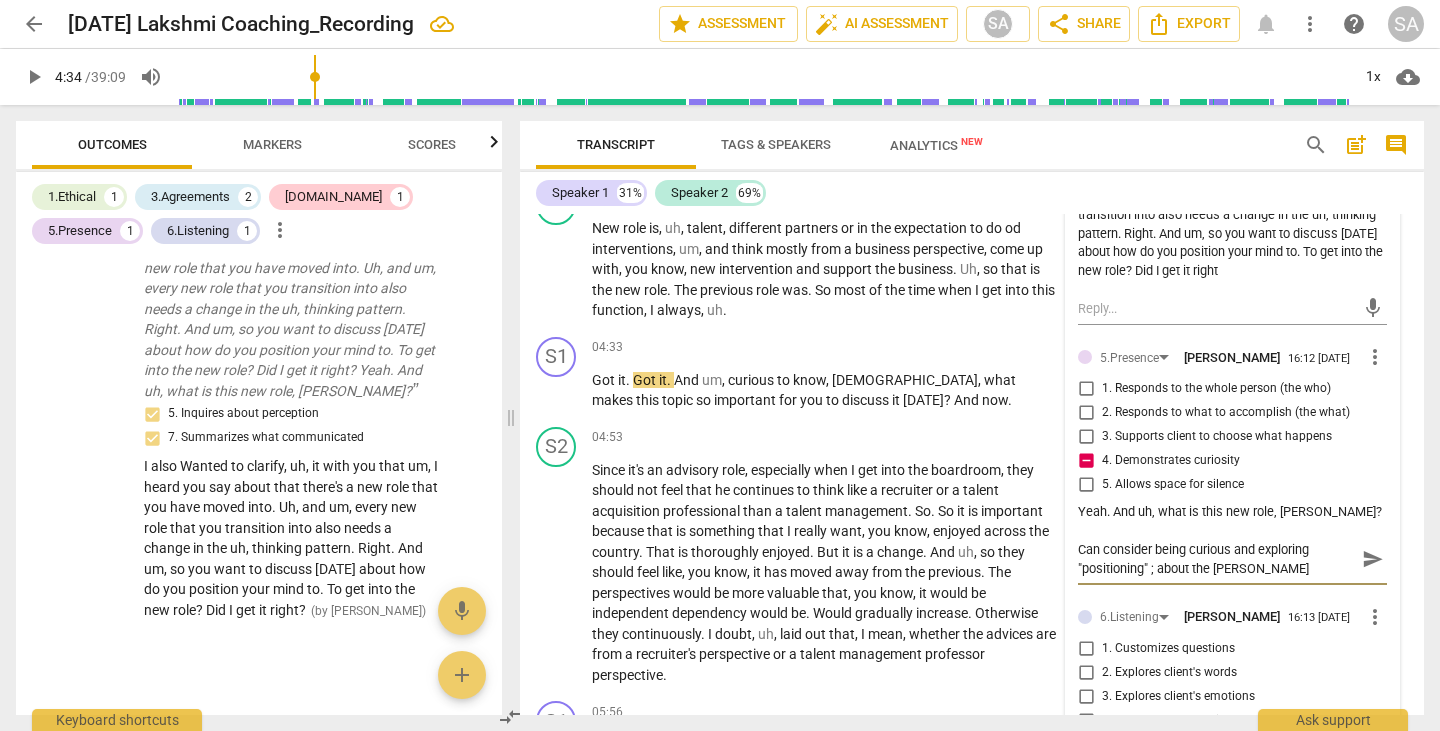 type on "Can consider being curious and exploring "positioning" ; about the trans" 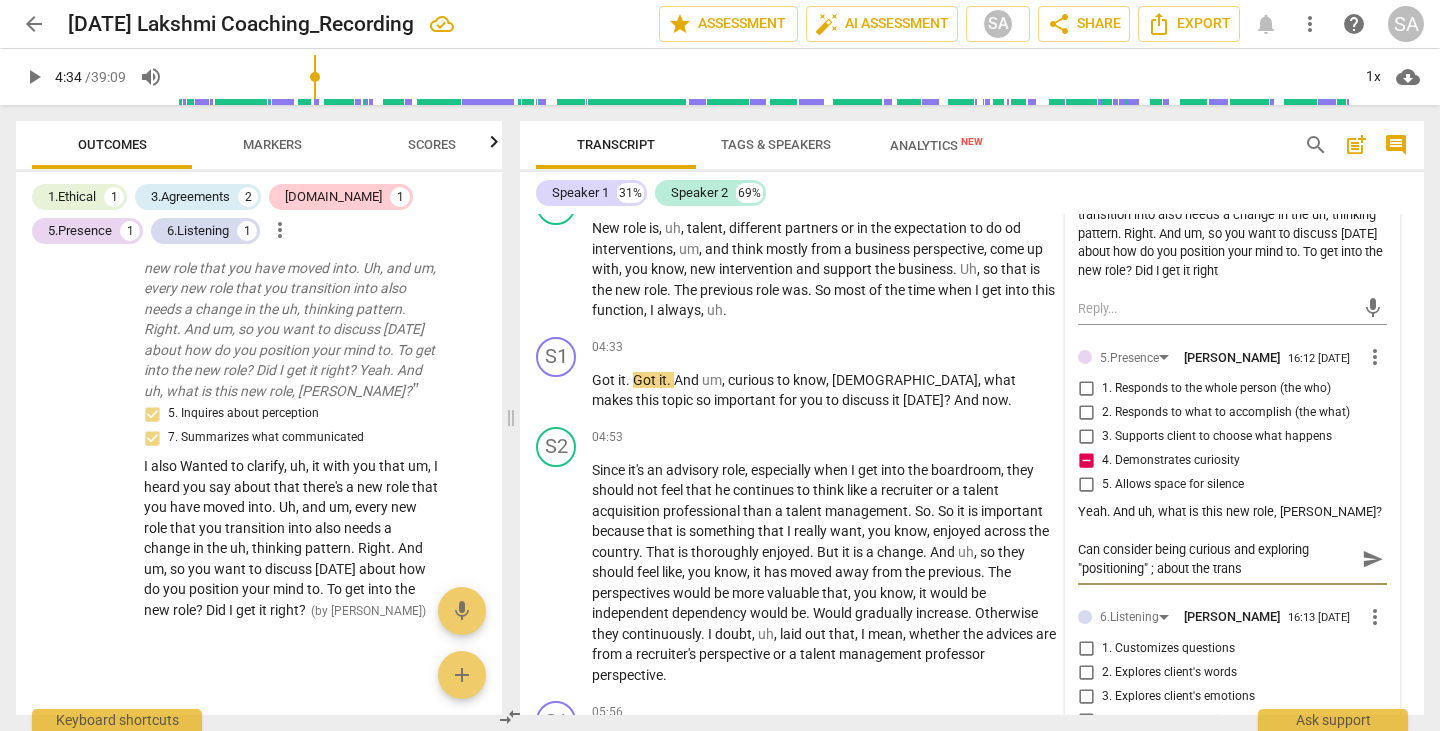 type on "Can consider being curious and exploring "positioning" ; about the transi" 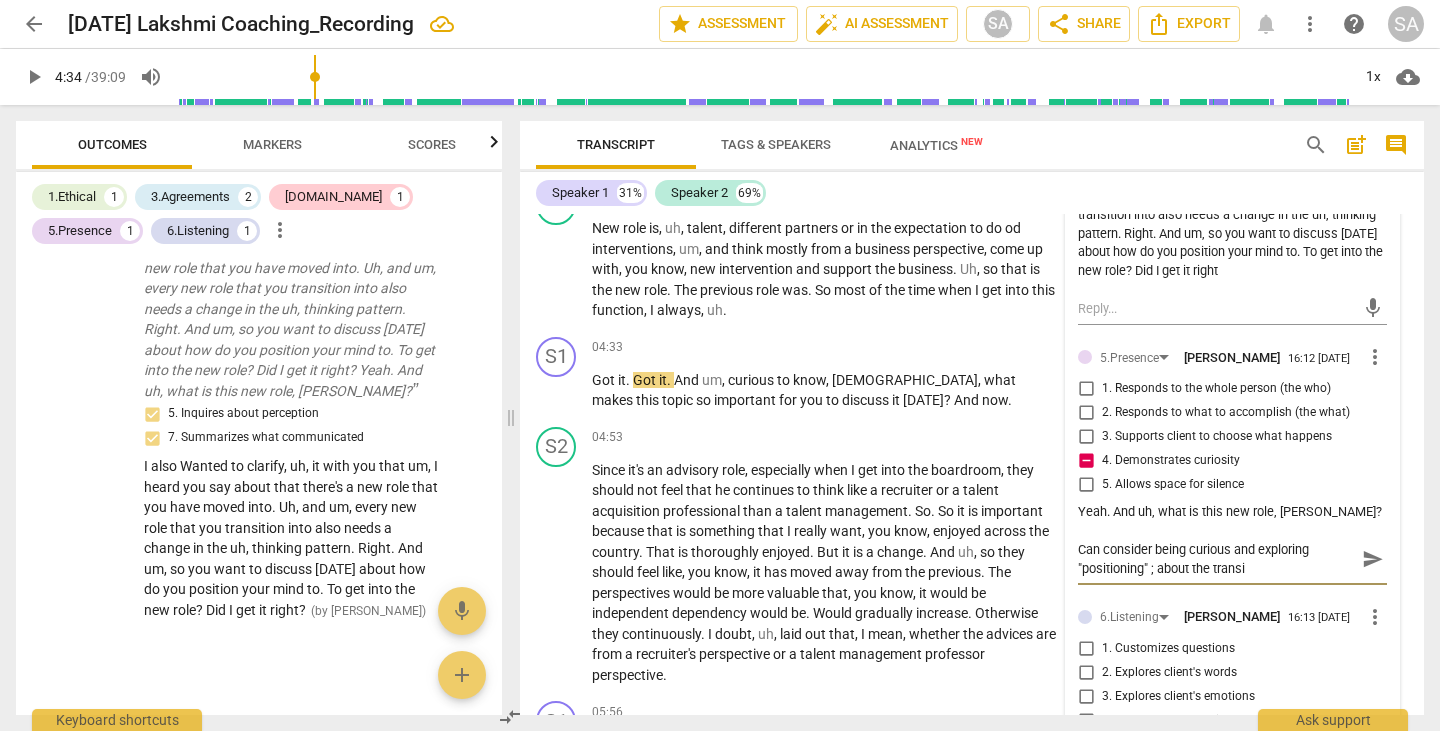 type on "Can consider being curious and exploring "positioning" ; about the transii" 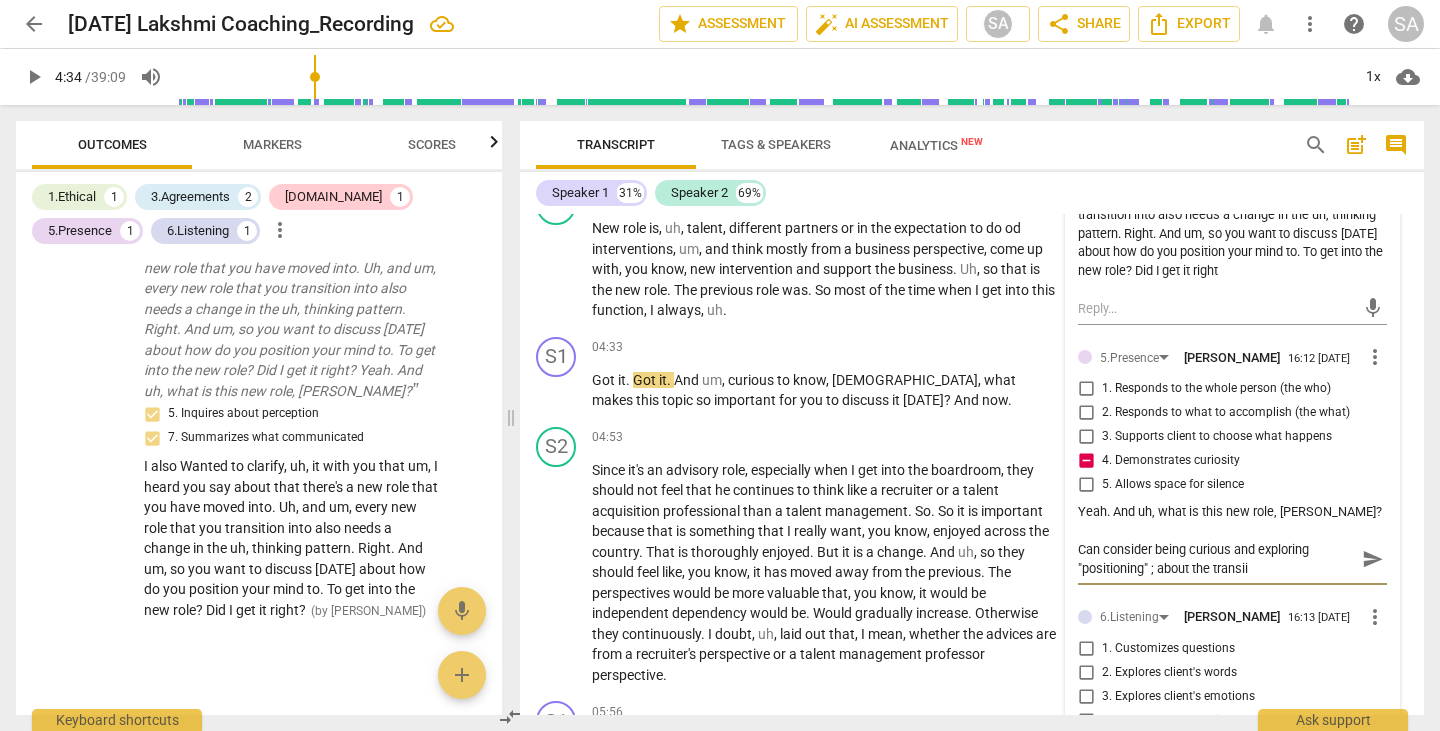 type on "Can consider being curious and exploring "positioning" ; about the transiit" 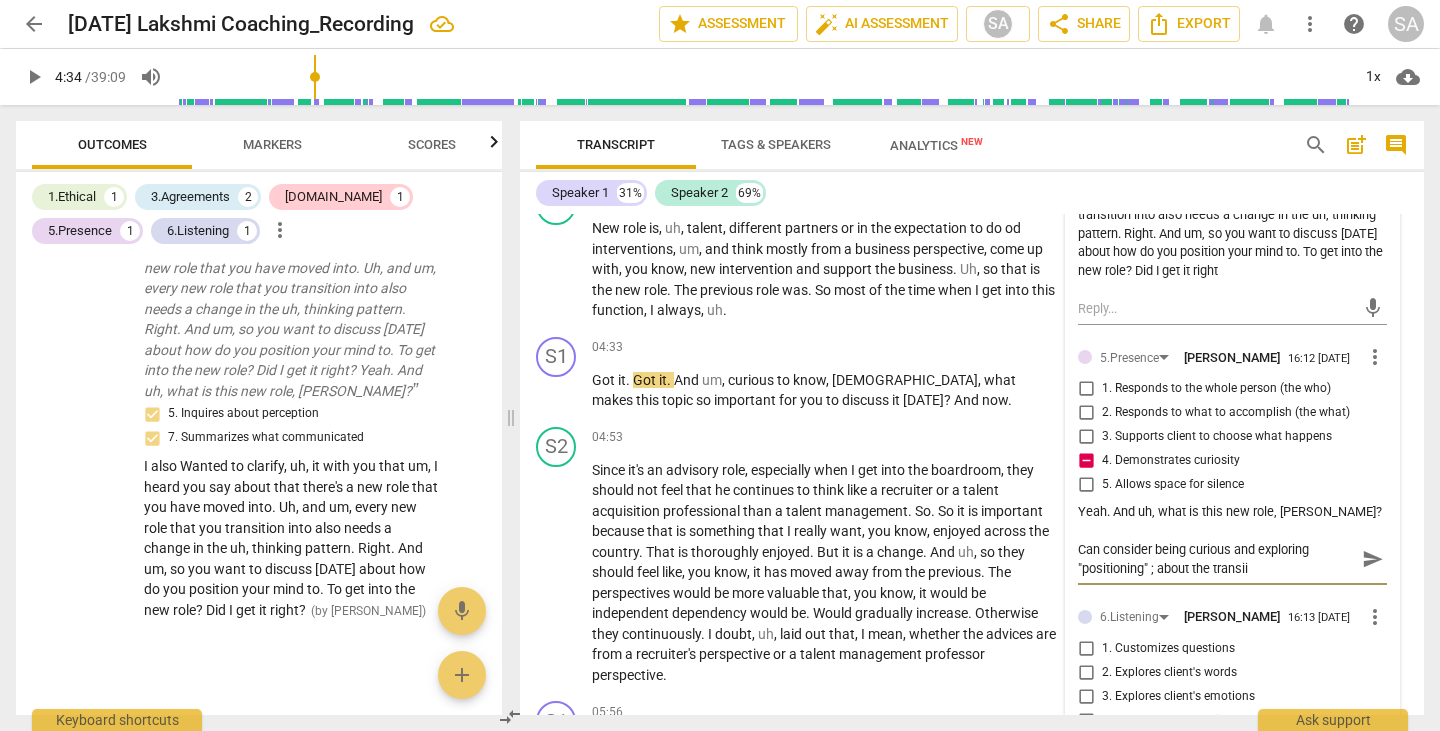 type on "Can consider being curious and exploring "positioning" ; about the transiit" 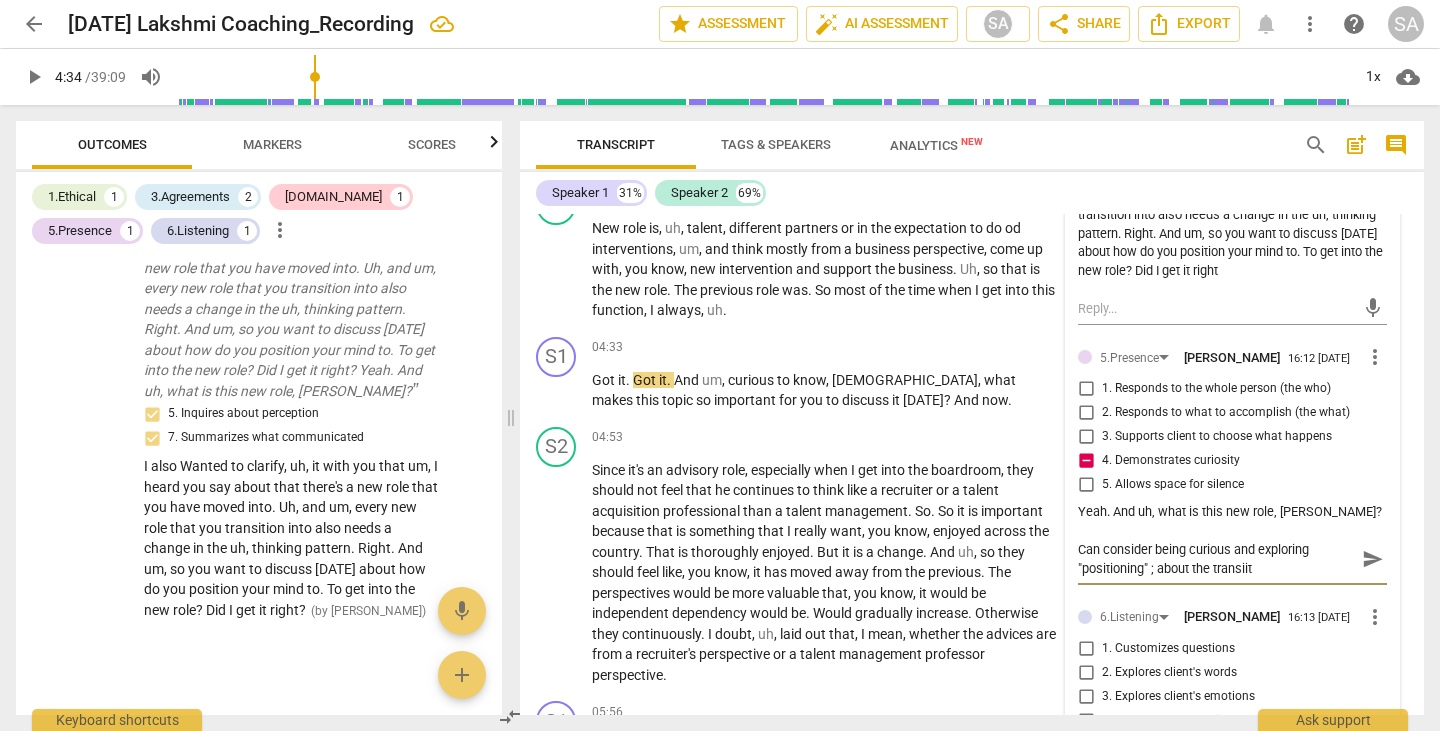 type on "Can consider being curious and exploring "positioning" ; about the transiito" 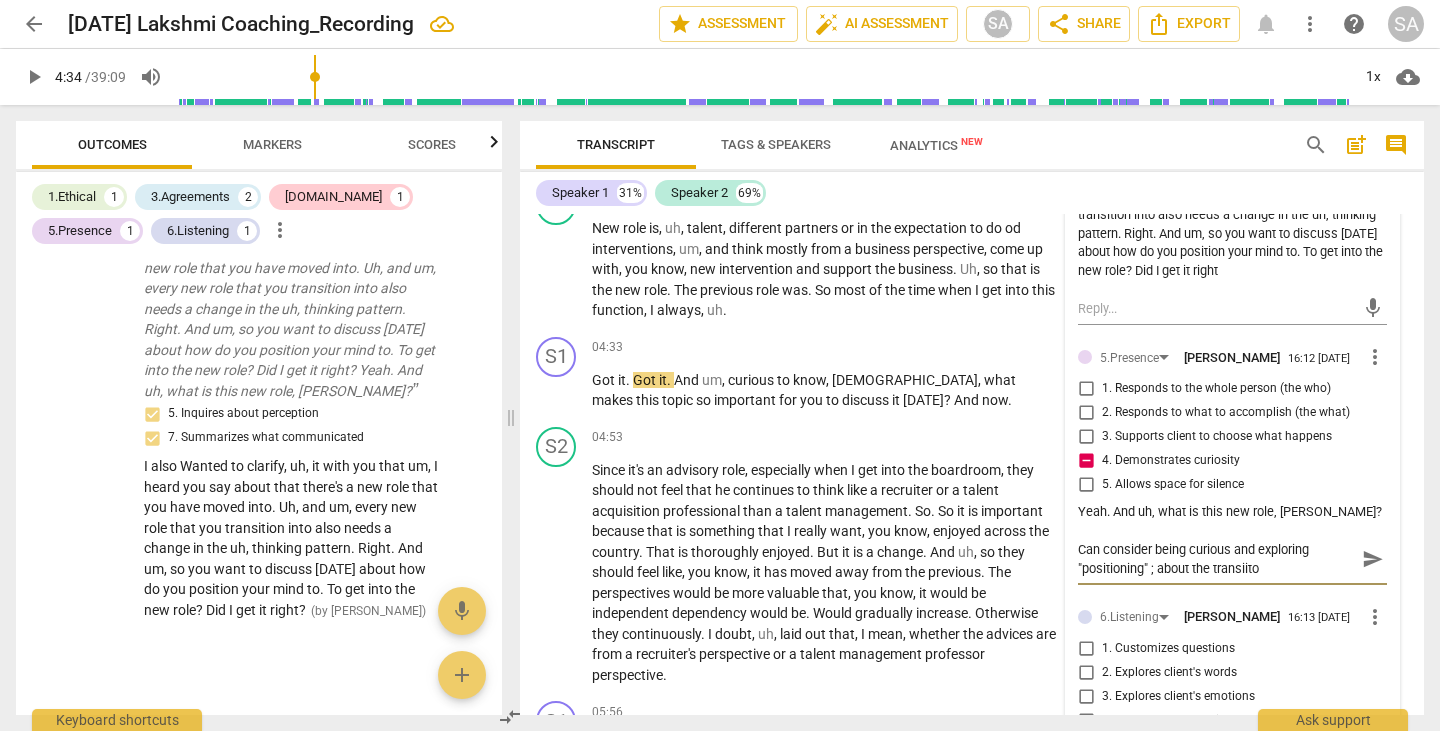 type on "Can consider being curious and exploring "positioning" ; about the transiiton" 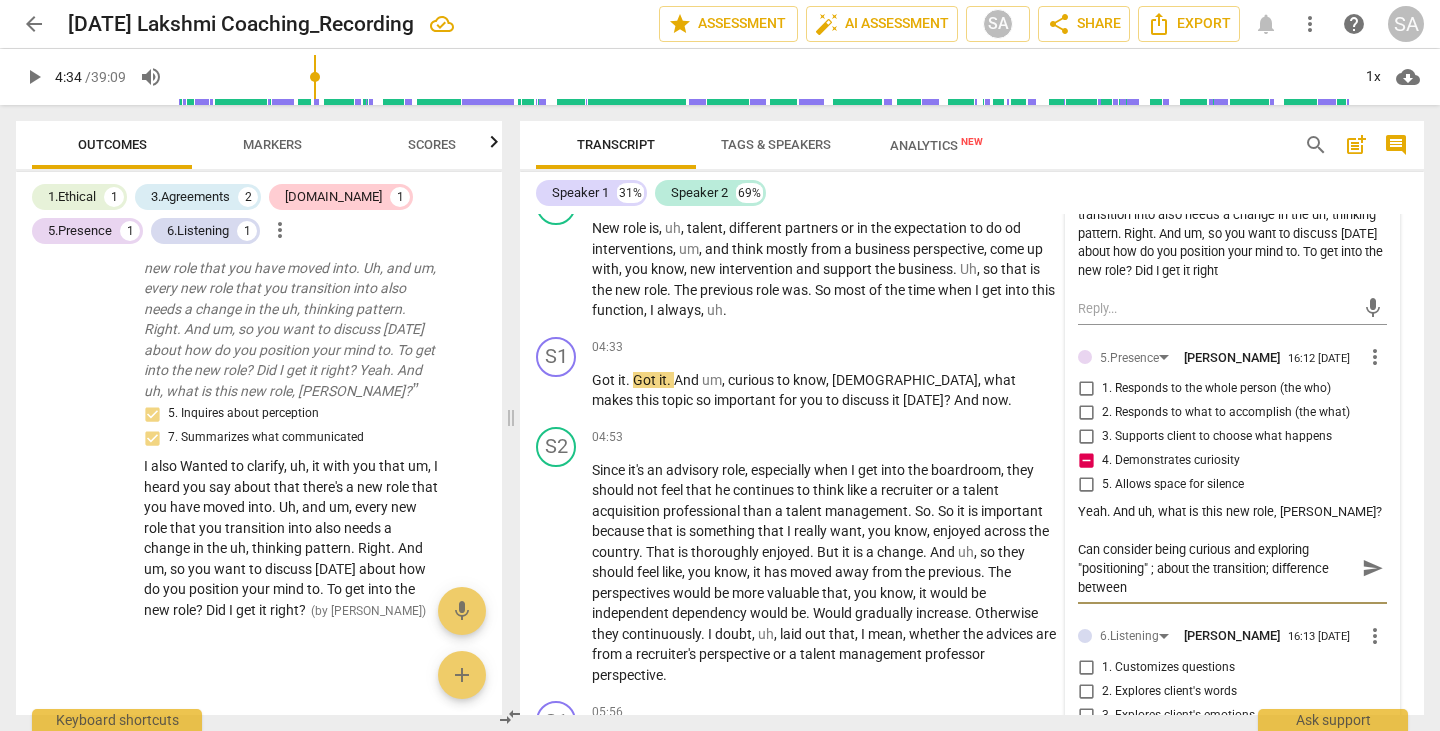 scroll, scrollTop: 0, scrollLeft: 0, axis: both 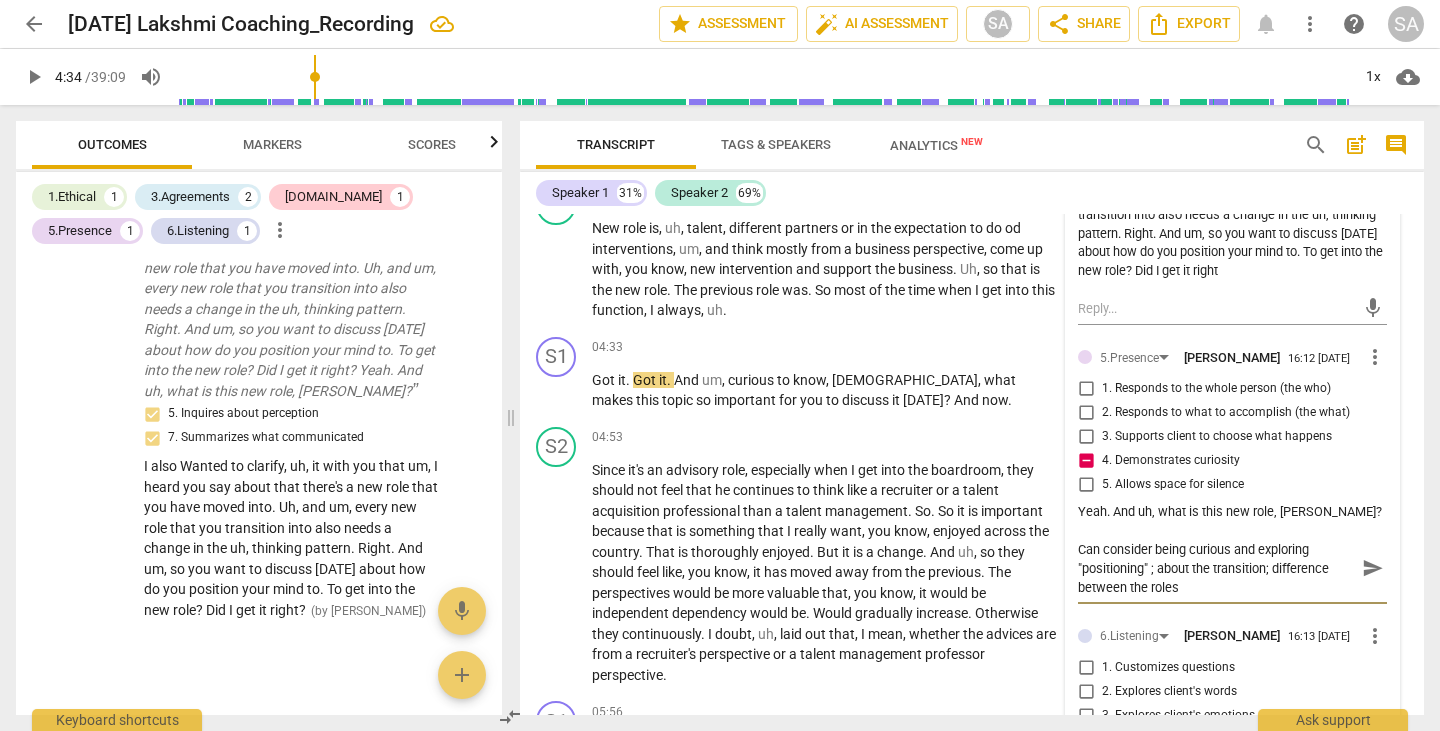 drag, startPoint x: 1158, startPoint y: 575, endPoint x: 1191, endPoint y: 605, distance: 44.598206 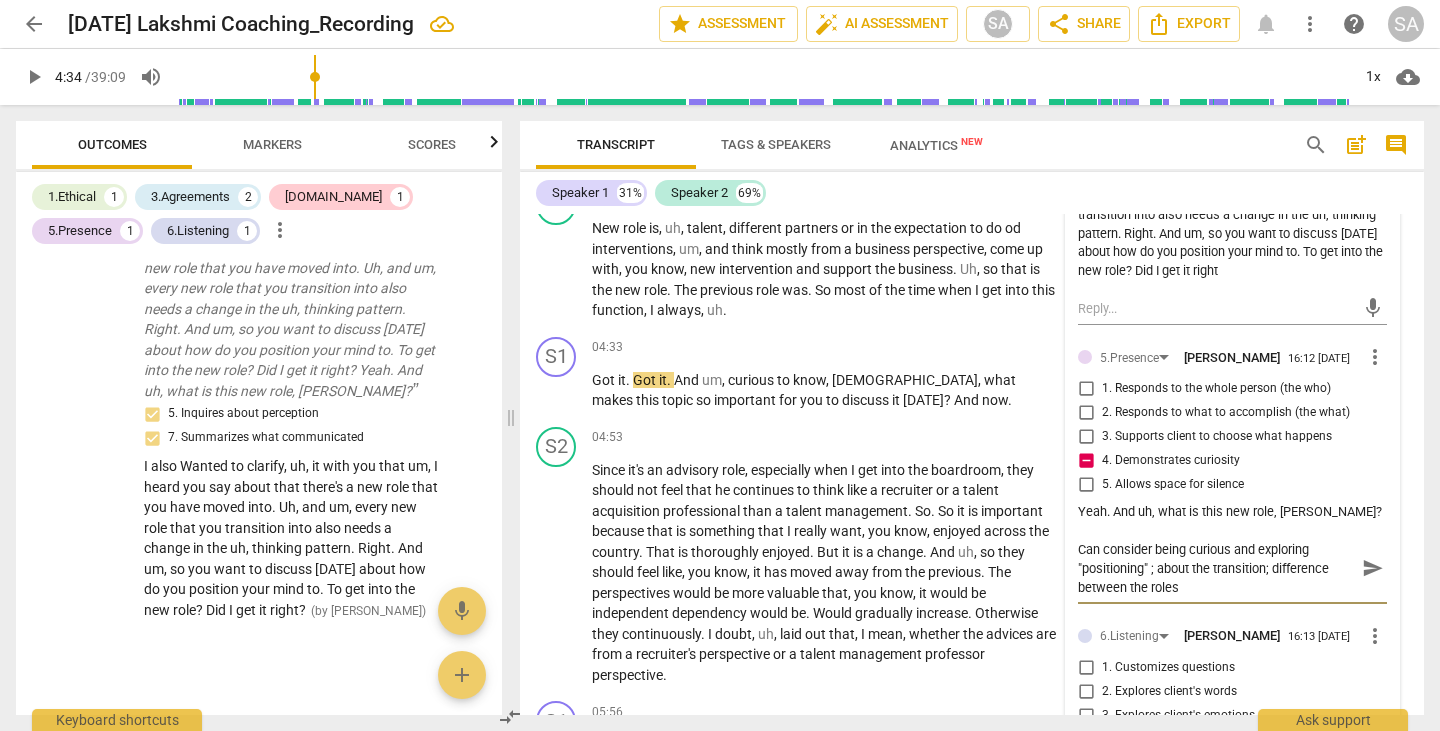 click on "Can consider being curious and exploring "positioning" ; about the transition; difference between the roles" at bounding box center (1216, 568) 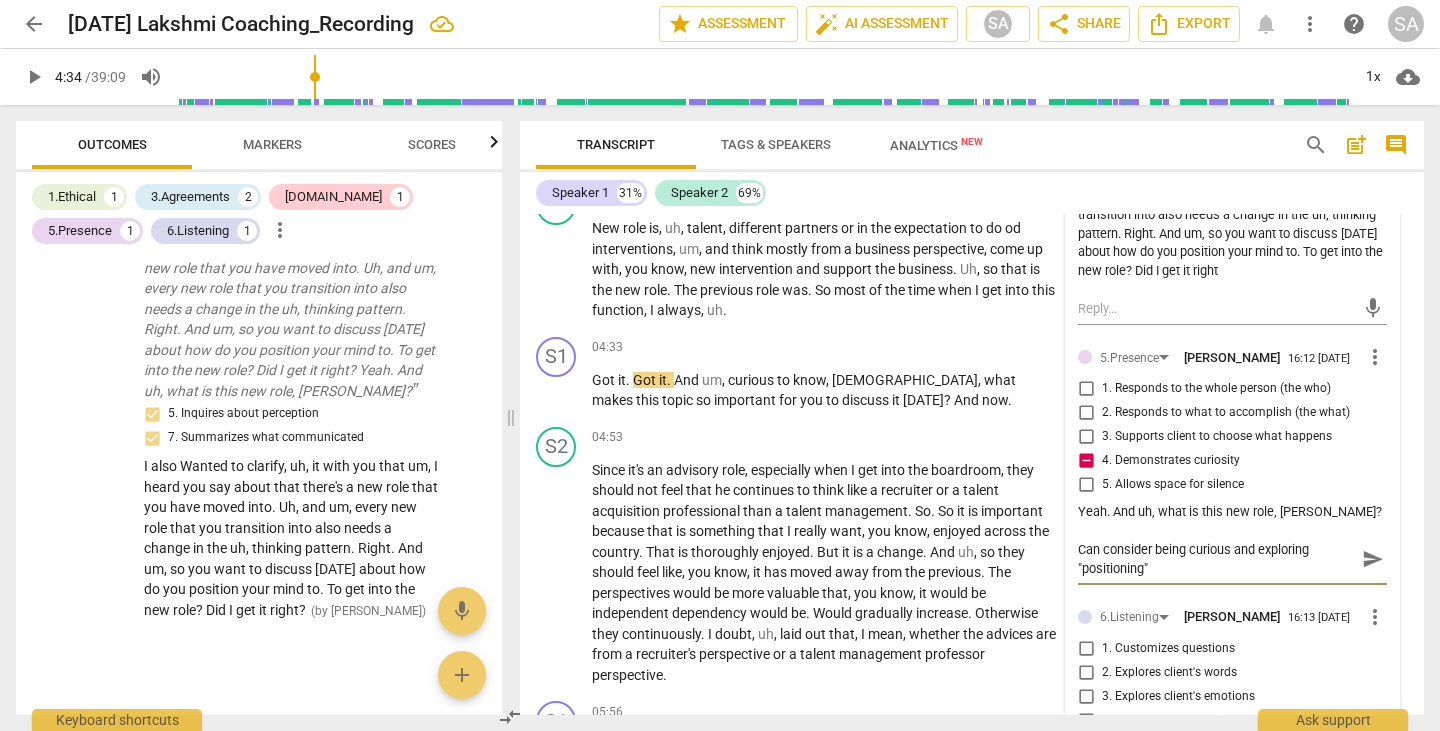 click on "Can consider being curious and exploring "positioning"" at bounding box center [1216, 559] 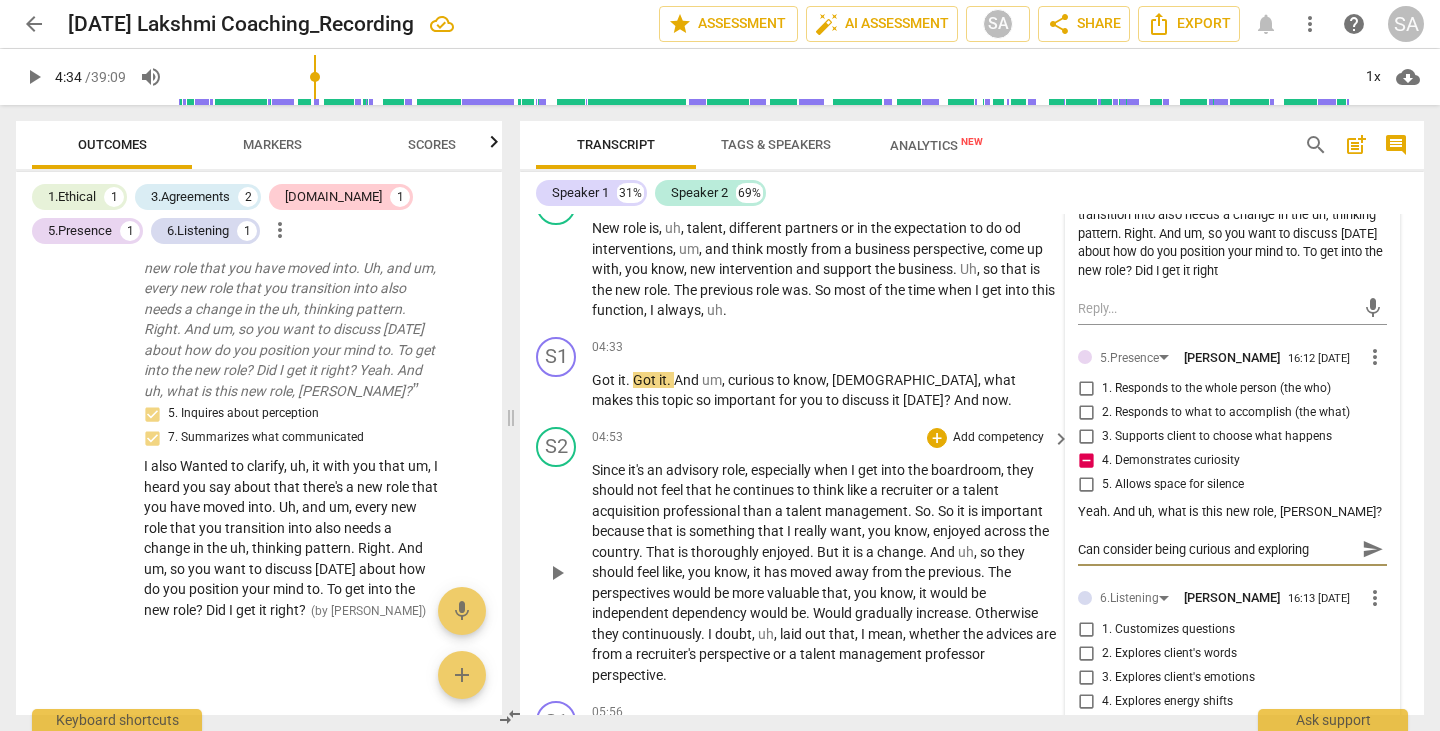 scroll, scrollTop: 17, scrollLeft: 0, axis: vertical 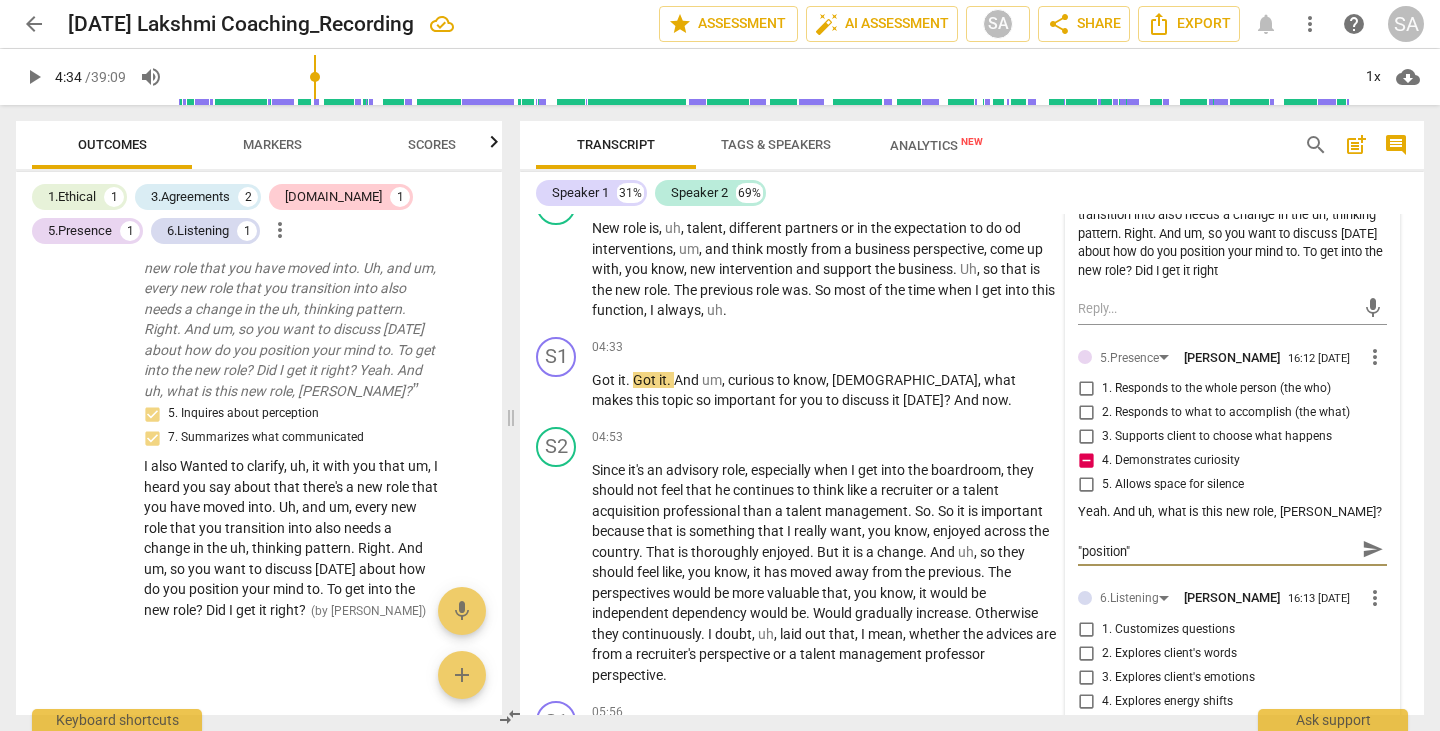 click on "send" at bounding box center [1373, 549] 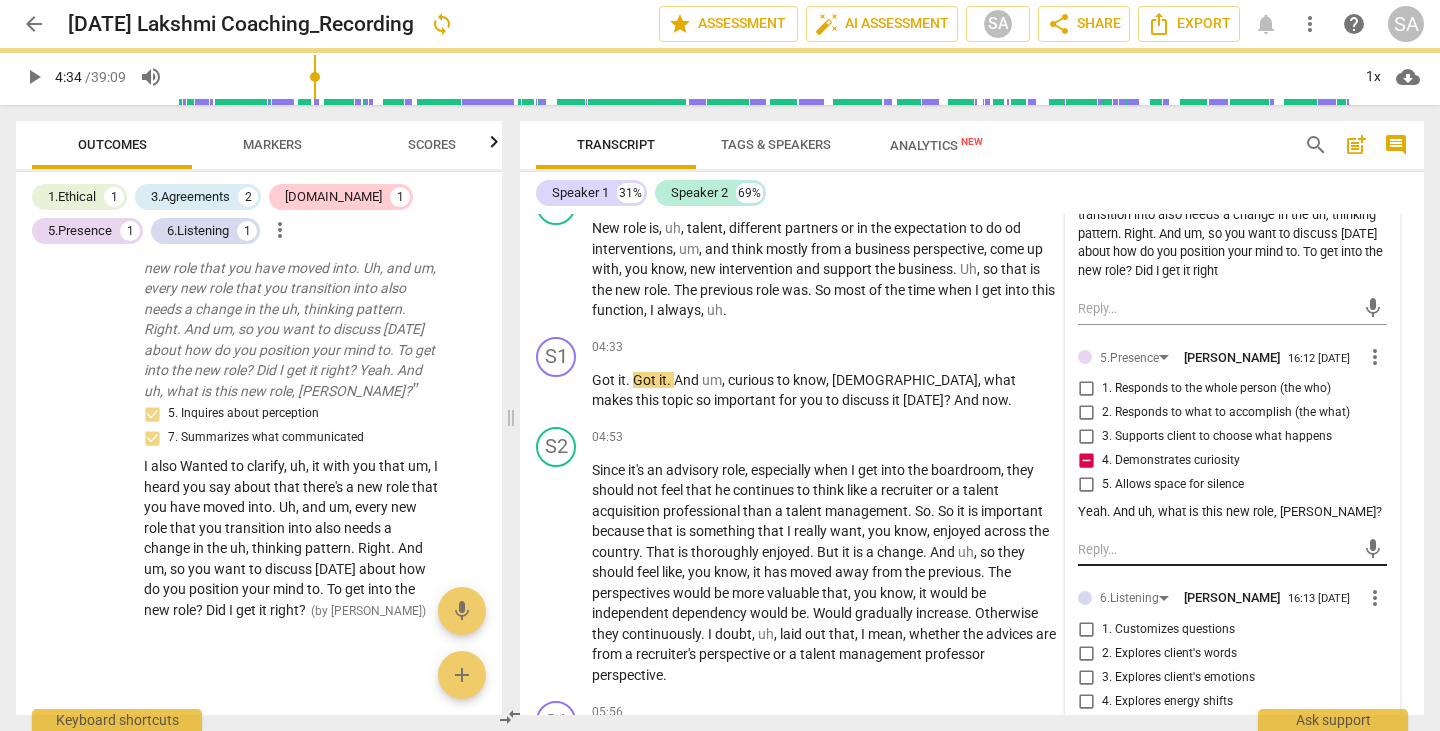 scroll, scrollTop: 0, scrollLeft: 0, axis: both 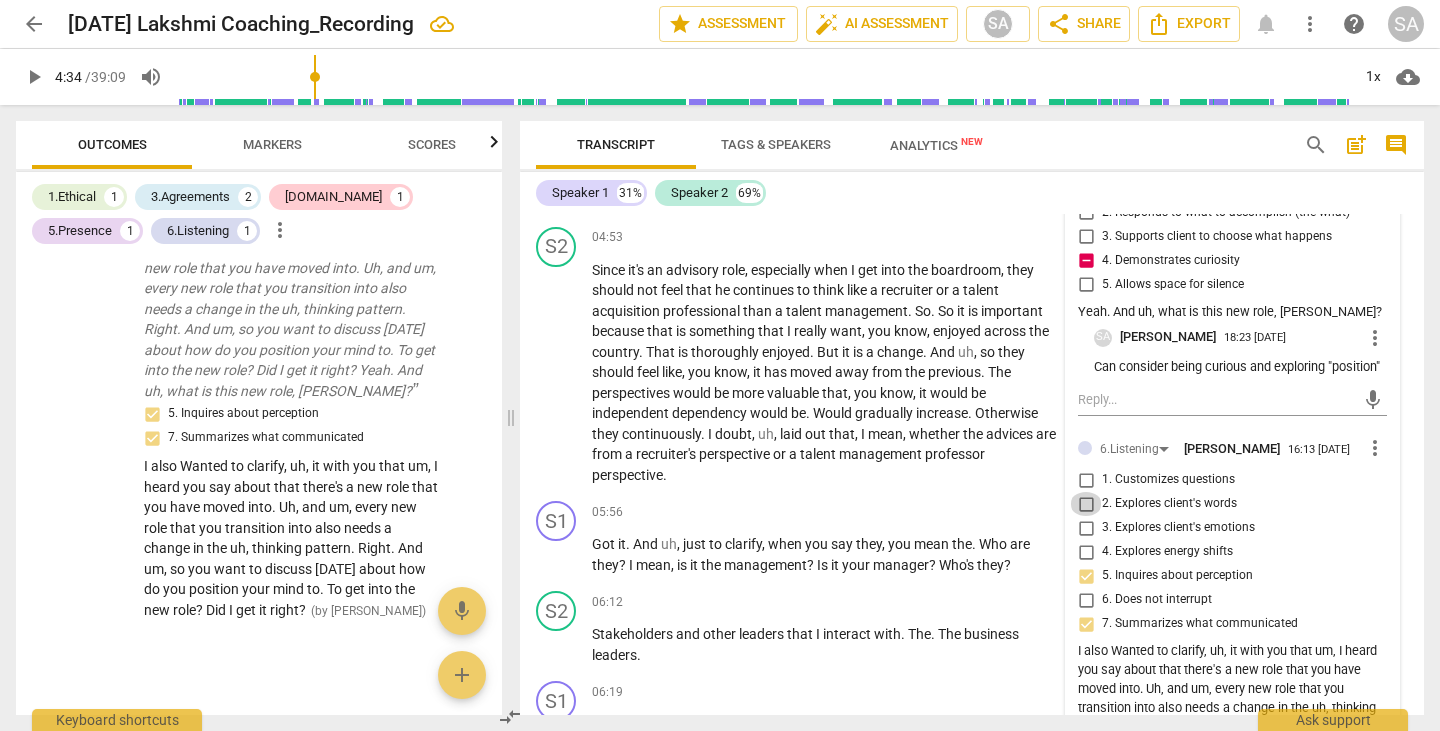 click on "2. Explores client's words" at bounding box center [1086, 504] 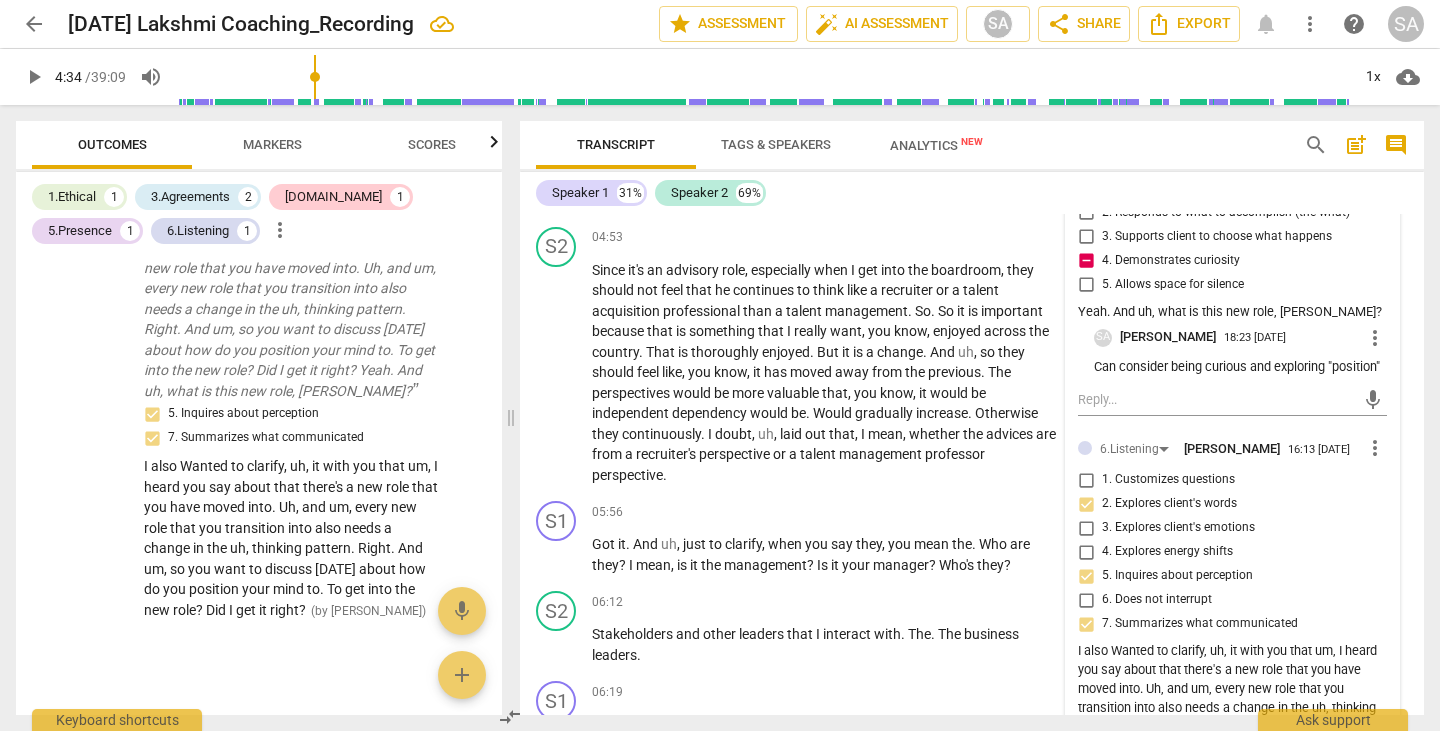 click on "2. Explores client's words" at bounding box center (1086, 504) 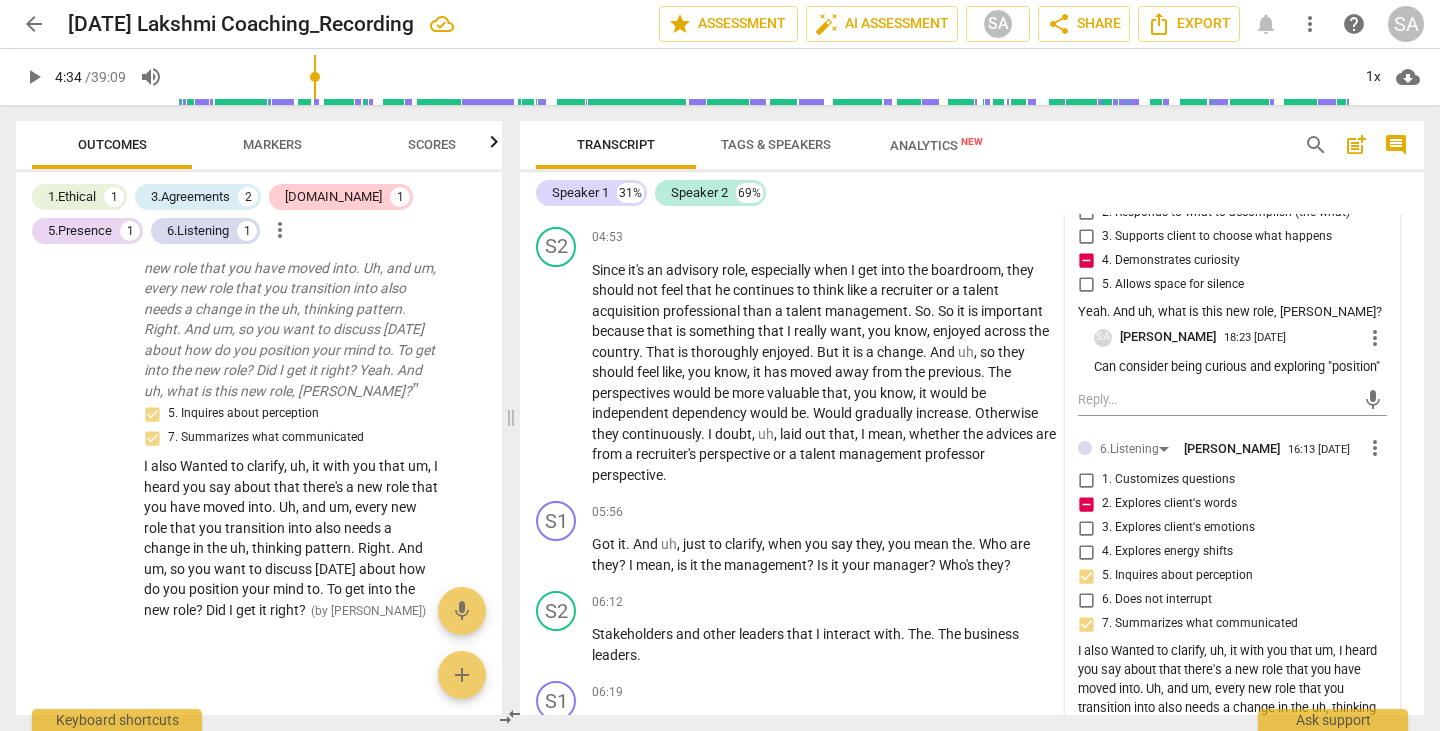 click on "2. Explores client's words" at bounding box center [1169, 504] 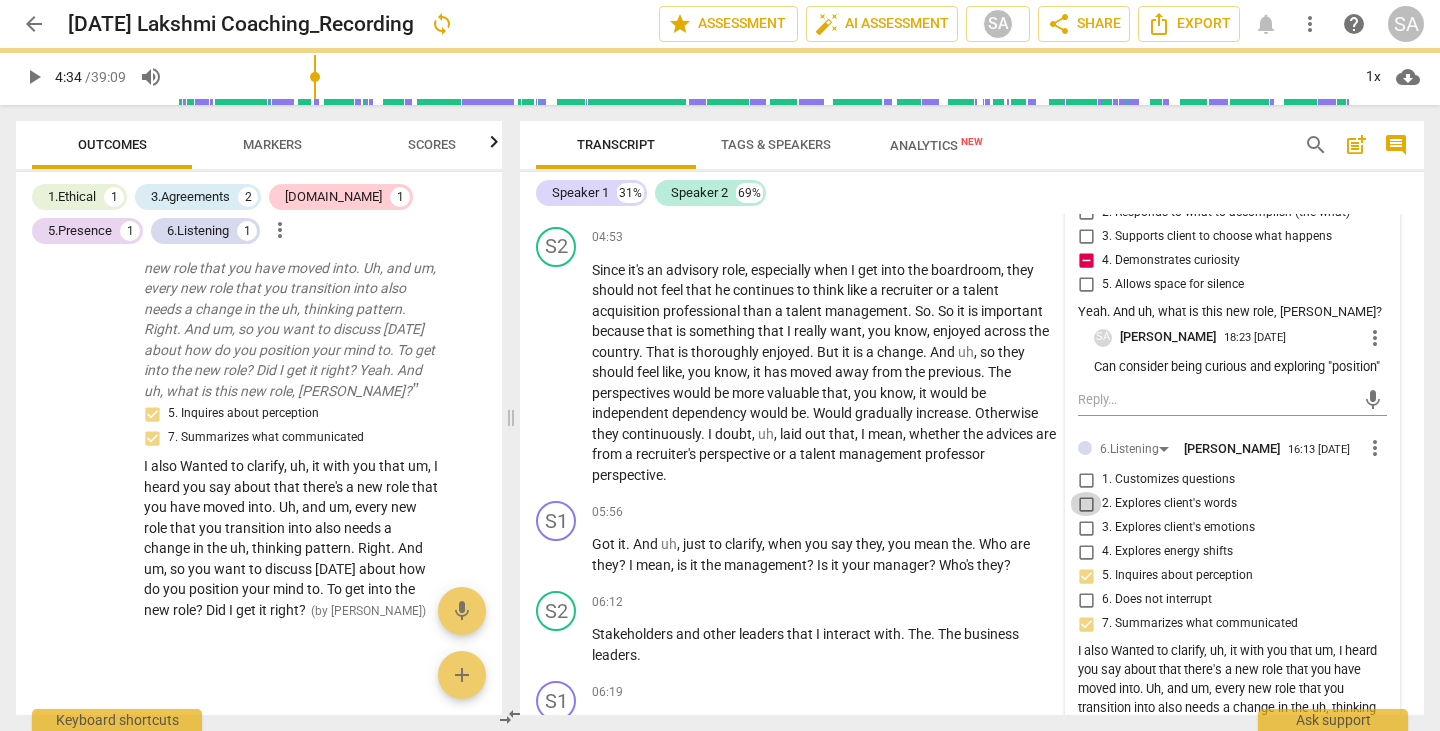 click on "2. Explores client's words" at bounding box center [1086, 504] 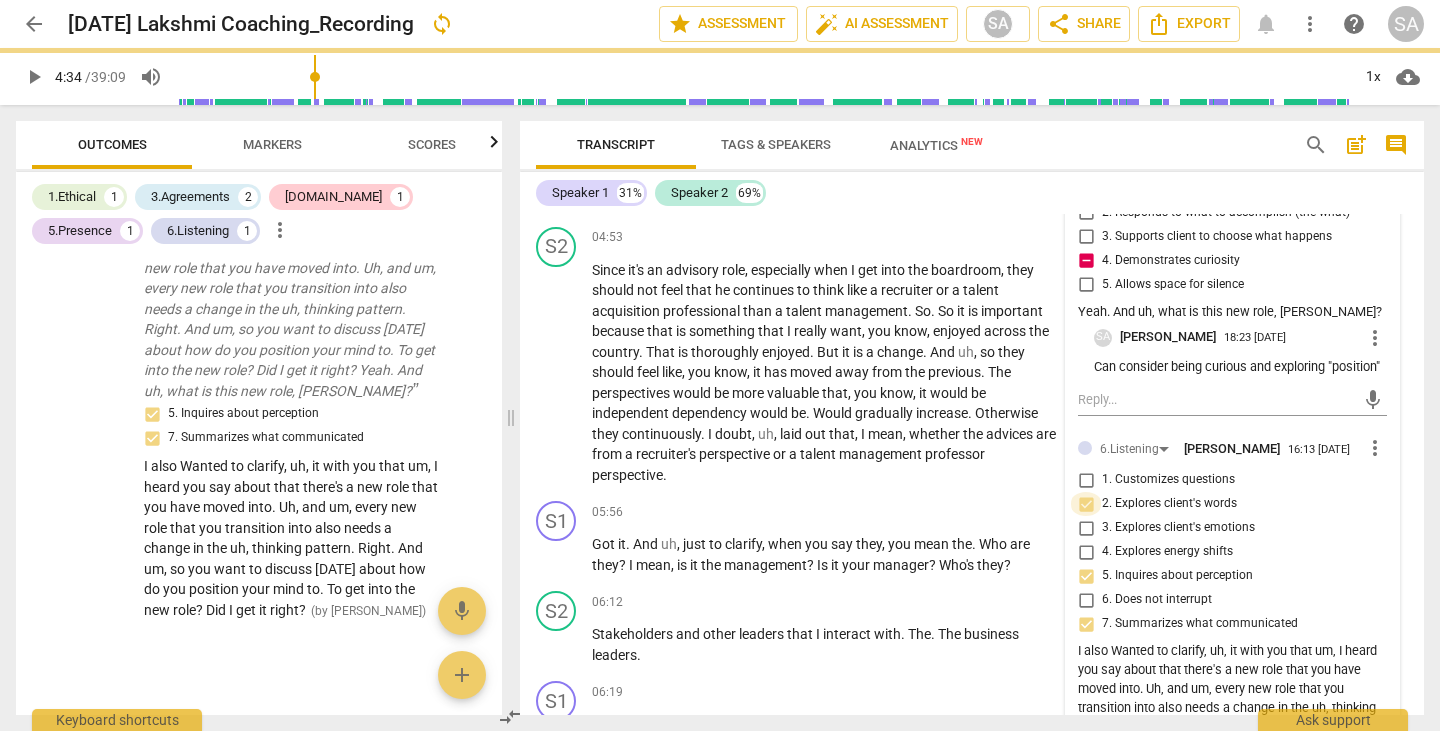 click on "2. Explores client's words" at bounding box center [1086, 504] 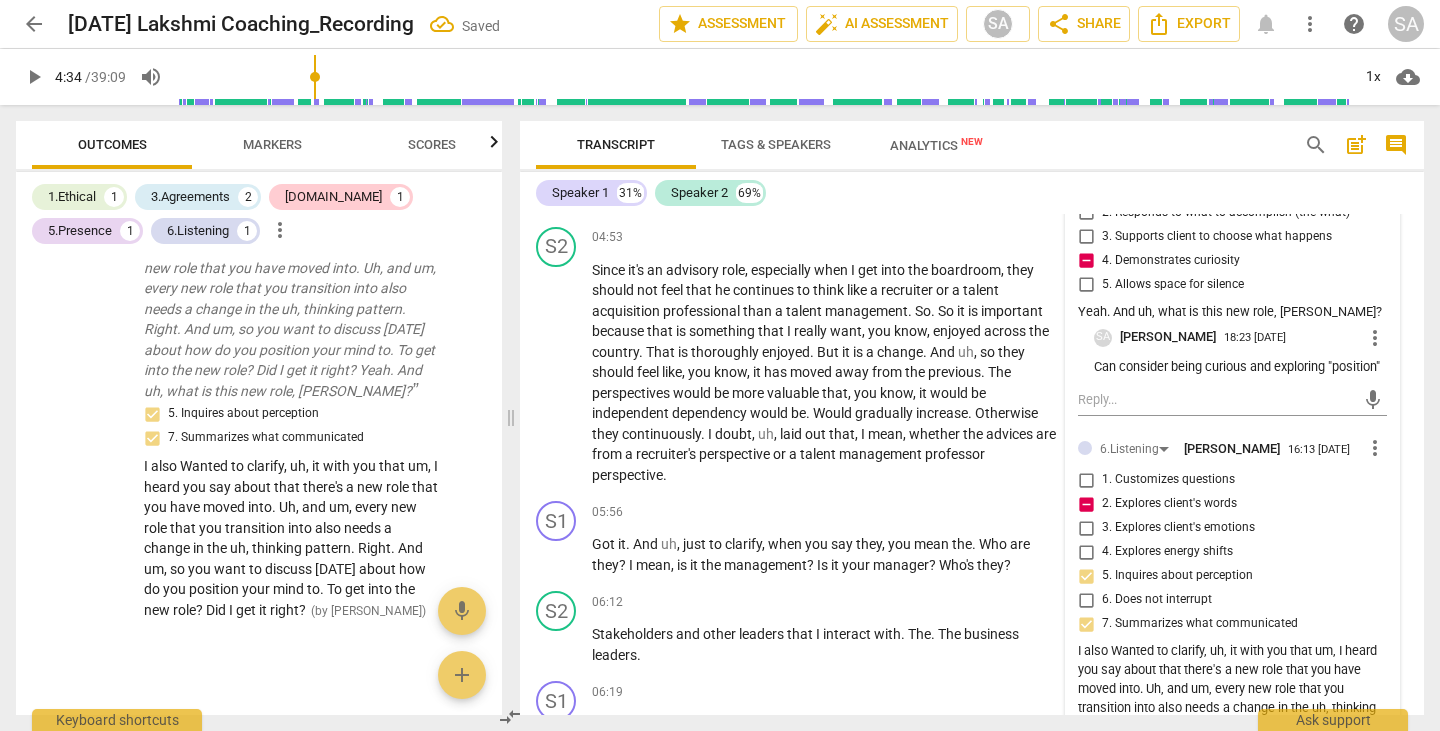 scroll, scrollTop: 2113, scrollLeft: 0, axis: vertical 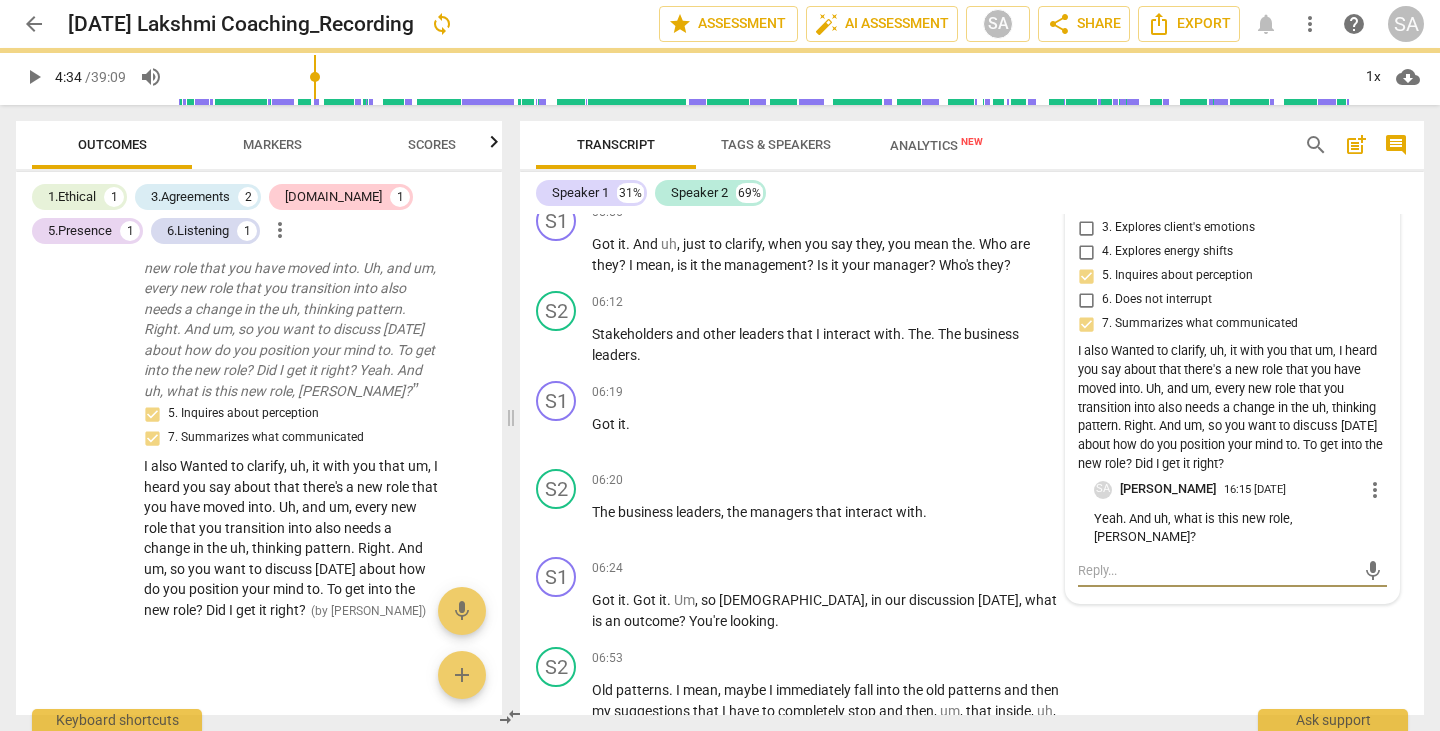 click at bounding box center [1216, 570] 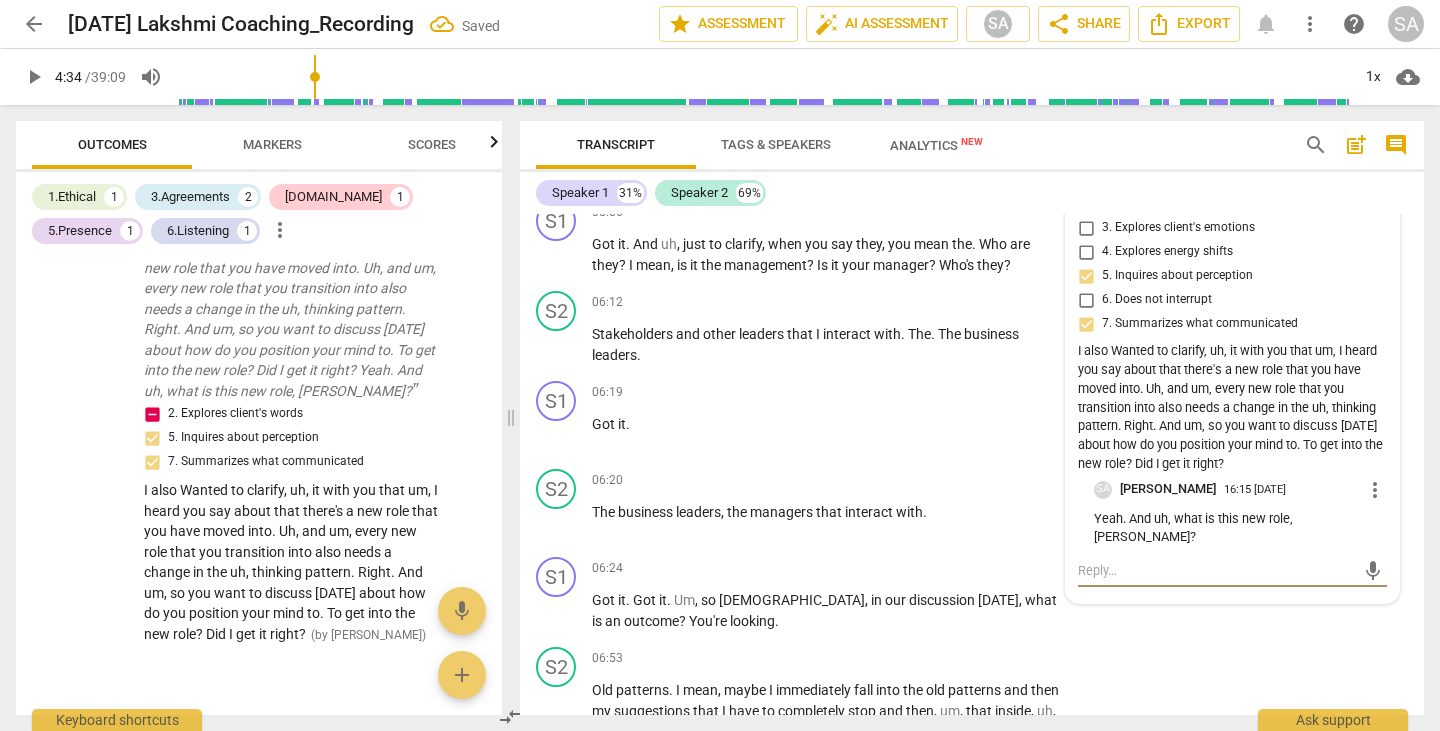 scroll, scrollTop: 1604, scrollLeft: 0, axis: vertical 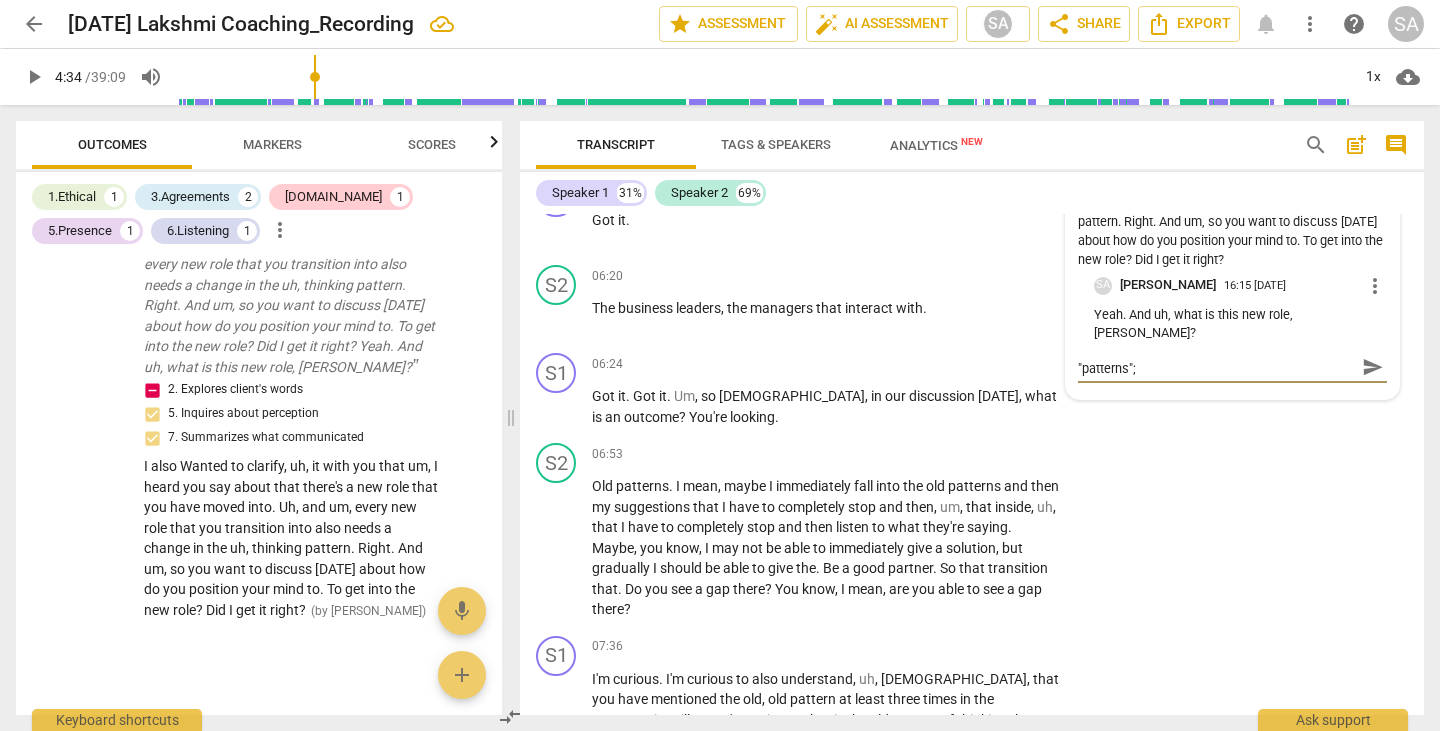 click on "send" at bounding box center [1373, 367] 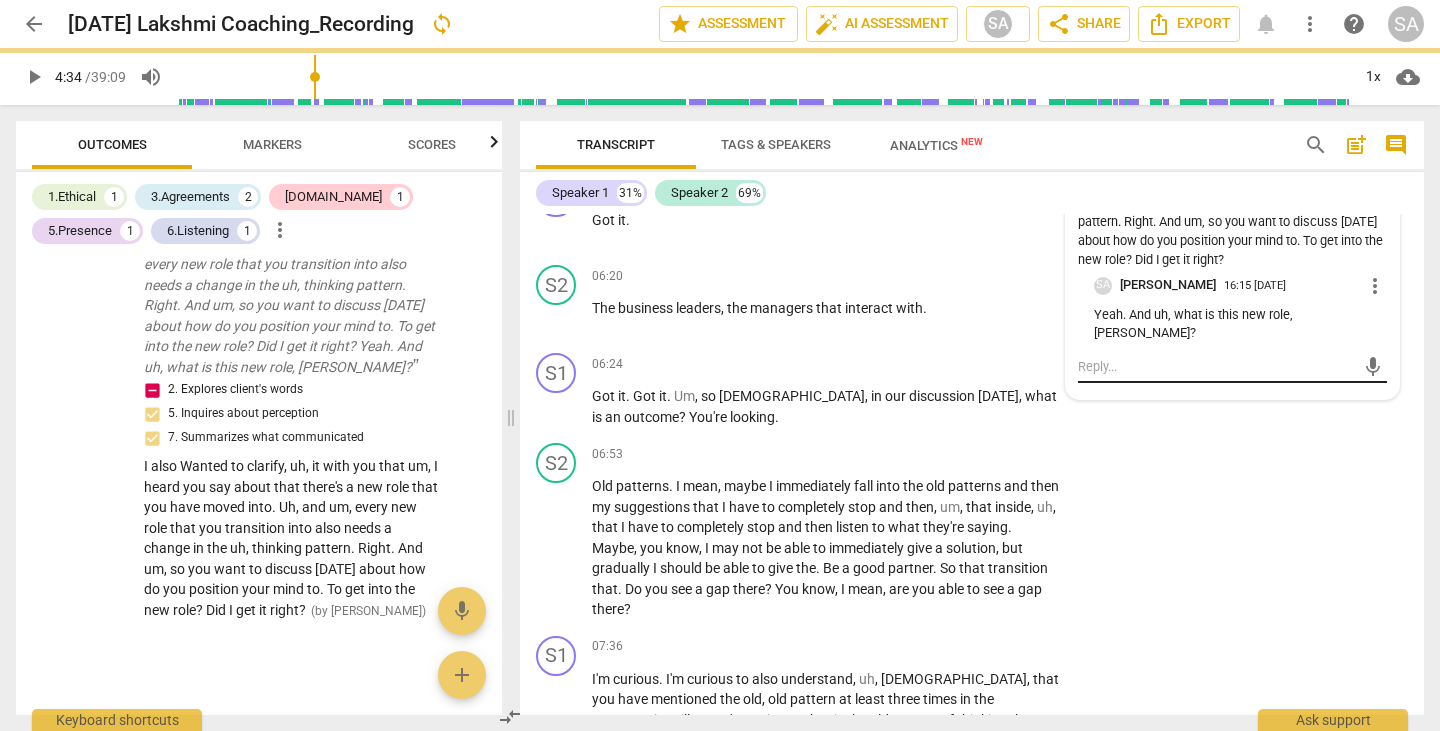 scroll, scrollTop: 0, scrollLeft: 0, axis: both 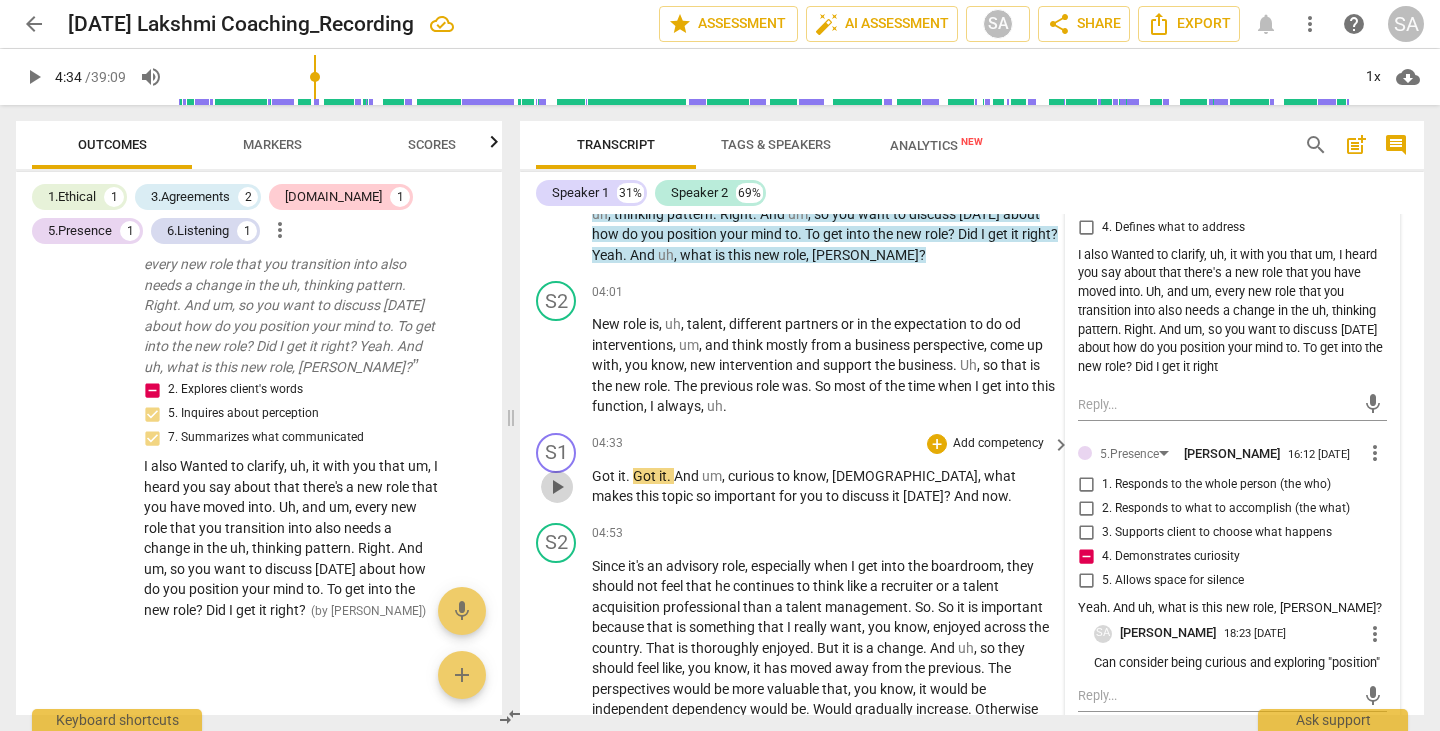 click on "play_arrow" at bounding box center (557, 487) 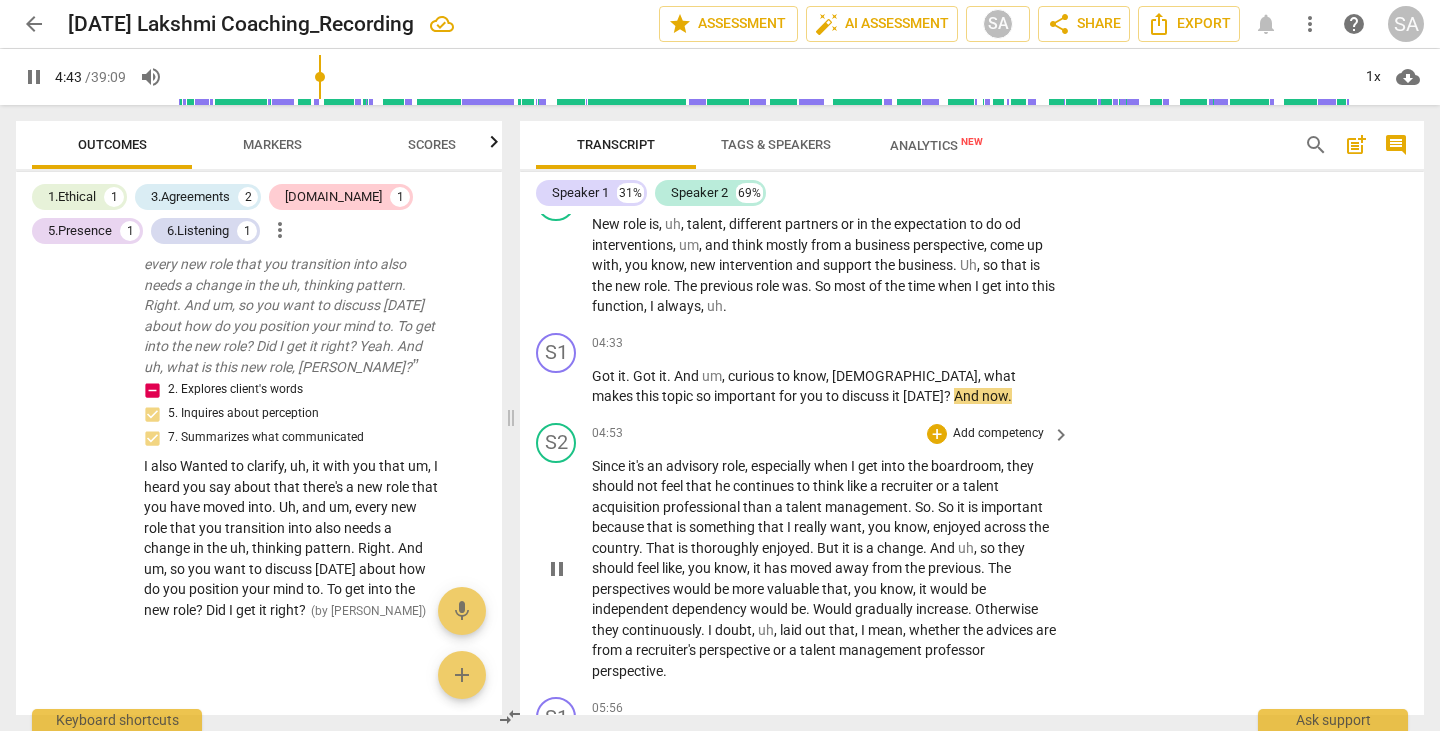scroll, scrollTop: 1717, scrollLeft: 0, axis: vertical 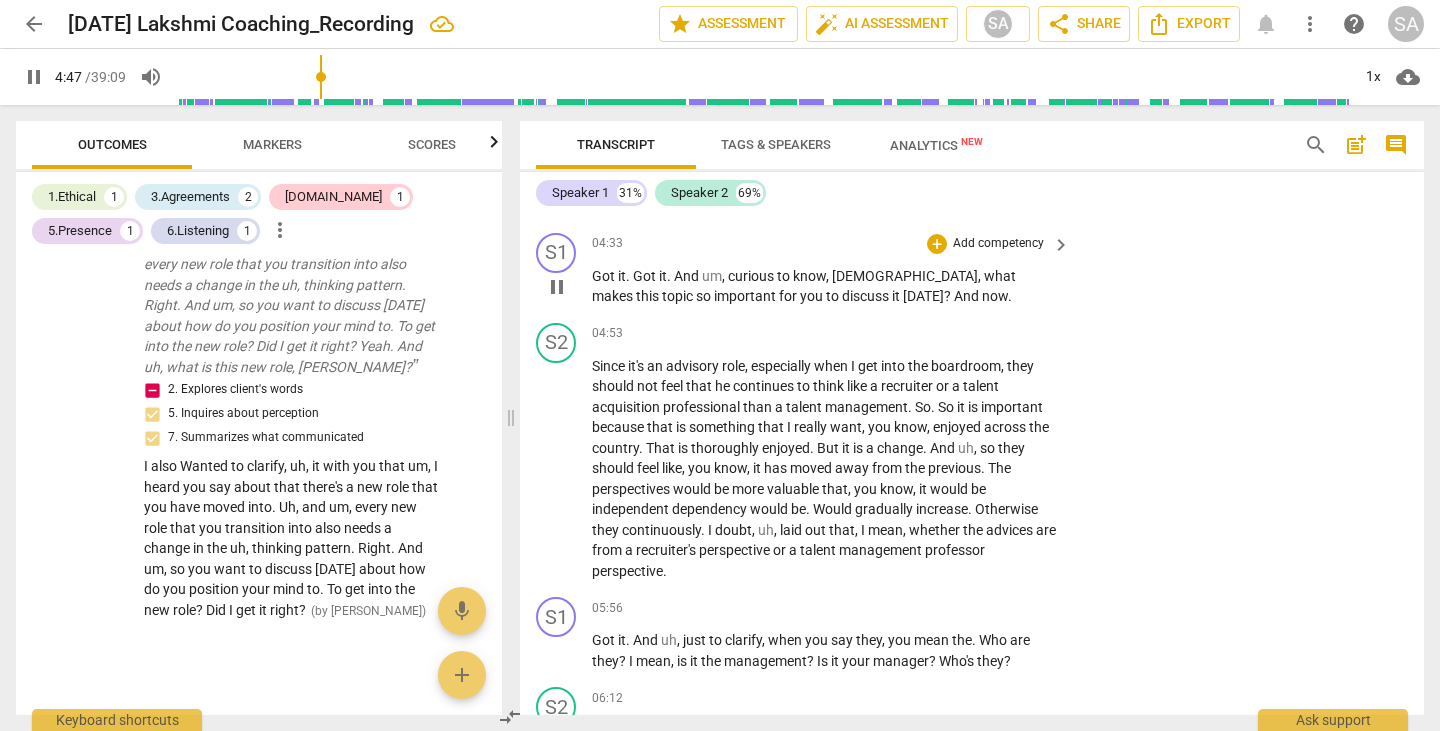 click on "pause" at bounding box center (557, 287) 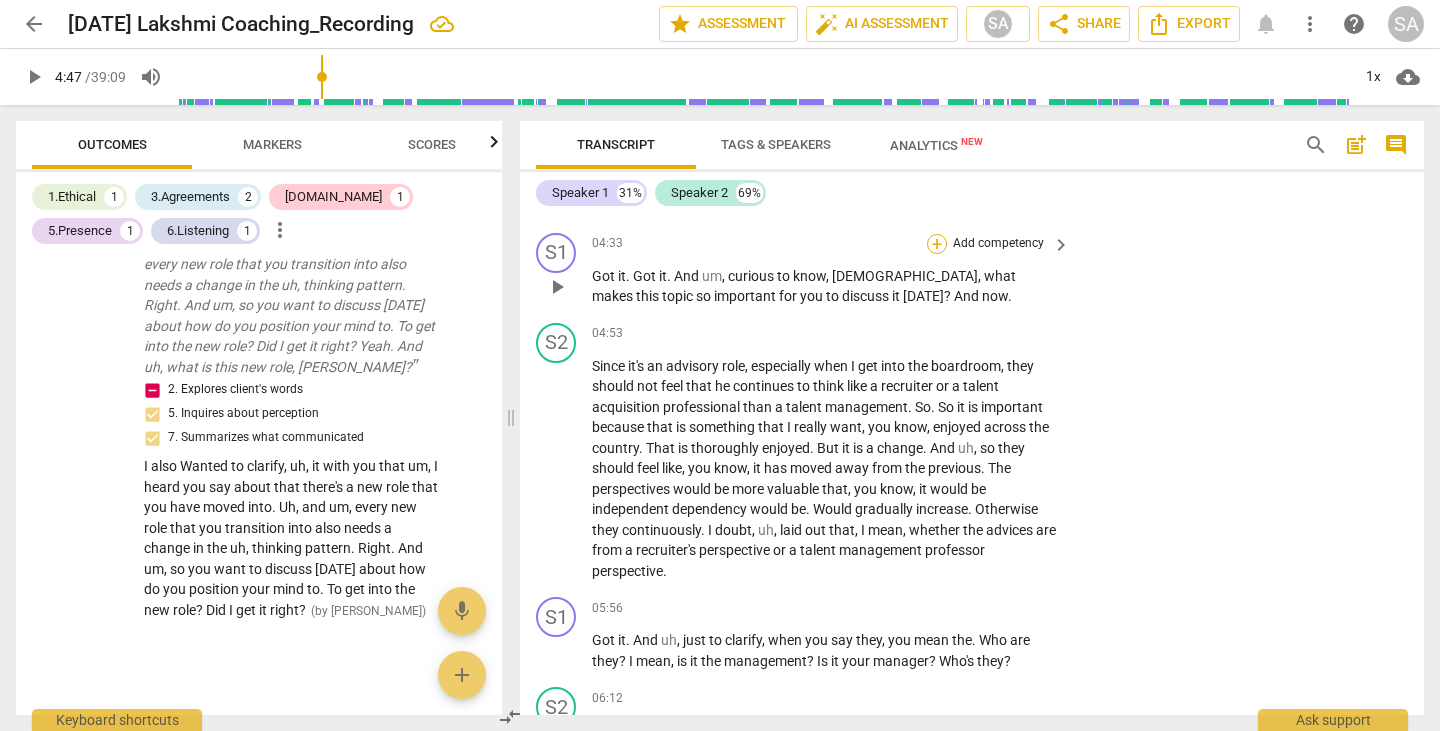 click on "+" at bounding box center [937, 244] 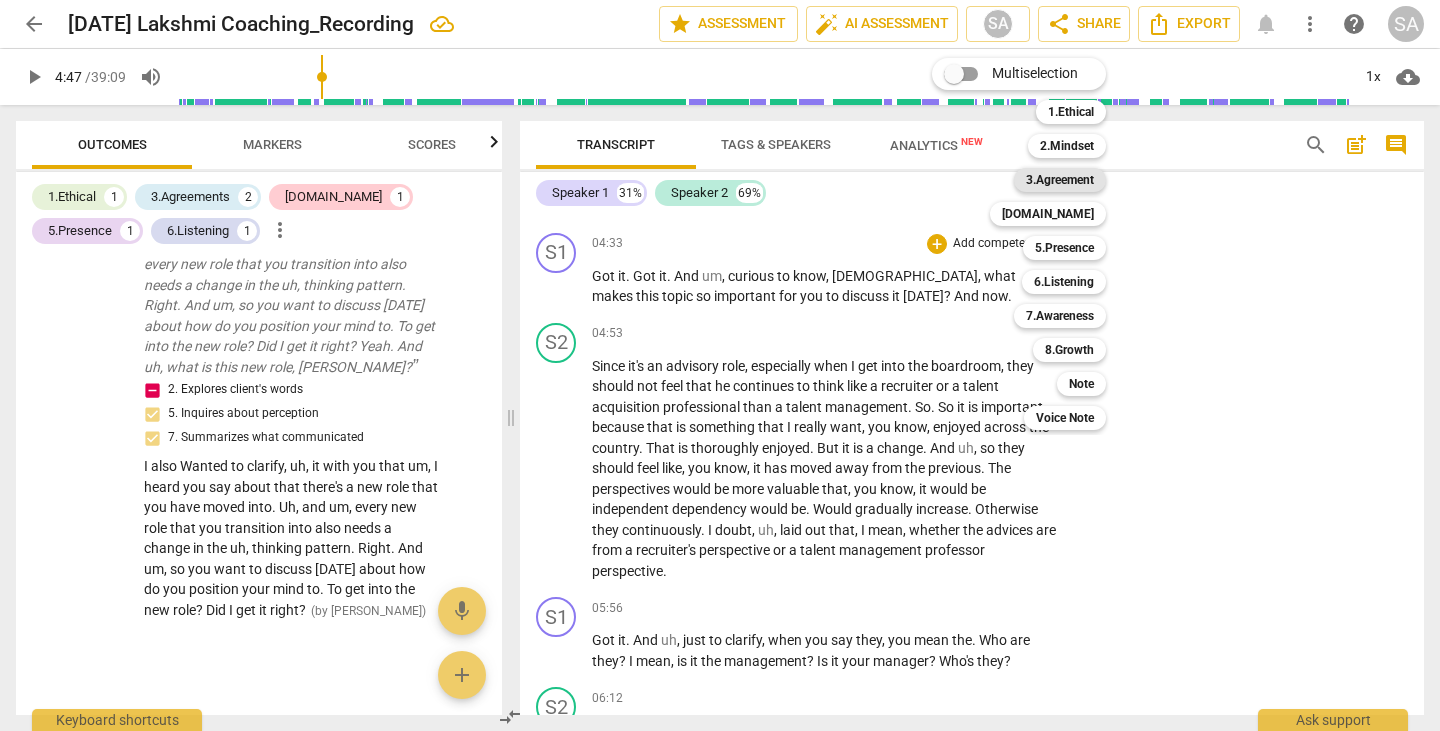 click on "3.Agreement" at bounding box center (1060, 180) 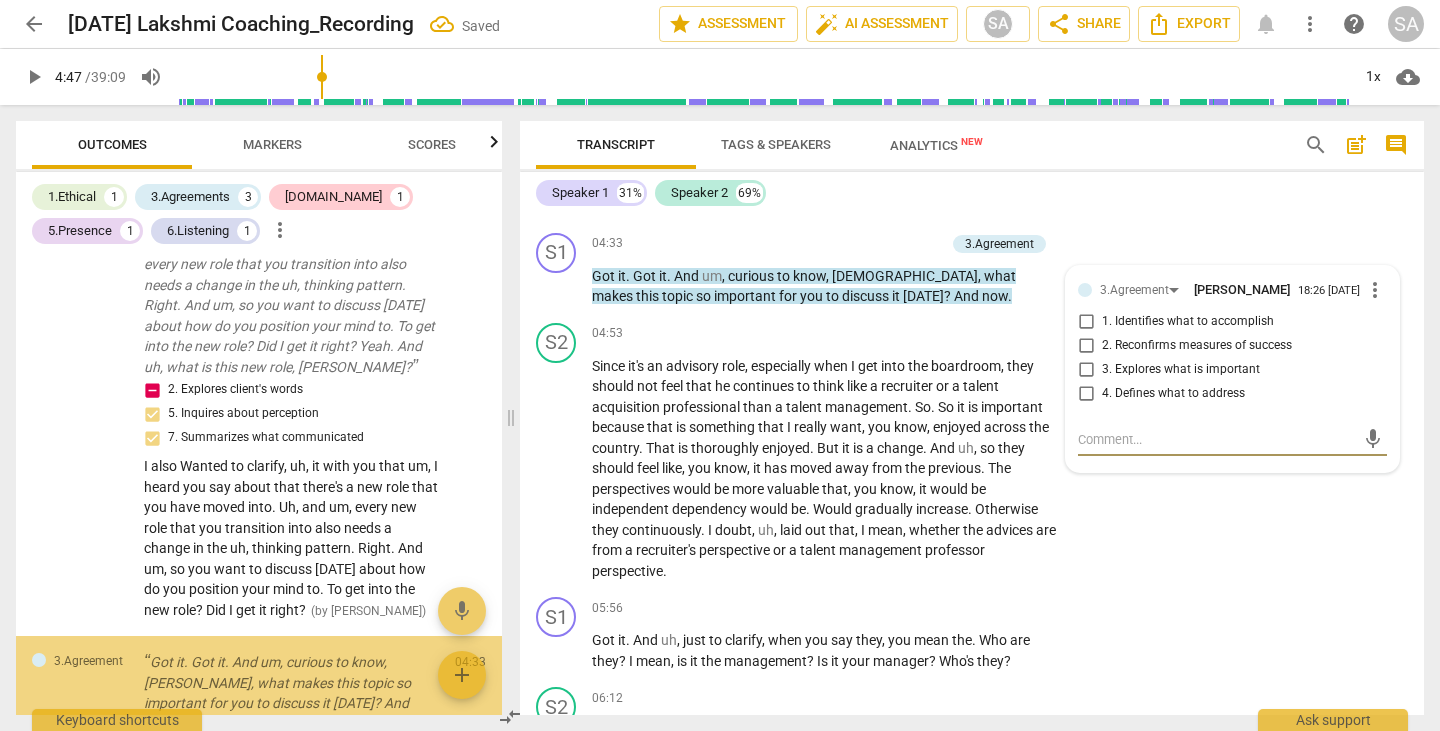 scroll, scrollTop: 1724, scrollLeft: 0, axis: vertical 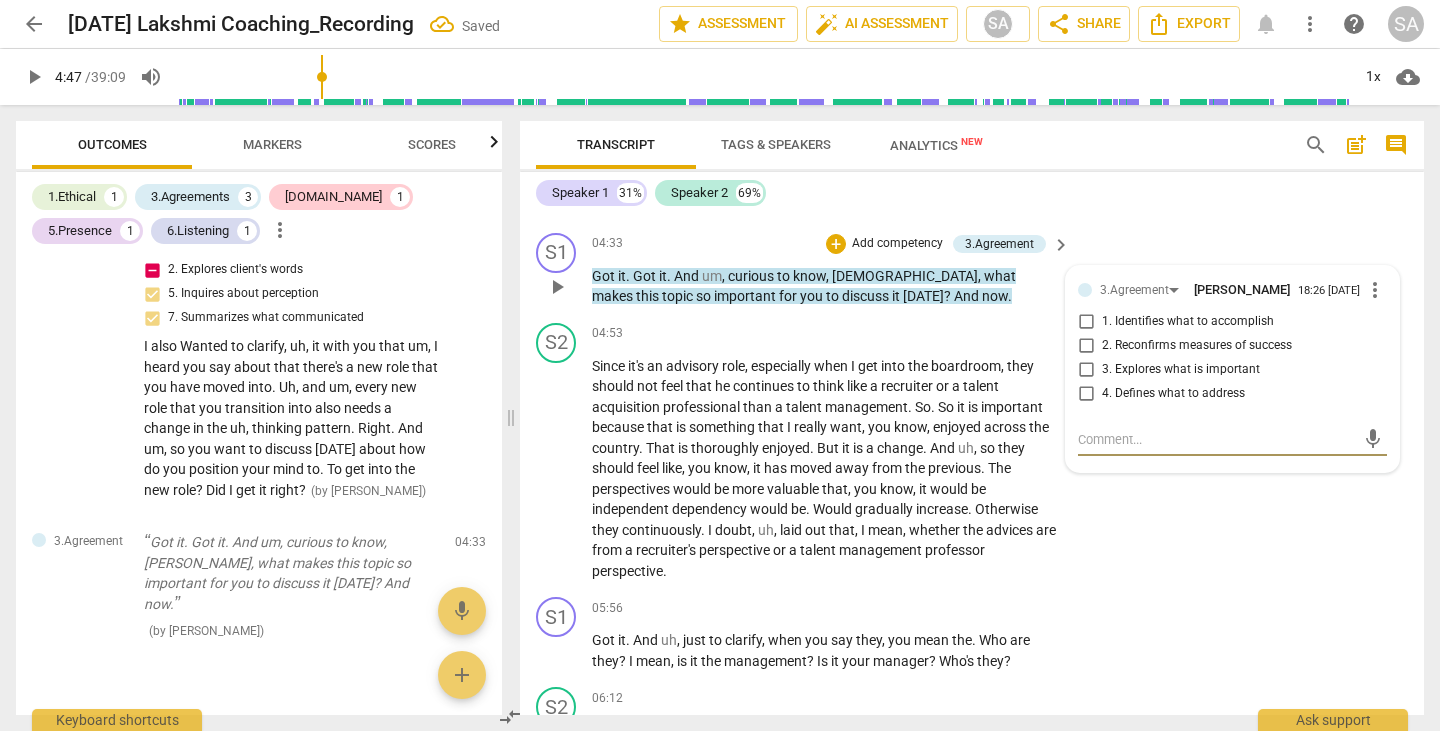 click on "3. Explores what is important" at bounding box center (1086, 370) 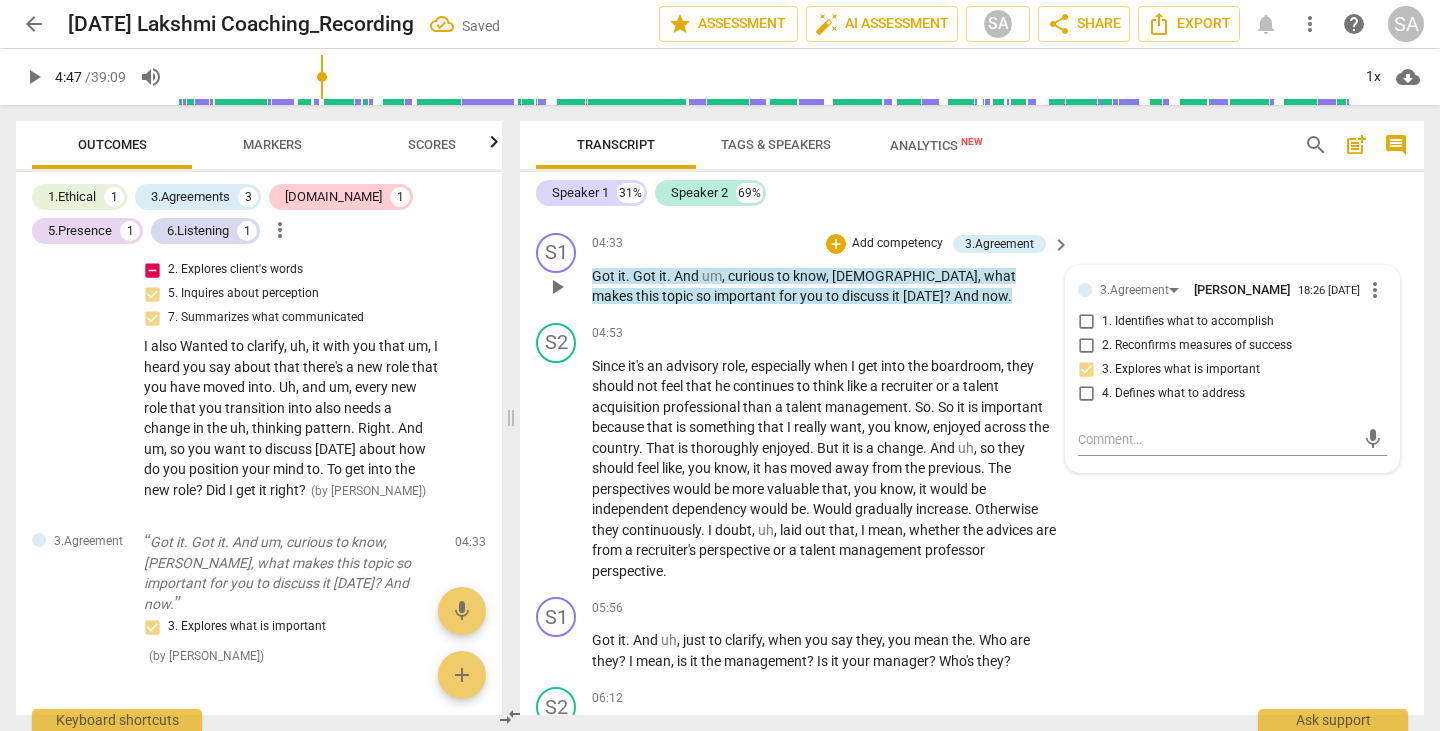 scroll, scrollTop: 1749, scrollLeft: 0, axis: vertical 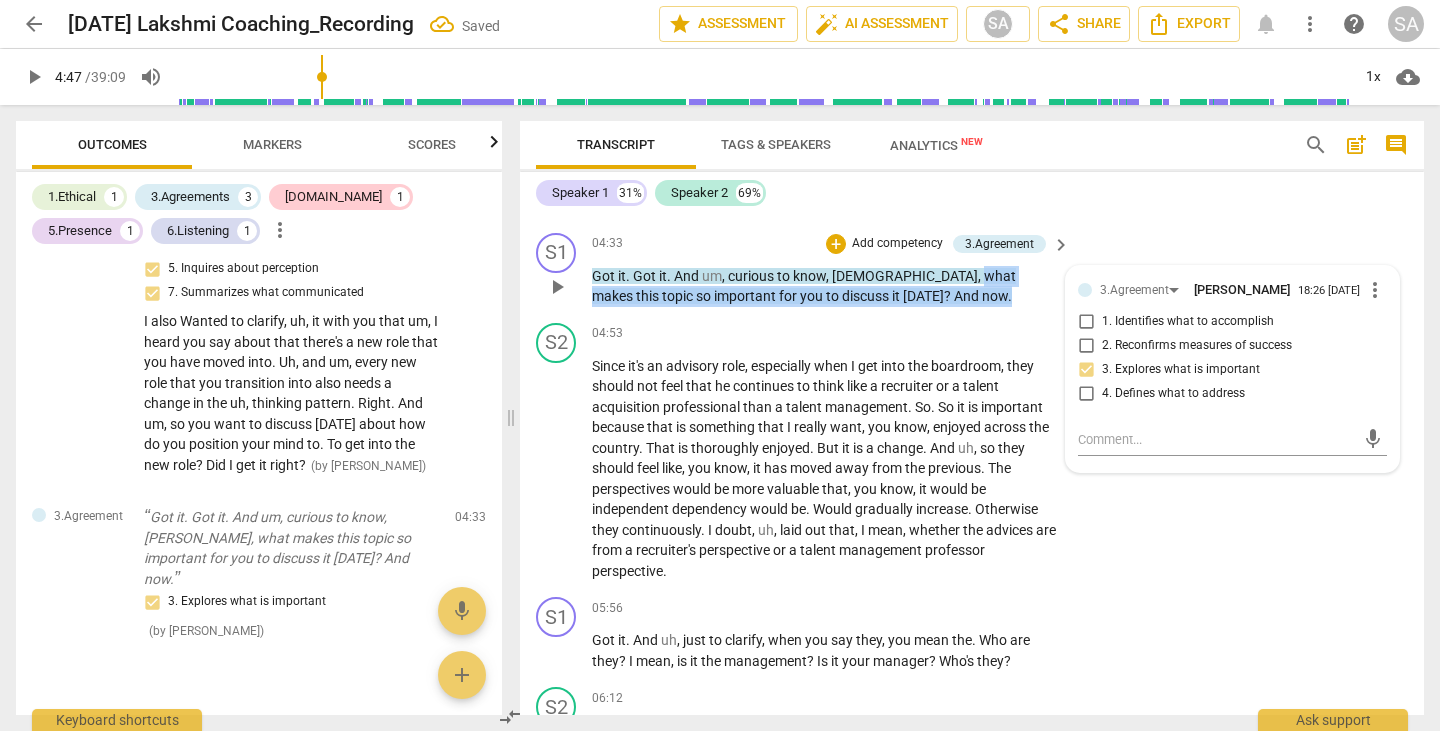 drag, startPoint x: 870, startPoint y: 268, endPoint x: 883, endPoint y: 298, distance: 32.695564 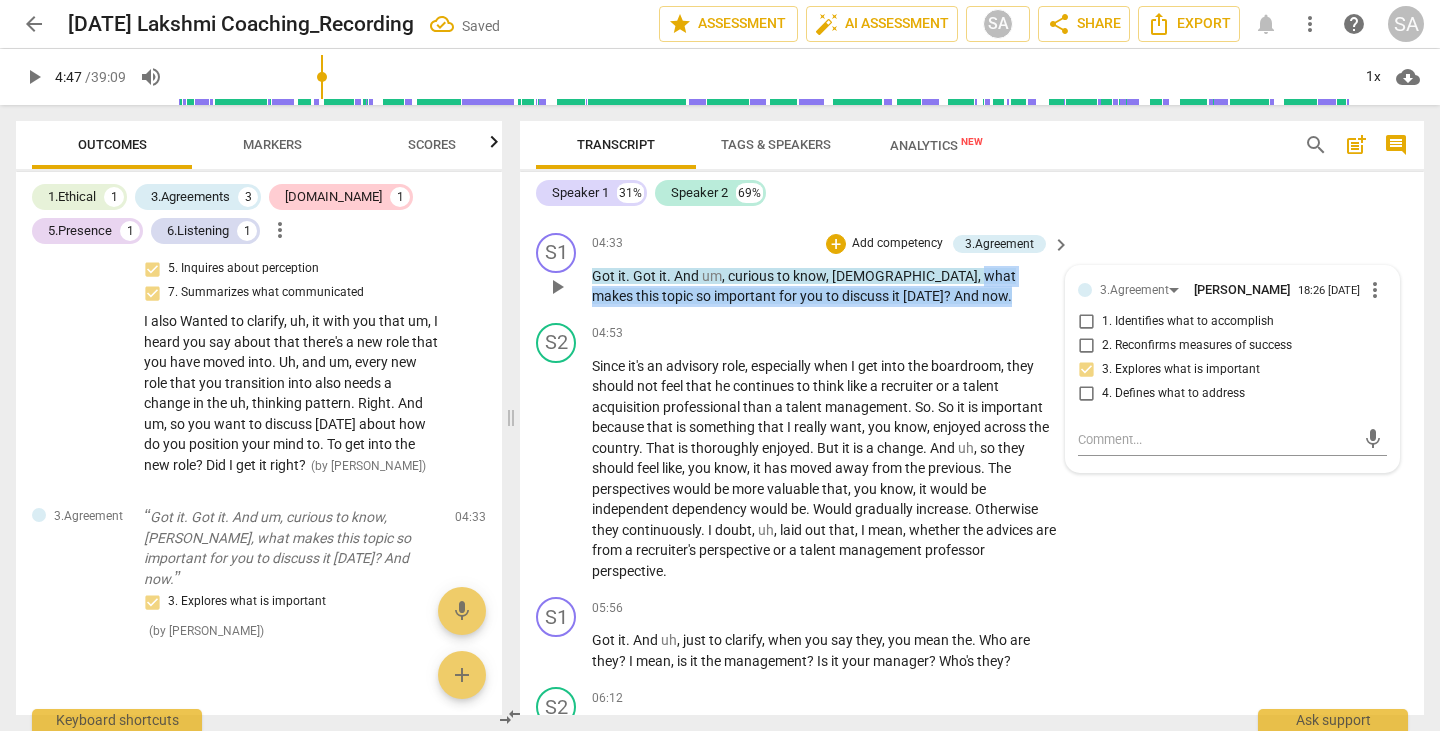 click on "Got   it .   Got   it .   And   um ,   curious   to   know ,   [PERSON_NAME] ,   what   makes   this   topic   so   important   for   you   to   discuss   it   [DATE] ?   And   now ." at bounding box center (826, 286) 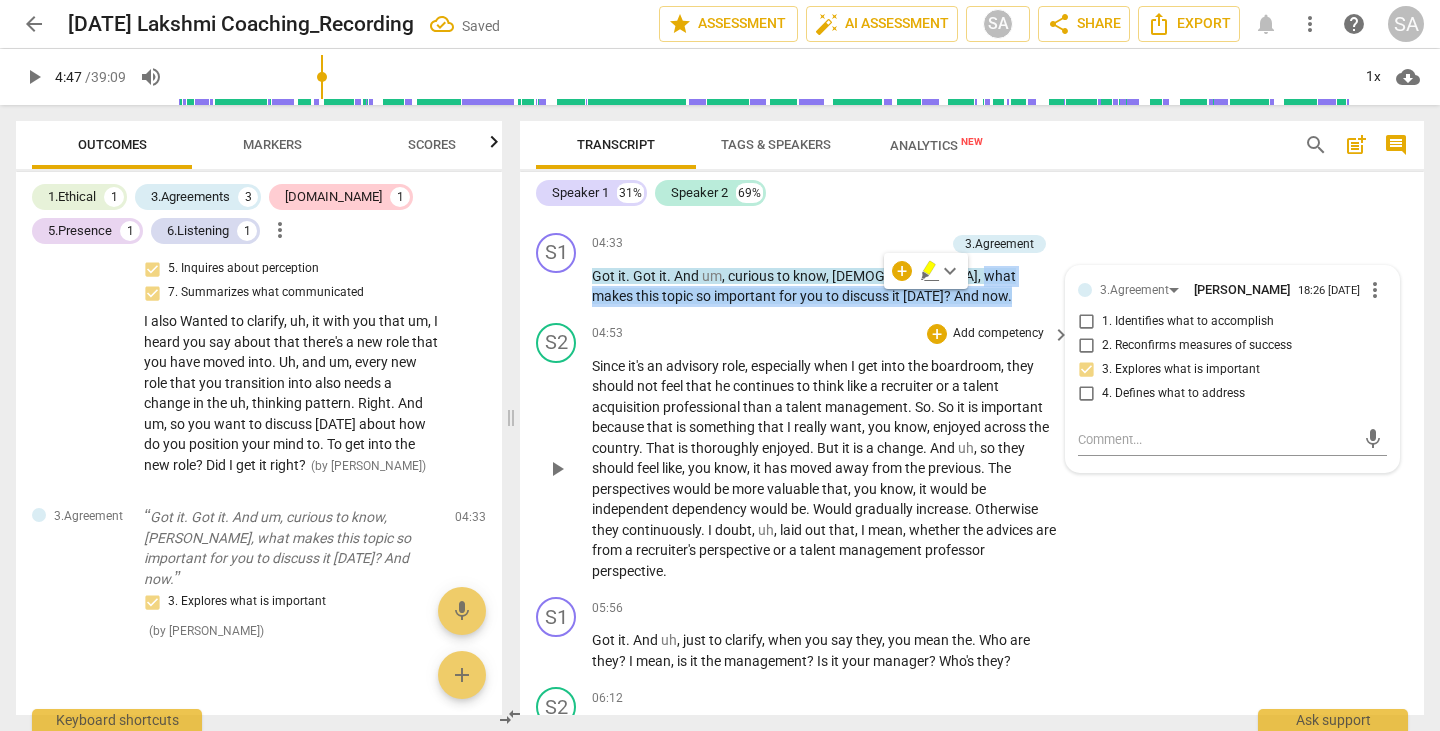copy on "what   makes   this   topic   so   important   for   you   to   discuss   it   [DATE] ?   And   now ." 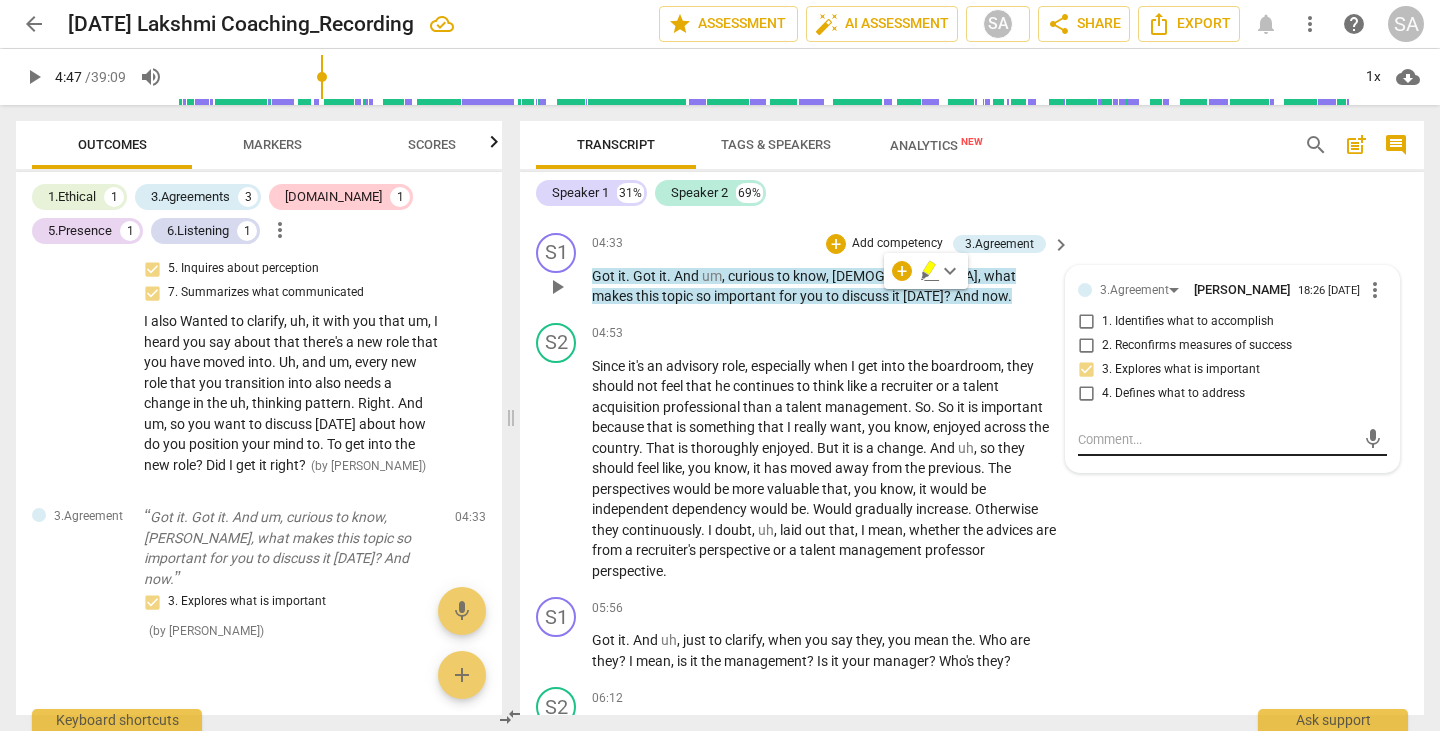 click at bounding box center (1216, 439) 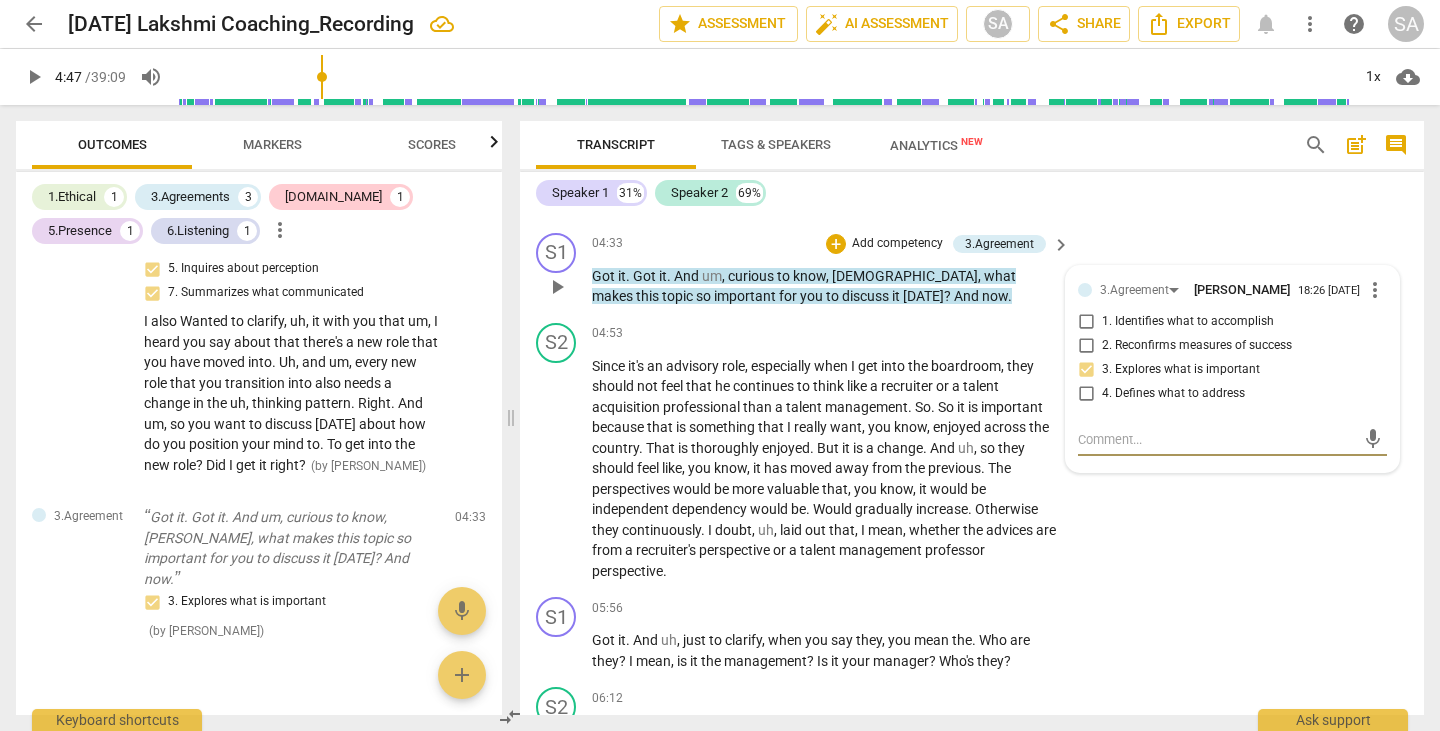 paste on "what makes this topic so important for you to discuss it [DATE]? And now." 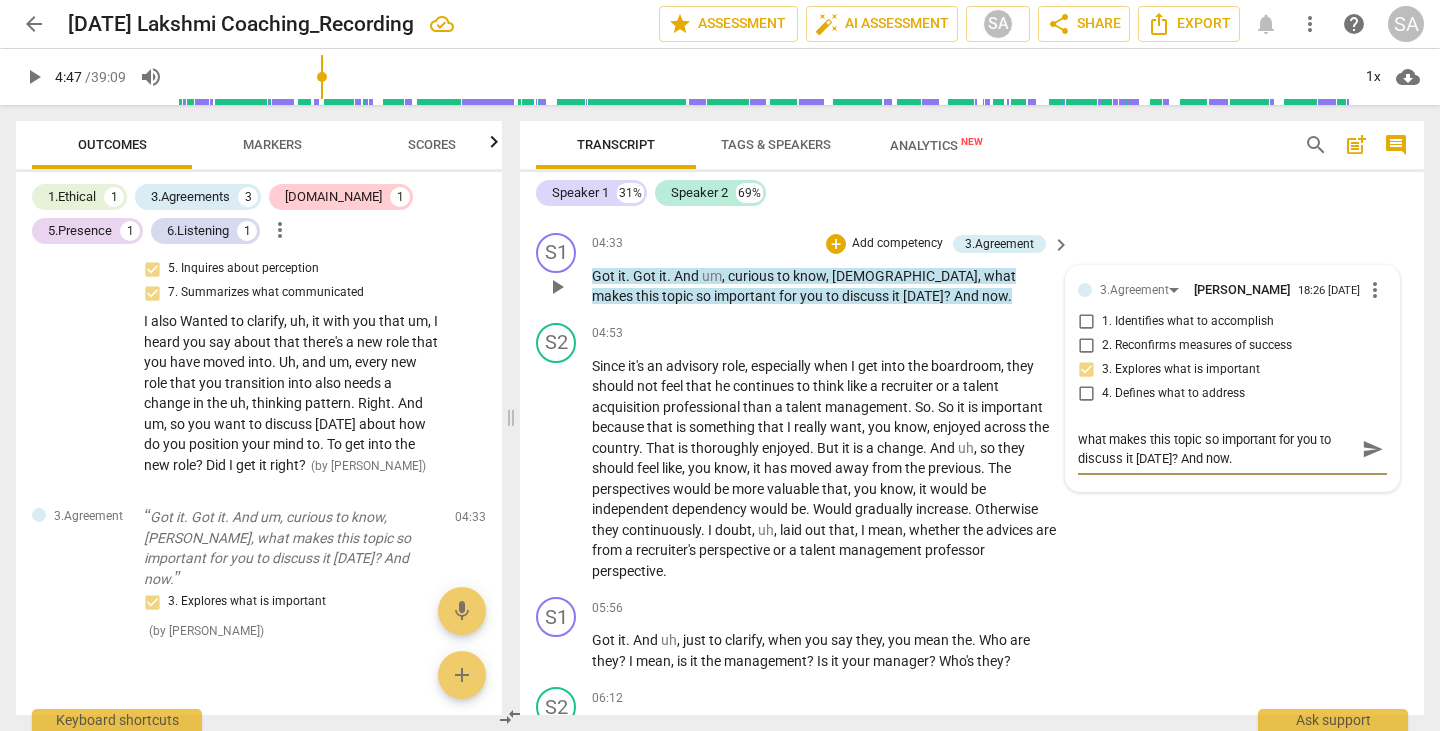 click on "what makes this topic so important for you to discuss it [DATE]? And now." at bounding box center [1216, 449] 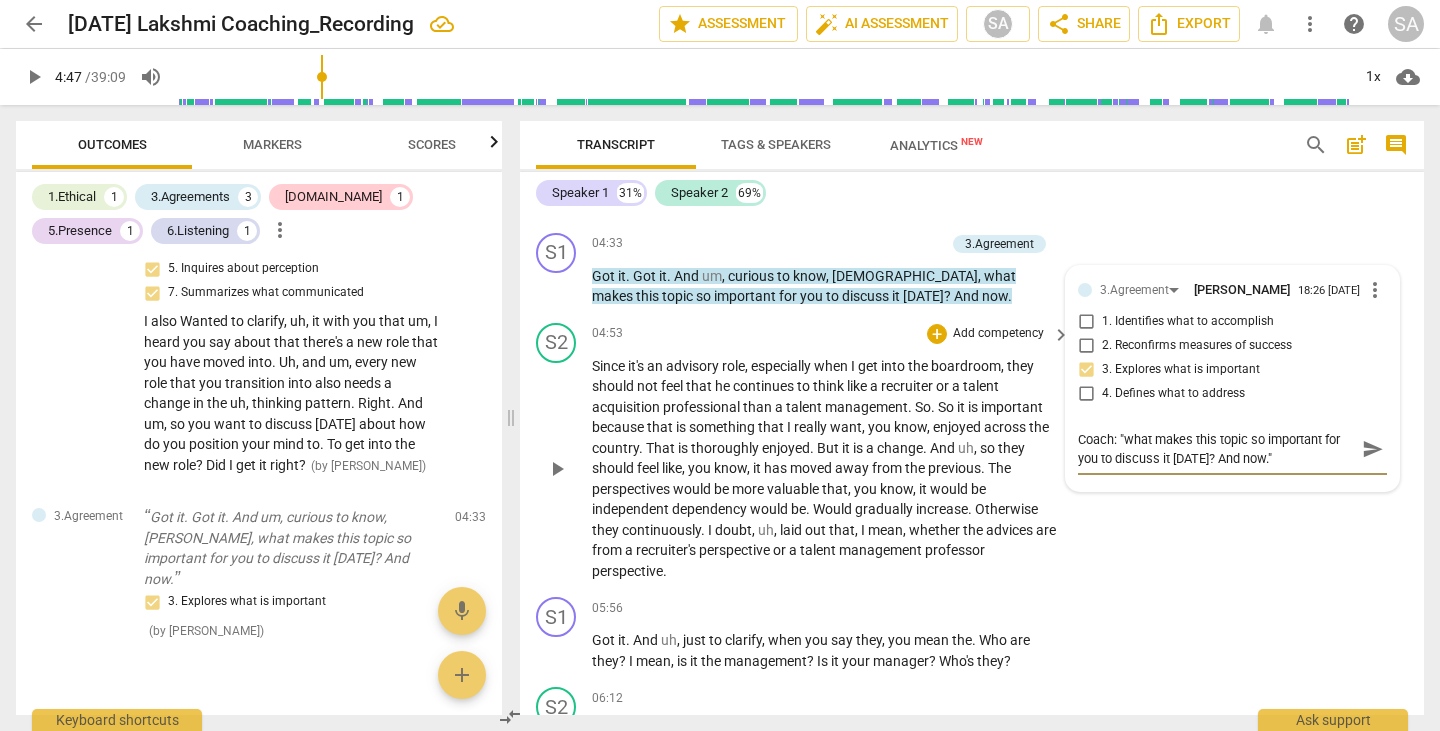 drag, startPoint x: 1359, startPoint y: 450, endPoint x: 945, endPoint y: 328, distance: 431.60165 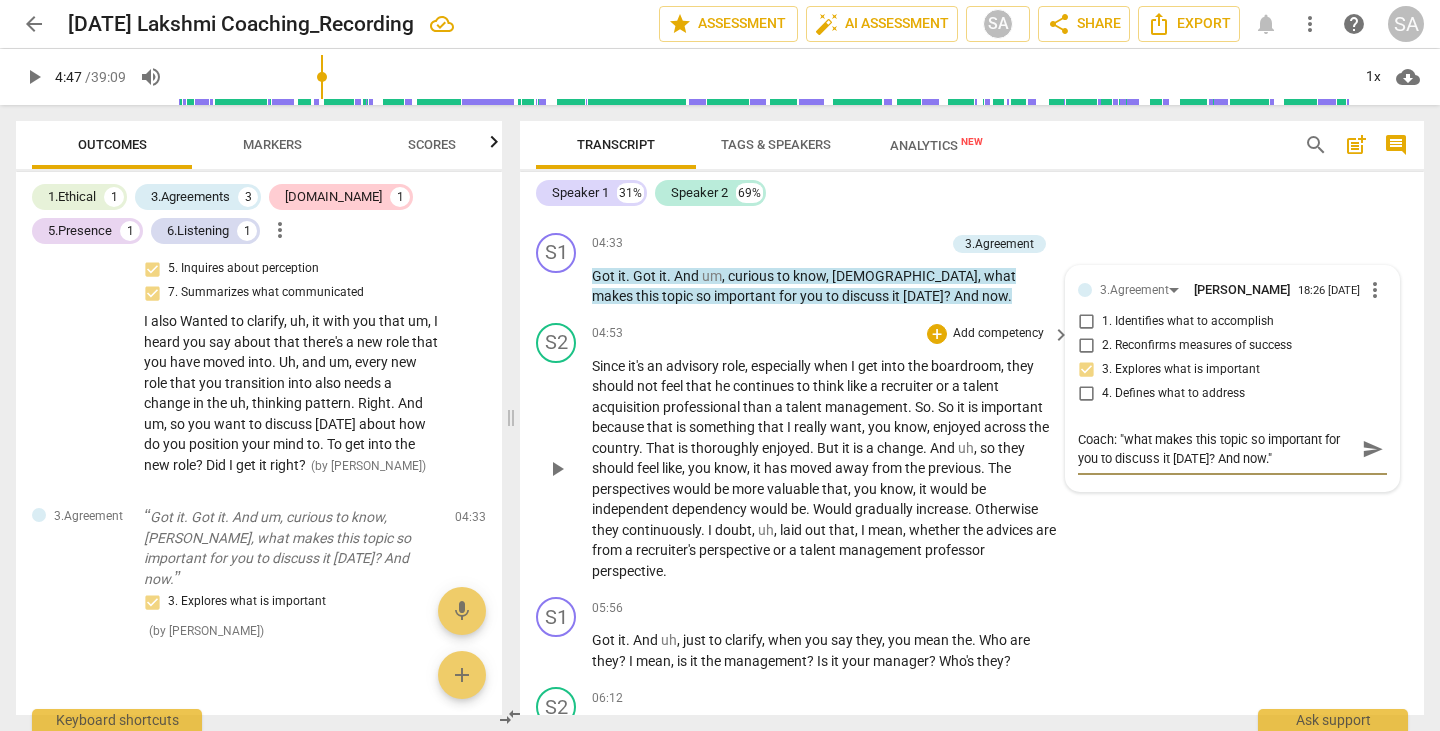click on "send" at bounding box center [1373, 449] 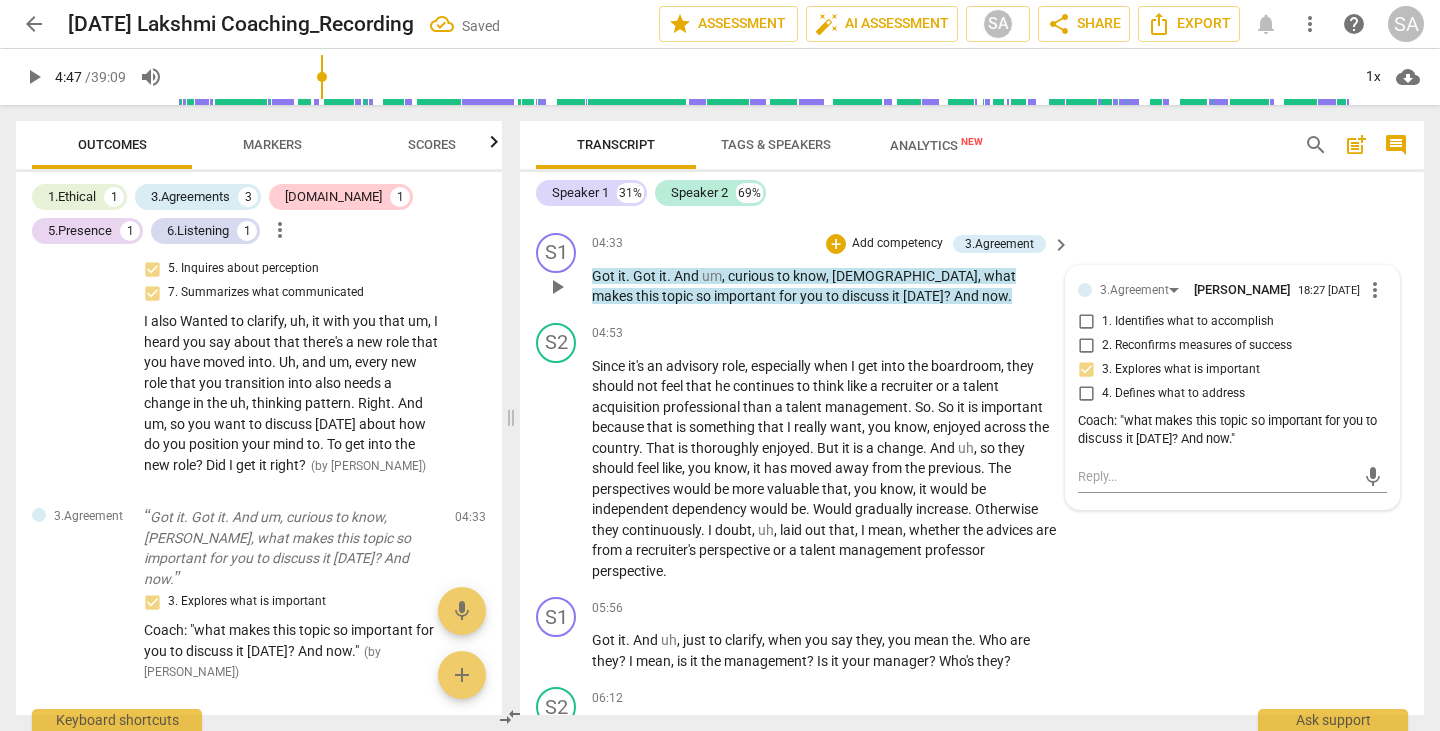 scroll, scrollTop: 1790, scrollLeft: 0, axis: vertical 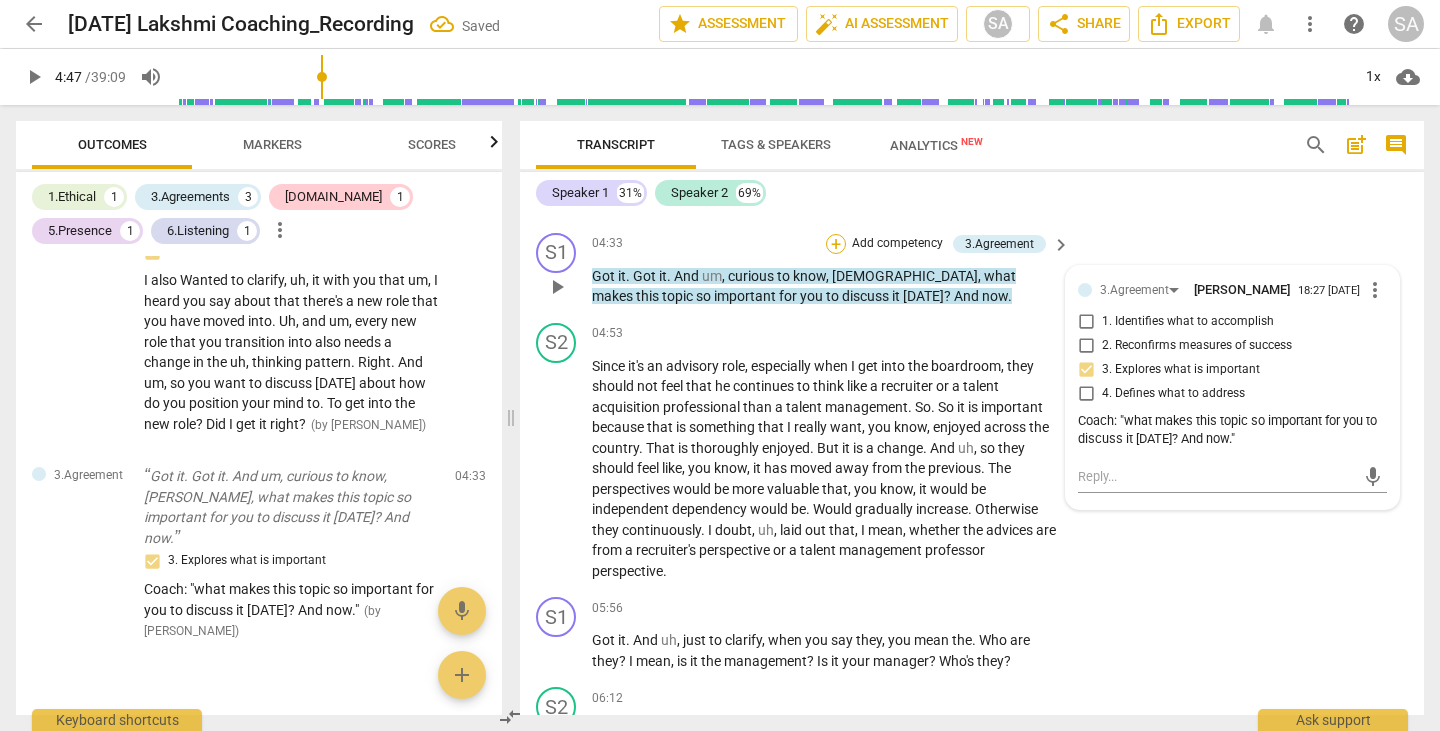 click on "+" at bounding box center (836, 244) 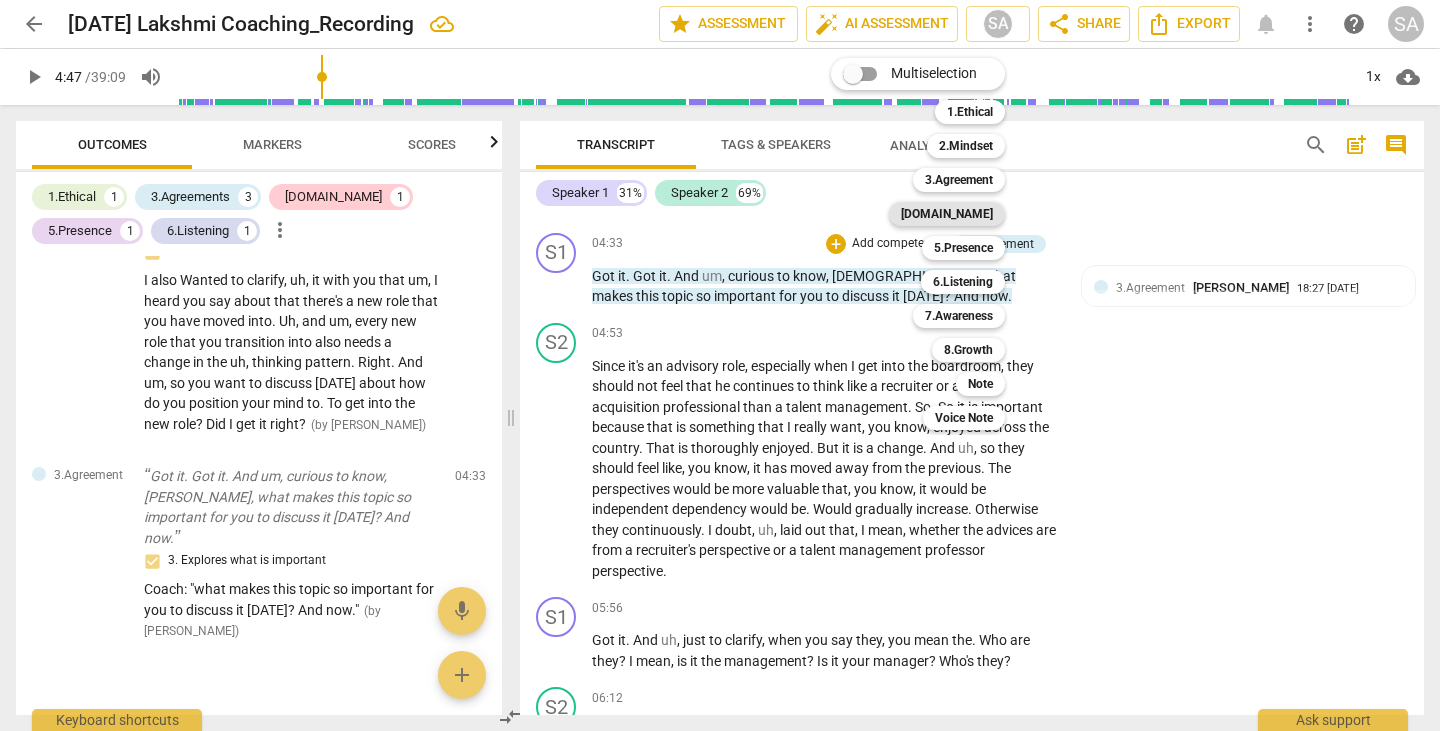 click on "[DOMAIN_NAME]" at bounding box center [947, 214] 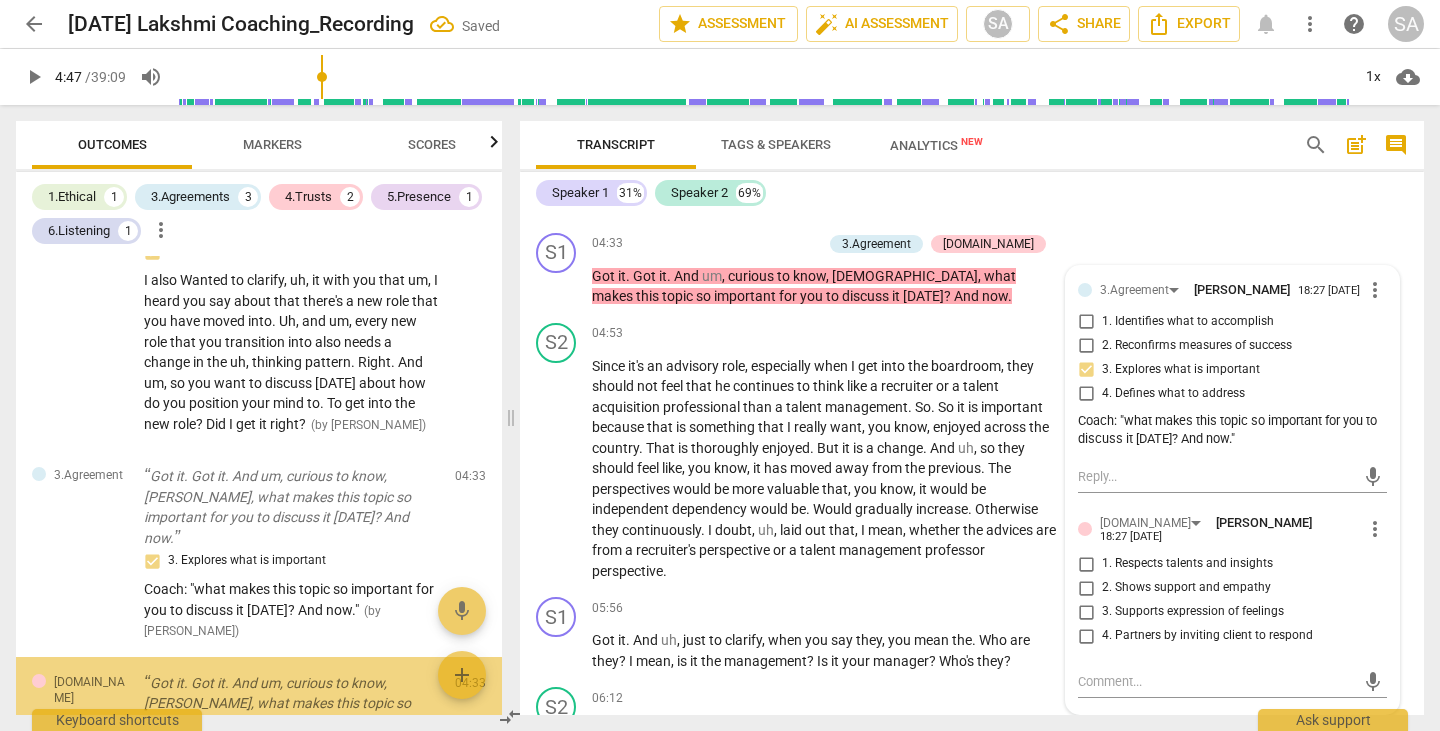 scroll, scrollTop: 1910, scrollLeft: 0, axis: vertical 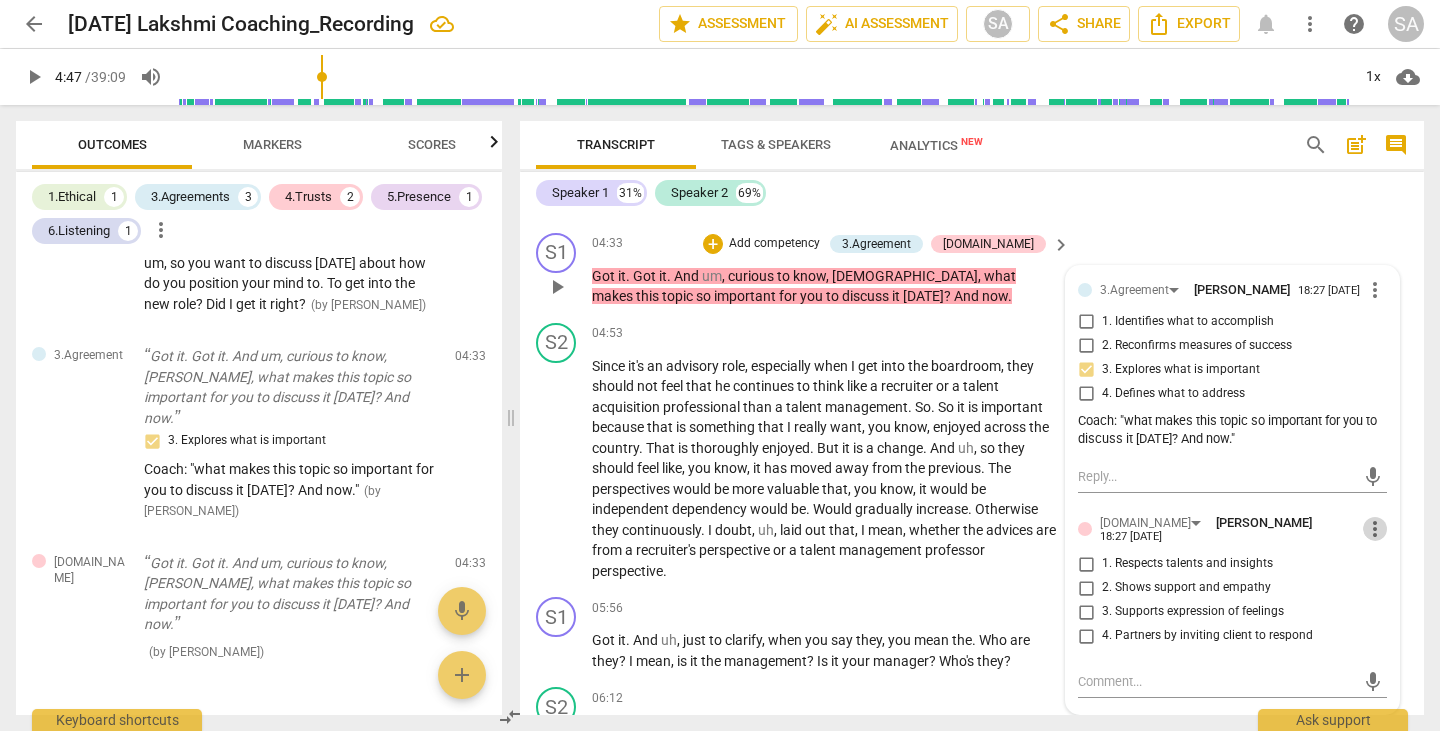 click on "more_vert" at bounding box center [1375, 529] 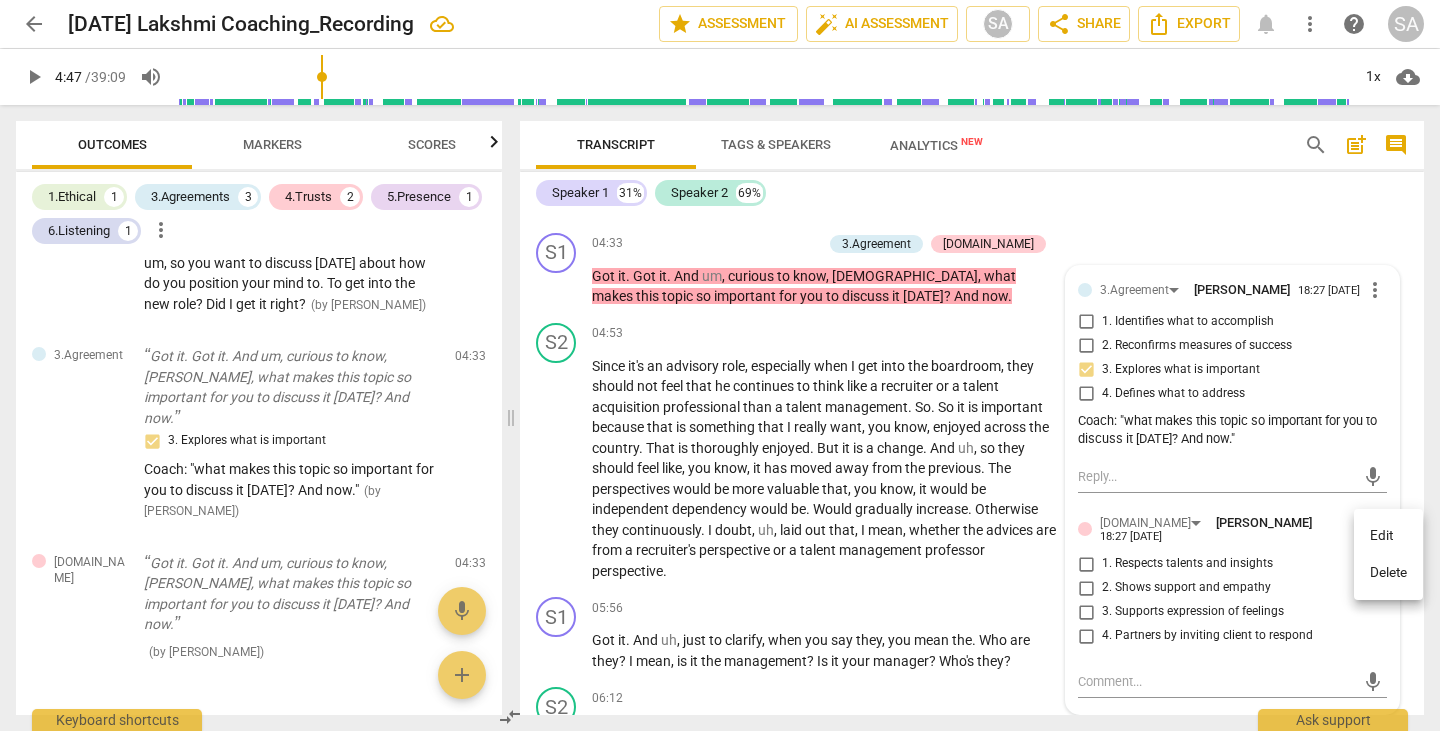click at bounding box center [720, 365] 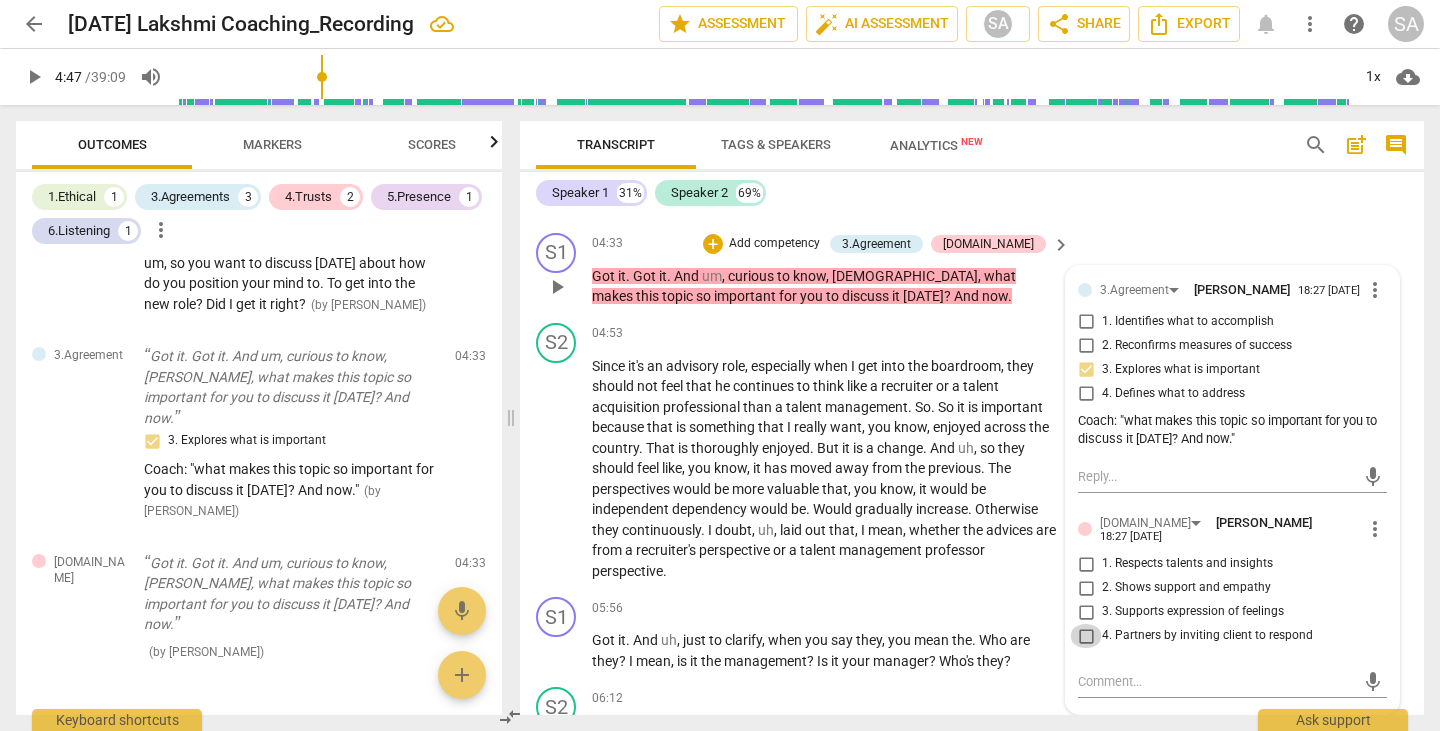 click on "4. Partners by inviting client to respond" at bounding box center (1086, 636) 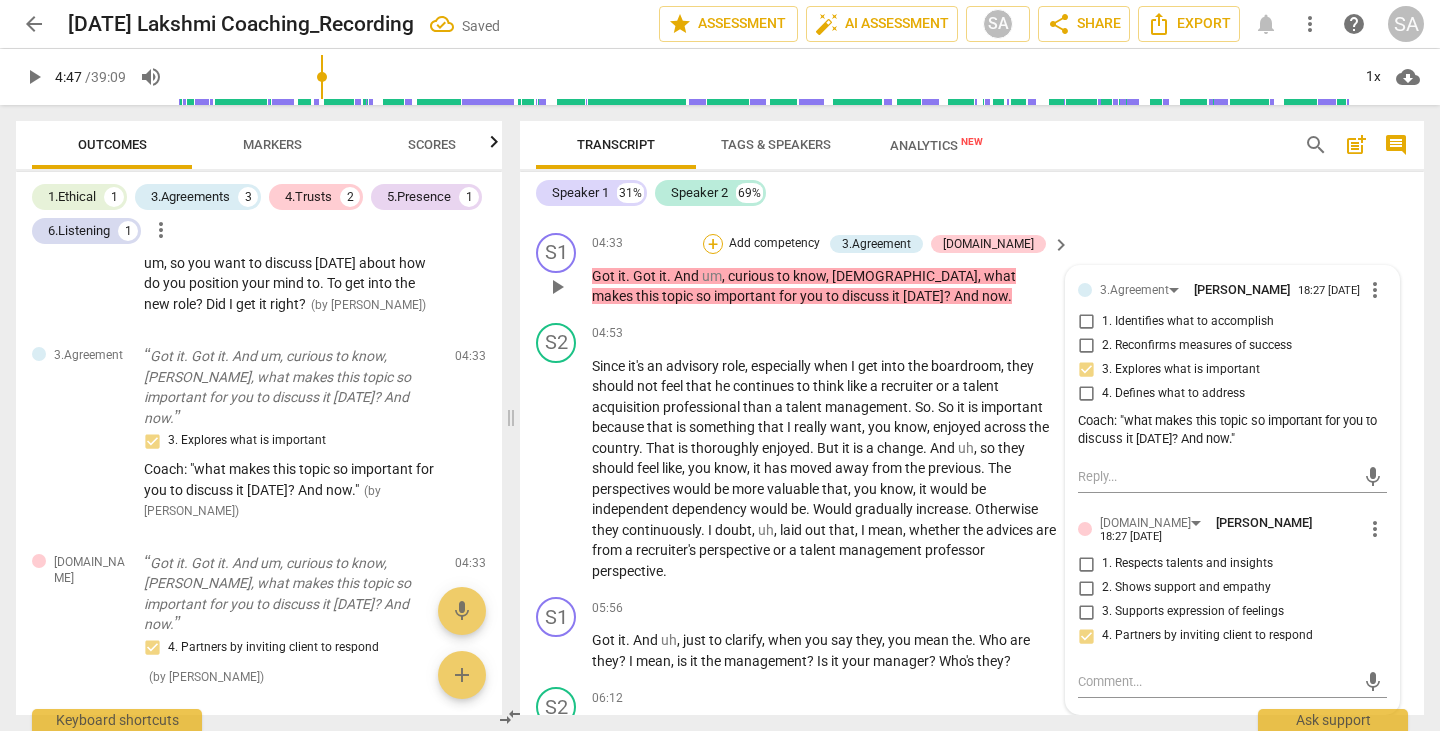 click on "+" at bounding box center [713, 244] 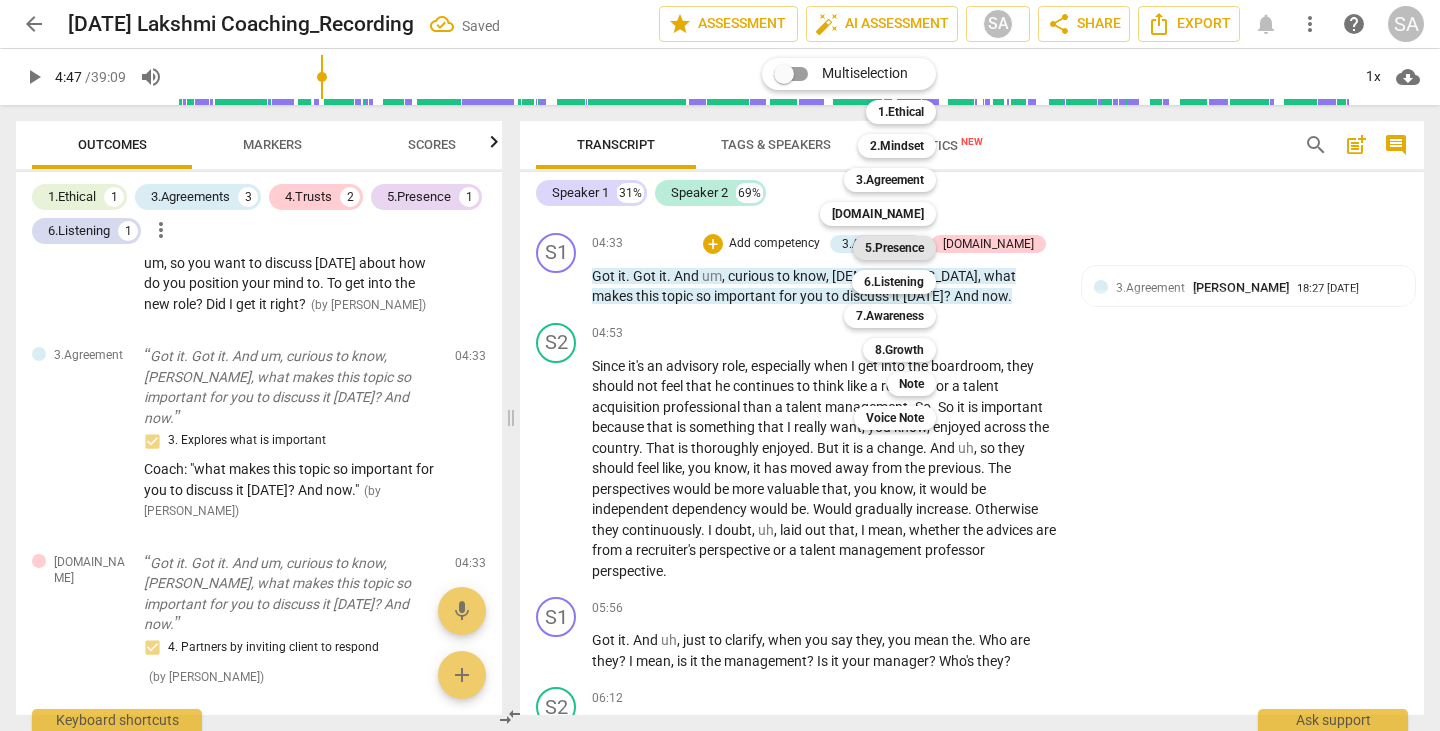 click on "5.Presence" at bounding box center (894, 248) 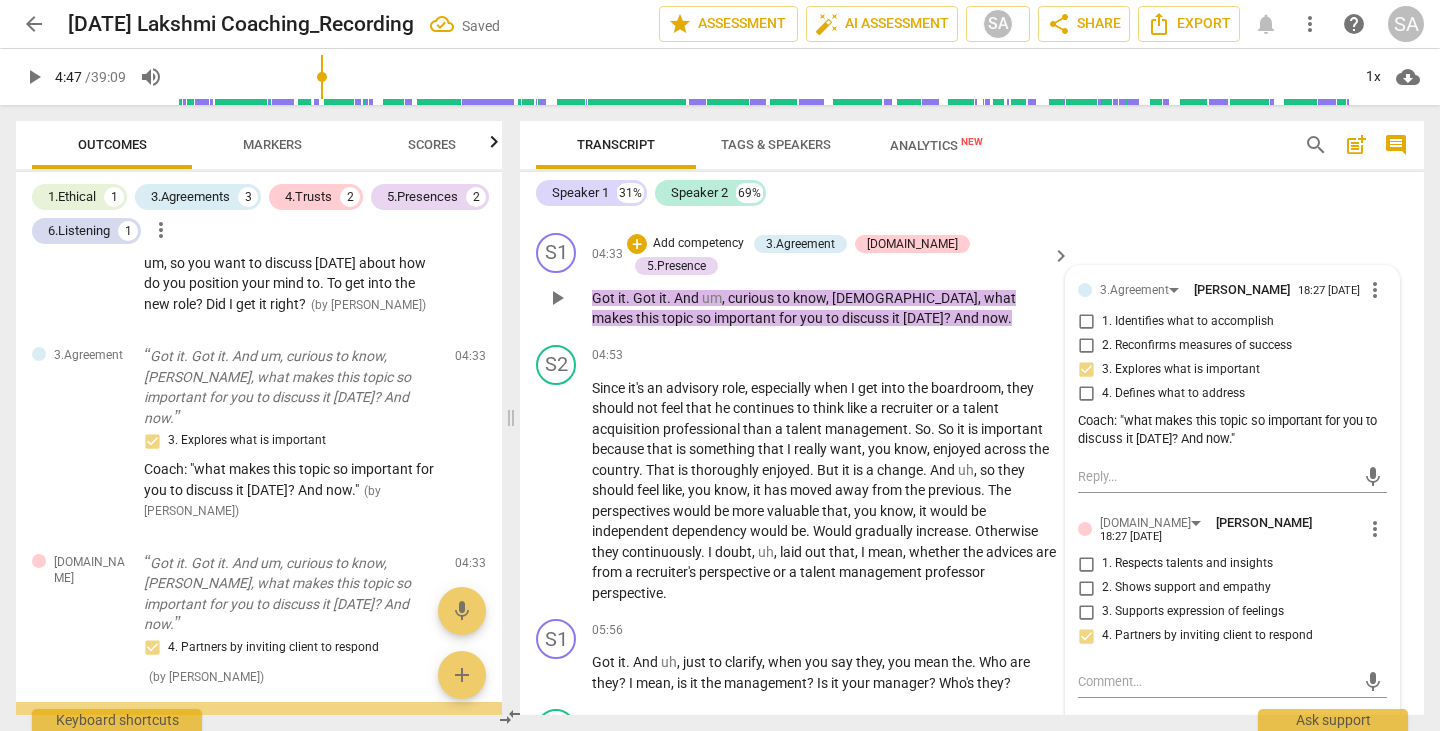 scroll, scrollTop: 2055, scrollLeft: 0, axis: vertical 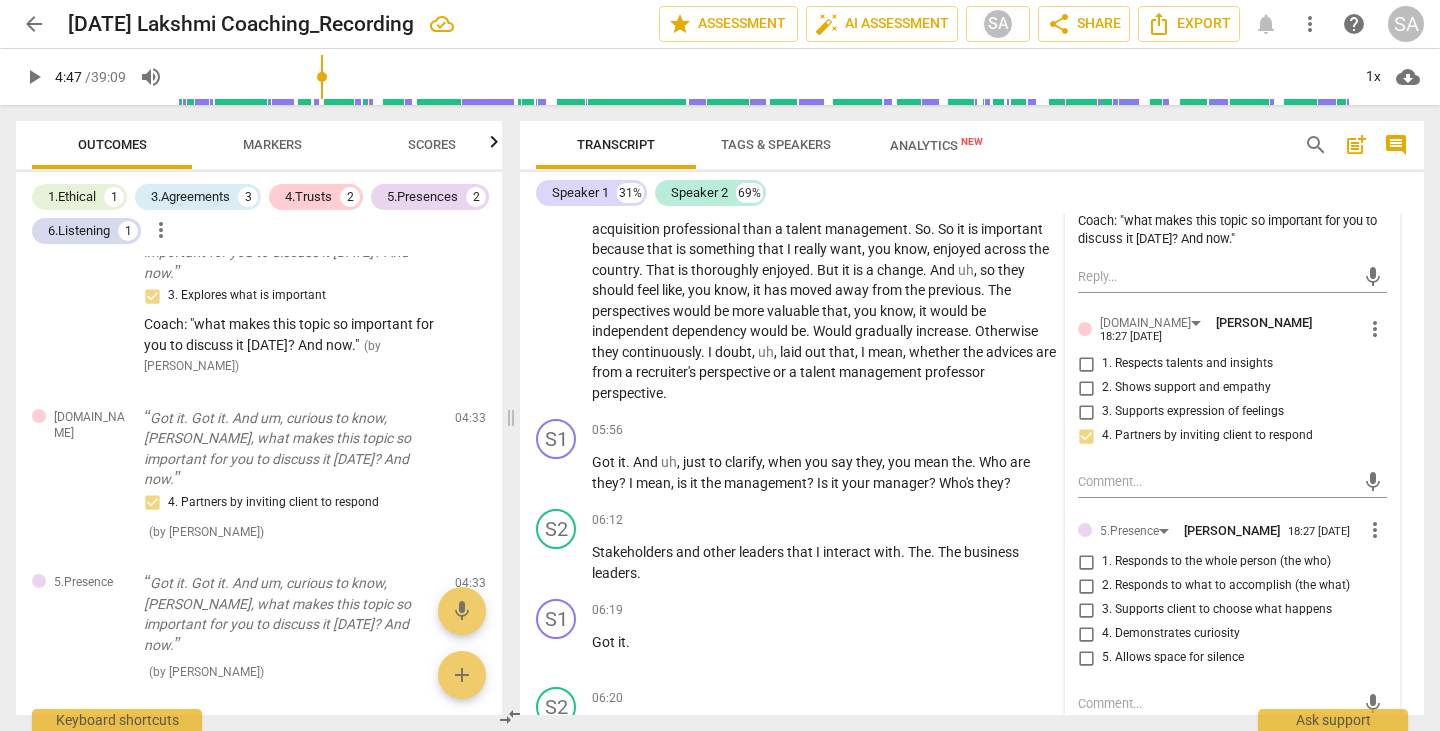 click on "1. Responds to the whole person (the who)" at bounding box center (1086, 562) 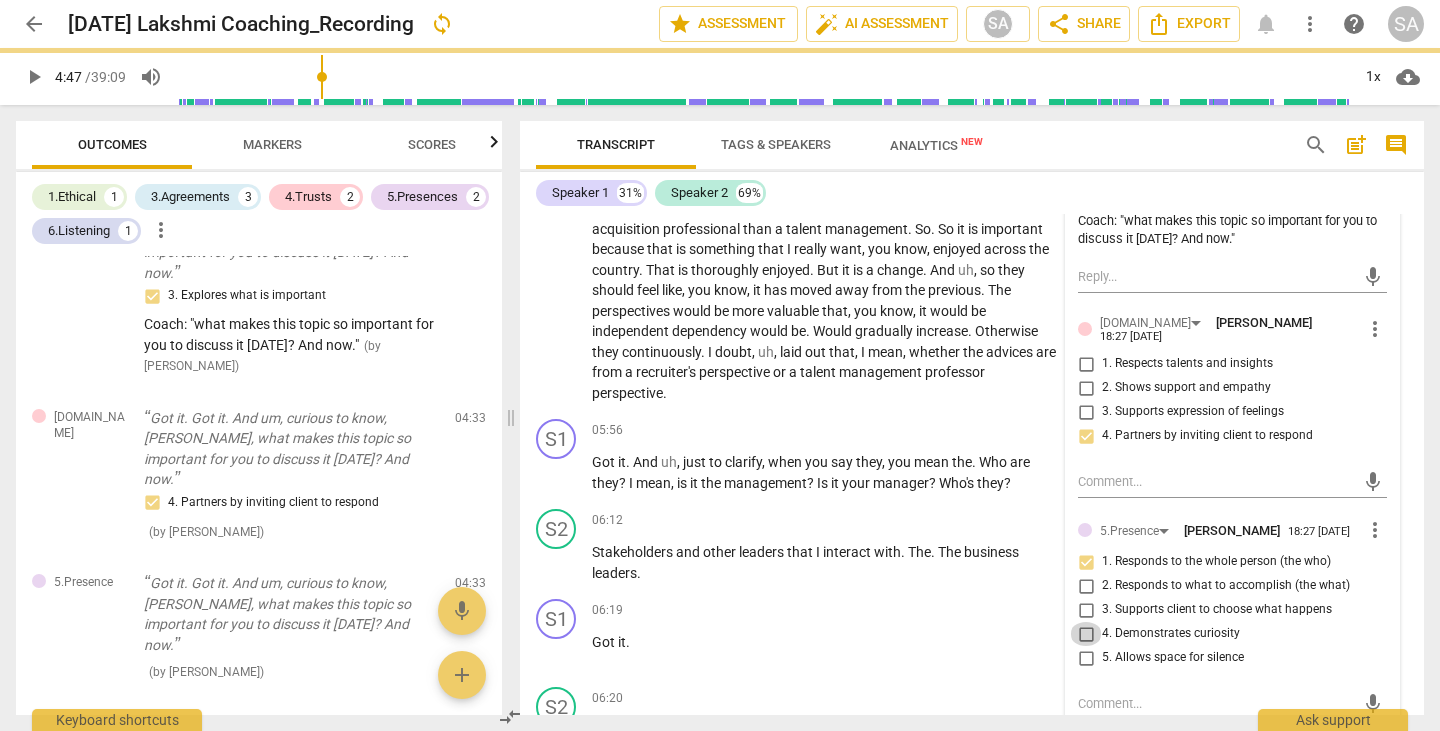 click on "4. Demonstrates curiosity" at bounding box center [1086, 634] 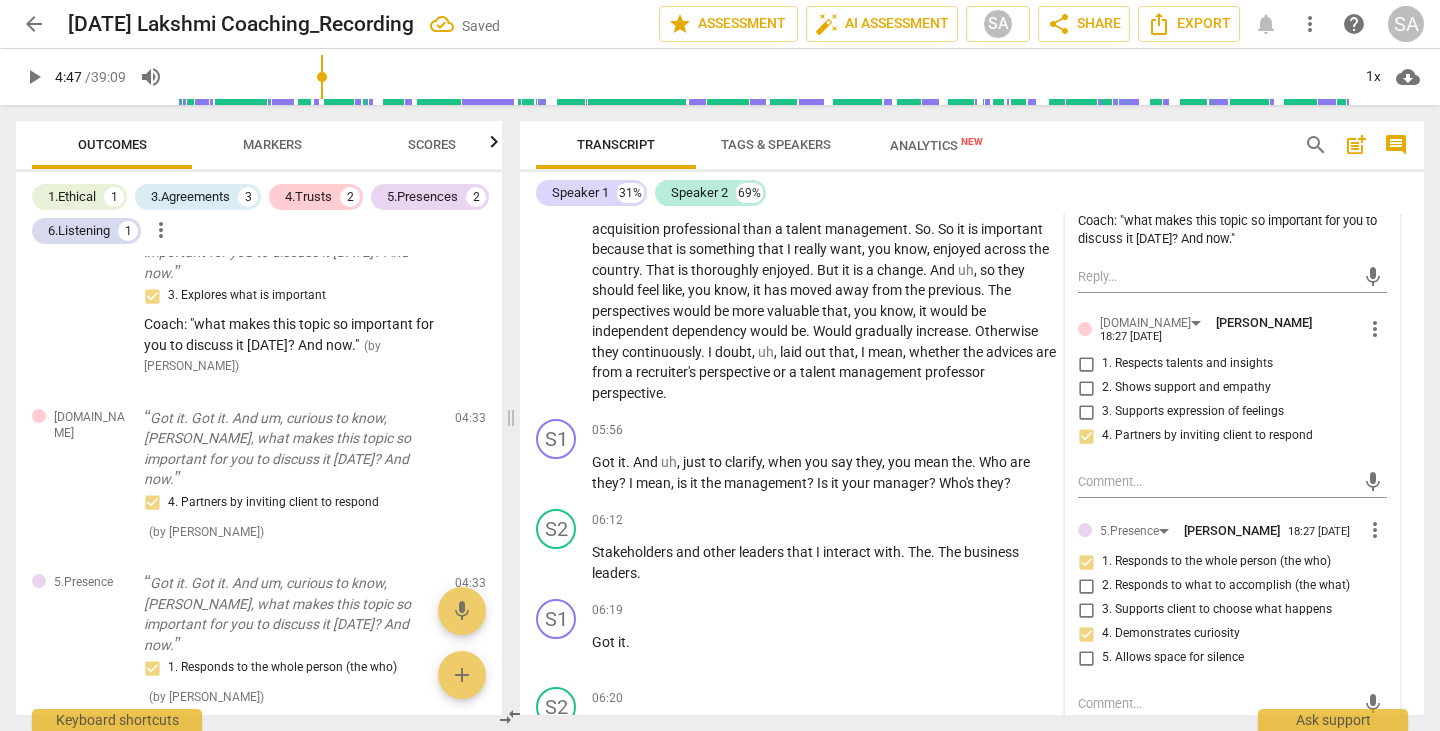 scroll, scrollTop: 2117, scrollLeft: 0, axis: vertical 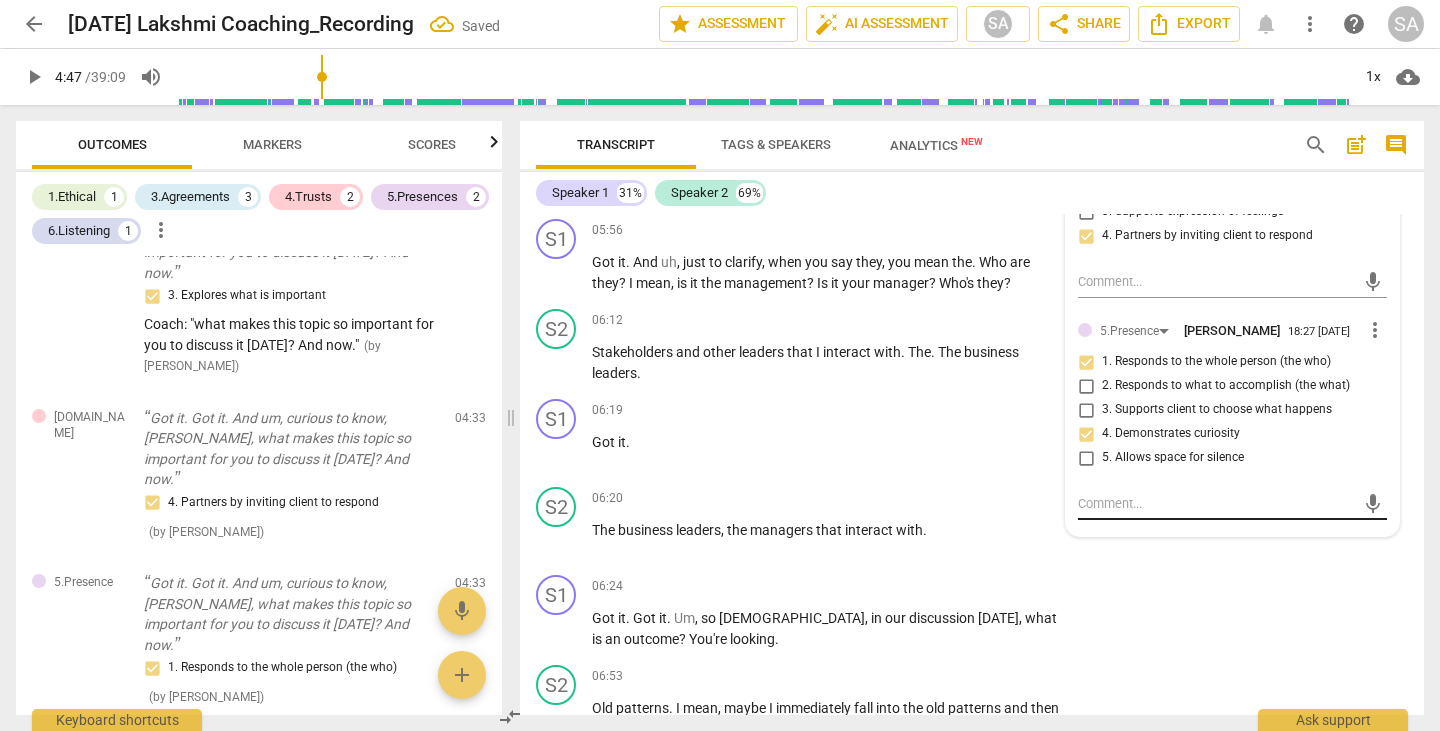 click at bounding box center [1216, 503] 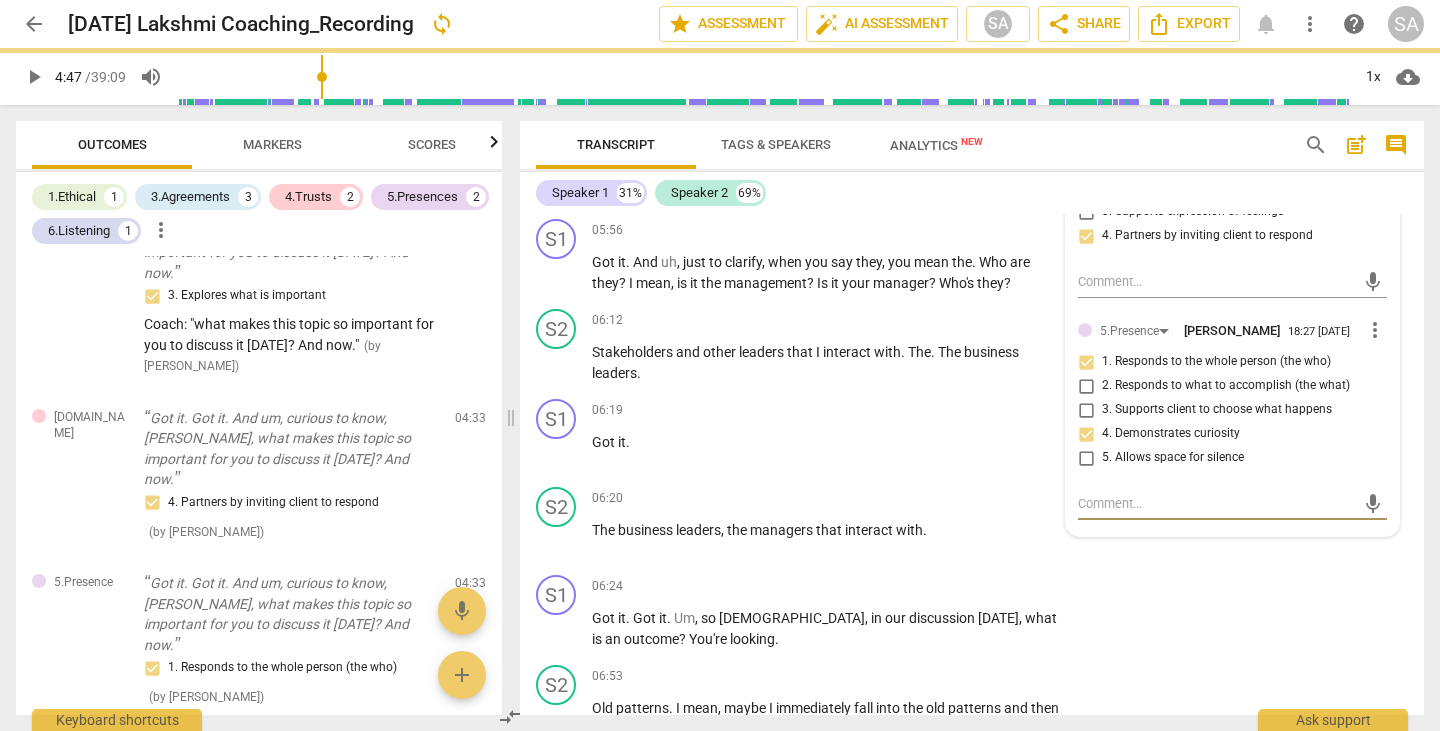 paste on "what makes this topic so important for you to discuss it [DATE]? And now." 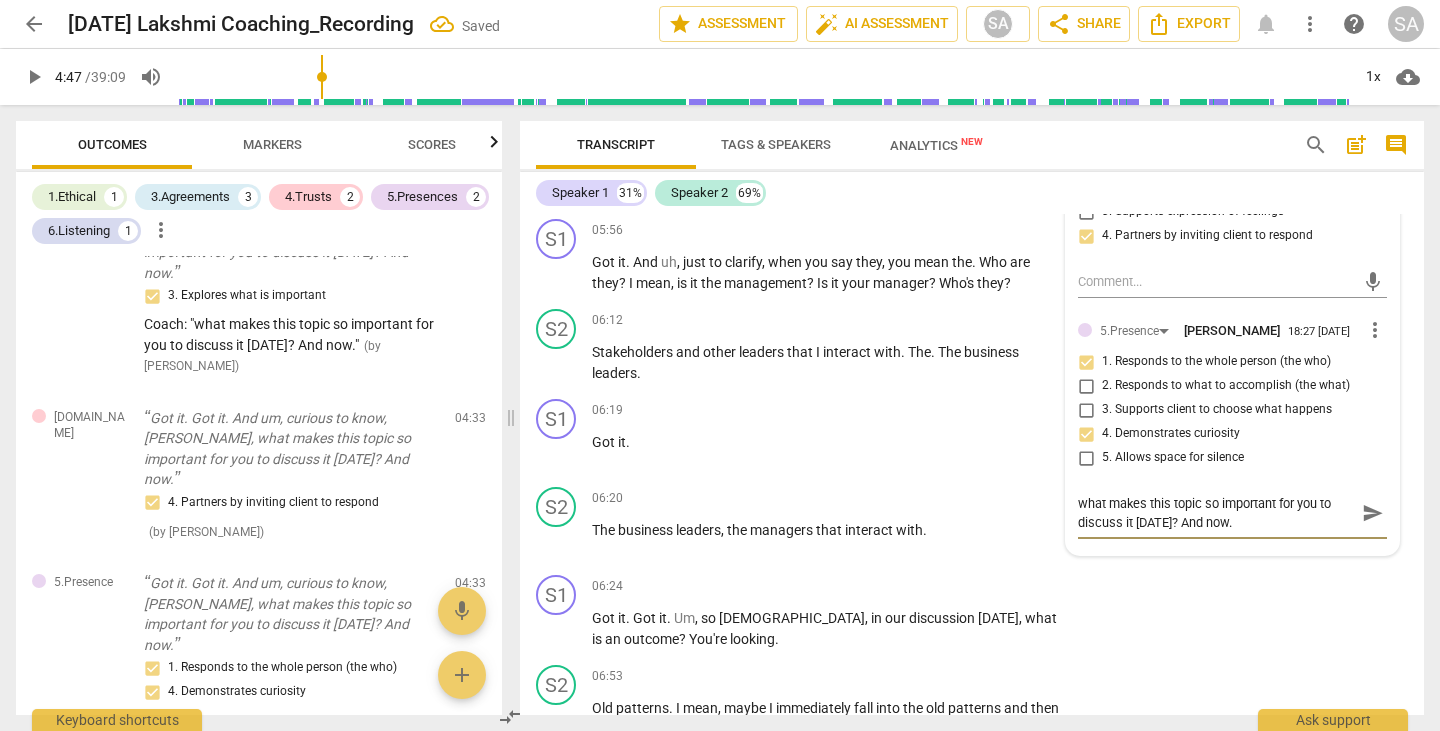 click on "what makes this topic so important for you to discuss it [DATE]? And now." at bounding box center (1216, 513) 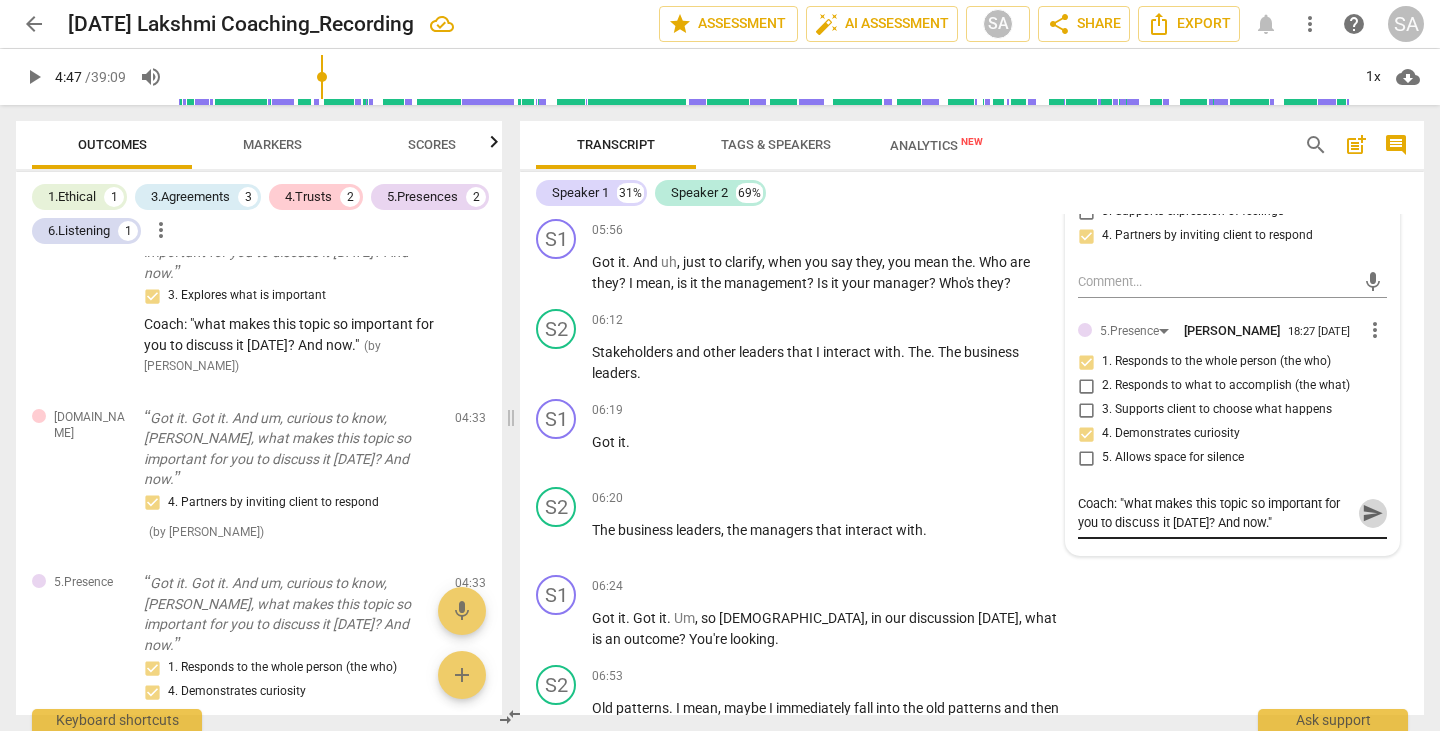click on "send" at bounding box center [1373, 513] 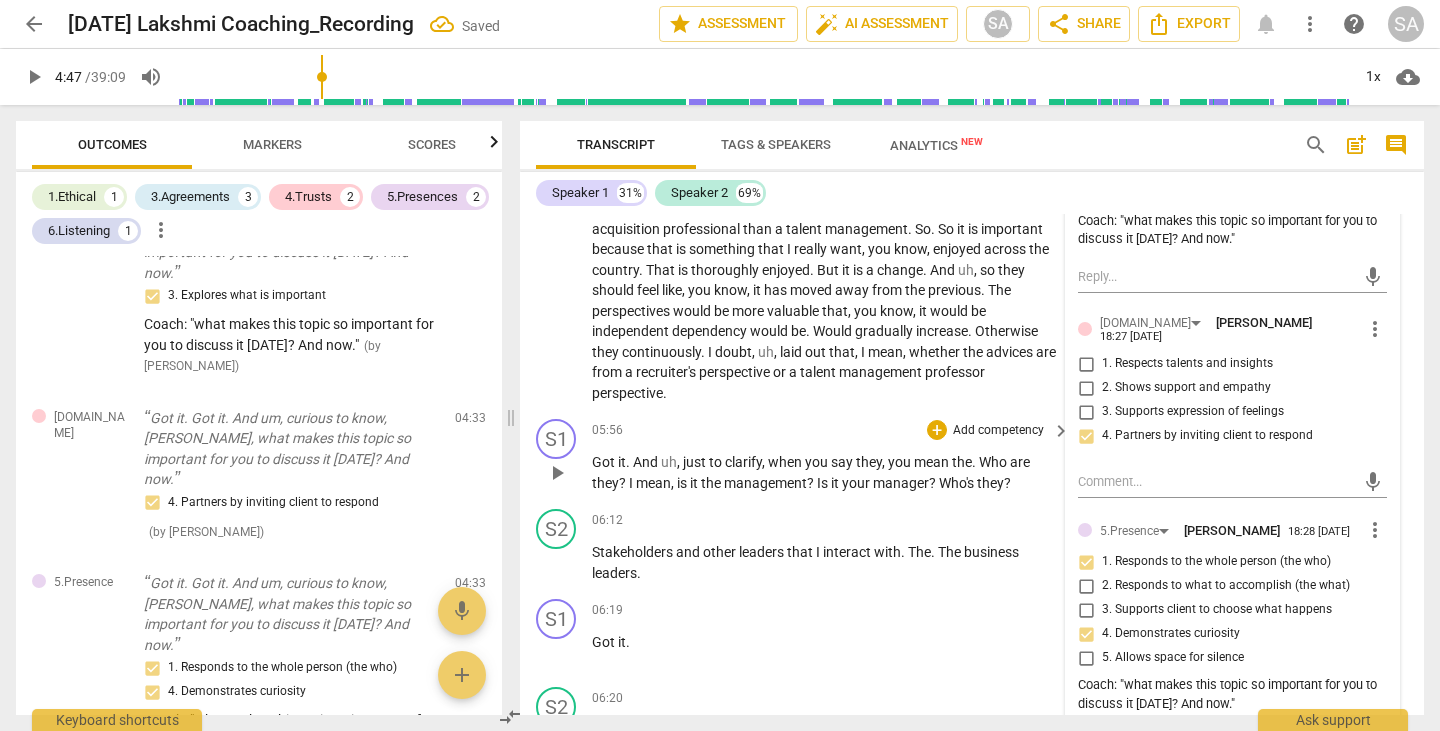 scroll, scrollTop: 1717, scrollLeft: 0, axis: vertical 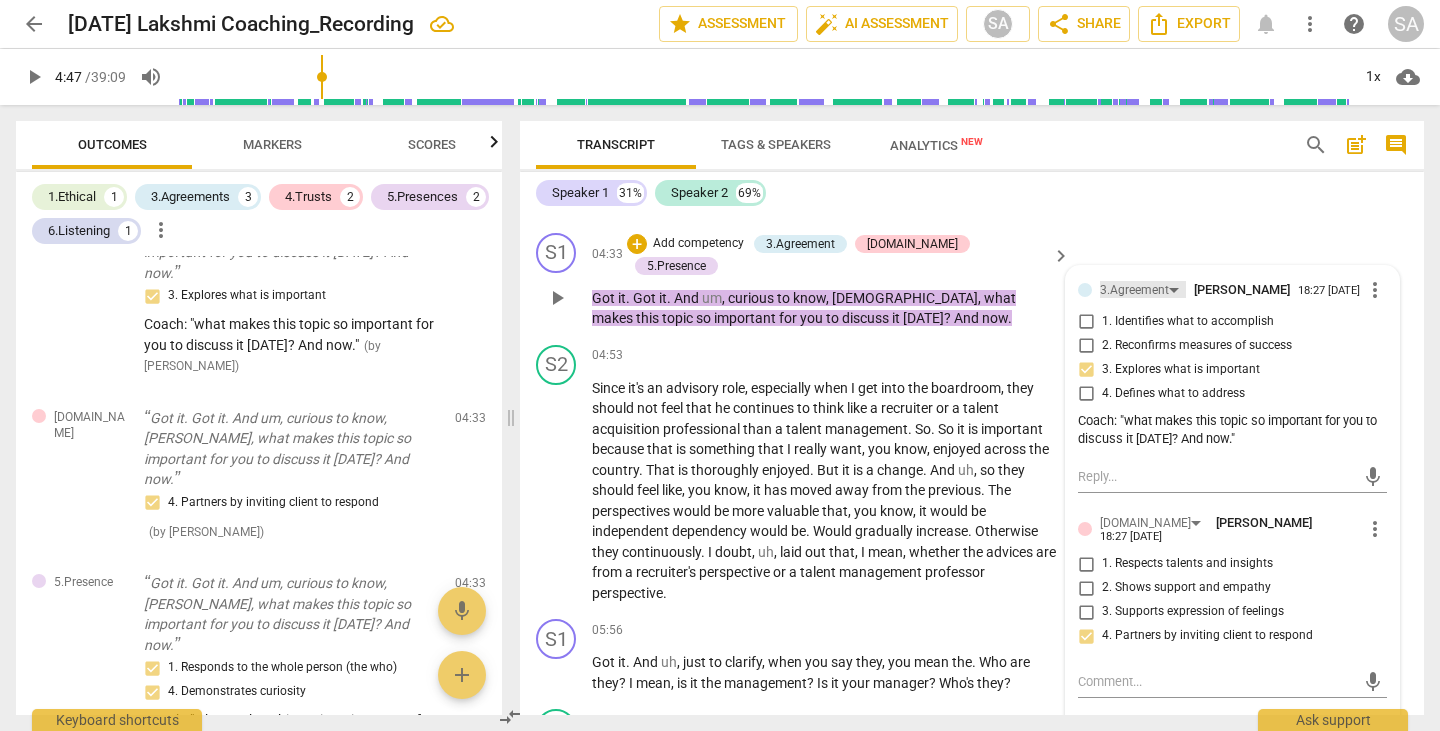 click on "3.Agreement" at bounding box center [1143, 289] 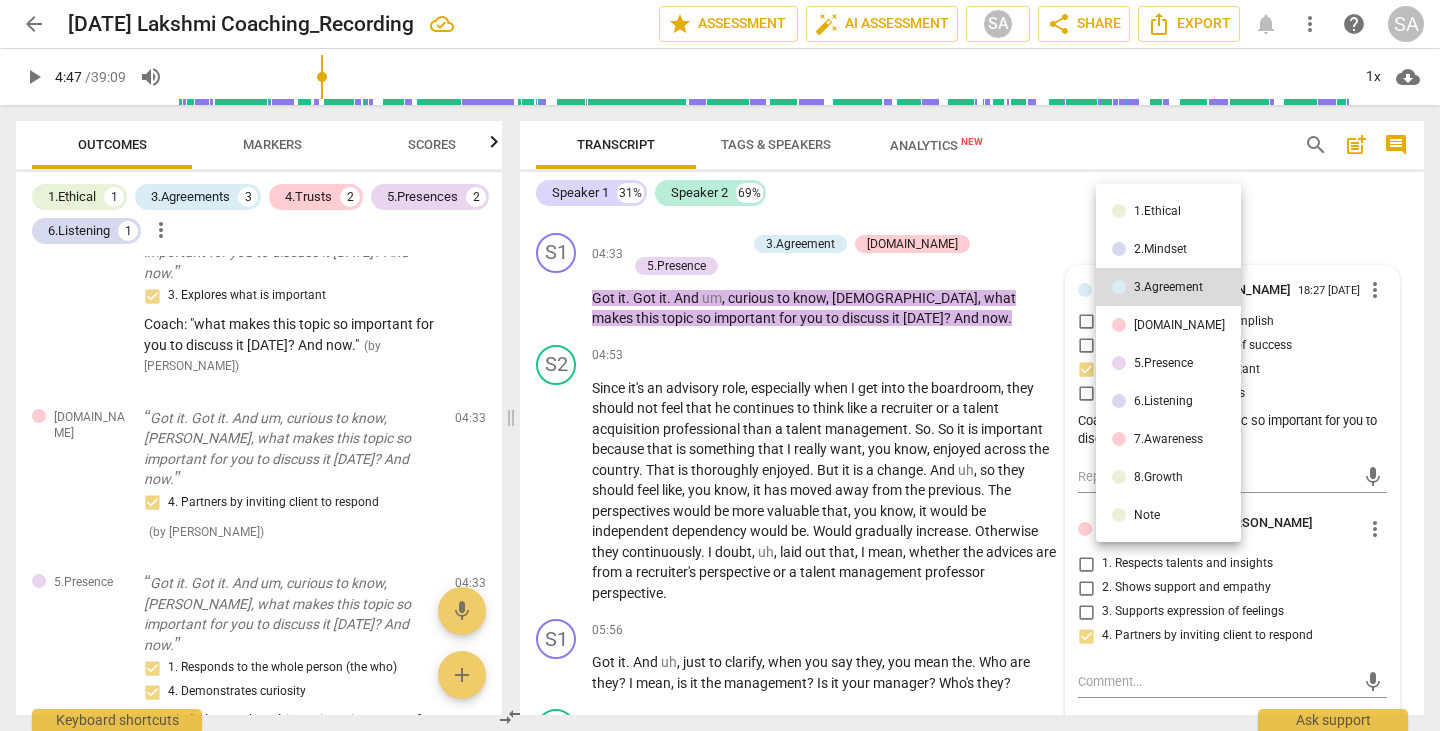 click at bounding box center (720, 365) 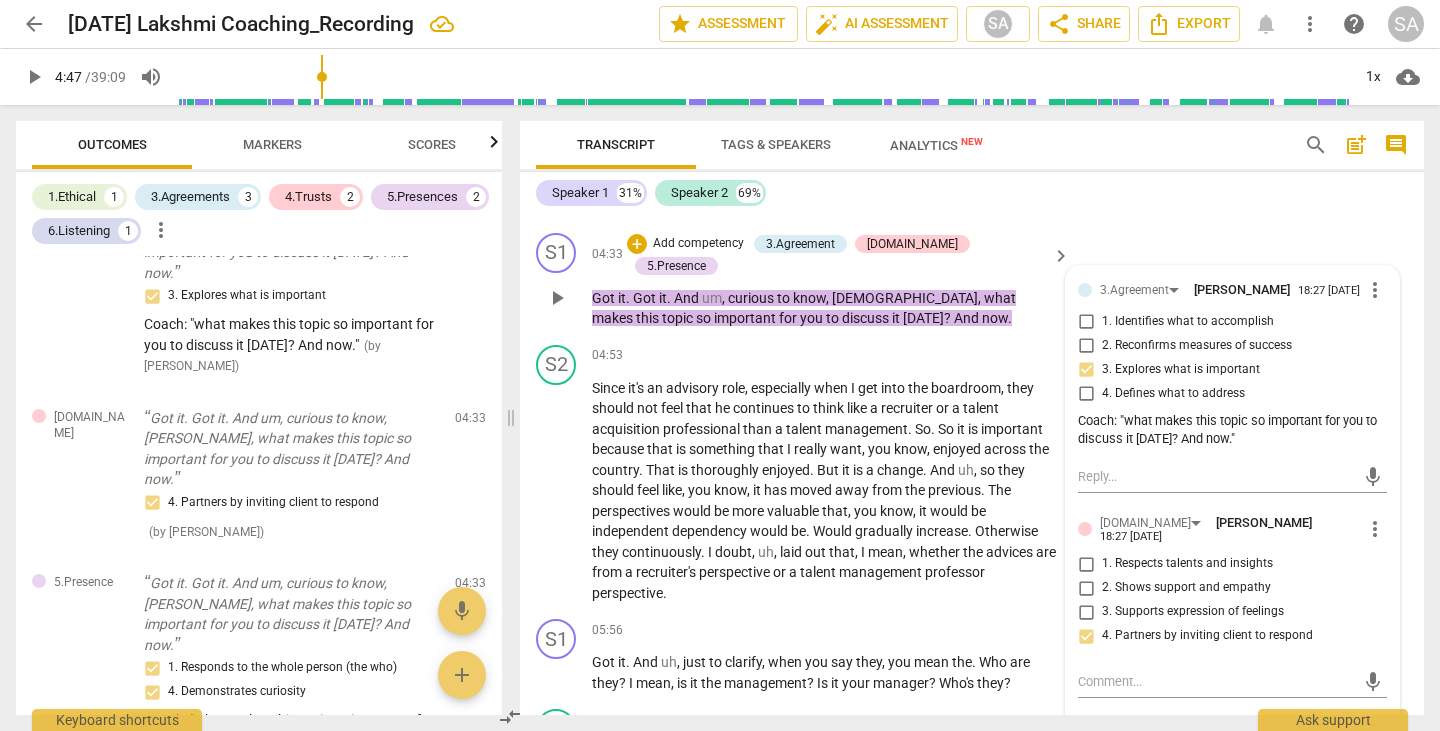 click on "S1 play_arrow pause 04:33 + Add competency 3.Agreement [DOMAIN_NAME] 5.Presence keyboard_arrow_right Got   it .   Got   it .   And   um ,   curious   to   know ,   [PERSON_NAME] ,   what   makes   this   topic   so   important   for   you   to   discuss   it   [DATE] ?   And   now . 3.Agreement [PERSON_NAME] 18:27 [DATE] more_vert 1. Identifies what to accomplish 2. Reconfirms measures of success 3. Explores what is important 4. Defines what to address Coach: "what makes this topic so important for you to discuss it [DATE]? And now." mic [DOMAIN_NAME] [PERSON_NAME] 18:27 [DATE] more_vert 1. Respects talents and insights 2. Shows support and empathy 3. Supports expression of feelings 4. Partners by inviting client to respond mic 5.[PERSON_NAME] 18:28 [DATE] more_vert 1. Responds to the whole person (the who) 2. Responds to what to accomplish (the what) 3. Supports client to choose what happens 4. Demonstrates curiosity 5. Allows space for silence mic" at bounding box center (972, 281) 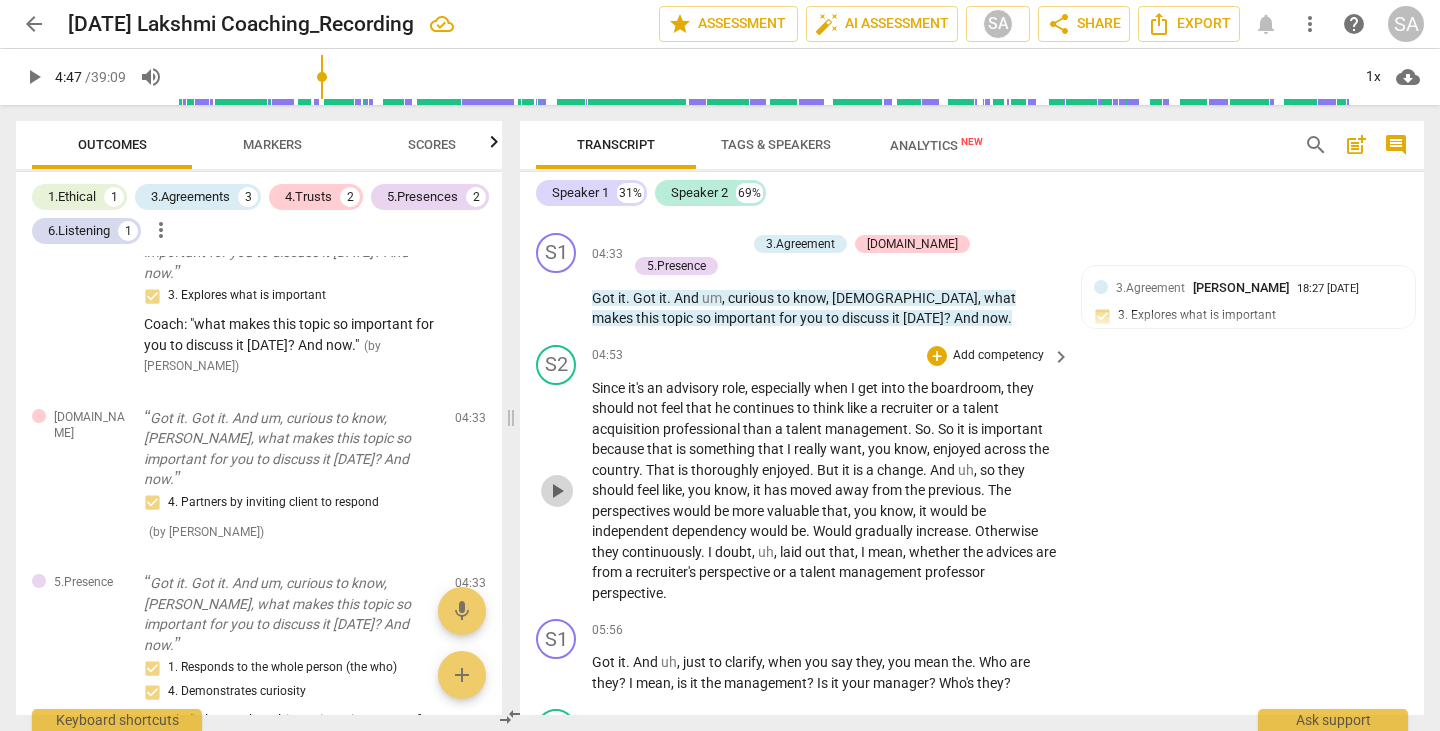 click on "play_arrow" at bounding box center (557, 491) 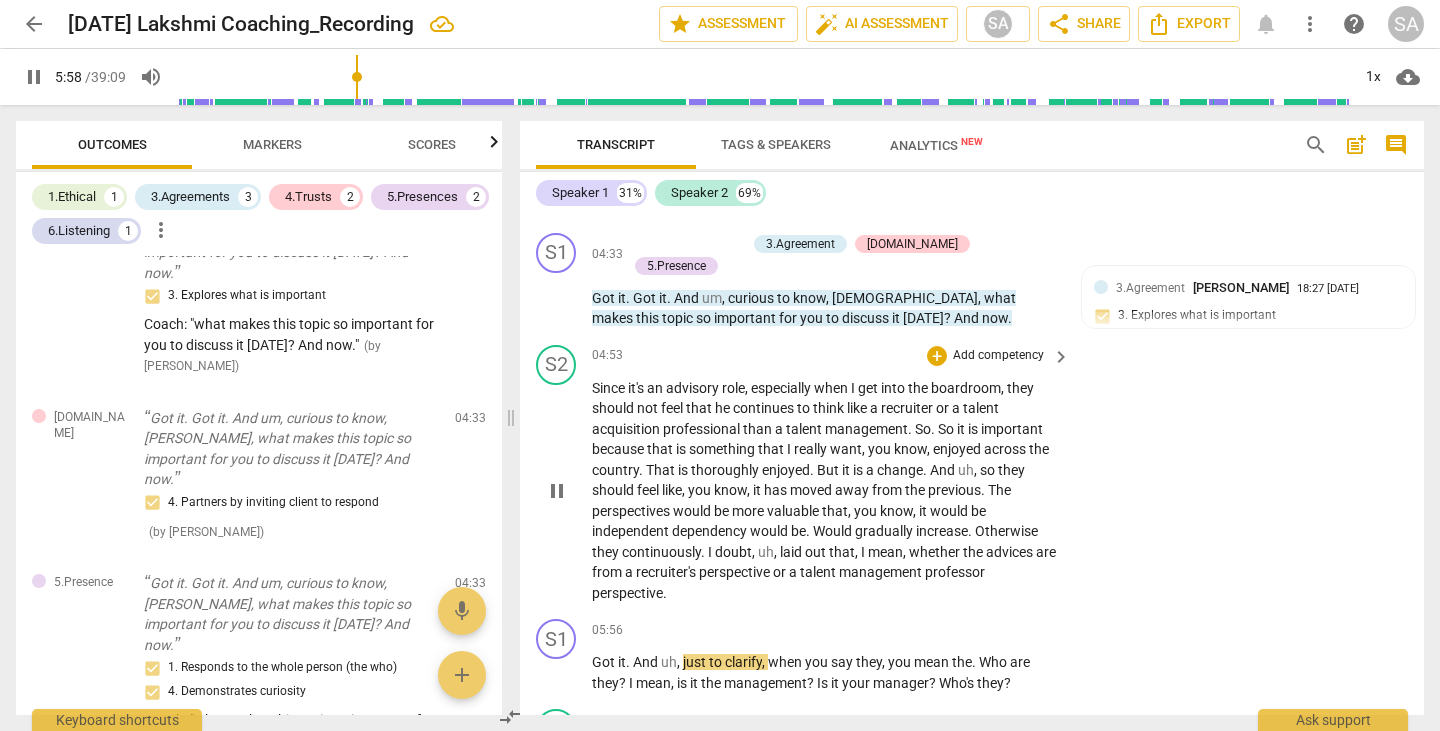 click on "pause" at bounding box center (557, 491) 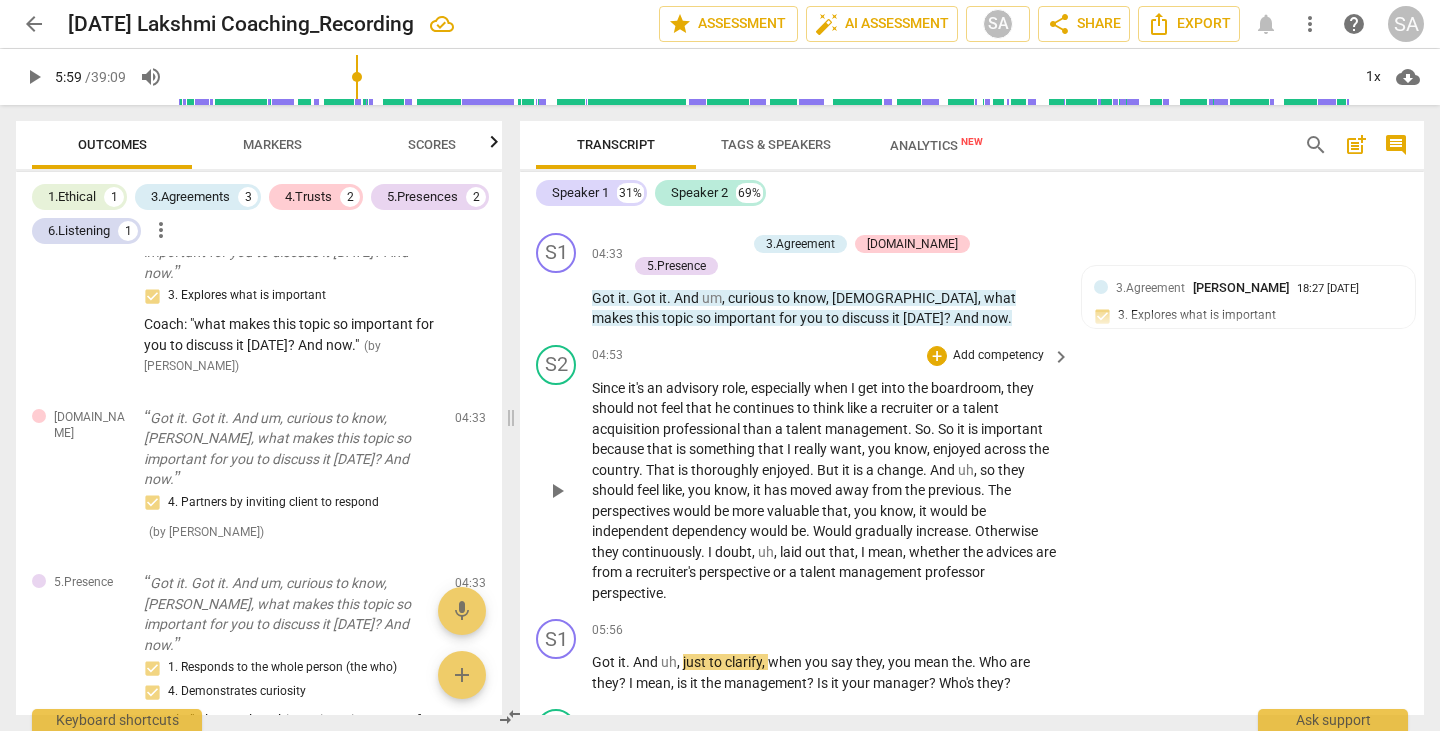 scroll, scrollTop: 1817, scrollLeft: 0, axis: vertical 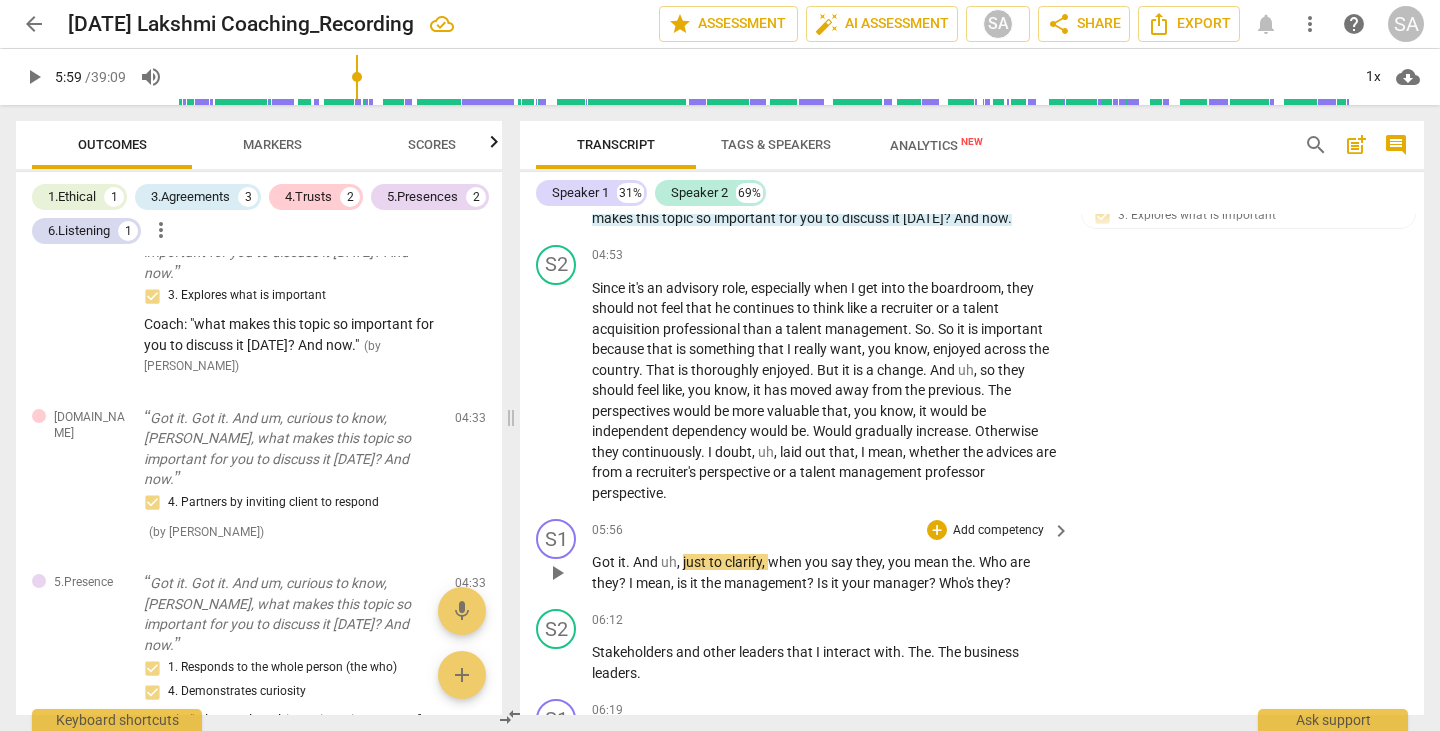 click on "play_arrow" at bounding box center (557, 573) 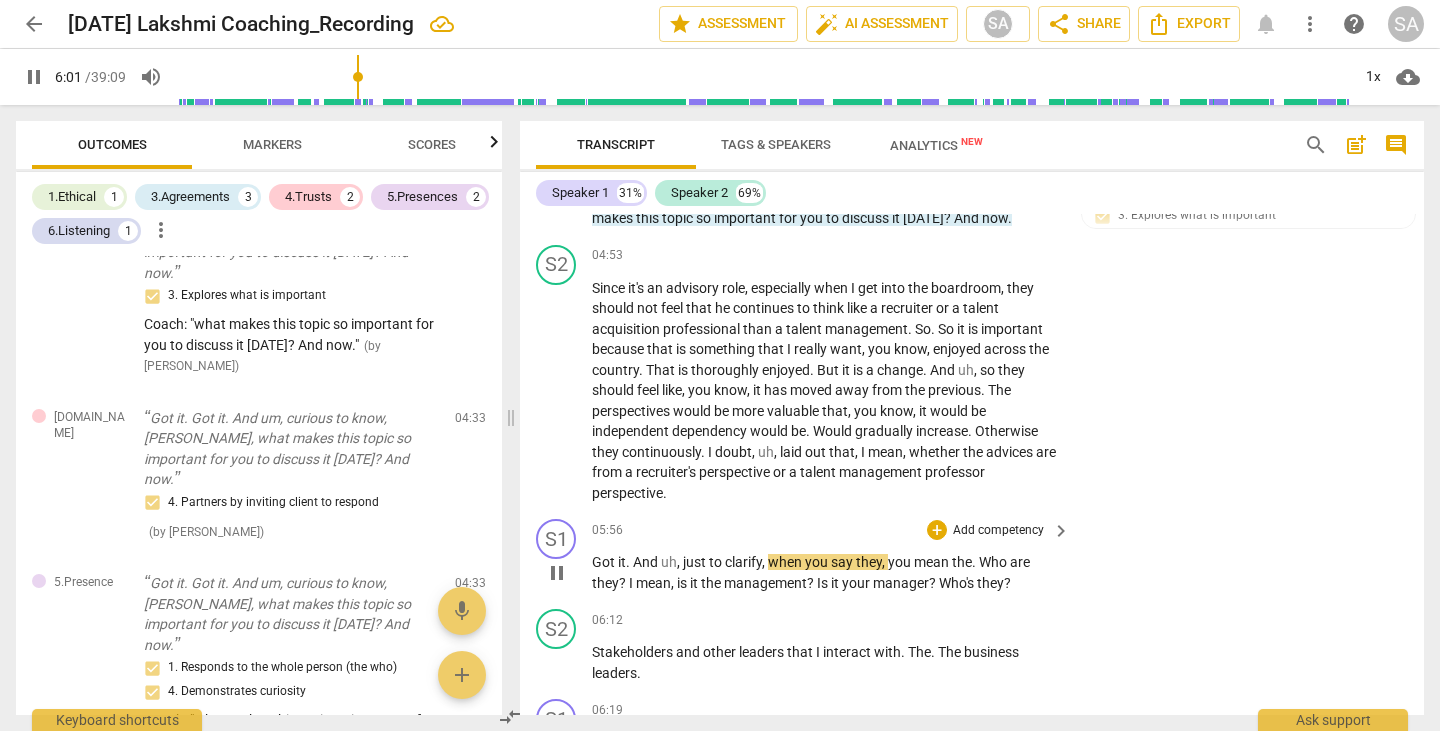 click on "pause" at bounding box center (557, 573) 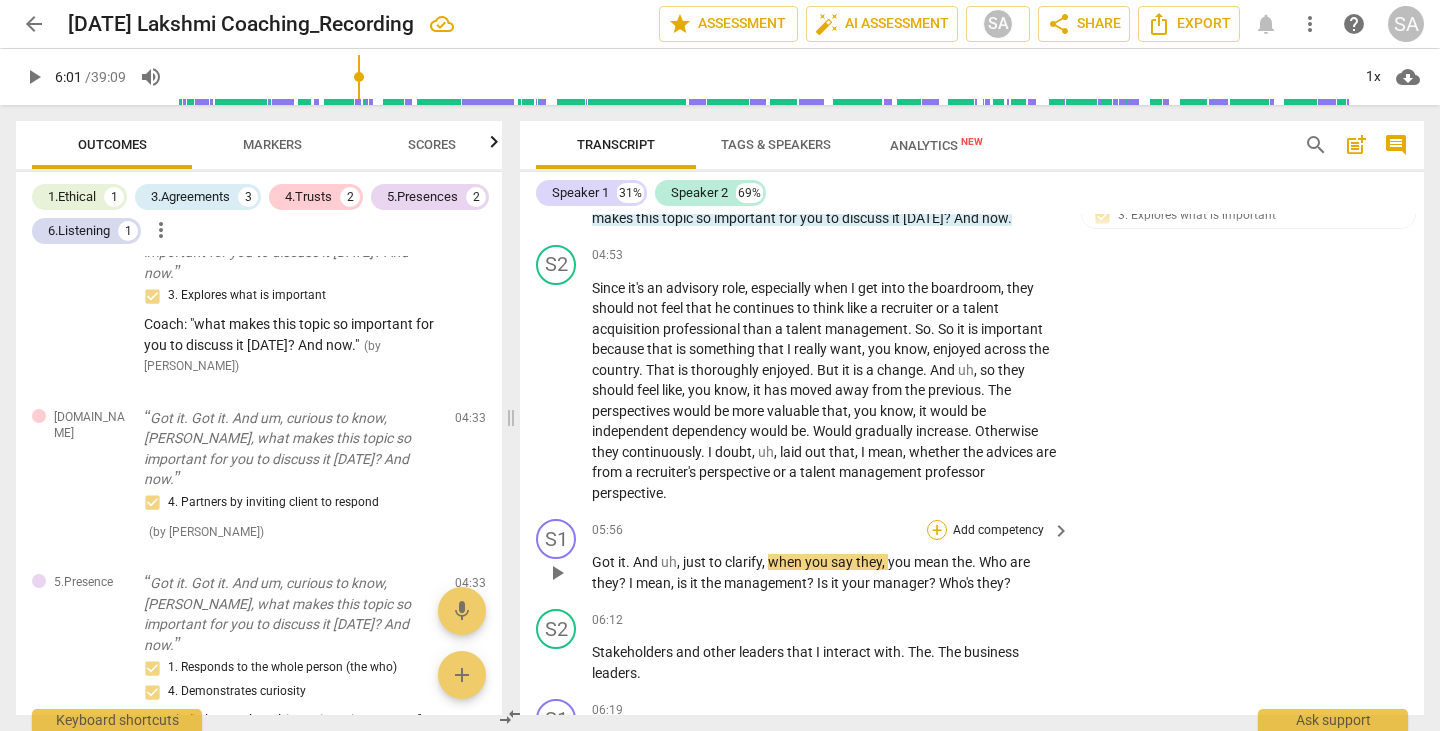 click on "+" at bounding box center [937, 530] 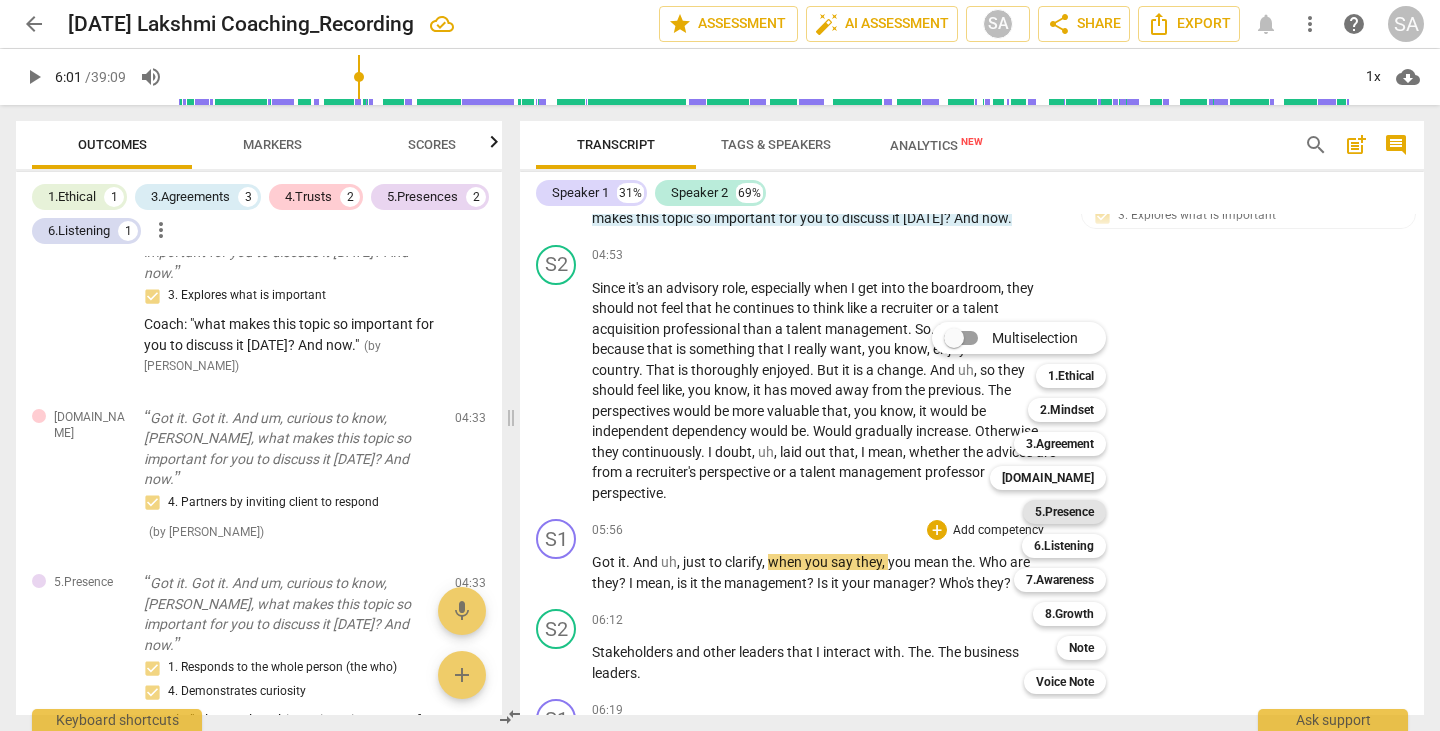 click on "5.Presence" at bounding box center [1064, 512] 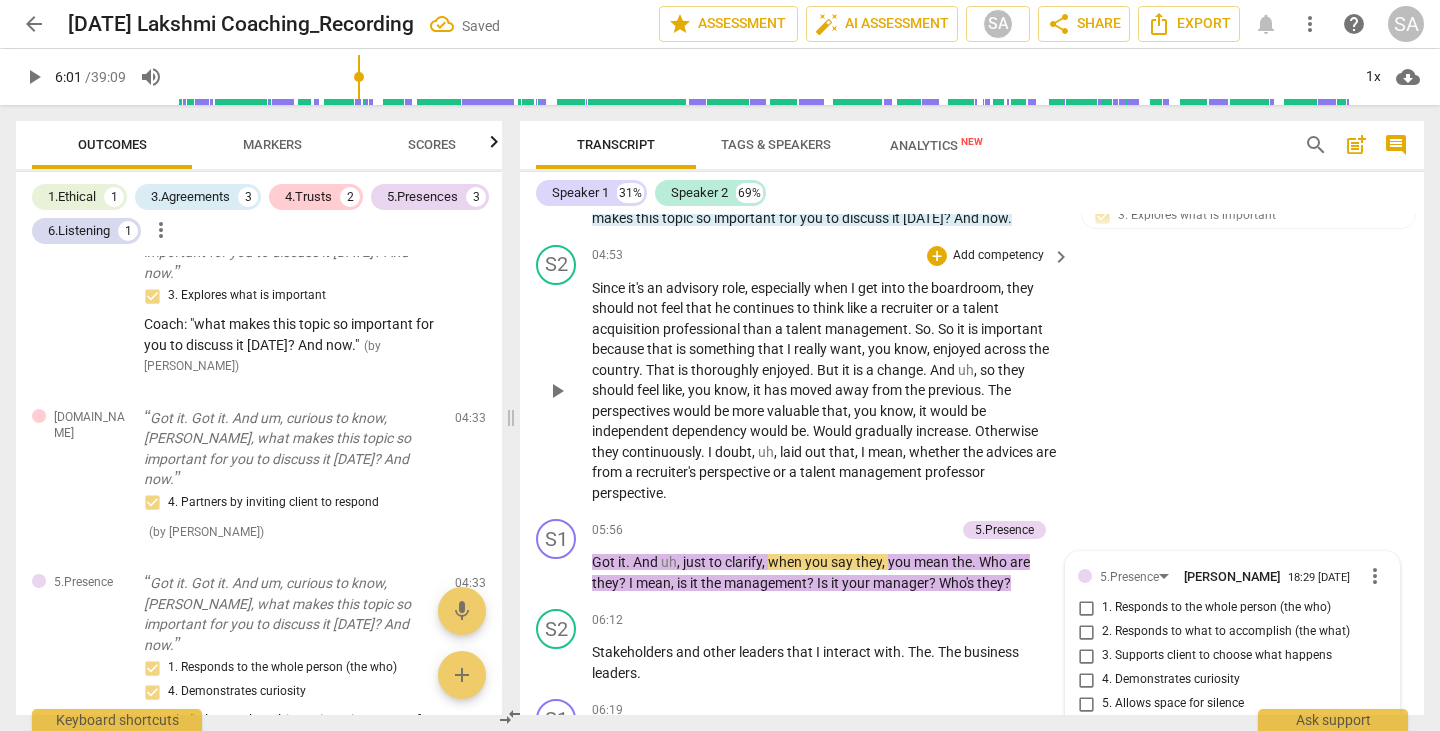 scroll, scrollTop: 2087, scrollLeft: 0, axis: vertical 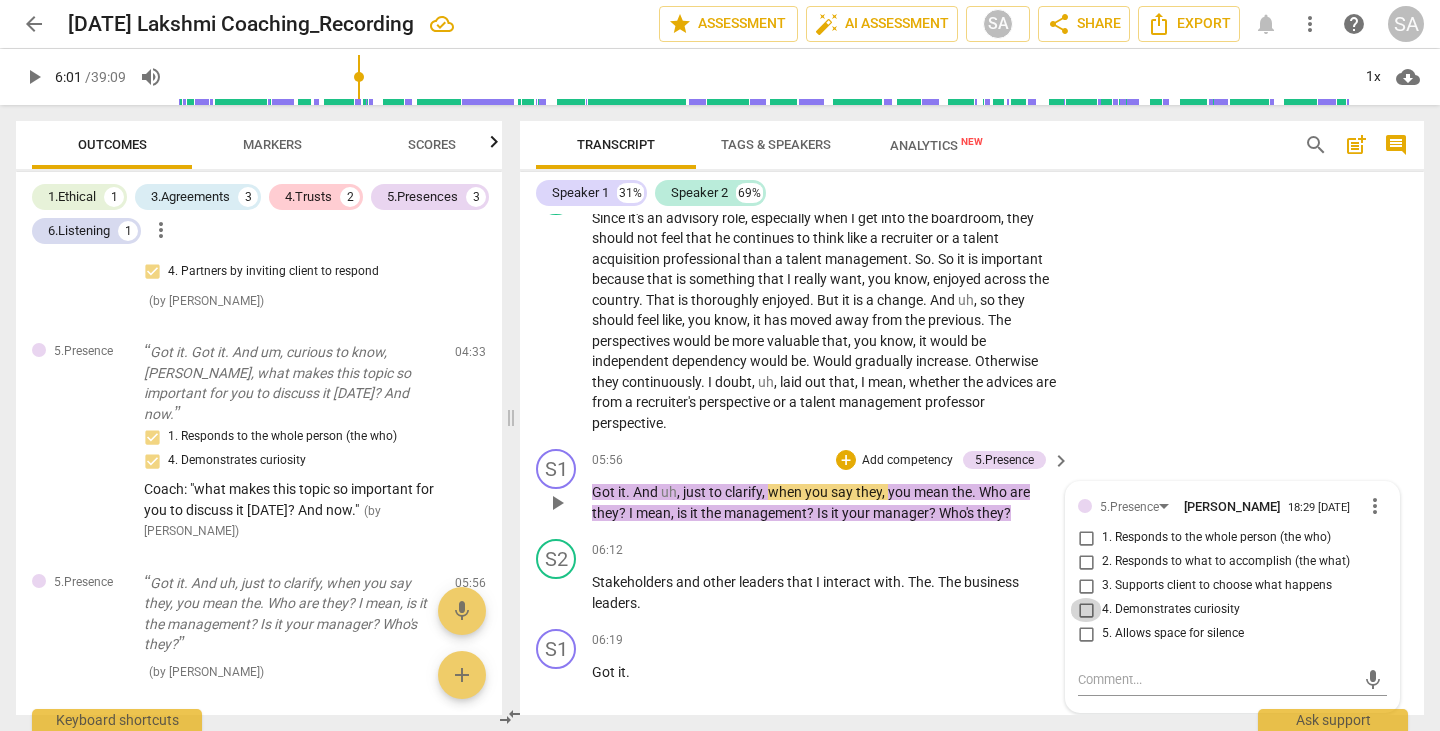 click on "4. Demonstrates curiosity" at bounding box center [1086, 610] 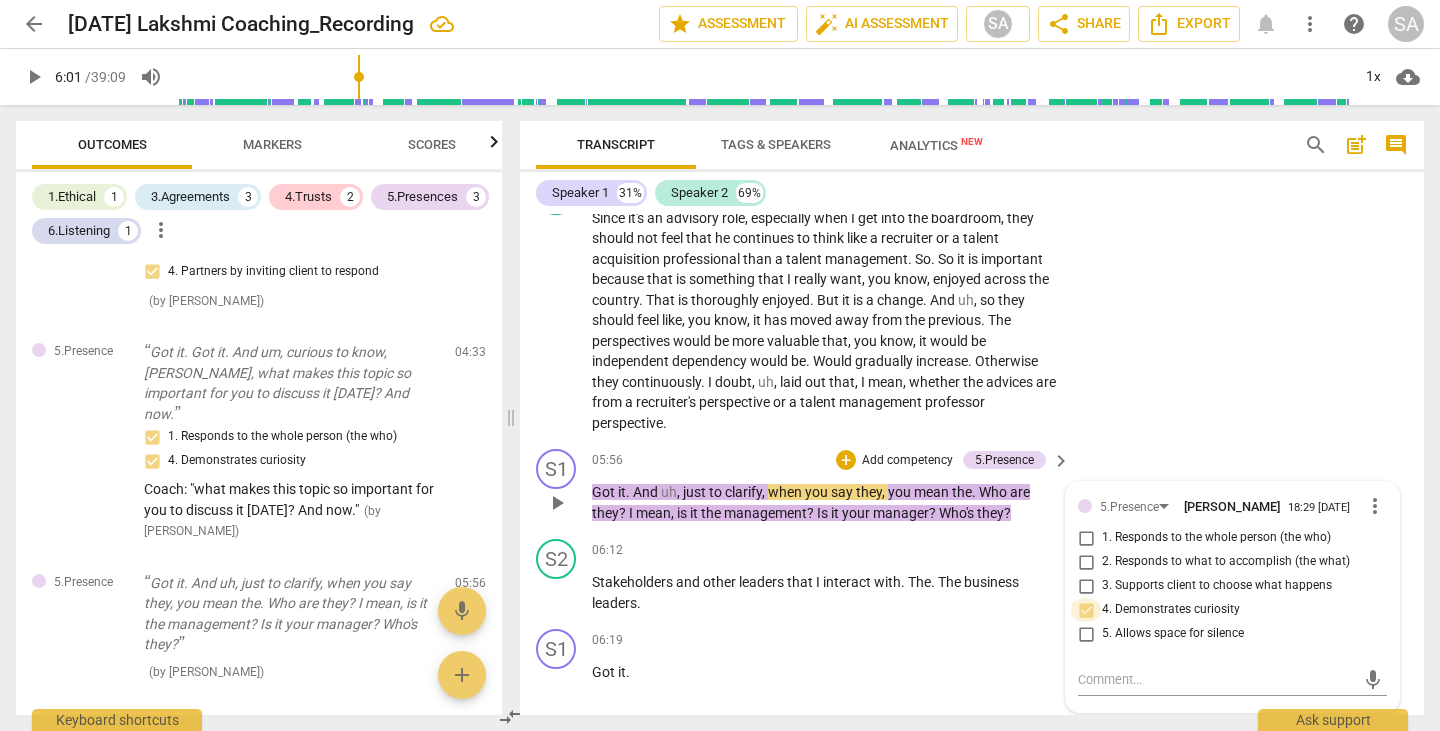 click on "4. Demonstrates curiosity" at bounding box center [1086, 610] 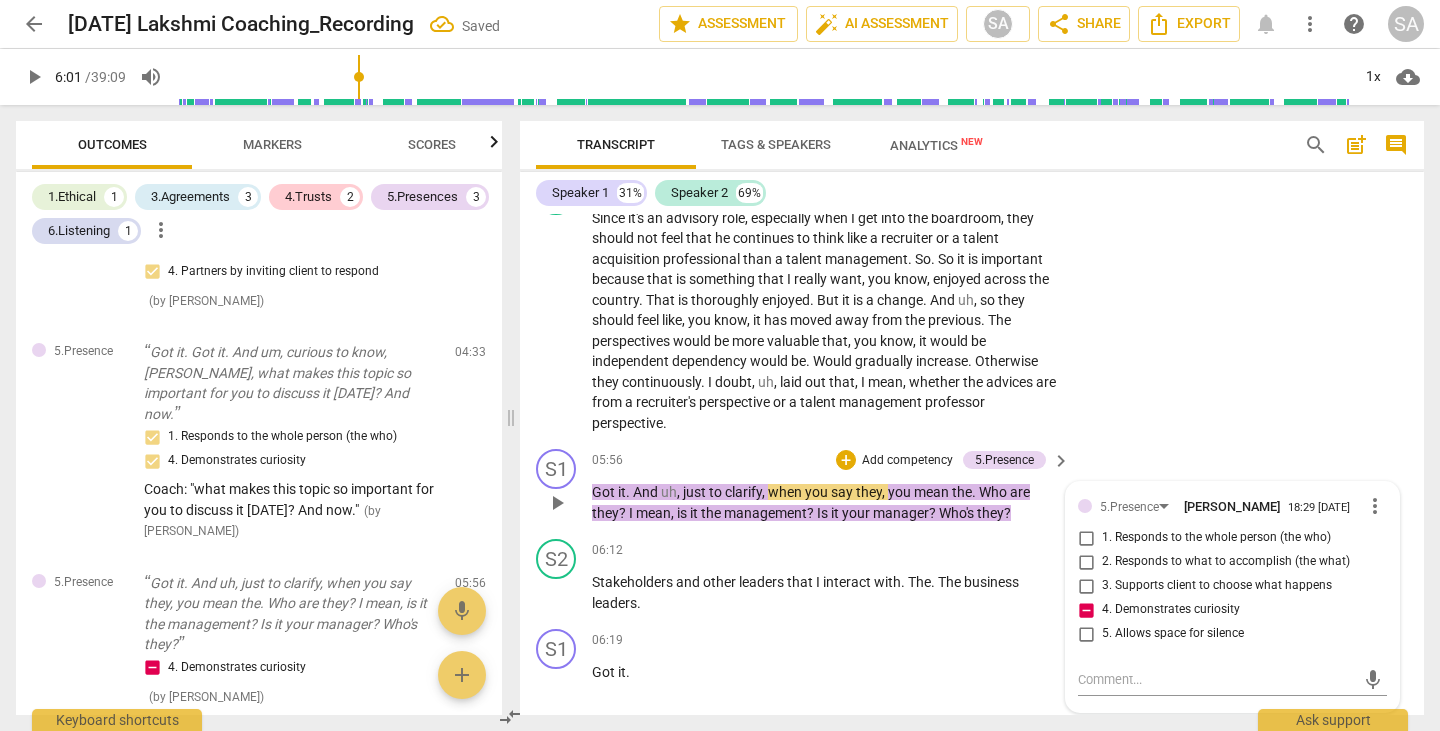 click on "uh" at bounding box center [669, 492] 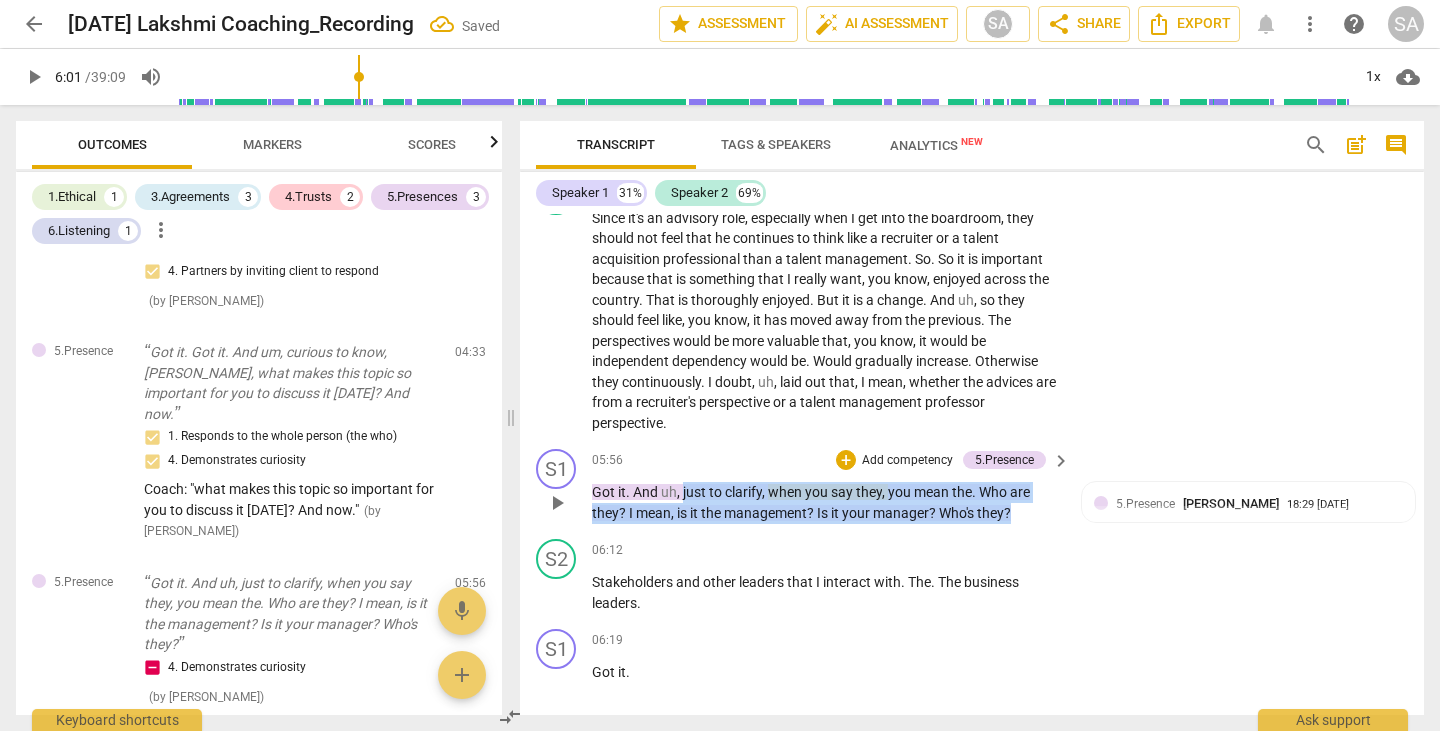 drag, startPoint x: 684, startPoint y: 463, endPoint x: 1023, endPoint y: 494, distance: 340.41446 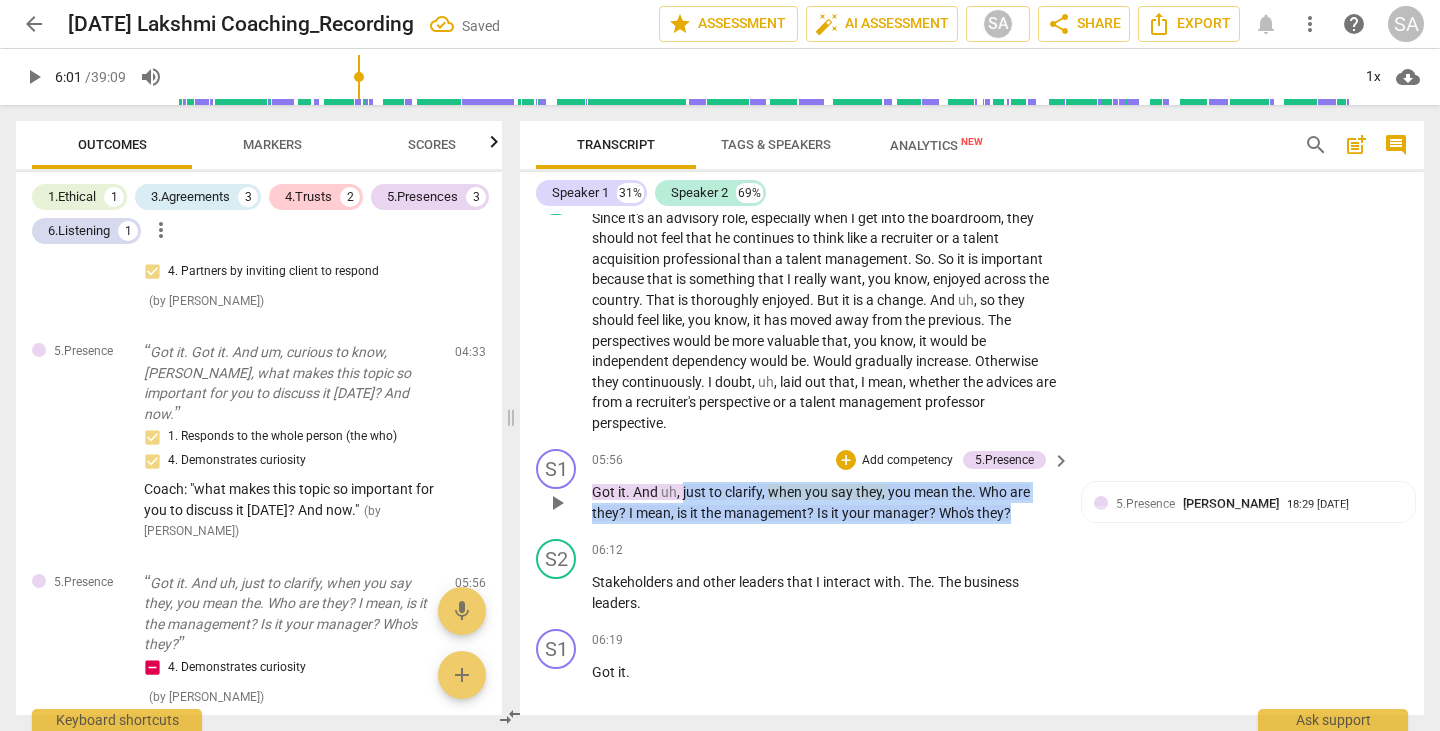 click on "Got   it .   And   uh ,   just   to   clarify ,   when   you   say   they ,   you   mean   the .   Who   are   they ?   I   mean ,   is   it   the   management ?   Is   it   your   manager ?   Who's   they ?" at bounding box center (826, 502) 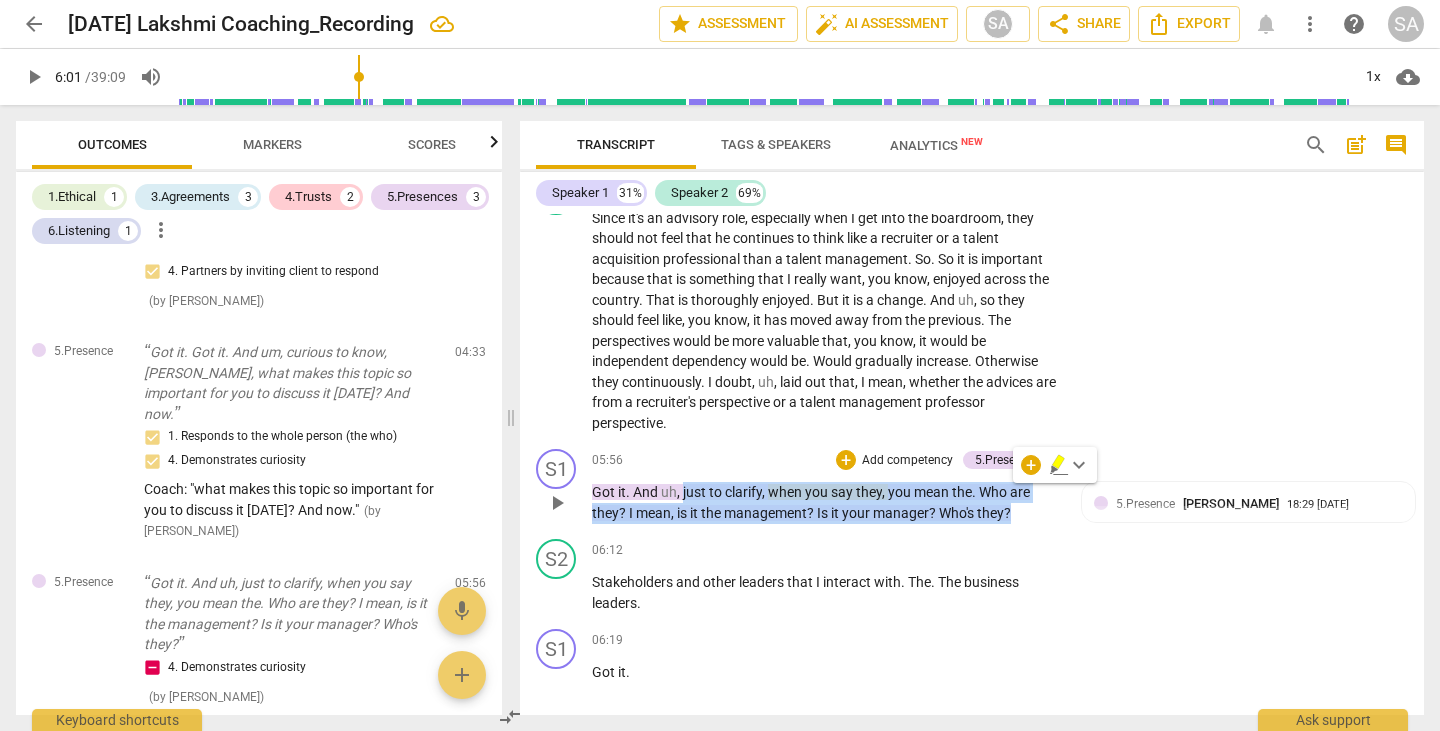 copy on "just   to   clarify ,   when   you   say   they ,   you   mean   the .   Who   are   they ?   I   mean ,   is   it   the   management ?   Is   it   your   manager ?   Who's   they ?" 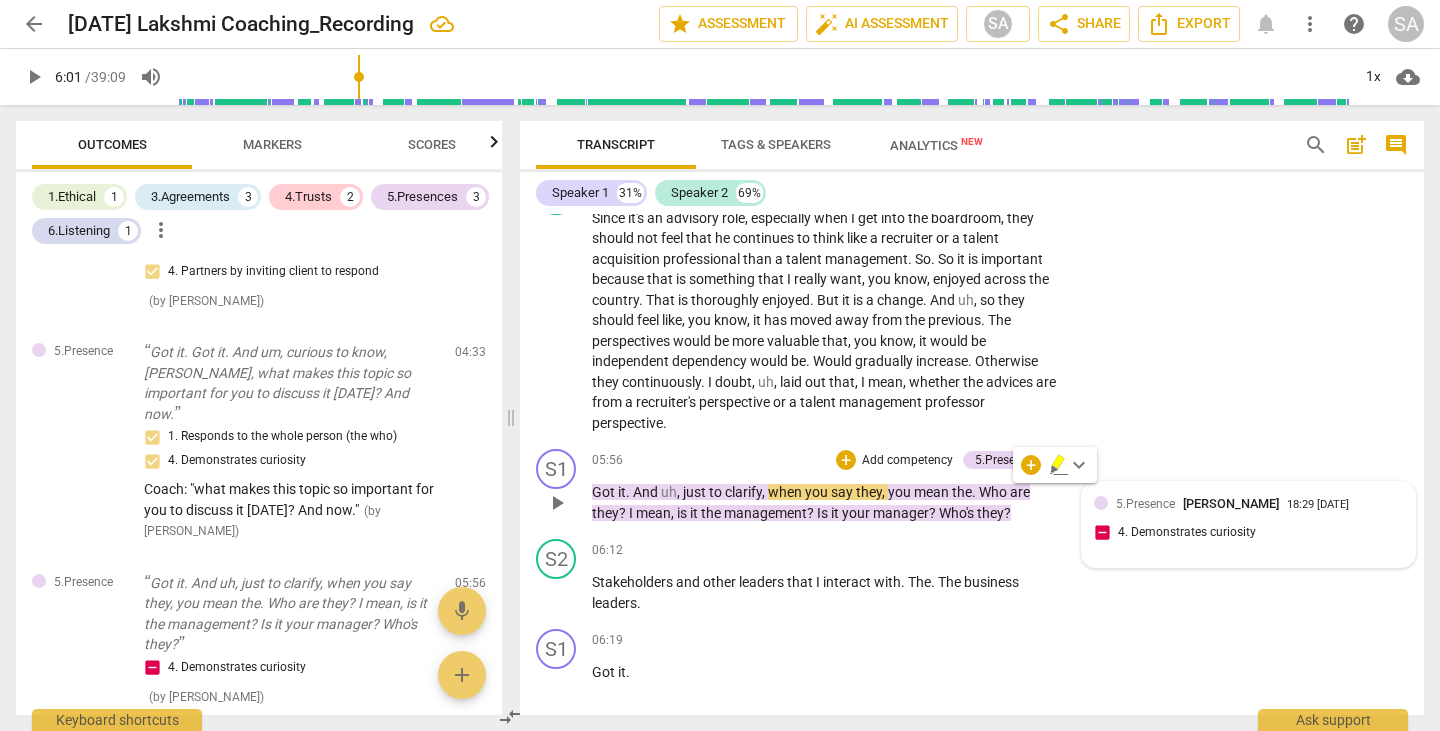 click on "5.[PERSON_NAME] 18:29 [DATE] 4. Demonstrates curiosity" at bounding box center (1248, 524) 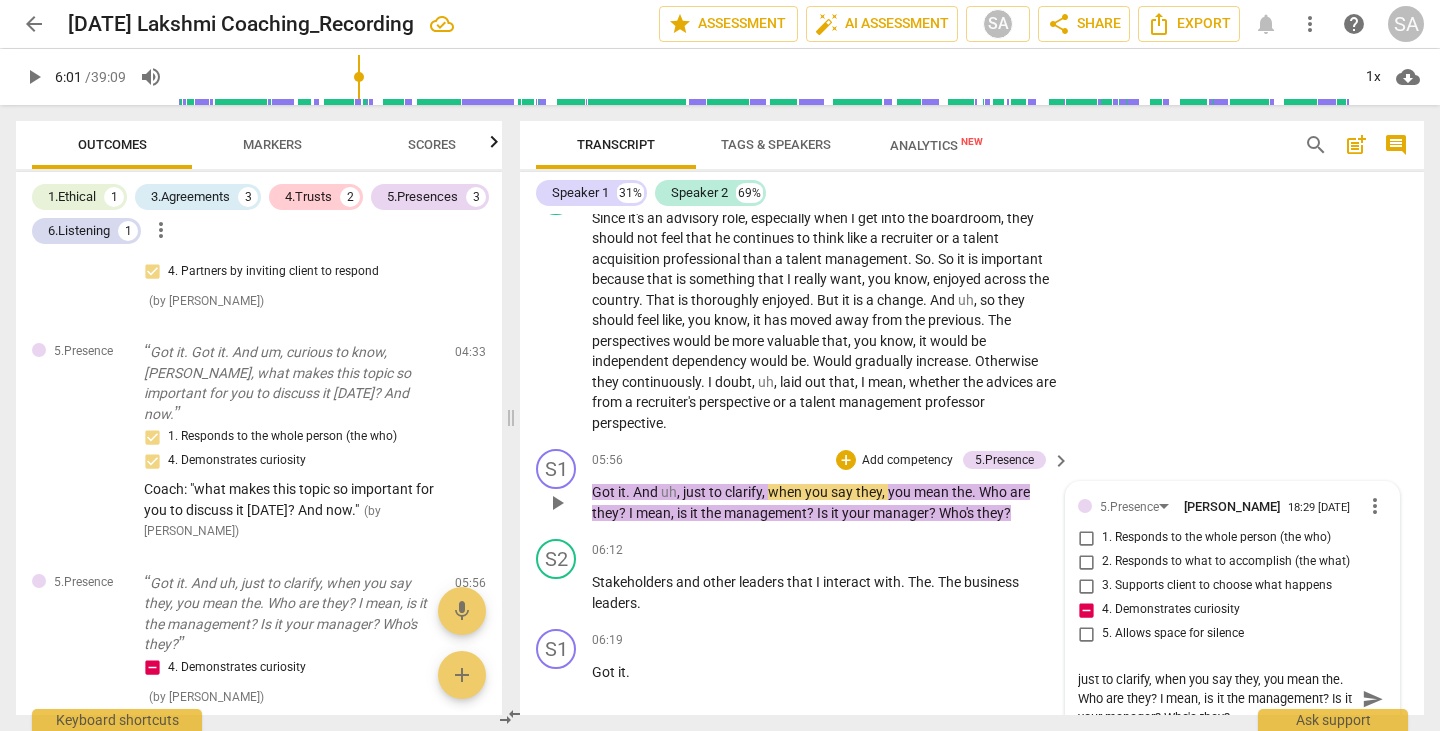 click on "just to clarify, when you say they, you mean the. Who are they? I mean, is it the management? Is it your manager? Who's they?" at bounding box center [1216, 698] 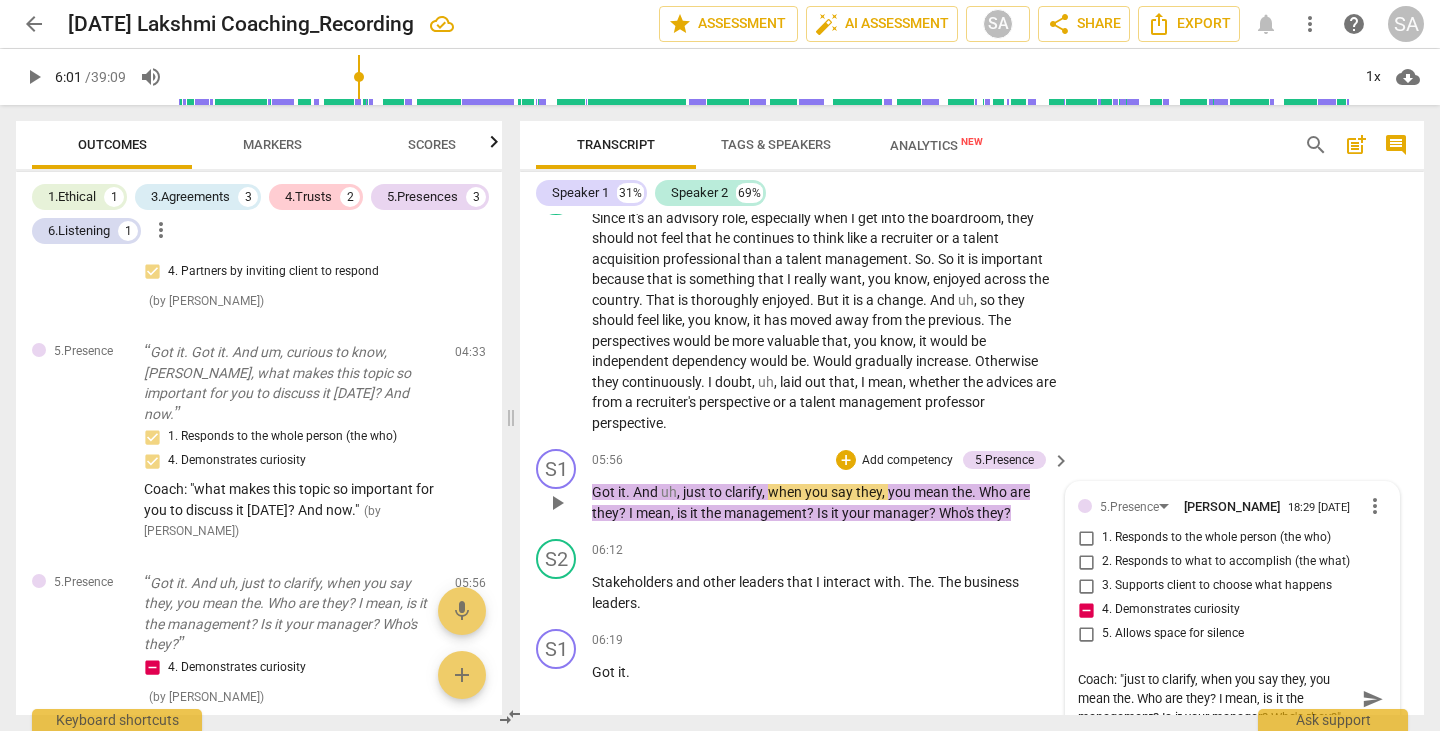 drag, startPoint x: 1369, startPoint y: 677, endPoint x: 1252, endPoint y: 623, distance: 128.86038 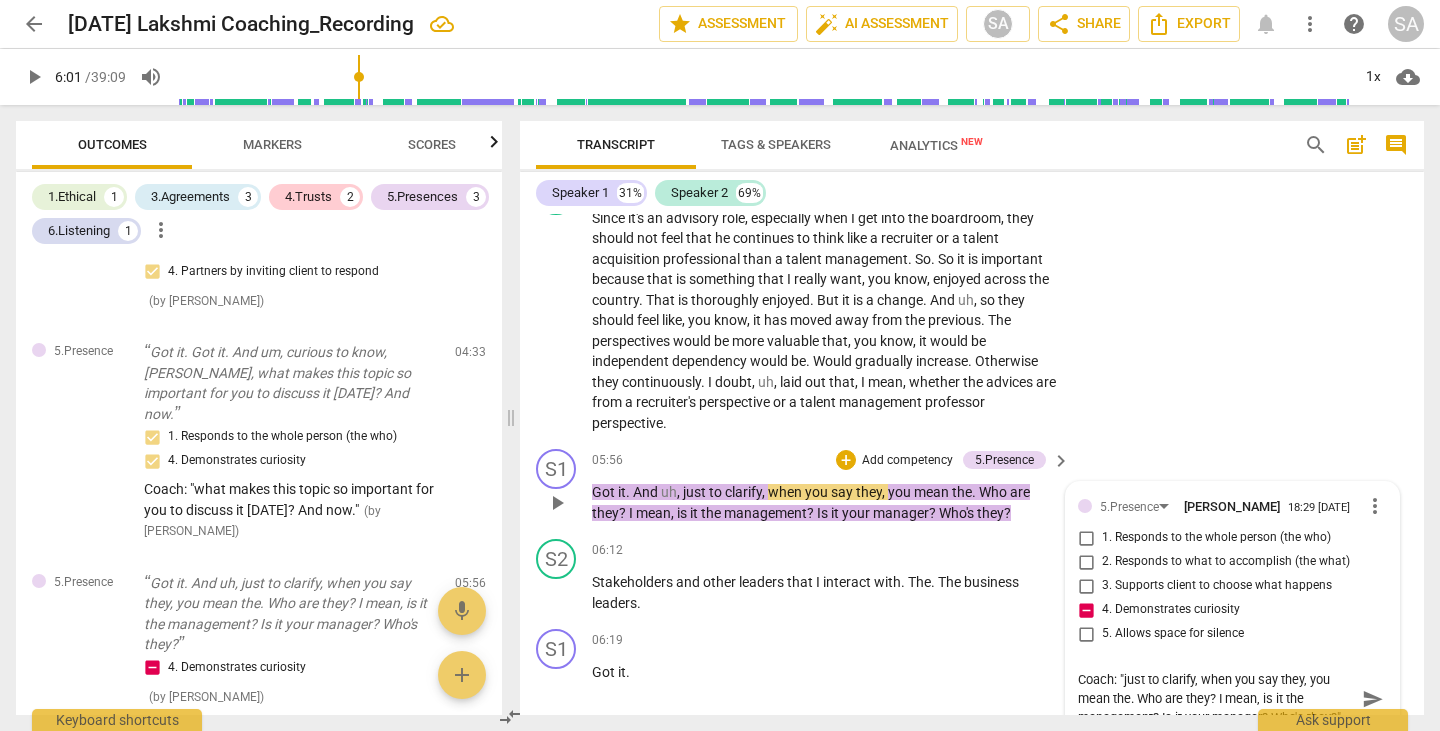 click on "send" at bounding box center [1373, 699] 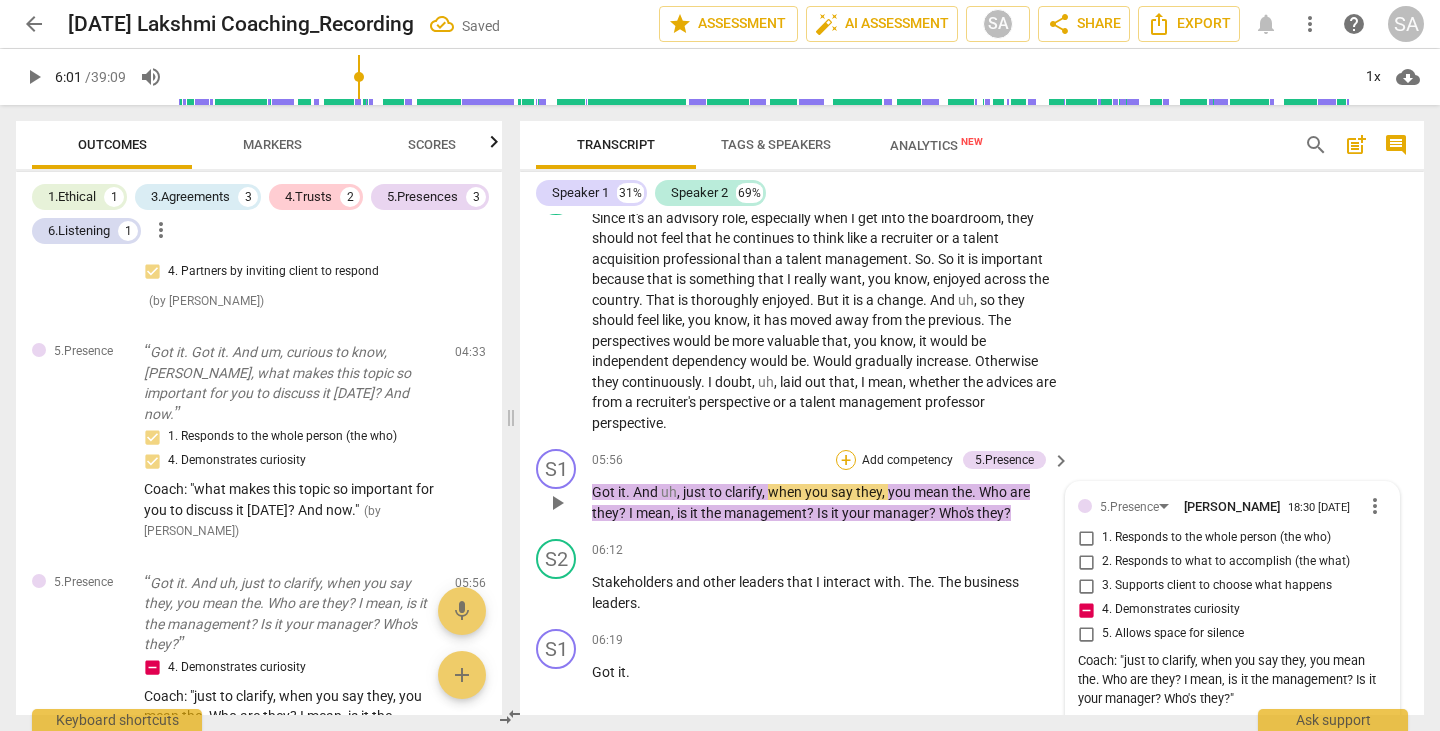 click on "+" at bounding box center (846, 460) 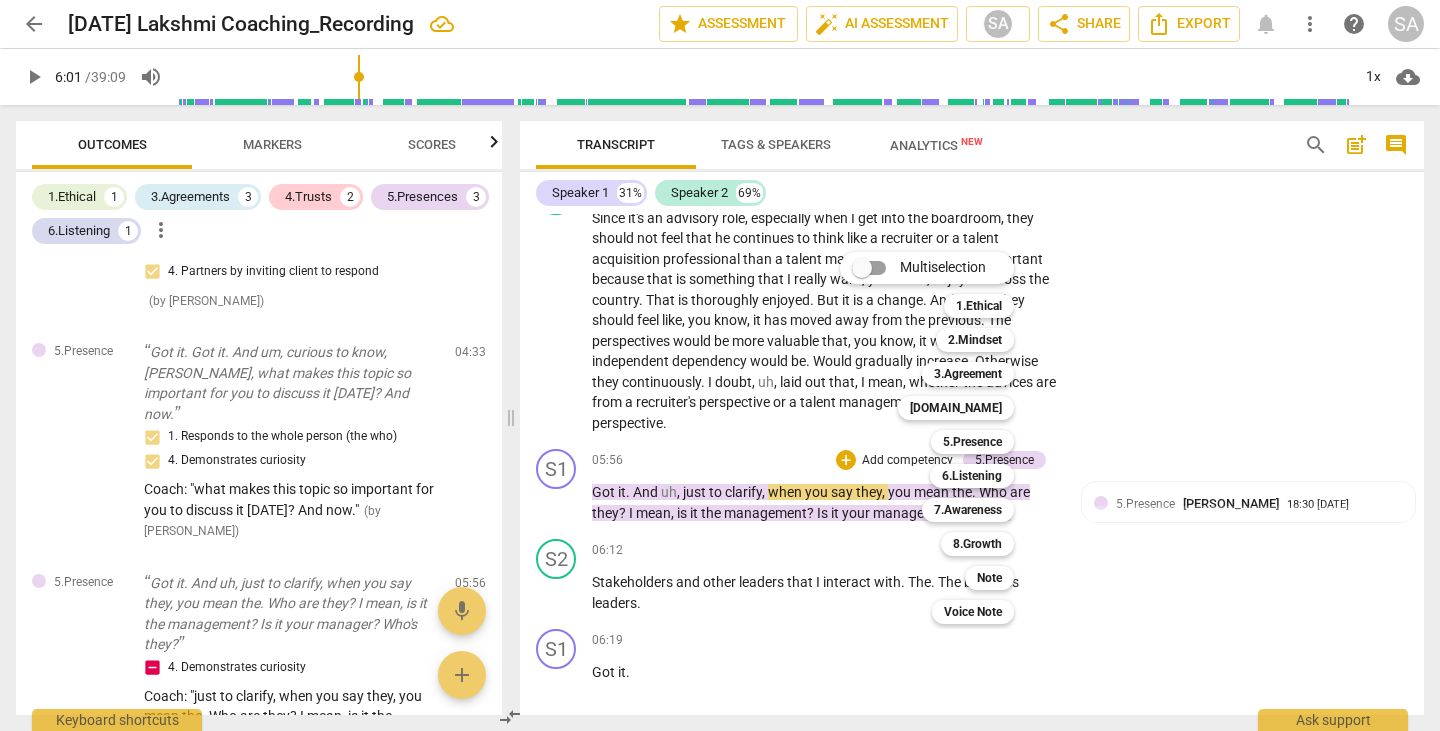 click at bounding box center (720, 365) 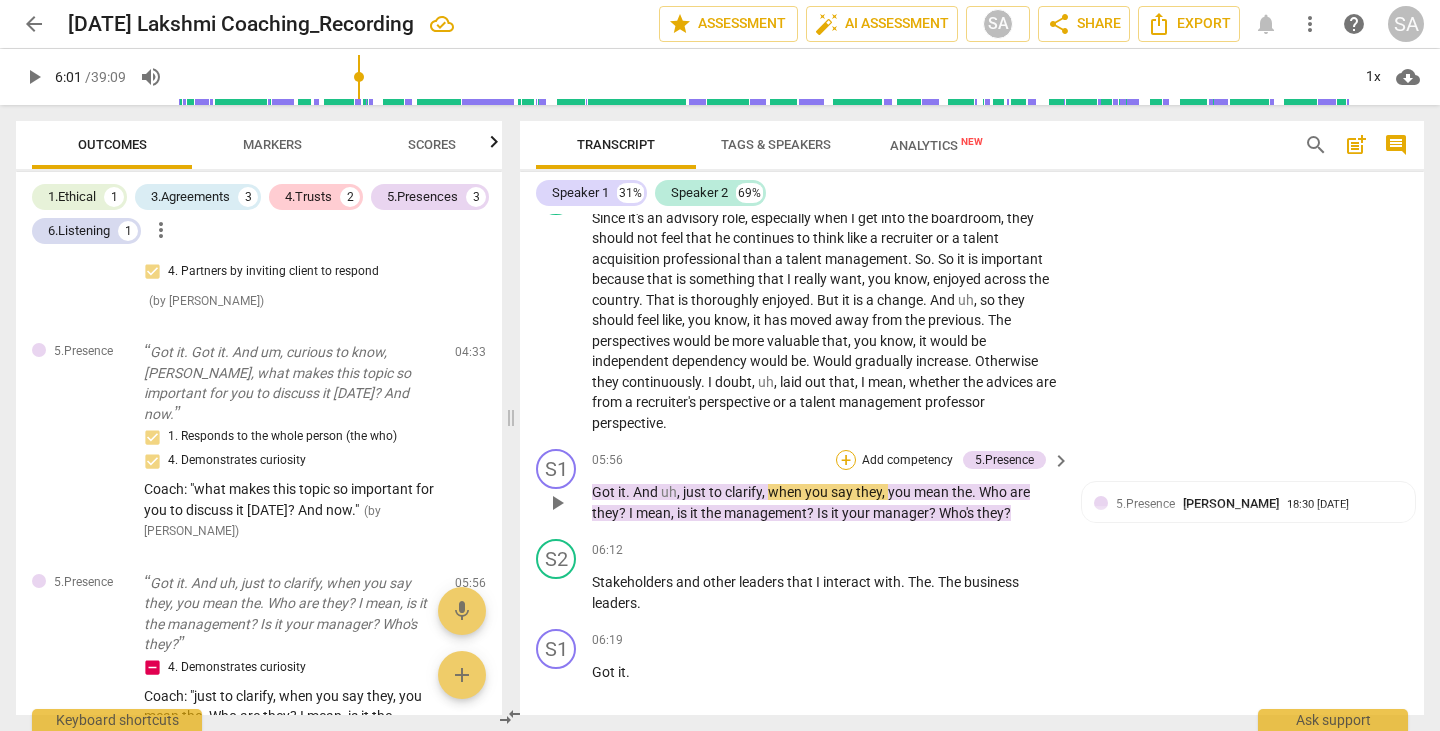 click on "+" at bounding box center (846, 460) 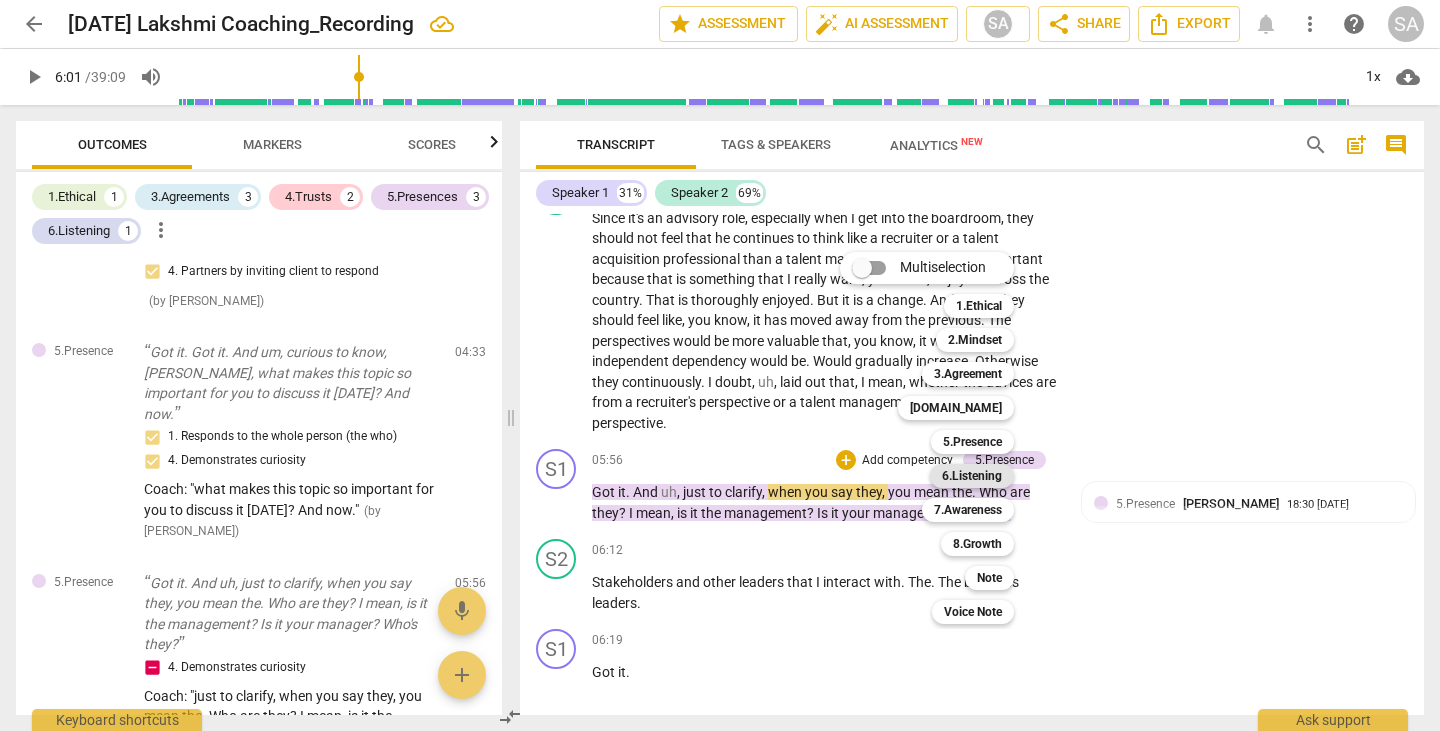 click on "6.Listening" at bounding box center (972, 476) 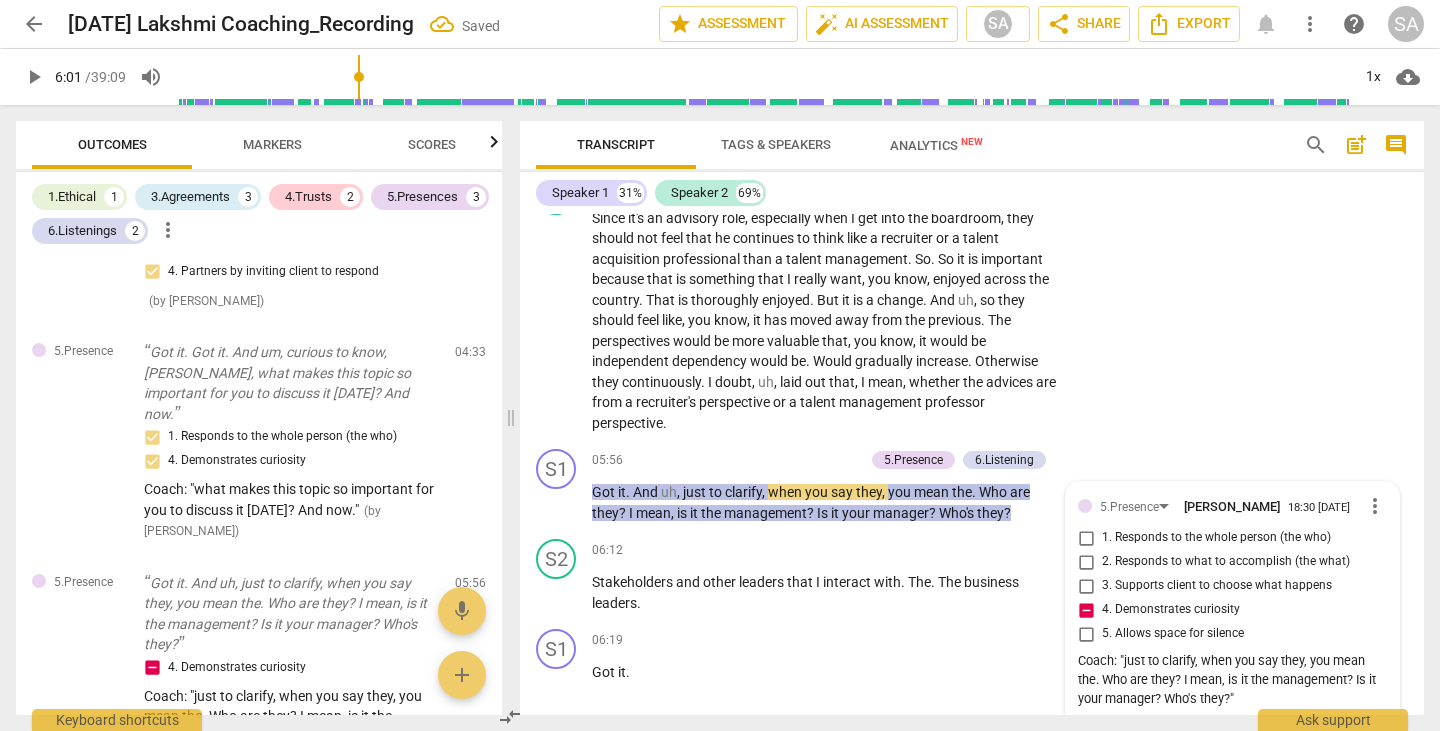 scroll, scrollTop: 2513, scrollLeft: 0, axis: vertical 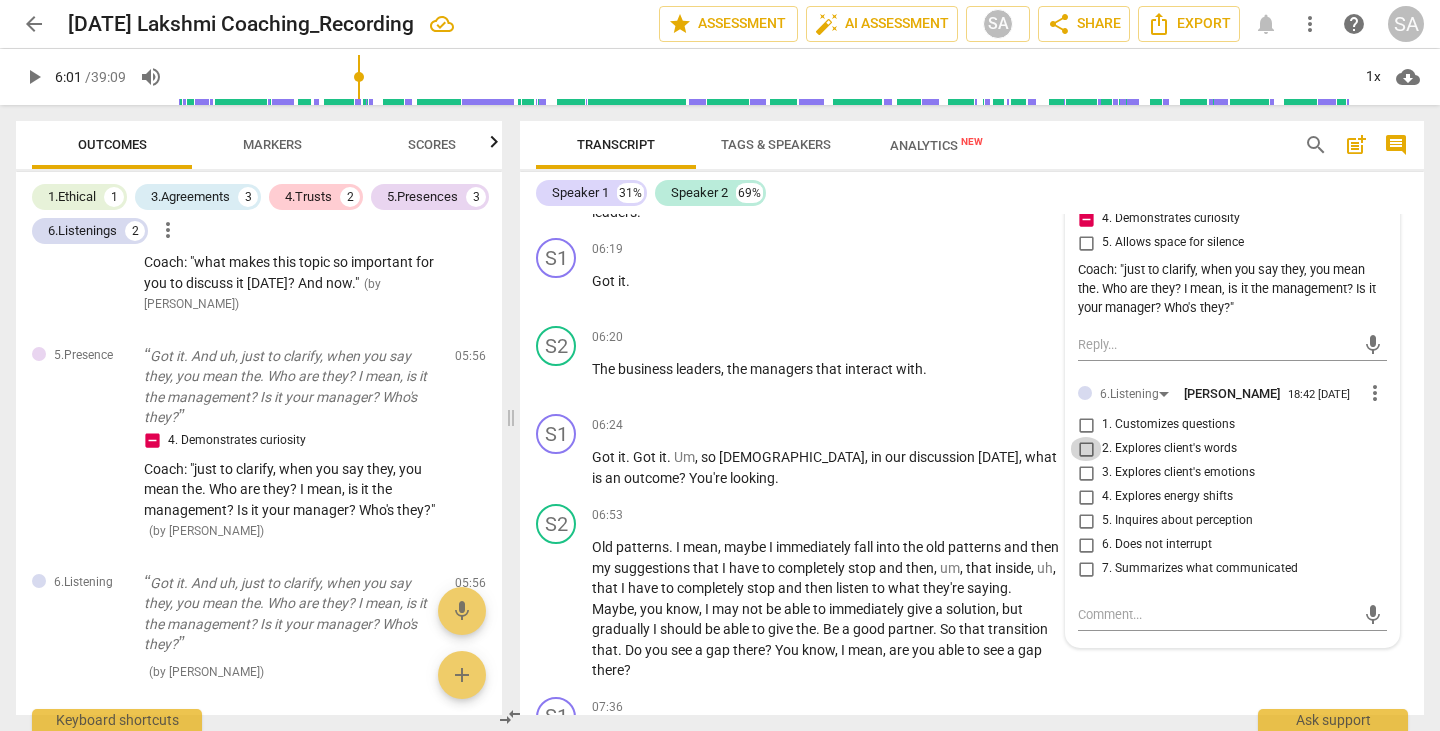 click on "2. Explores client's words" at bounding box center (1086, 449) 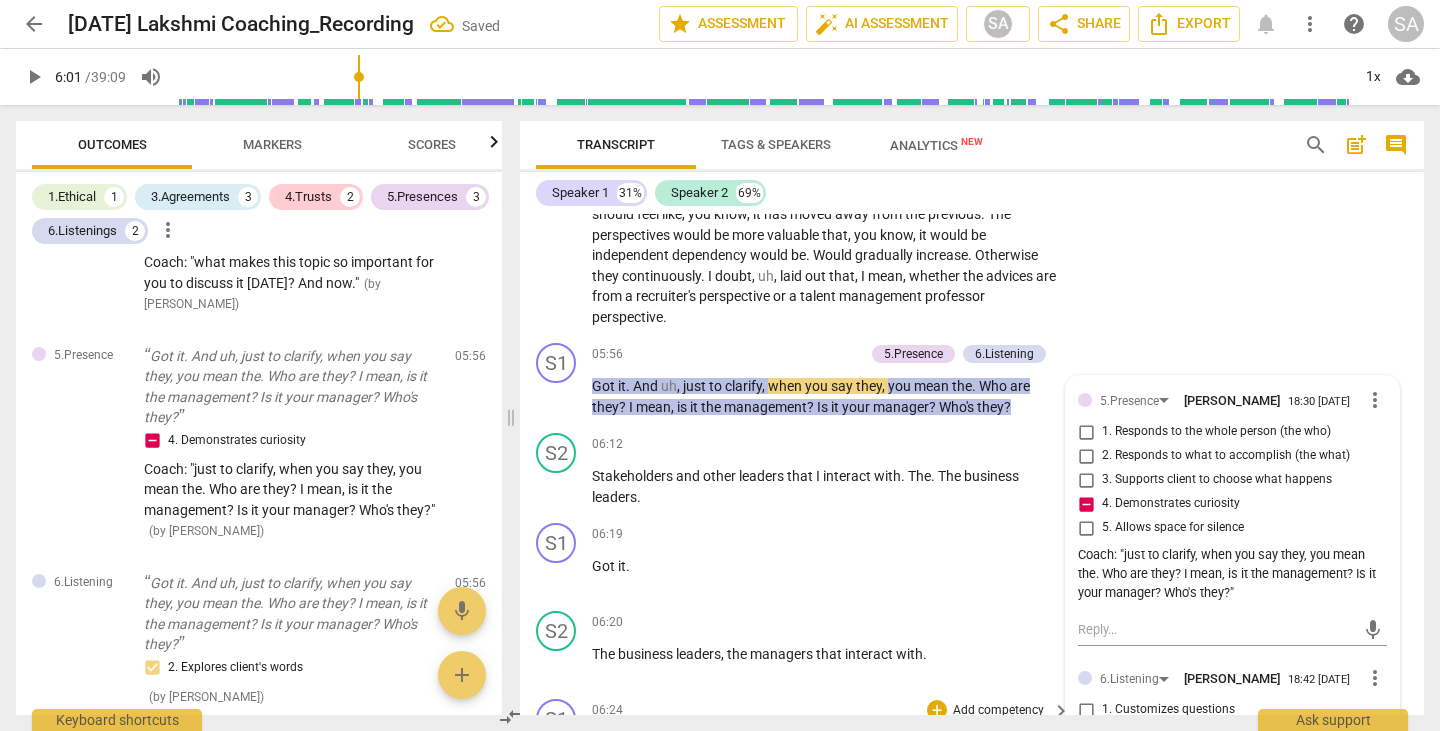 scroll, scrollTop: 1990, scrollLeft: 0, axis: vertical 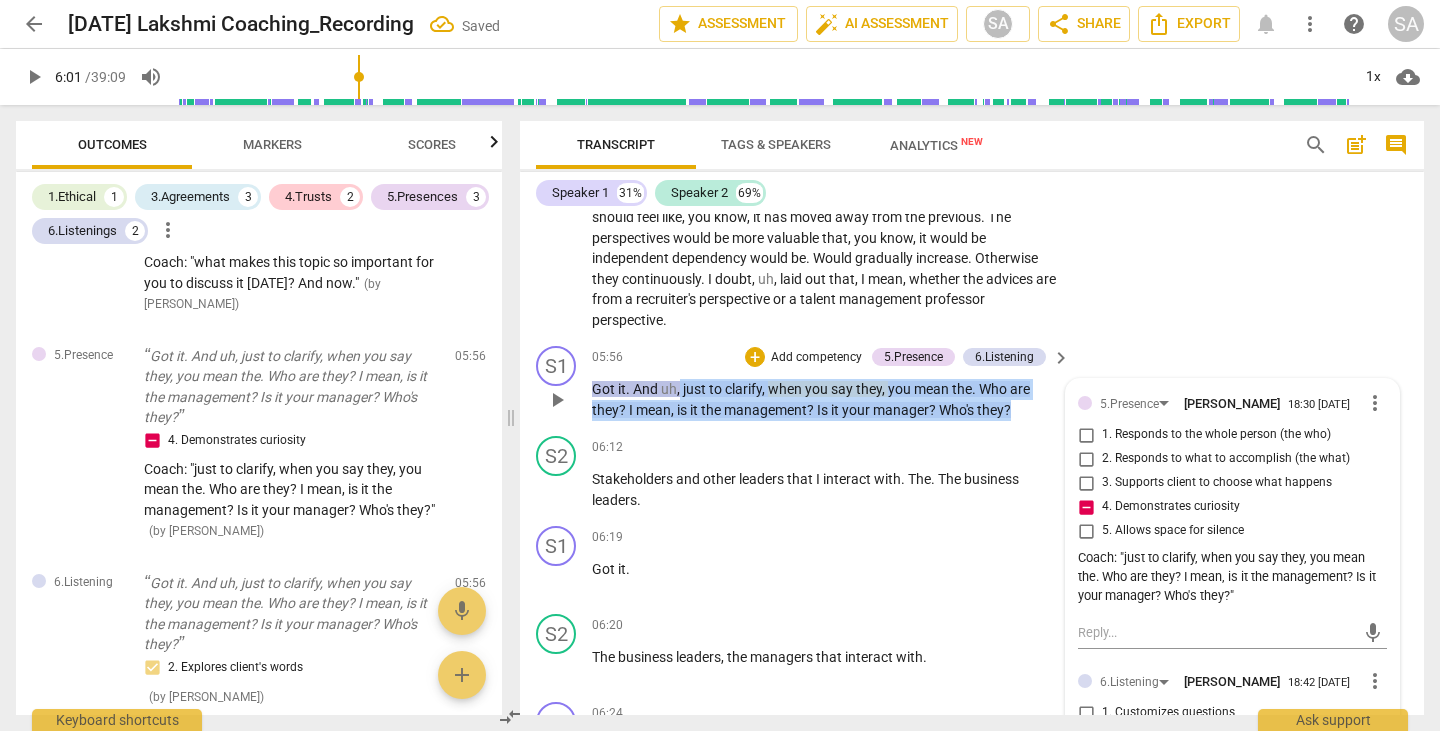 drag, startPoint x: 680, startPoint y: 362, endPoint x: 1014, endPoint y: 391, distance: 335.25662 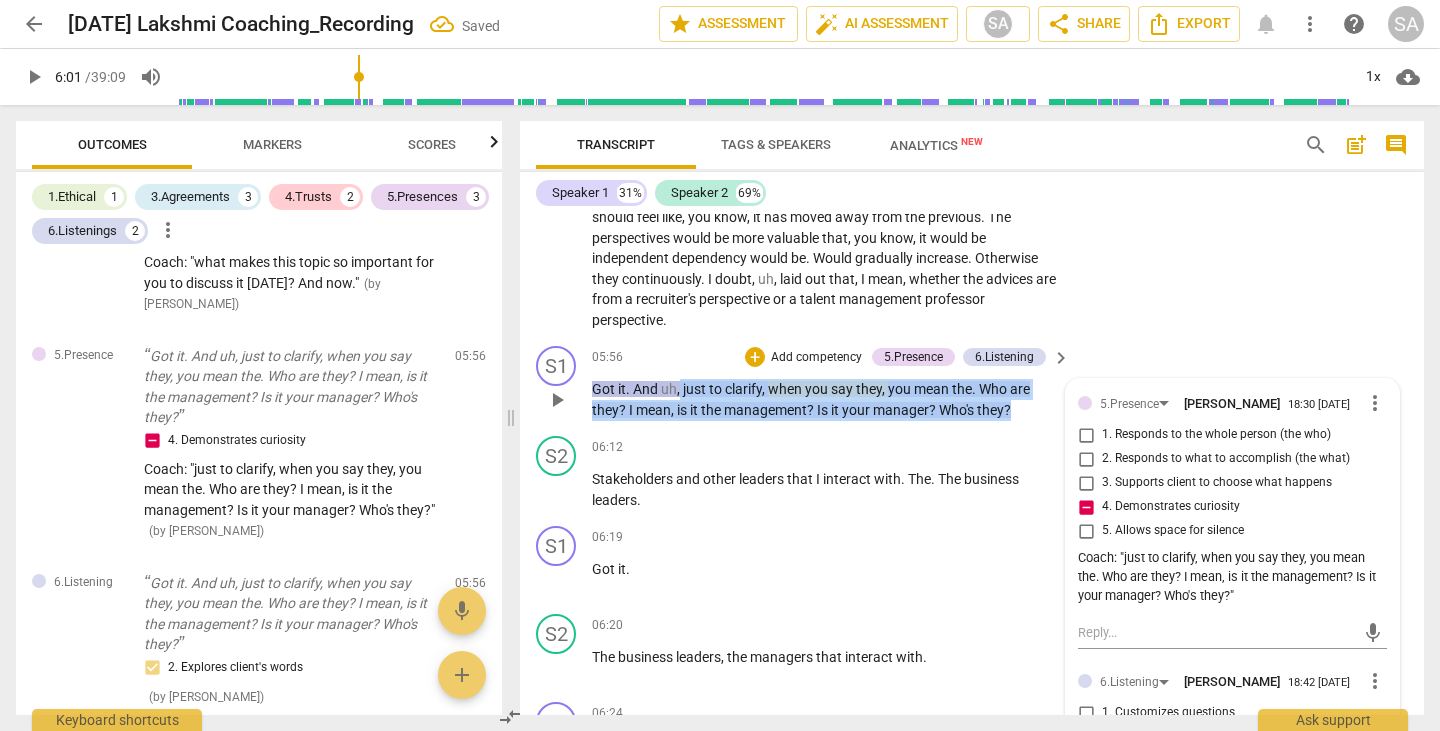 click on "Got   it .   And   uh ,   just   to   clarify ,   when   you   say   they ,   you   mean   the .   Who   are   they ?   I   mean ,   is   it   the   management ?   Is   it   your   manager ?   Who's   they ?" at bounding box center [826, 399] 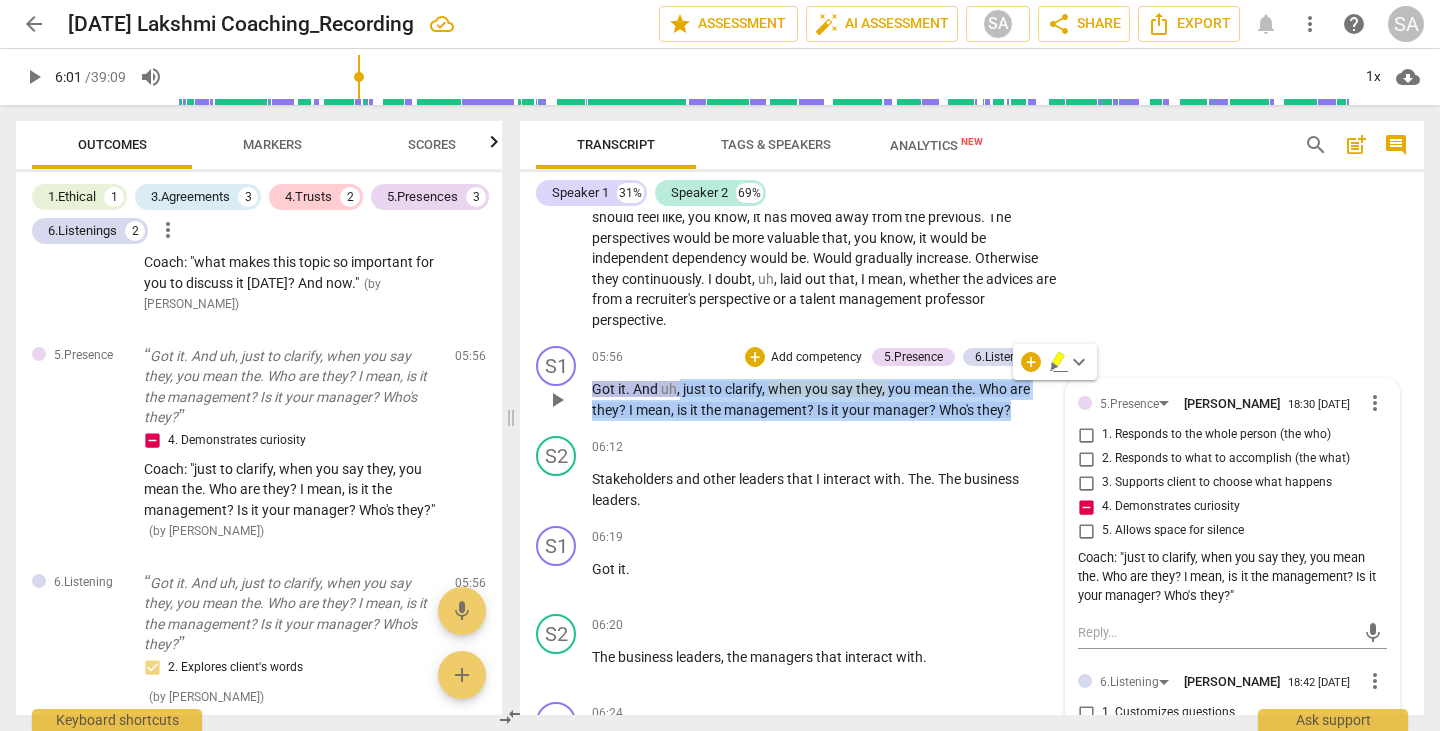 copy on "just   to   clarify ,   when   you   say   they ,   you   mean   the .   Who   are   they ?   I   mean ,   is   it   the   management ?   Is   it   your   manager ?   Who's   they ?" 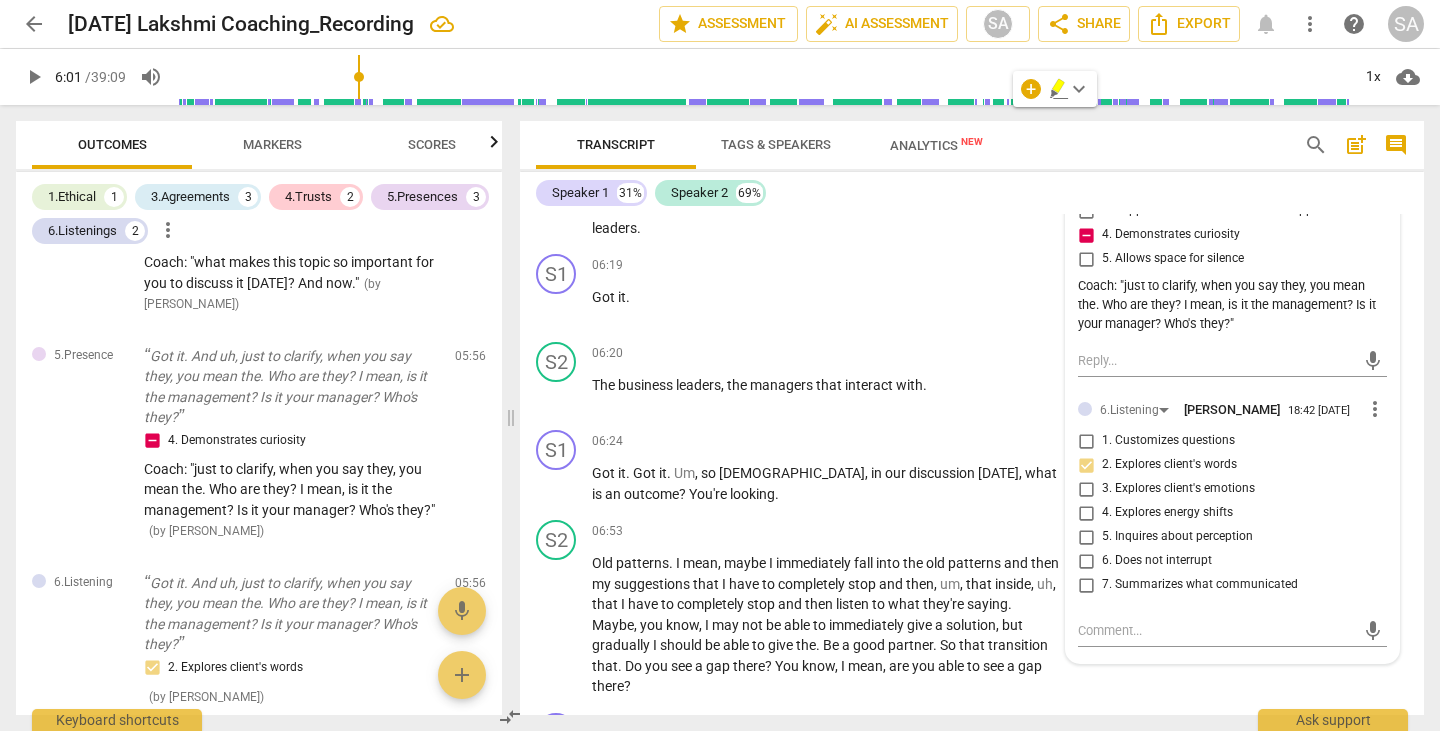 scroll, scrollTop: 2263, scrollLeft: 0, axis: vertical 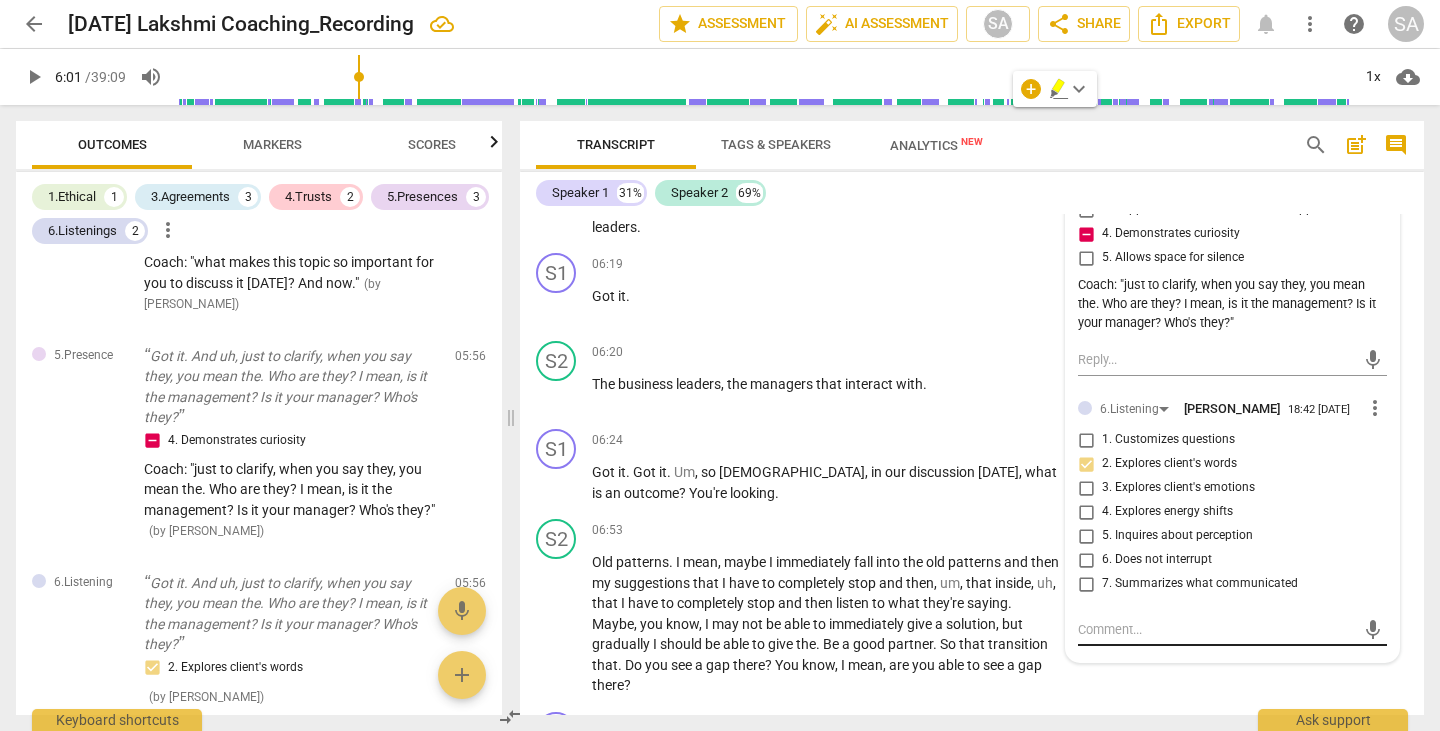 click at bounding box center (1216, 629) 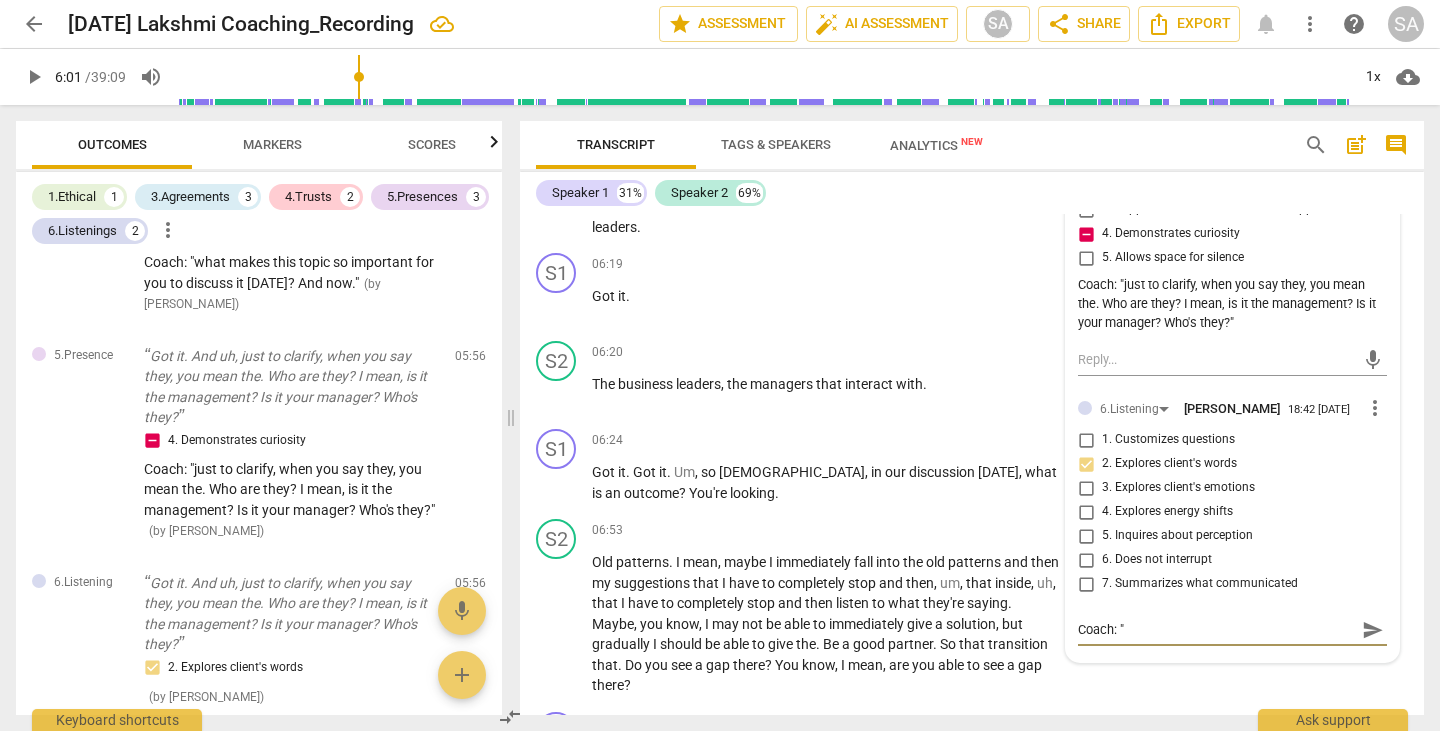 paste on "just to clarify, when you say they, you mean the. Who are they? I mean, is it the management? Is it your manager? Who's they?" 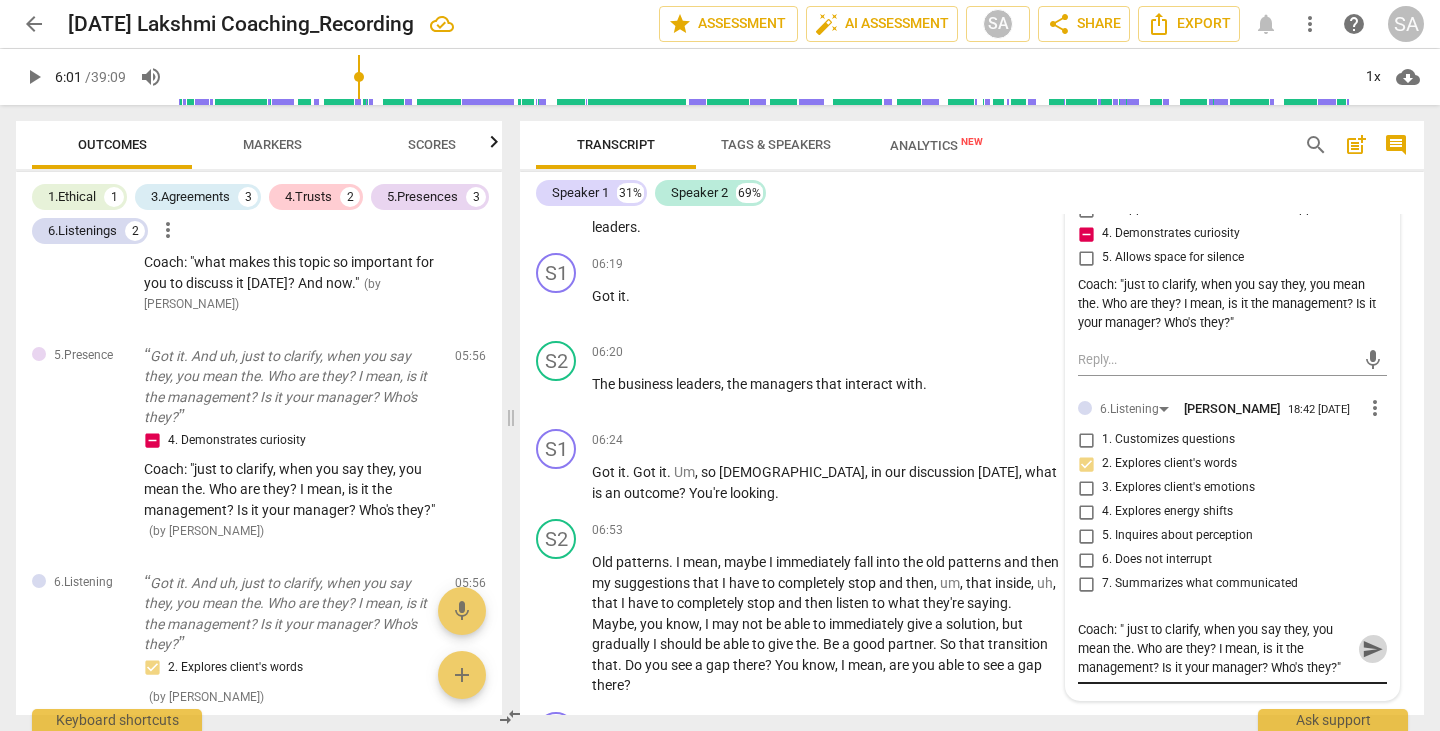 click on "send" at bounding box center [1373, 649] 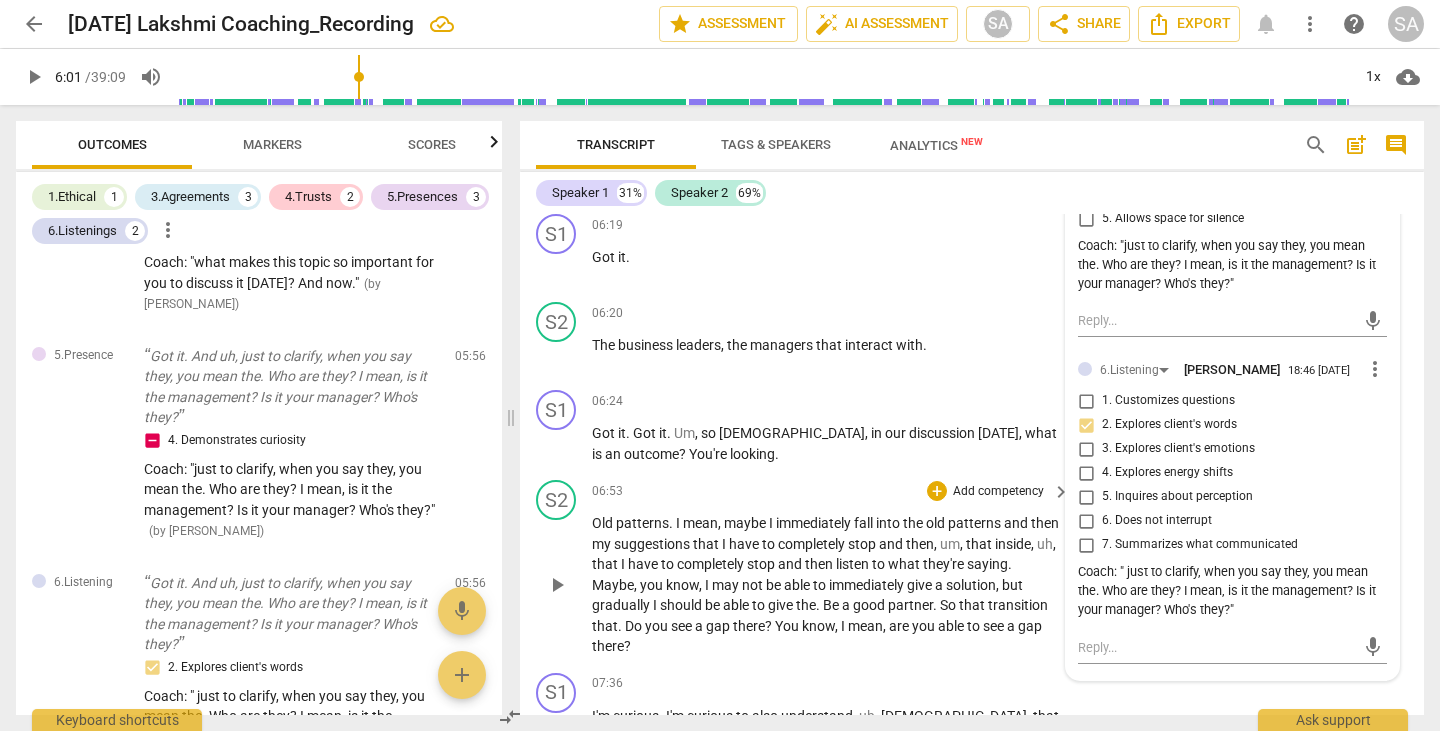 scroll, scrollTop: 2362, scrollLeft: 0, axis: vertical 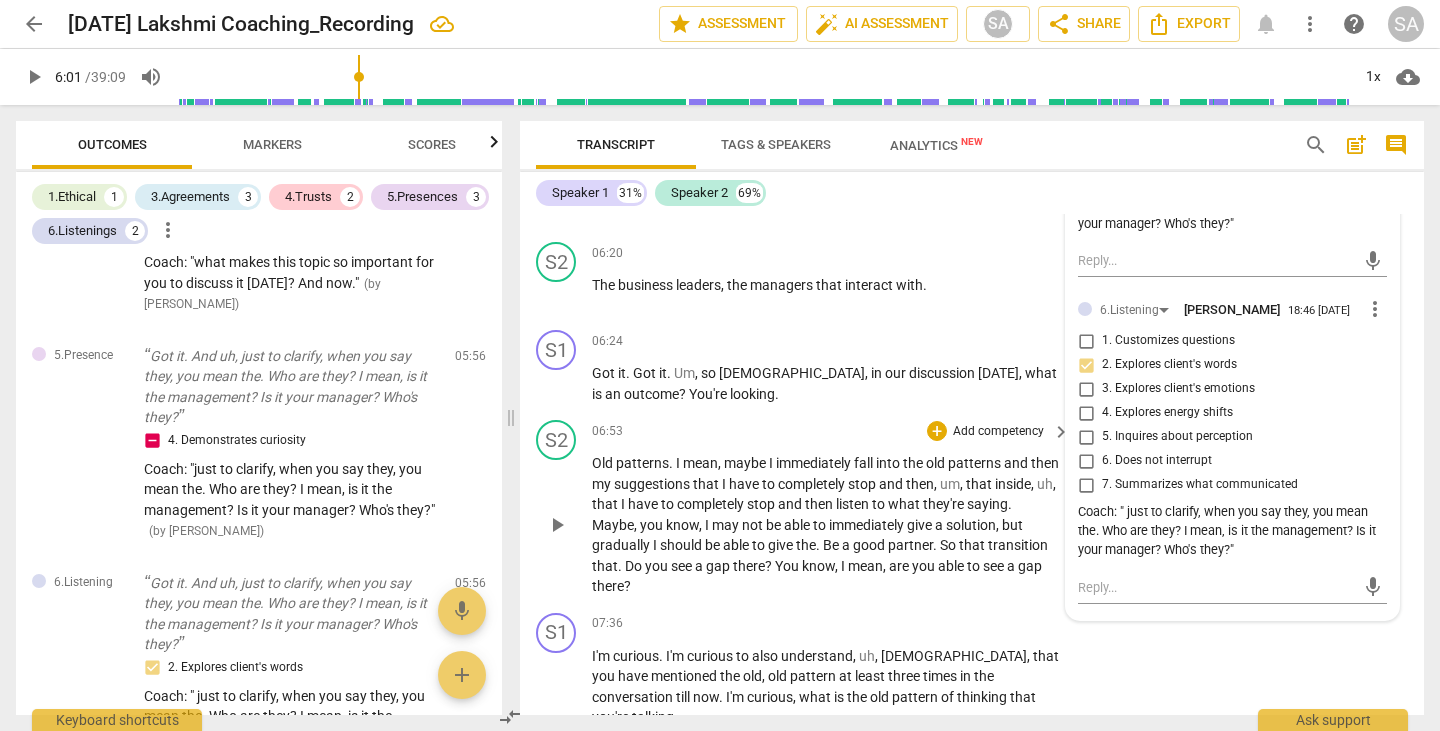 click on "06:53 + Add competency keyboard_arrow_right" at bounding box center [832, 431] 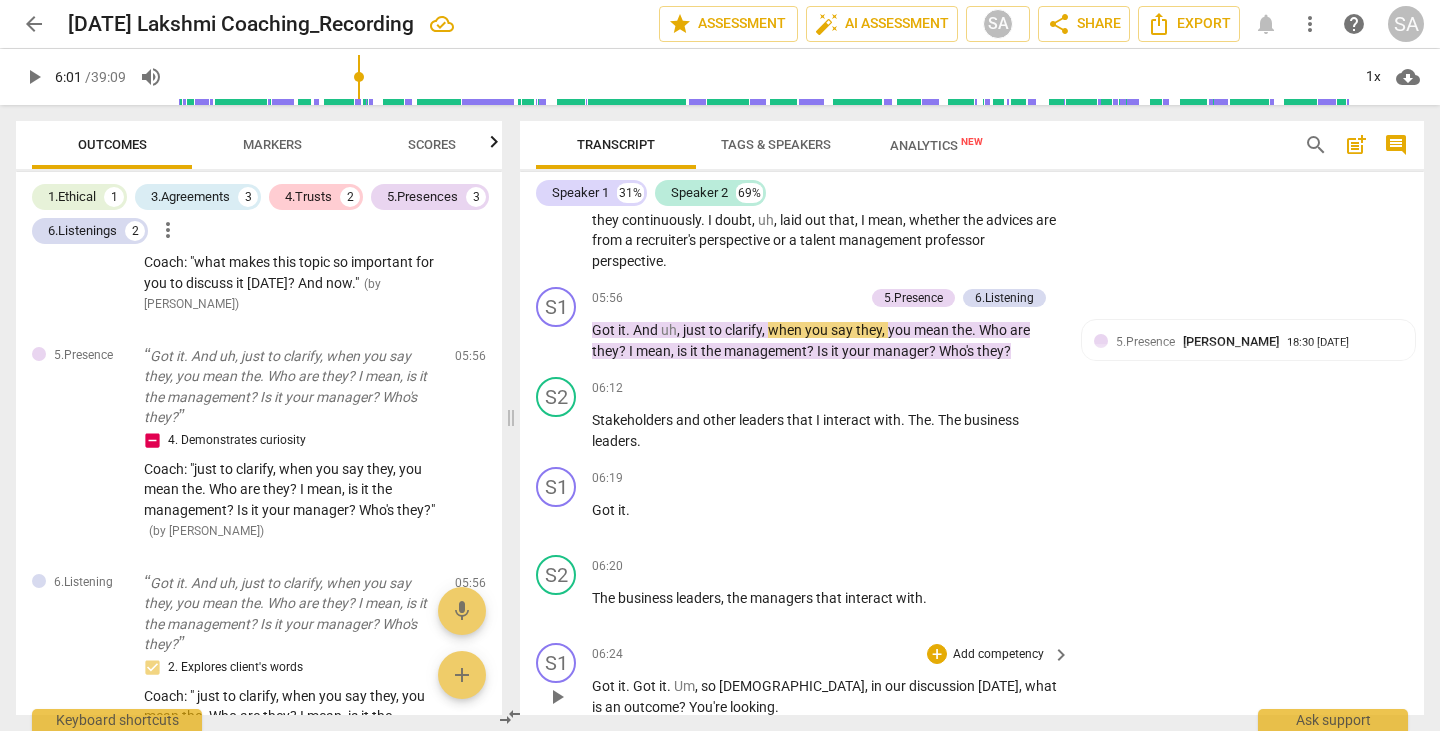 scroll, scrollTop: 2040, scrollLeft: 0, axis: vertical 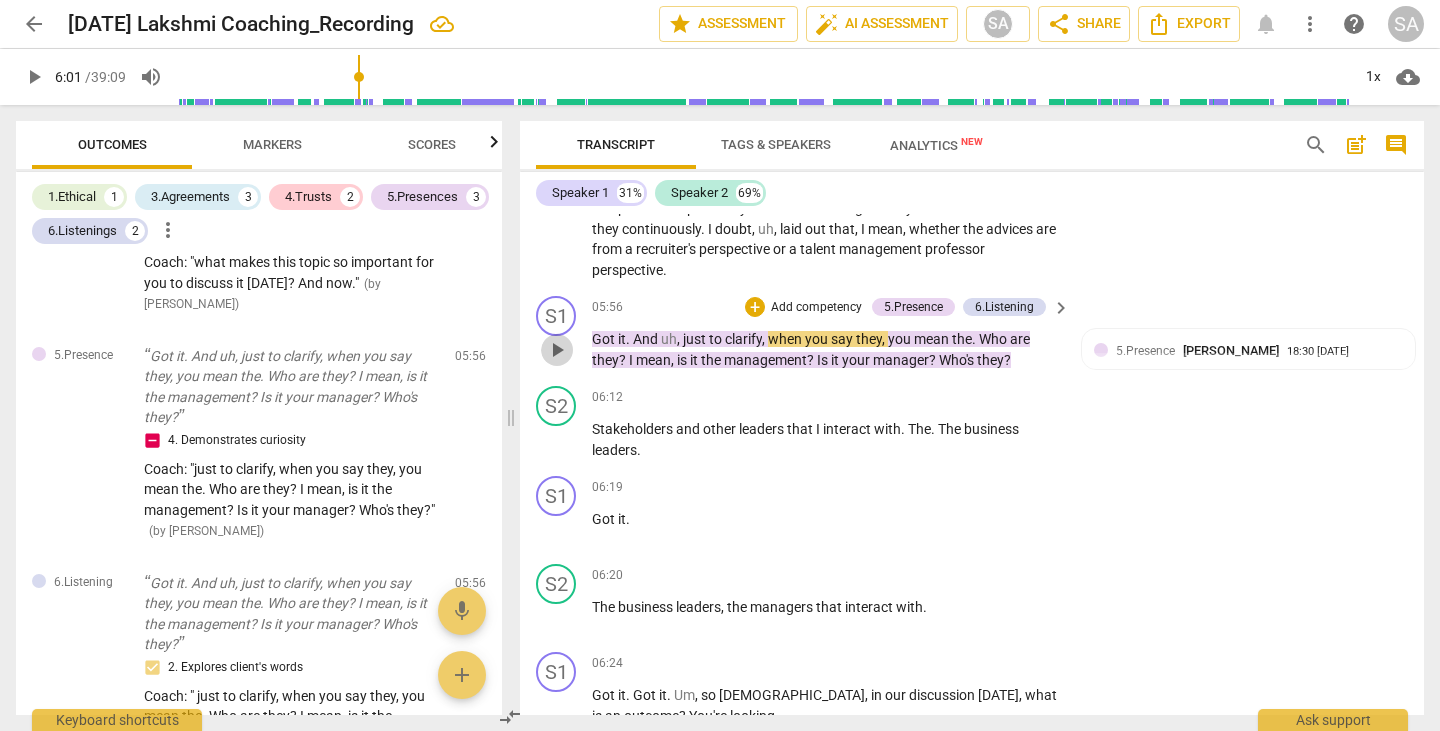 click on "play_arrow" at bounding box center (557, 350) 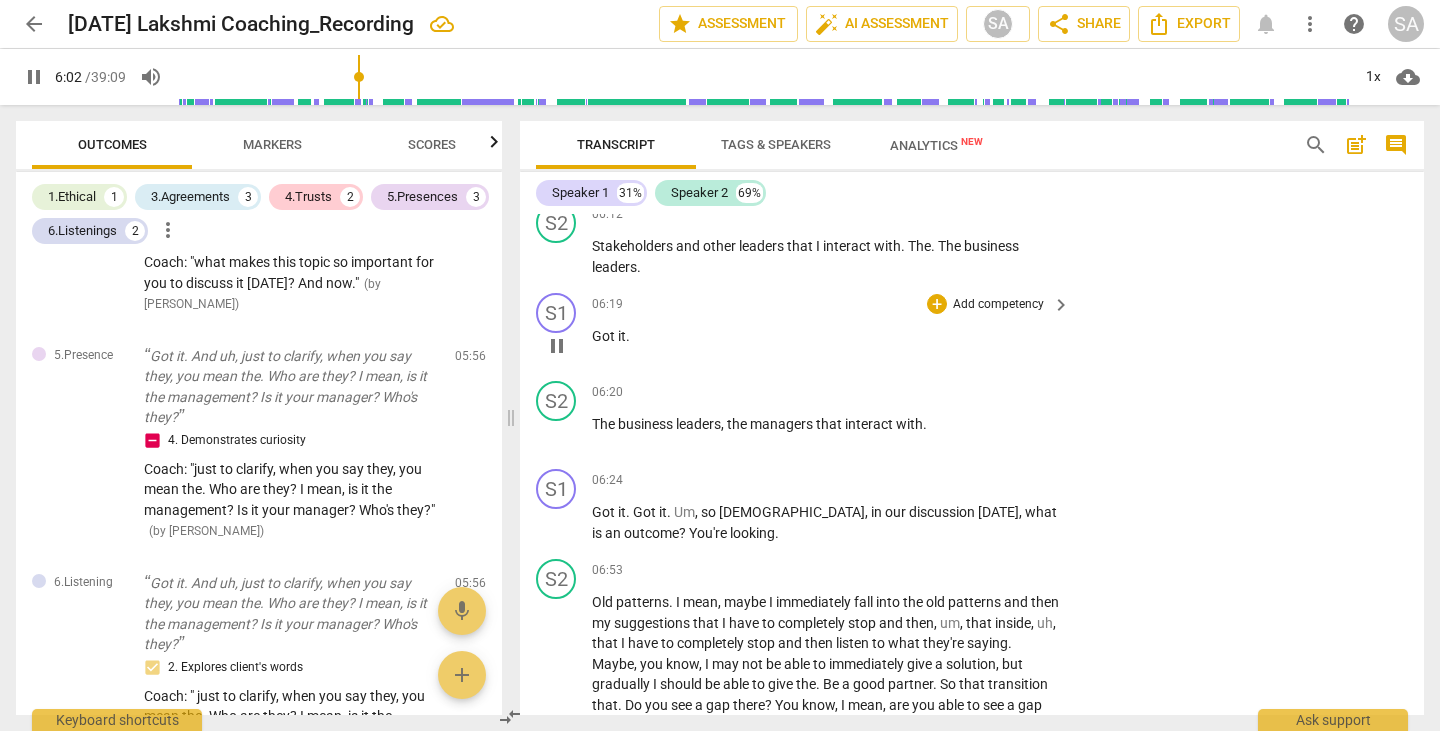 scroll, scrollTop: 2224, scrollLeft: 0, axis: vertical 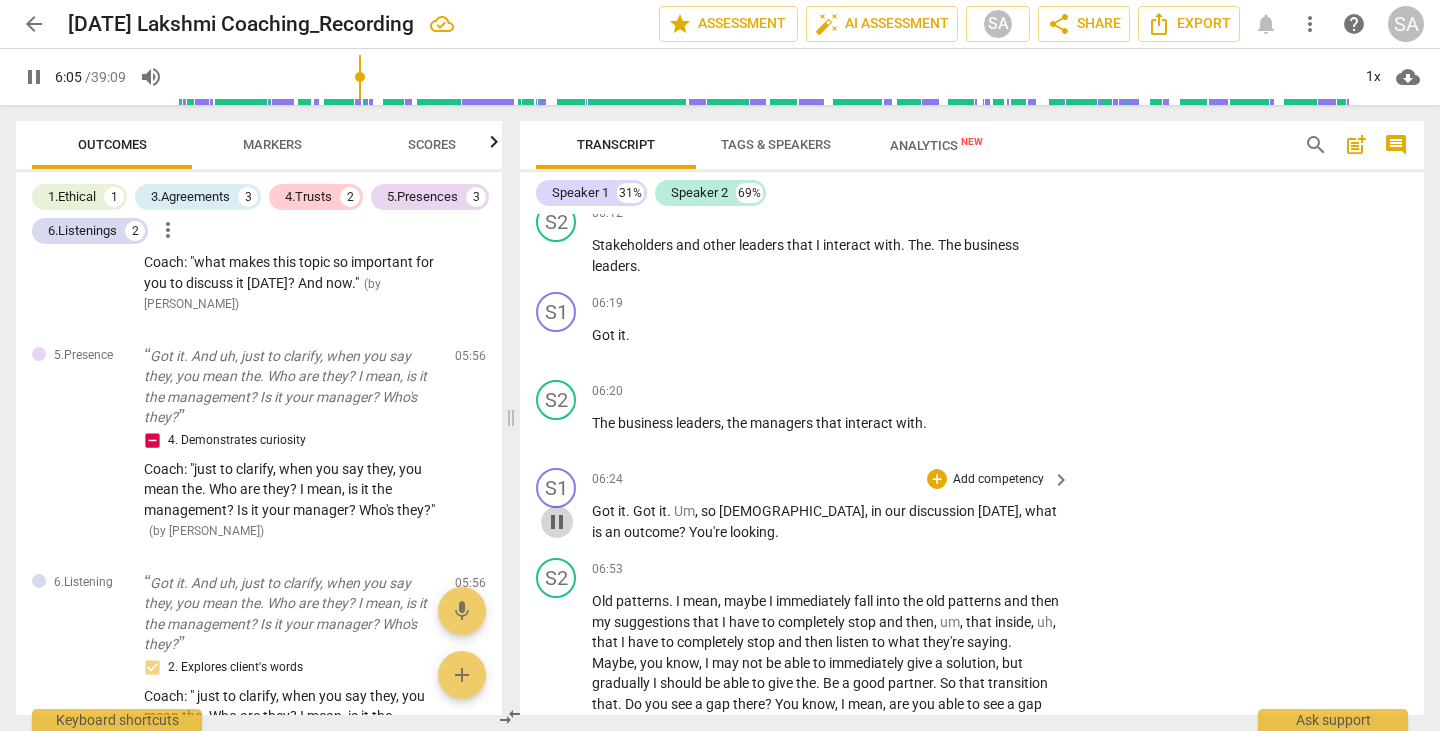 click on "pause" at bounding box center [557, 522] 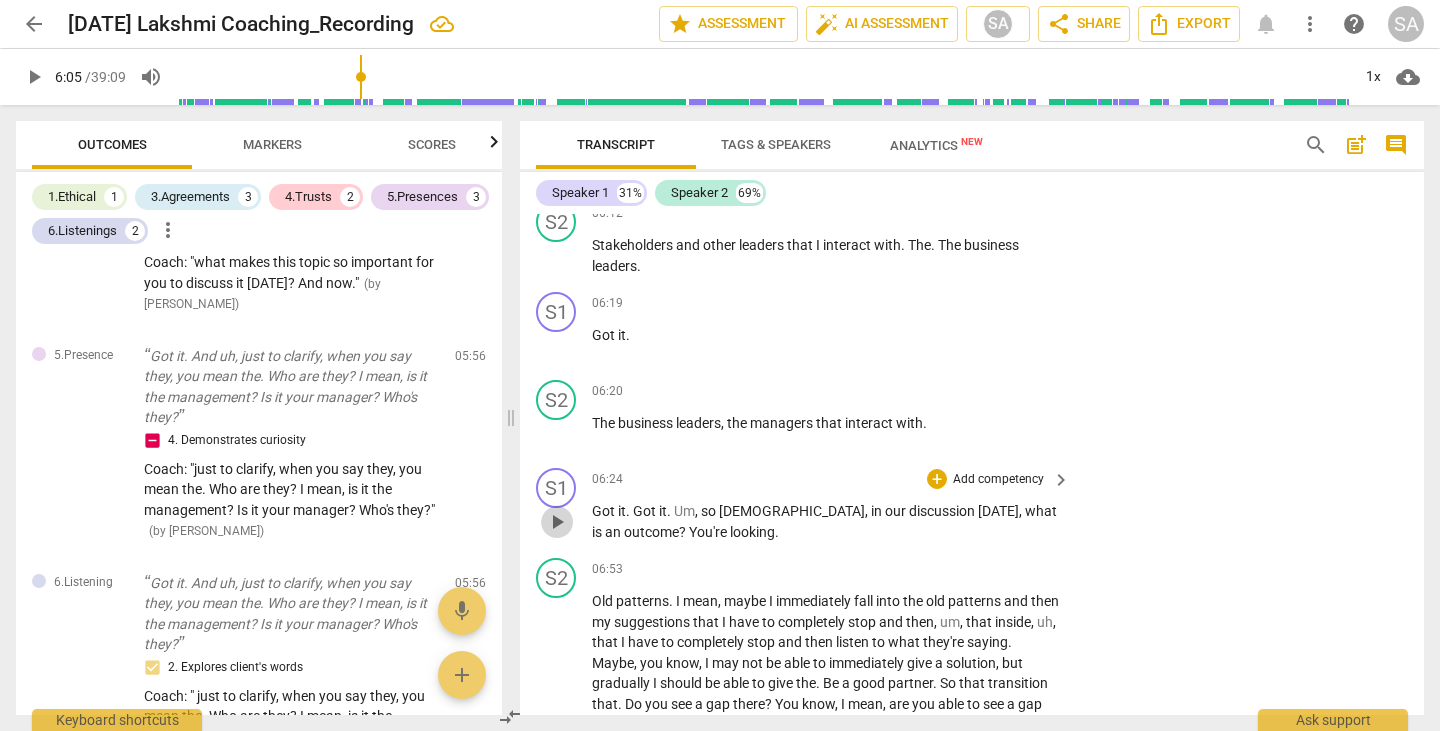 click on "play_arrow" at bounding box center [557, 522] 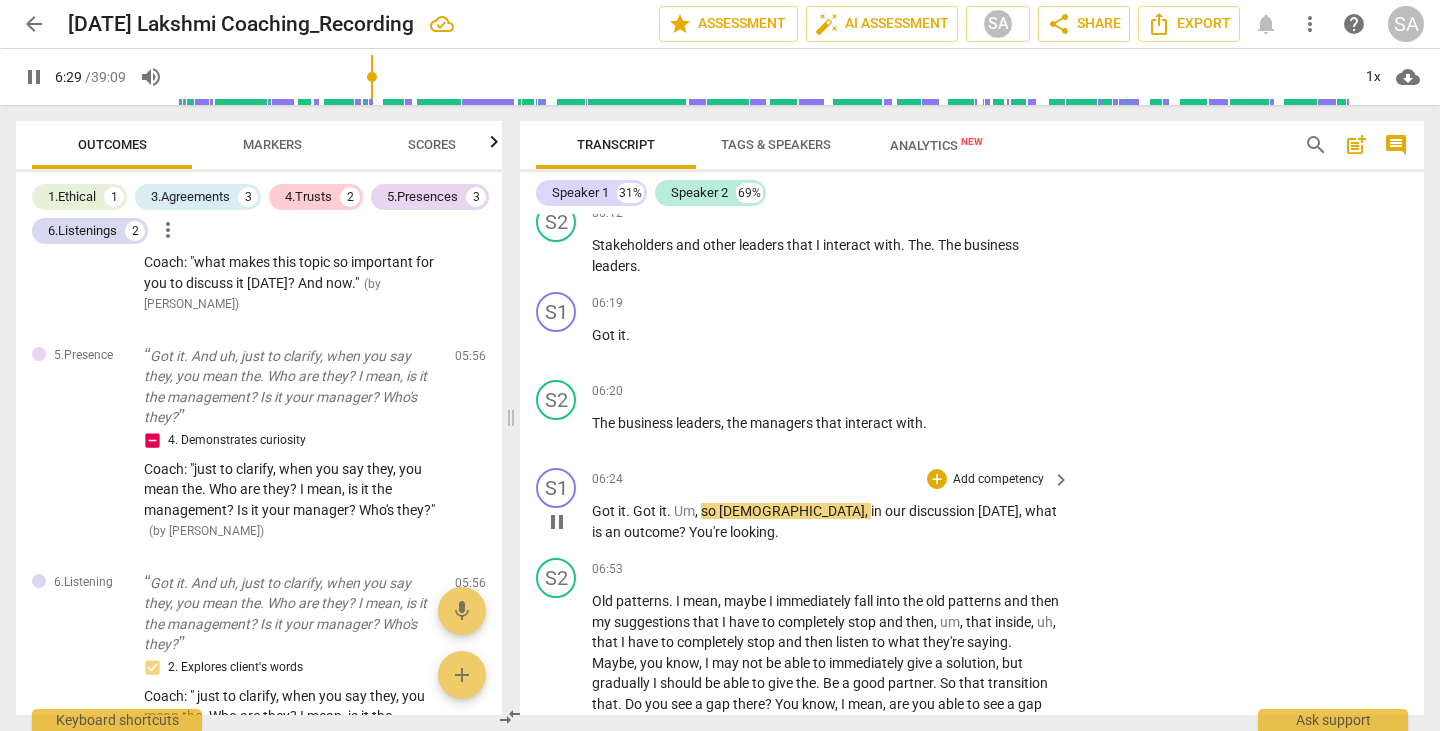 click on "pause" at bounding box center (557, 522) 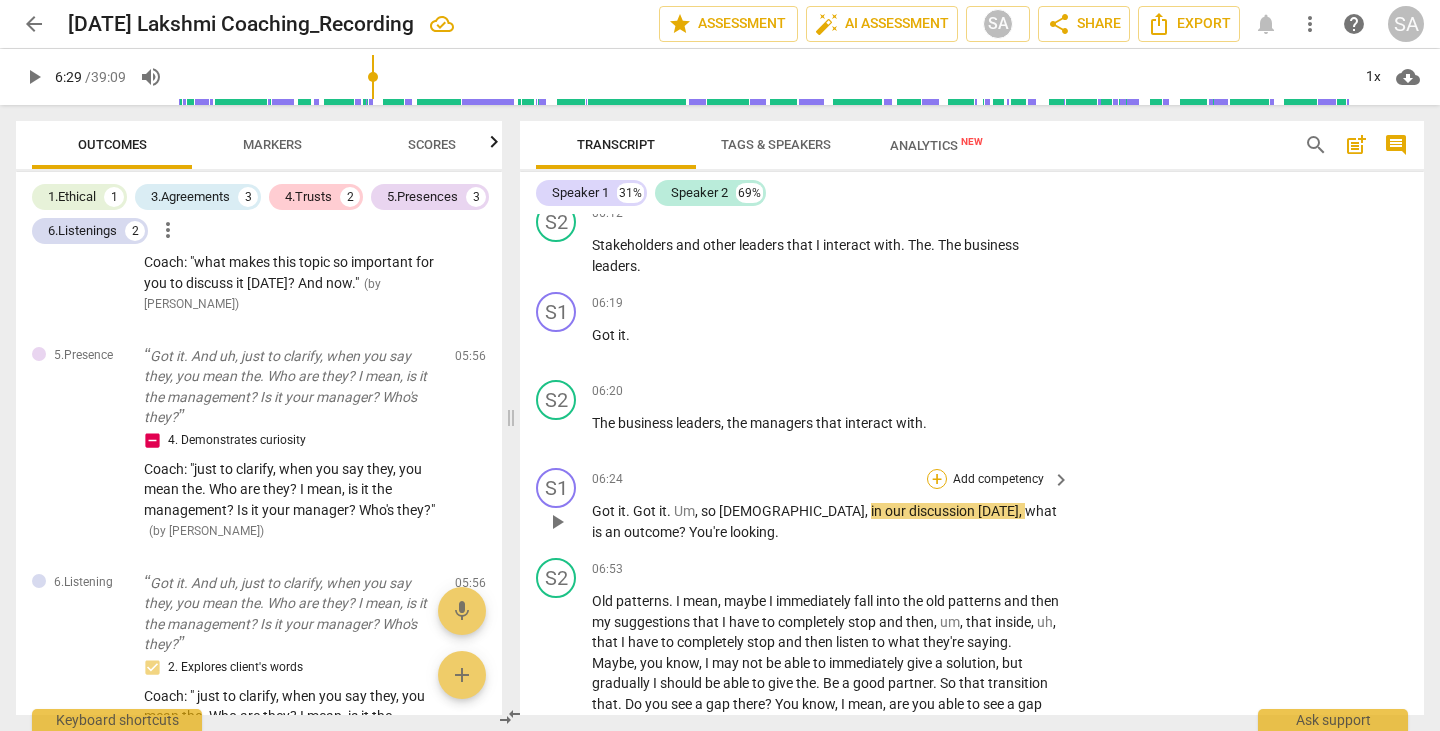 click on "+" at bounding box center [937, 479] 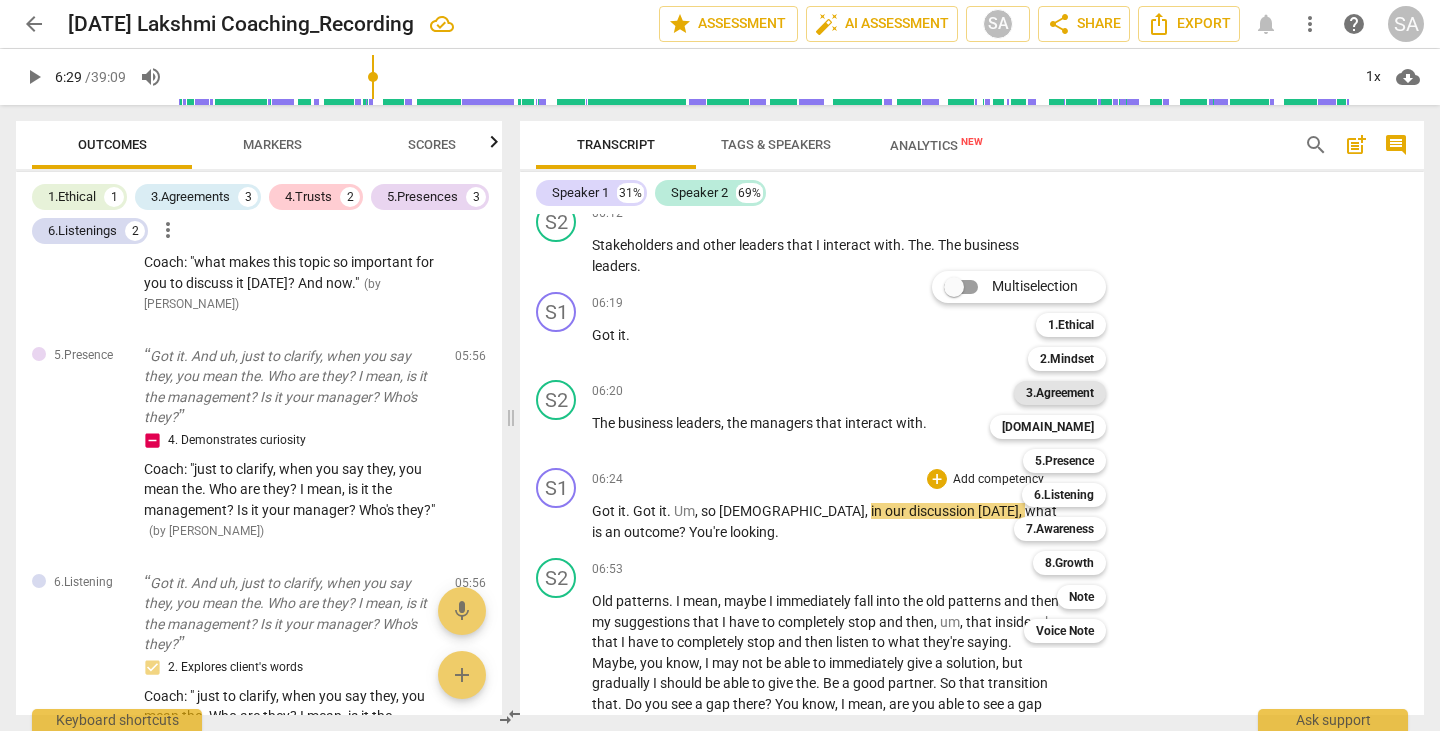 click on "3.Agreement" at bounding box center (1060, 393) 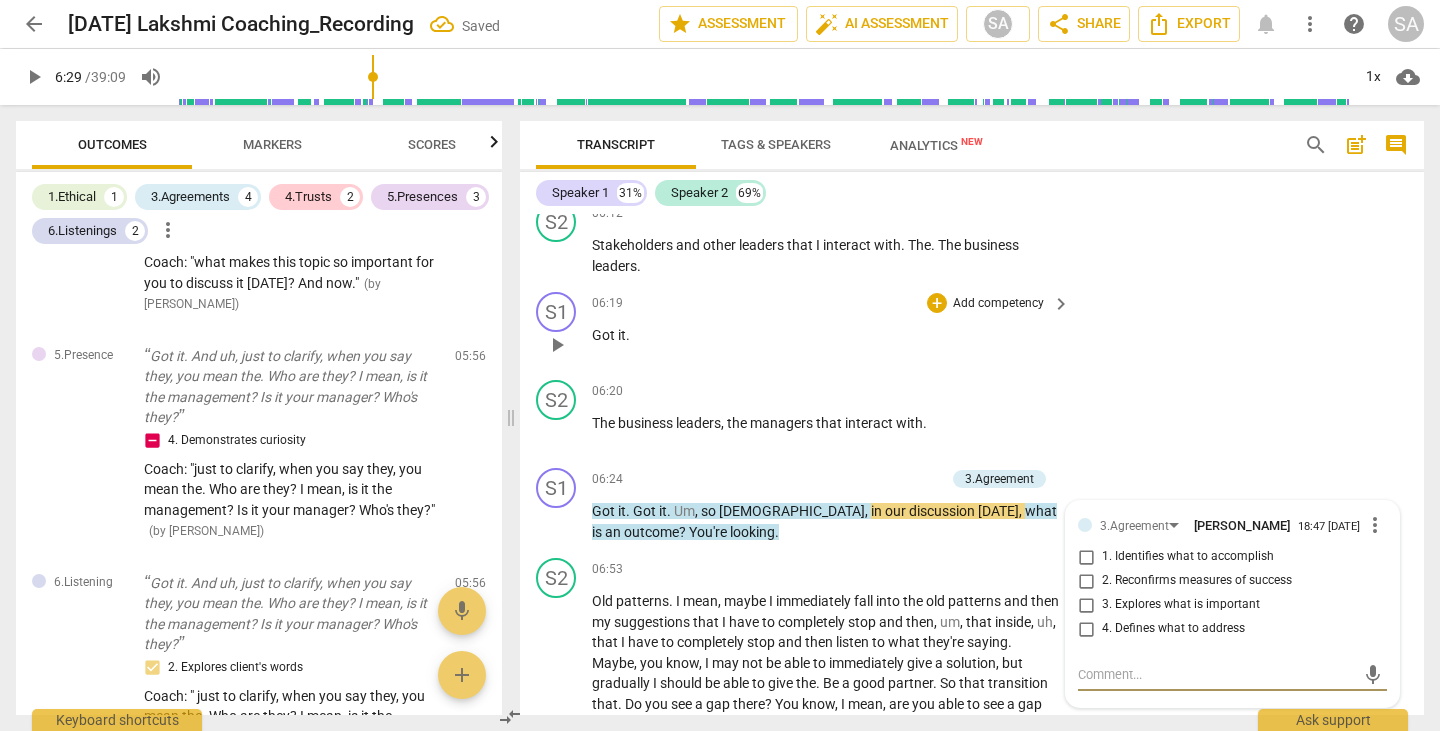 scroll, scrollTop: 2699, scrollLeft: 0, axis: vertical 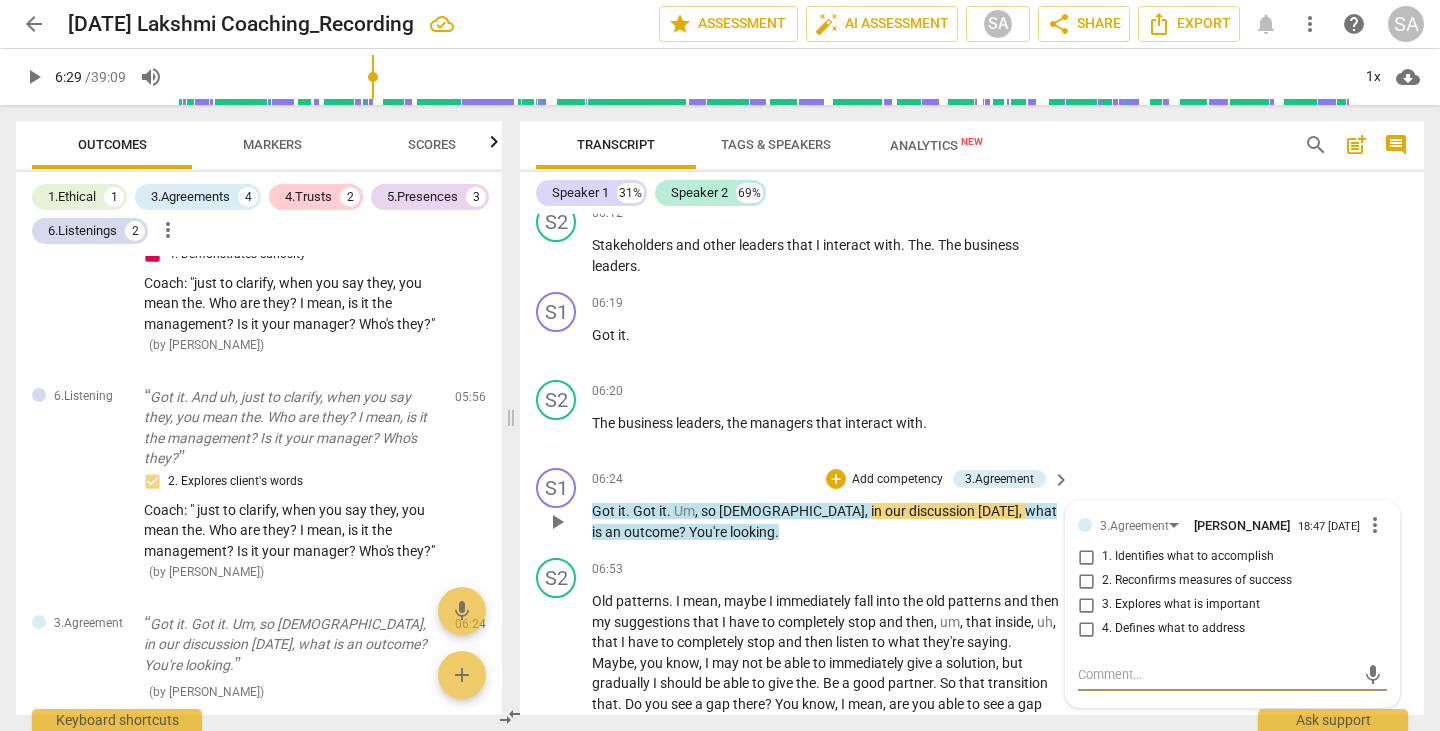 click on "1. Identifies what to accomplish" at bounding box center (1086, 557) 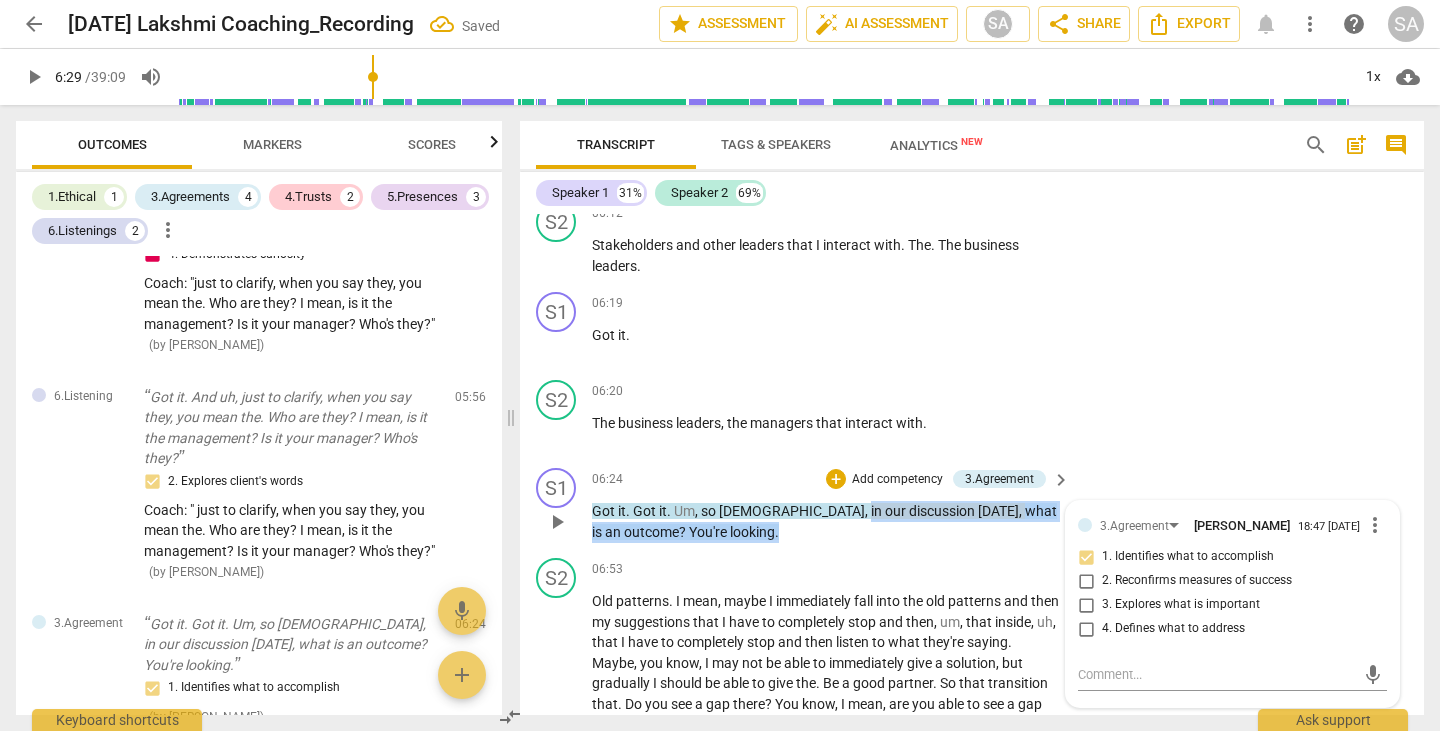 drag, startPoint x: 757, startPoint y: 481, endPoint x: 770, endPoint y: 511, distance: 32.695564 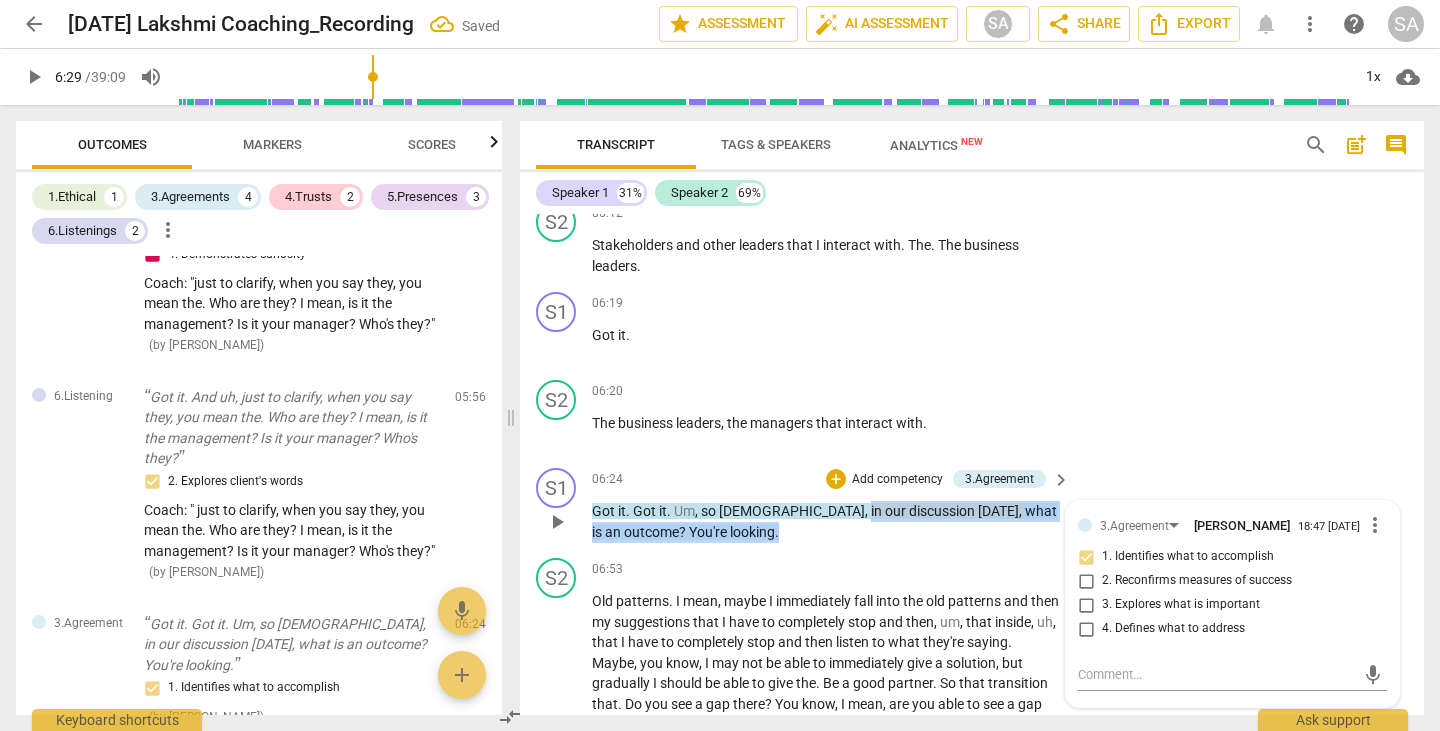 click on "Got   it .   Got   it .   Um ,   so   [DEMOGRAPHIC_DATA] ,   in   our   discussion   [DATE] ,   what   is   an   outcome ?   You're   looking ." at bounding box center [826, 521] 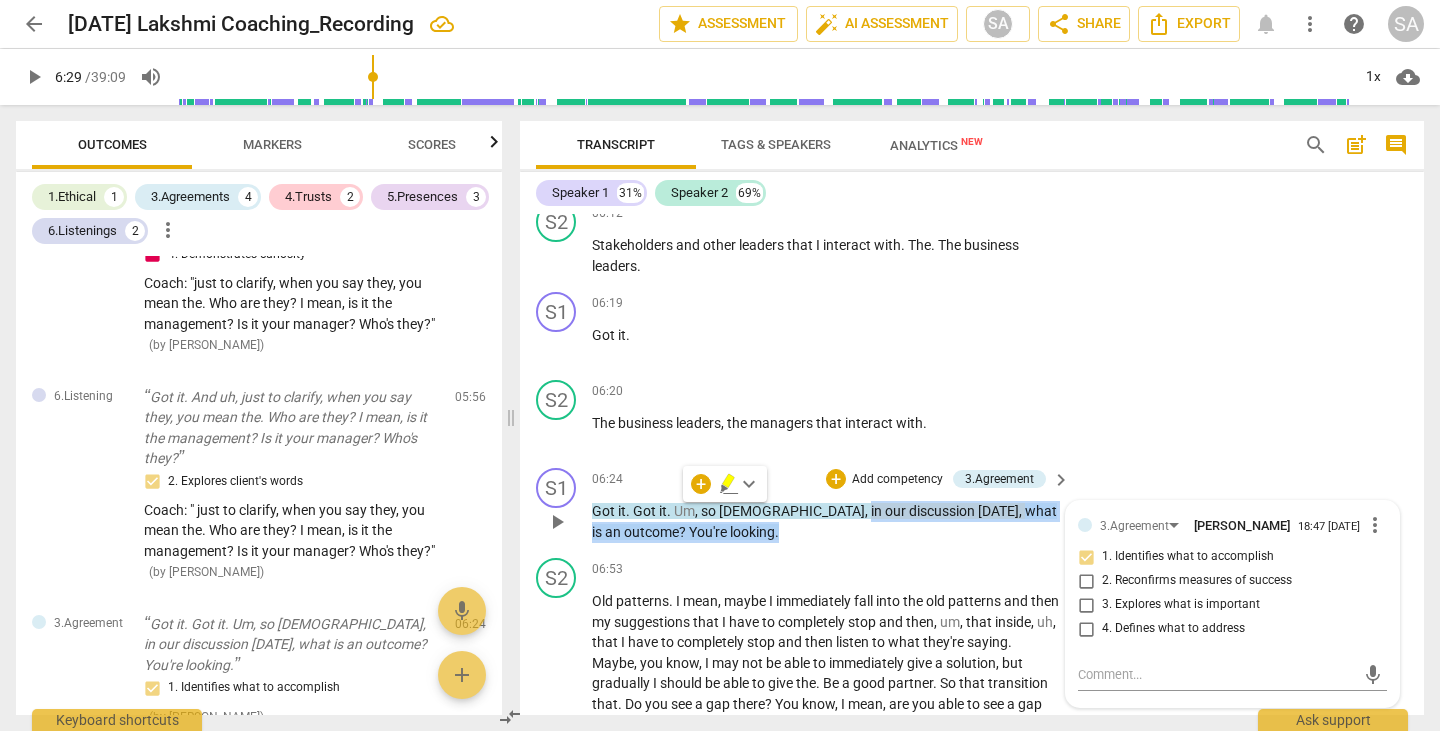 copy on "in   our   discussion   [DATE] ,   what   is   an   outcome ?   You're   looking ." 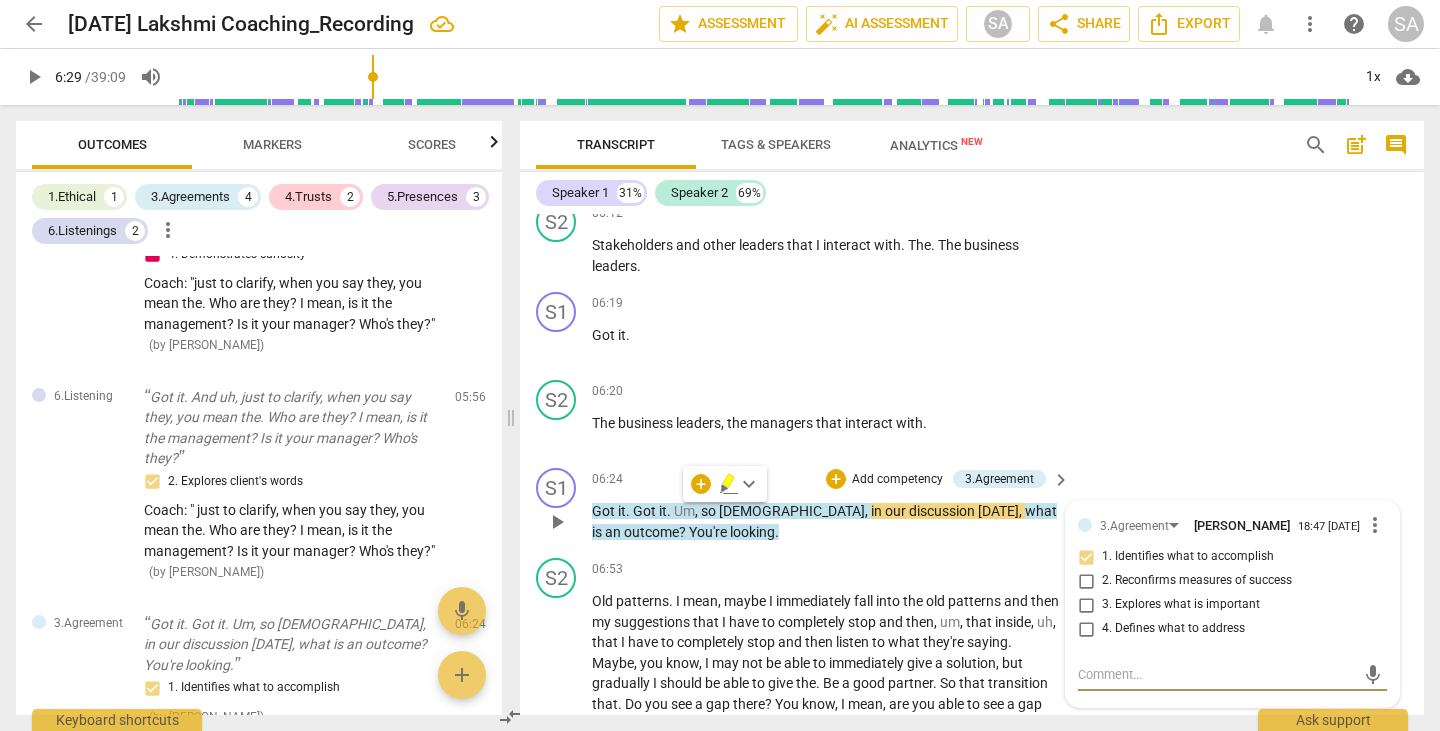 click at bounding box center (1216, 674) 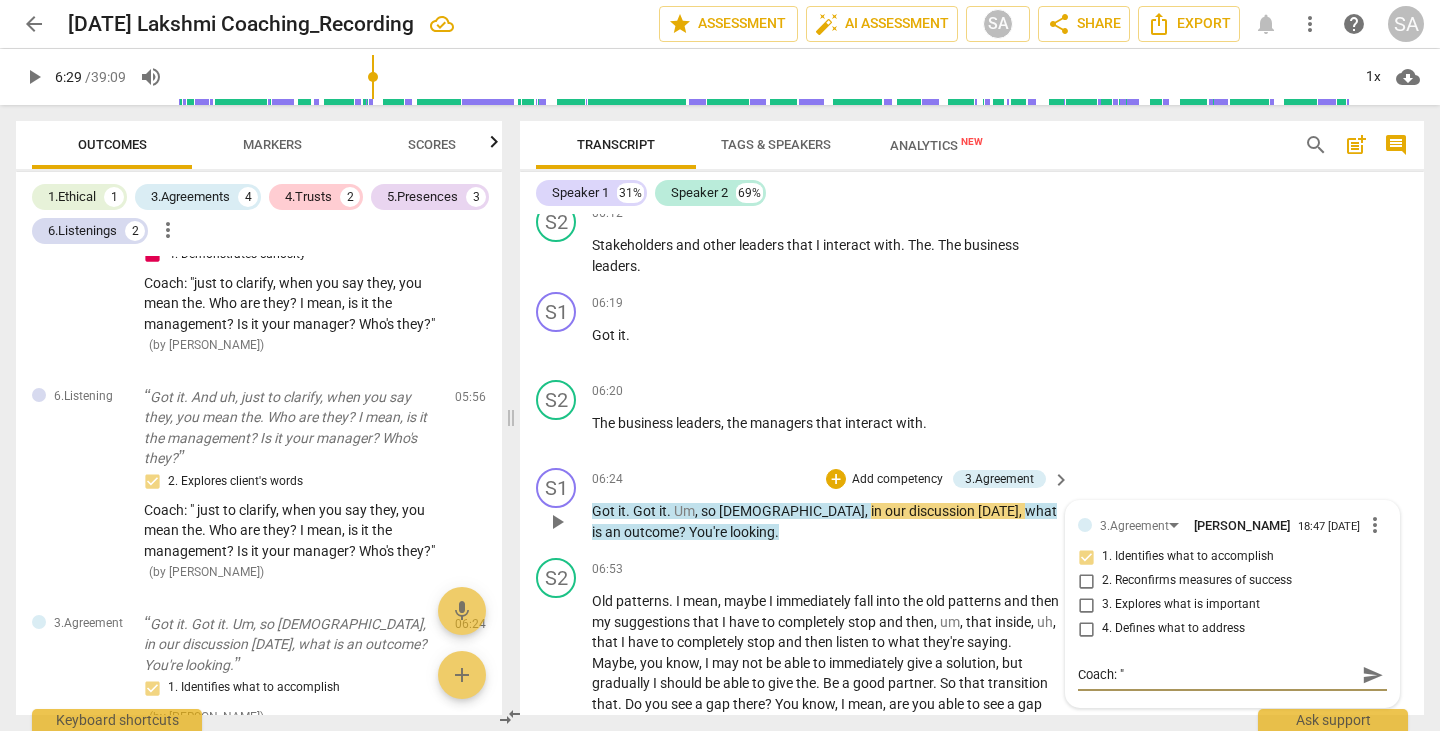 paste on "in our discussion [DATE], what is an outcome? You're looking." 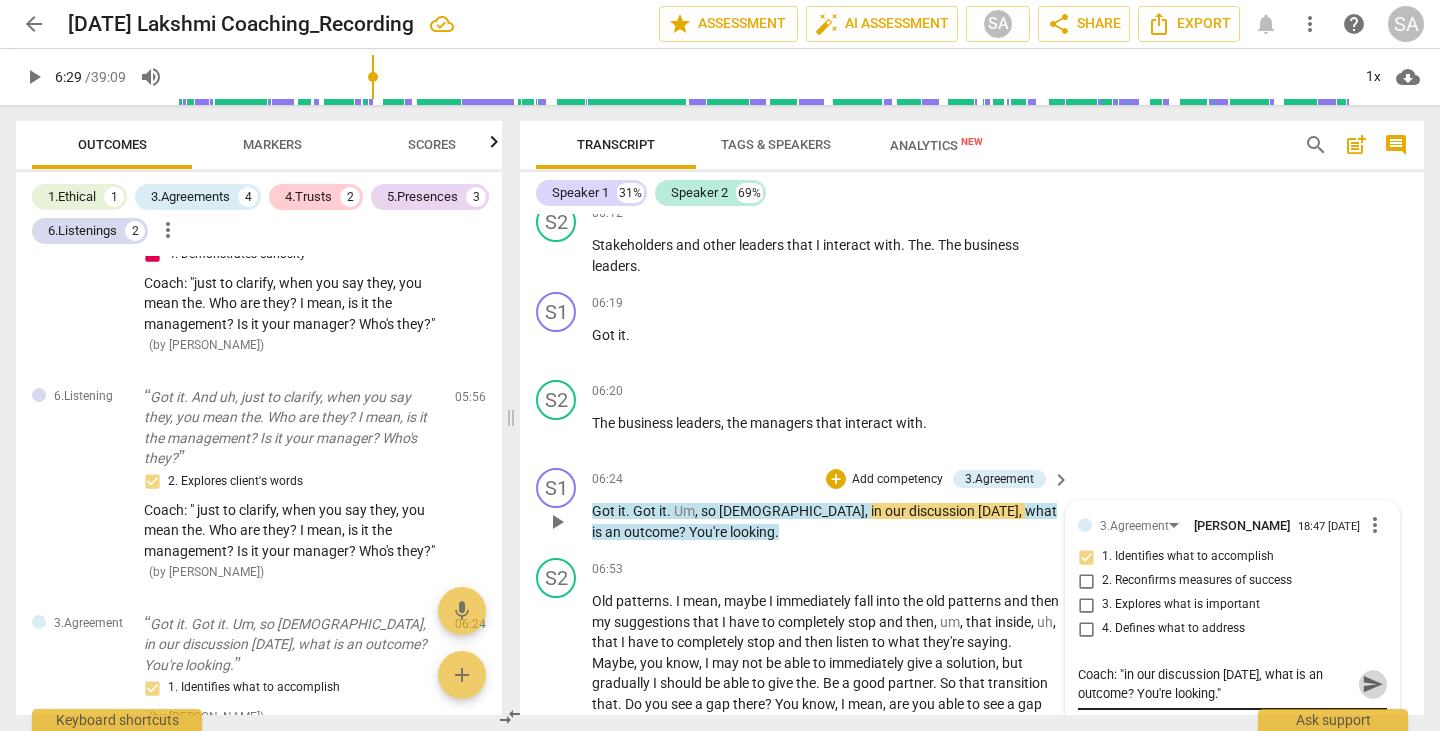 click on "send" at bounding box center (1373, 684) 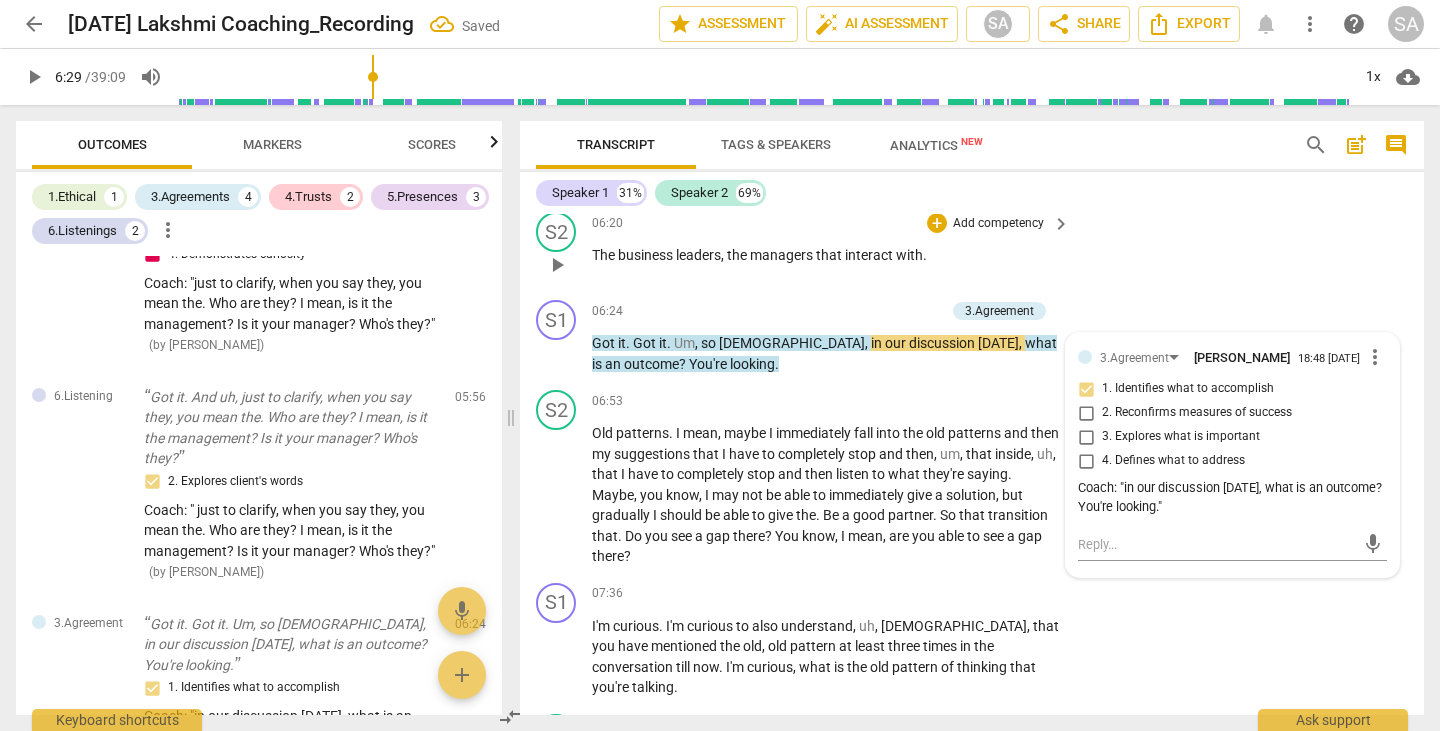 scroll, scrollTop: 2507, scrollLeft: 0, axis: vertical 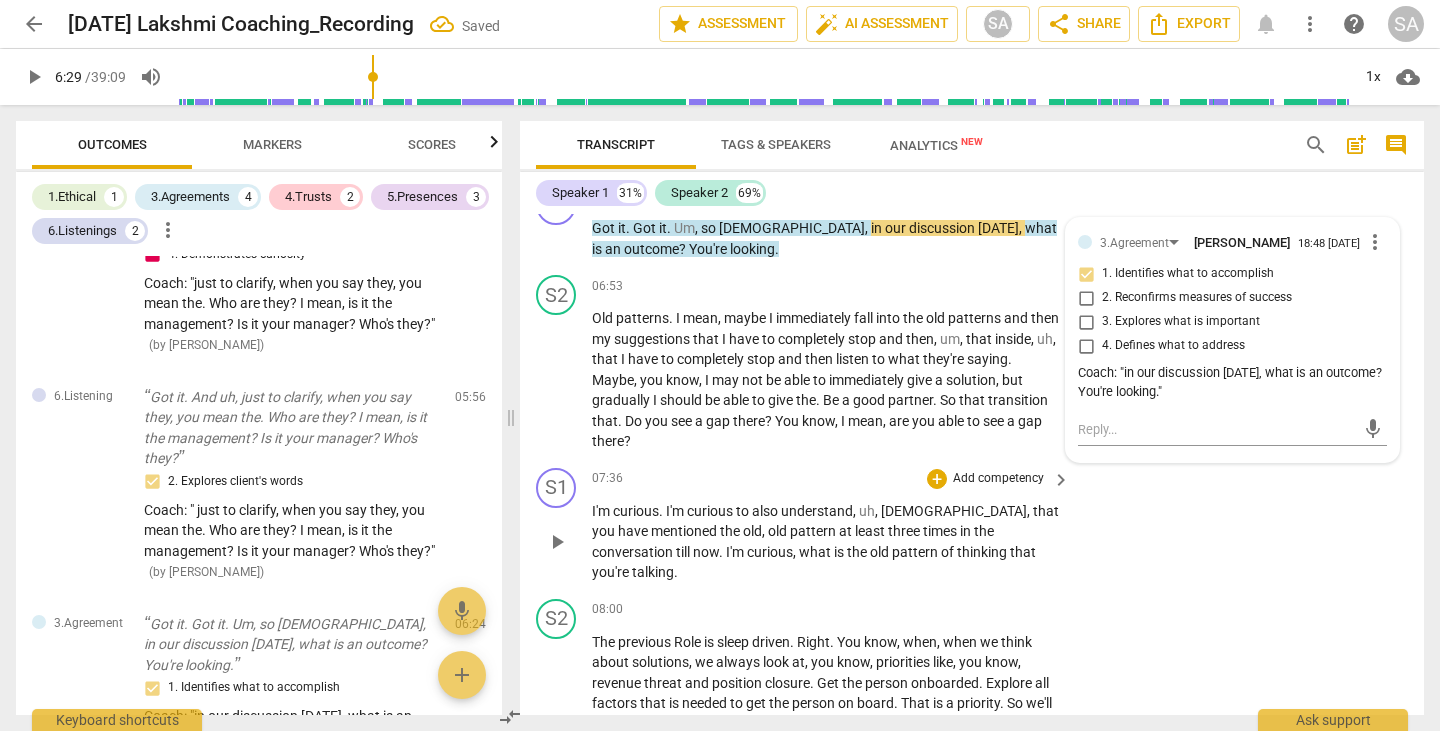 click on "S1 play_arrow pause 07:36 + Add competency keyboard_arrow_right I'm   curious .   I'm   curious   to   also   understand ,   uh ,   [PERSON_NAME] ,   that   you   have   mentioned   the   old ,   old   pattern   at   least   three   times   in   the   conversation   till   now .   I'm   curious ,   what   is   the   old   pattern   of   thinking   that   you're   talking ." at bounding box center (972, 525) 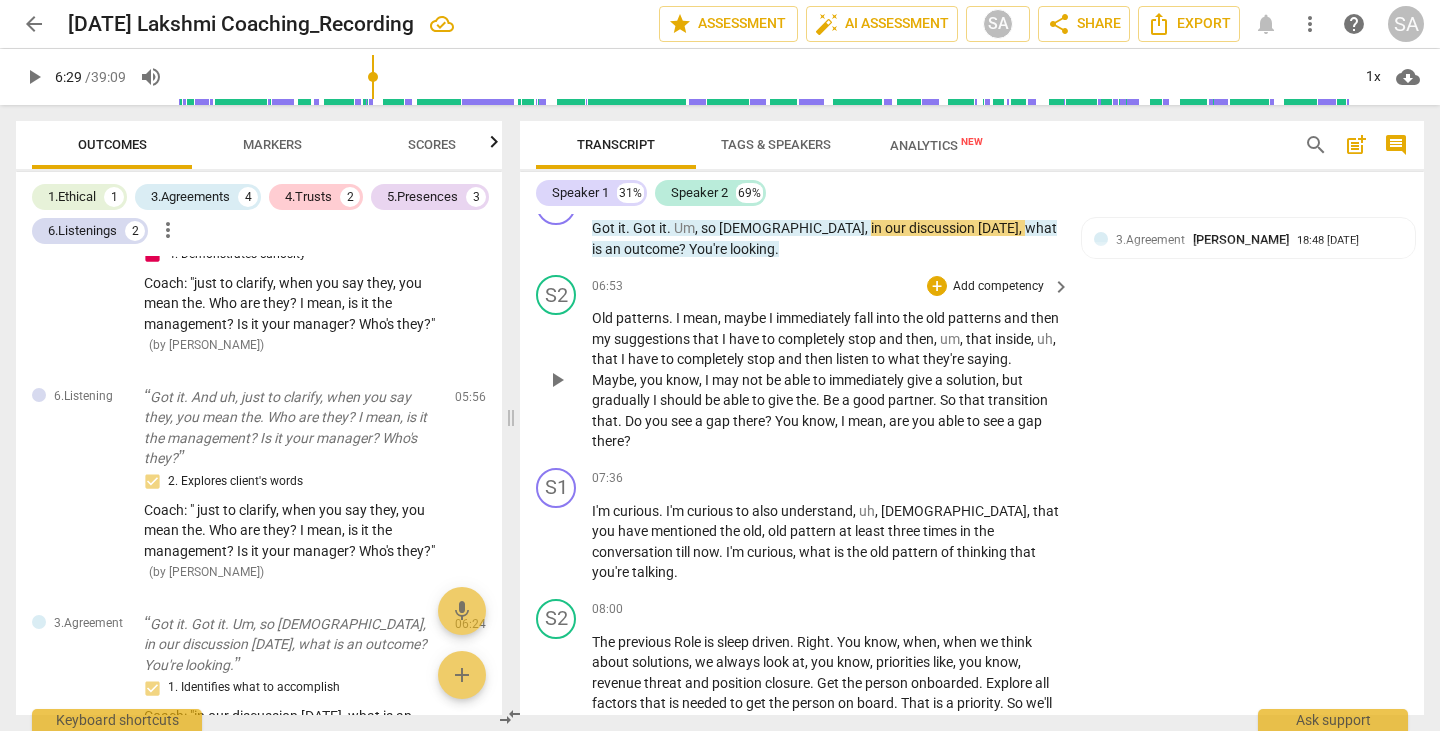 click on "play_arrow" at bounding box center (557, 380) 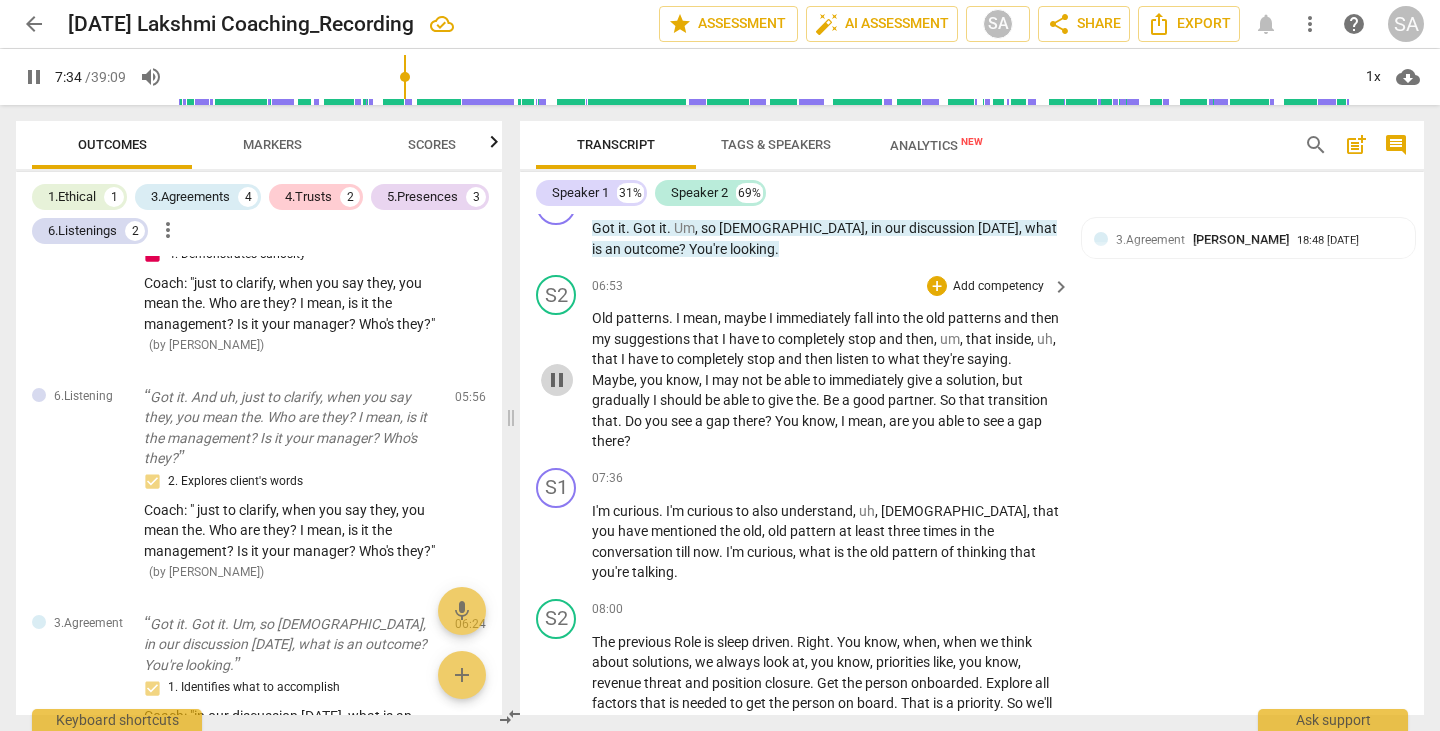 click on "pause" at bounding box center (557, 380) 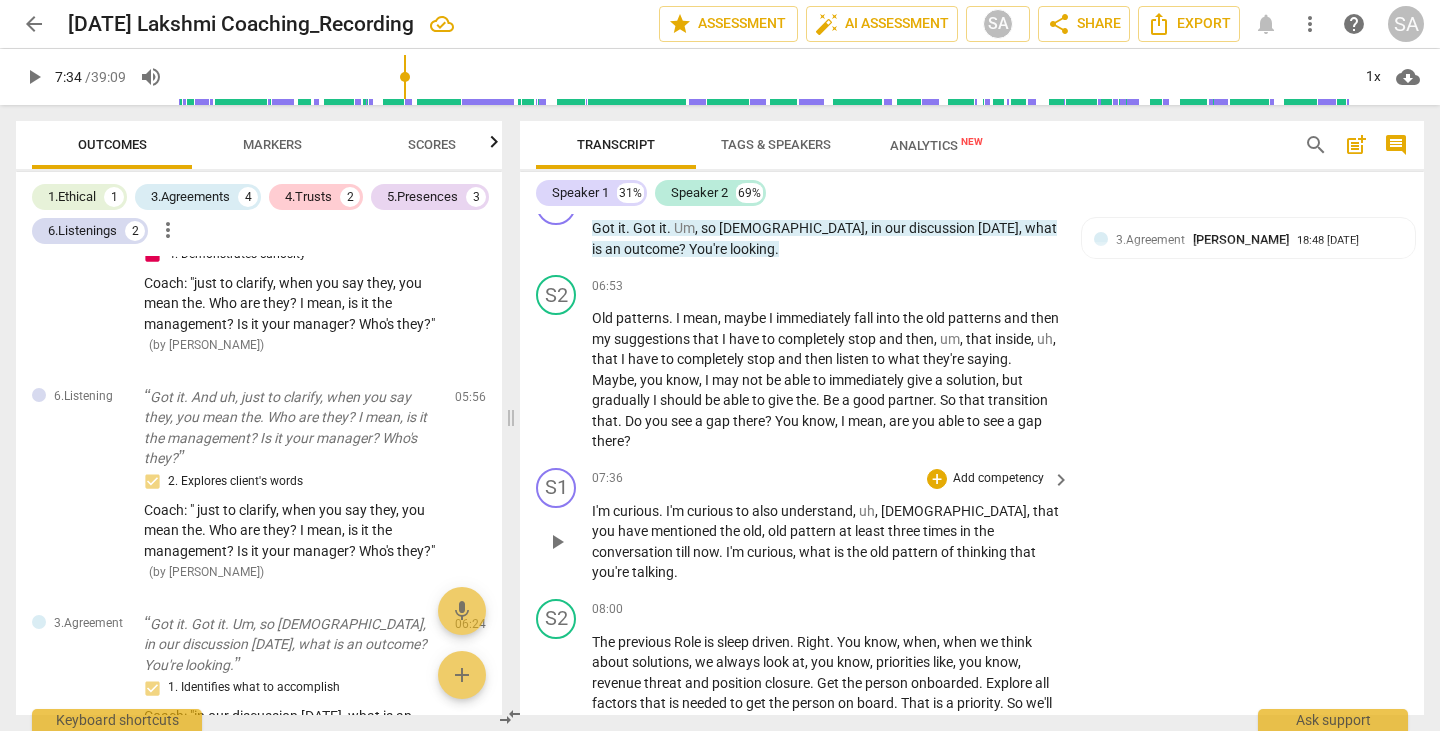 click on "play_arrow" at bounding box center (557, 542) 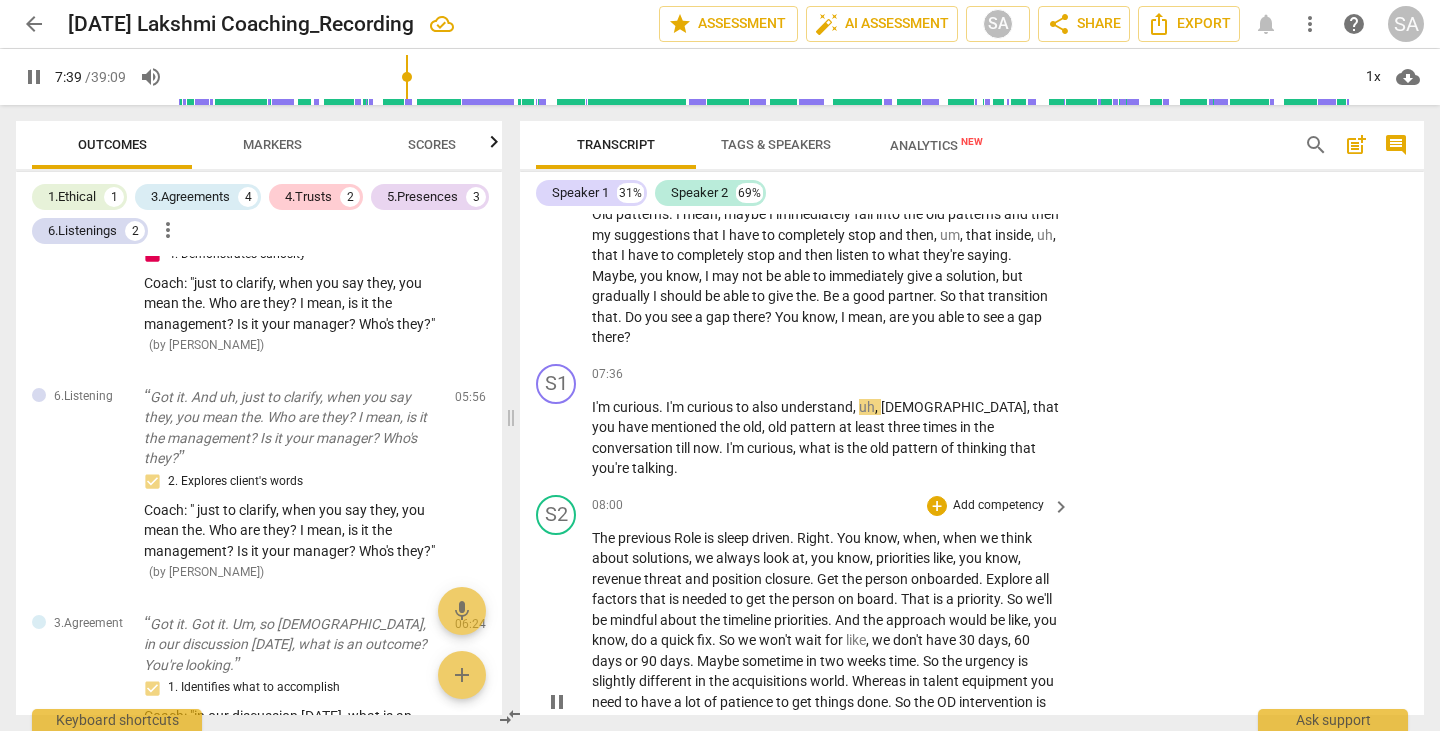 scroll, scrollTop: 2612, scrollLeft: 0, axis: vertical 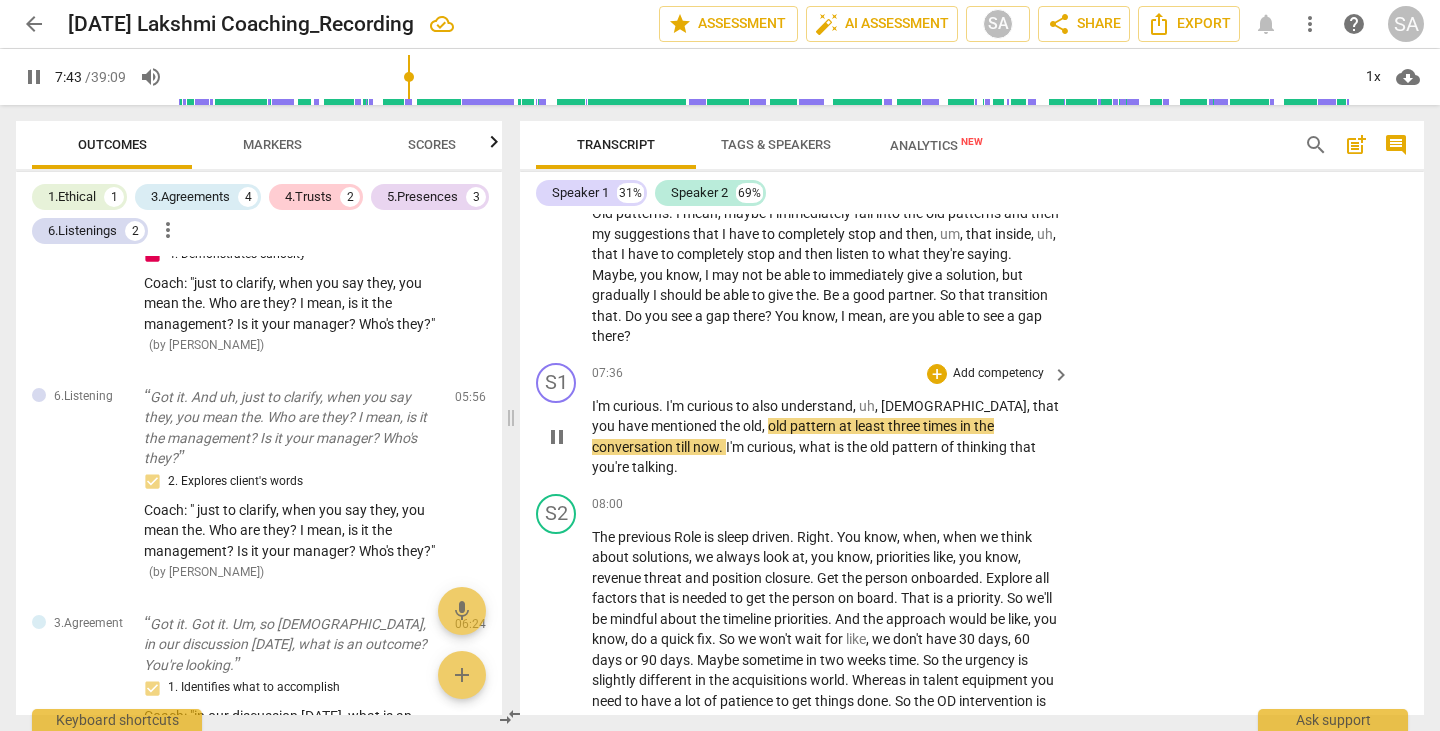 click on "pause" at bounding box center [557, 437] 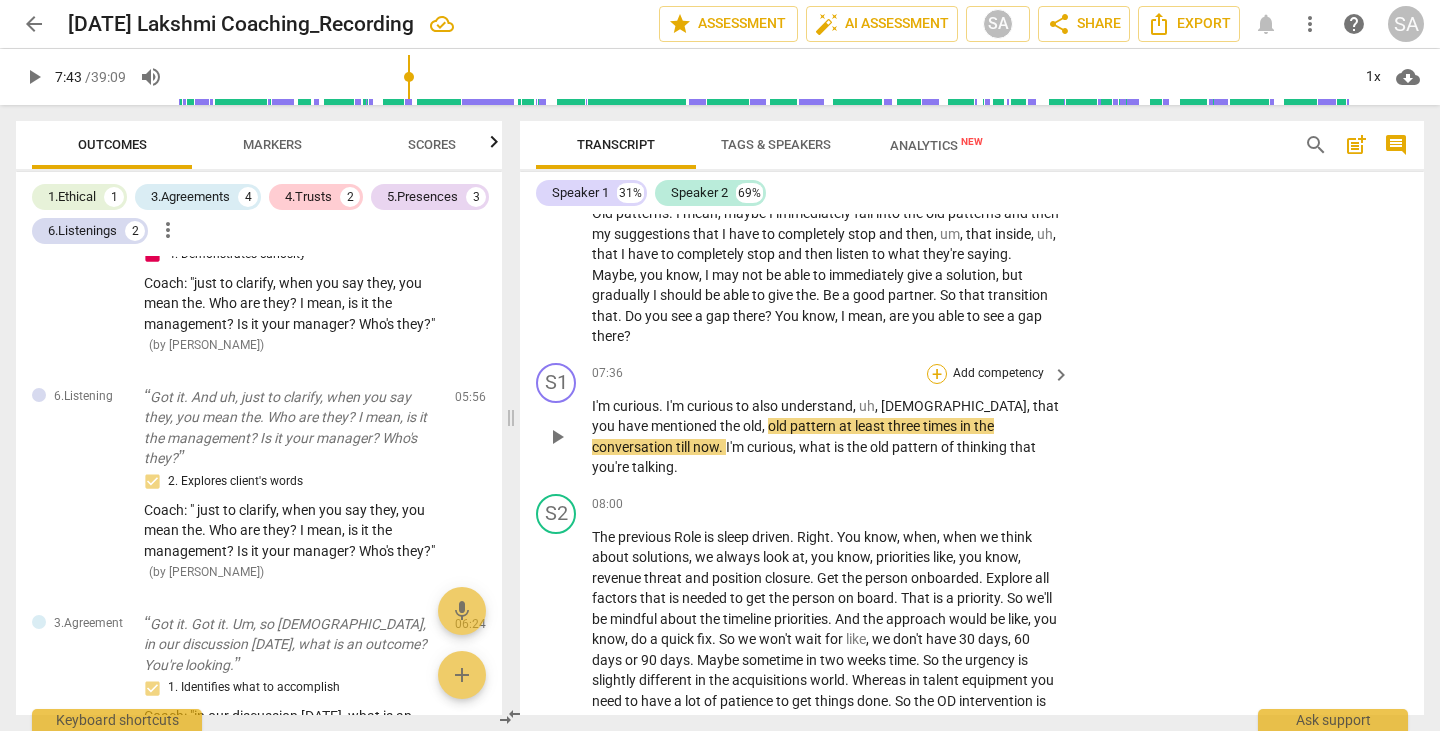 click on "+" at bounding box center (937, 374) 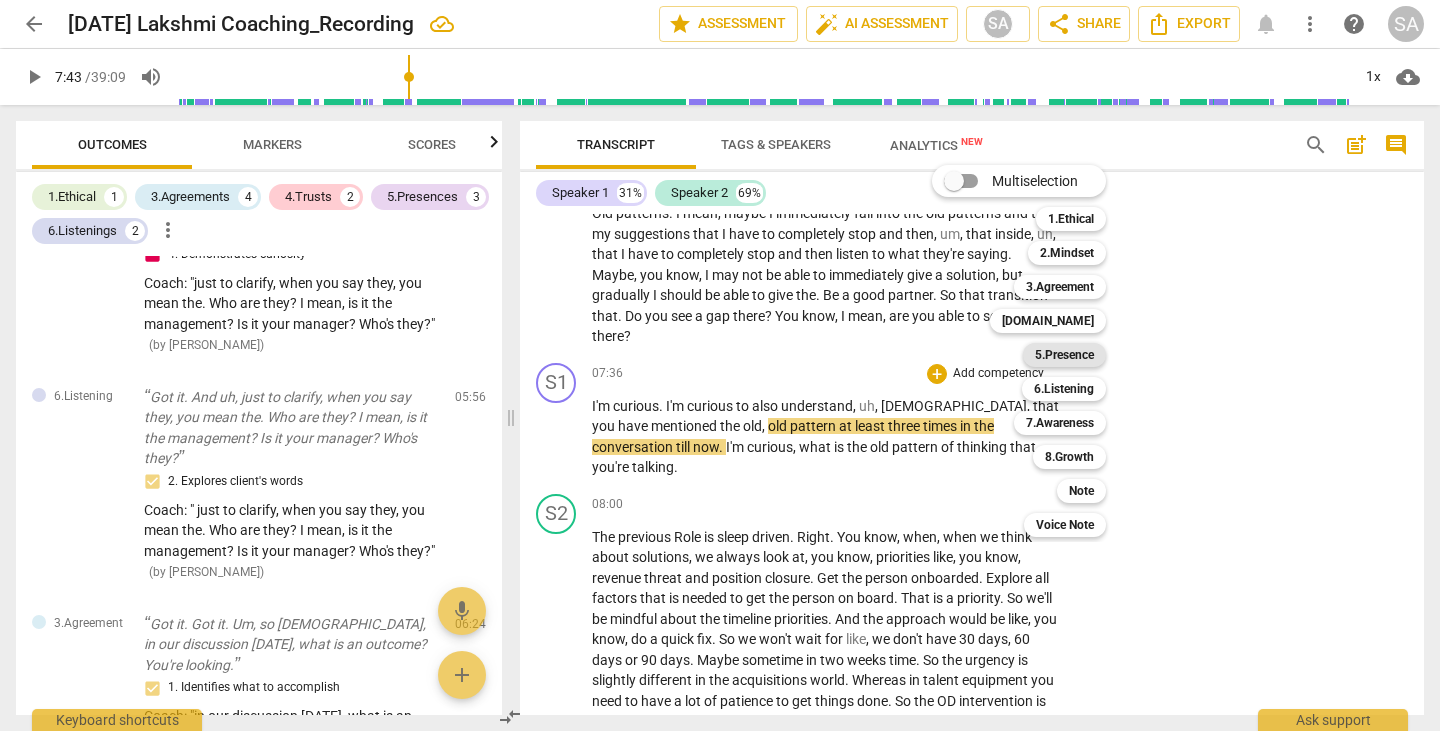 click on "5.Presence" at bounding box center [1064, 355] 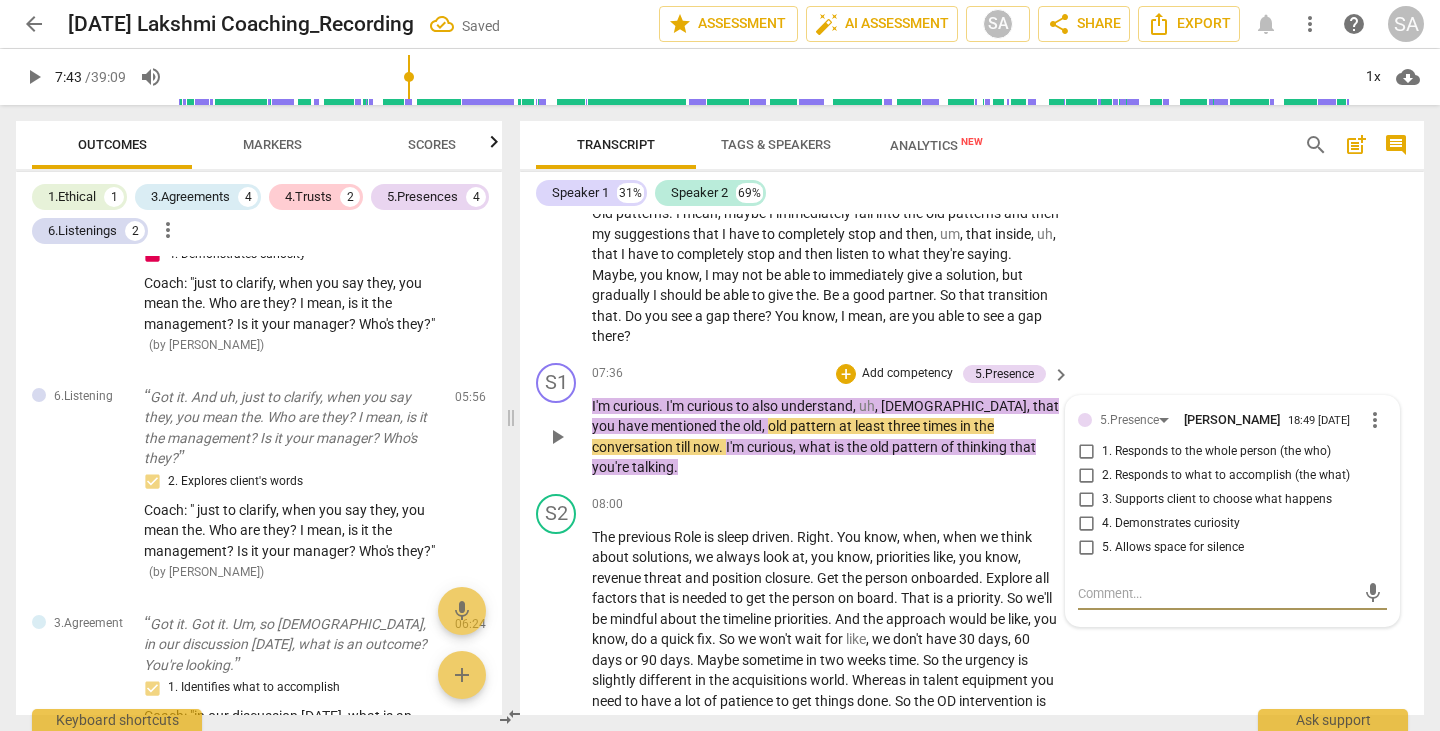 scroll, scrollTop: 2905, scrollLeft: 0, axis: vertical 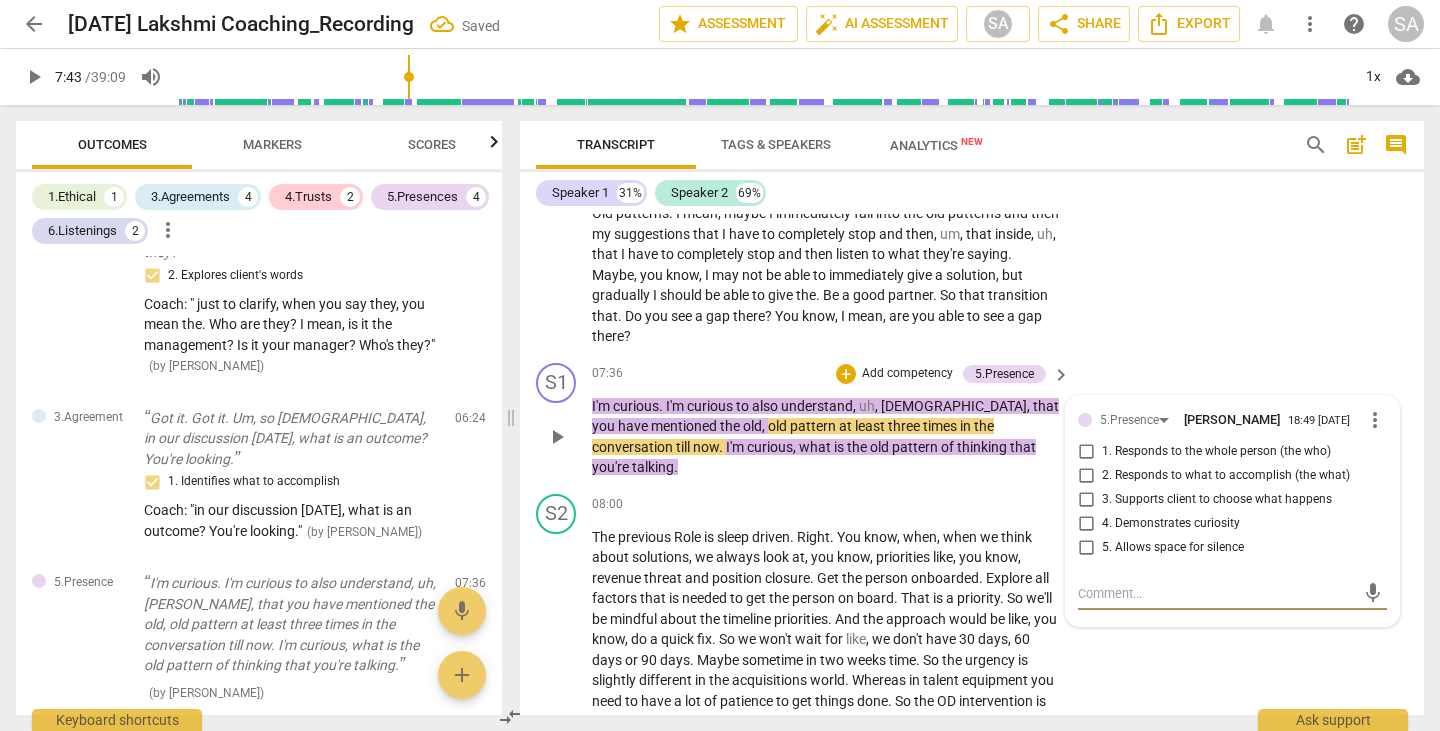 click on "4. Demonstrates curiosity" at bounding box center (1086, 524) 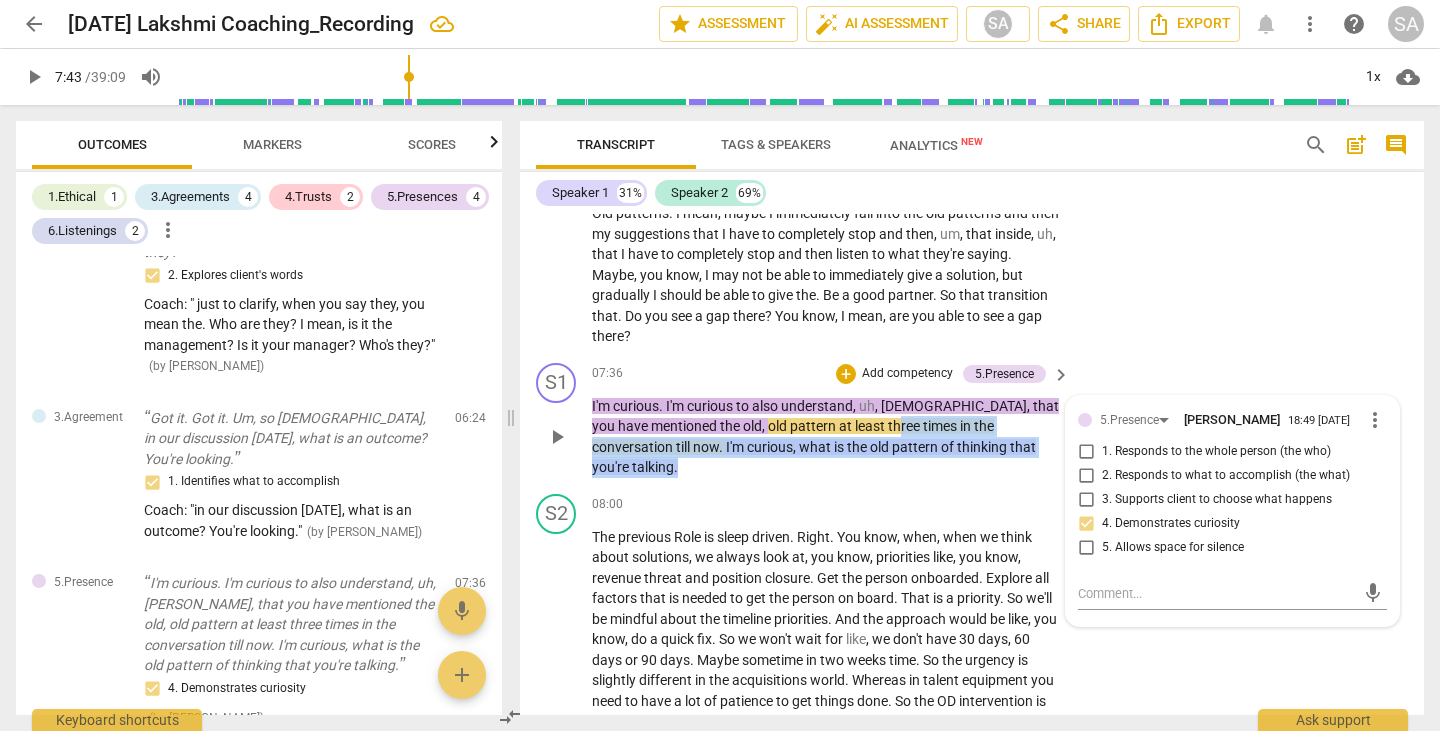 drag, startPoint x: 844, startPoint y: 399, endPoint x: 1023, endPoint y: 427, distance: 181.17671 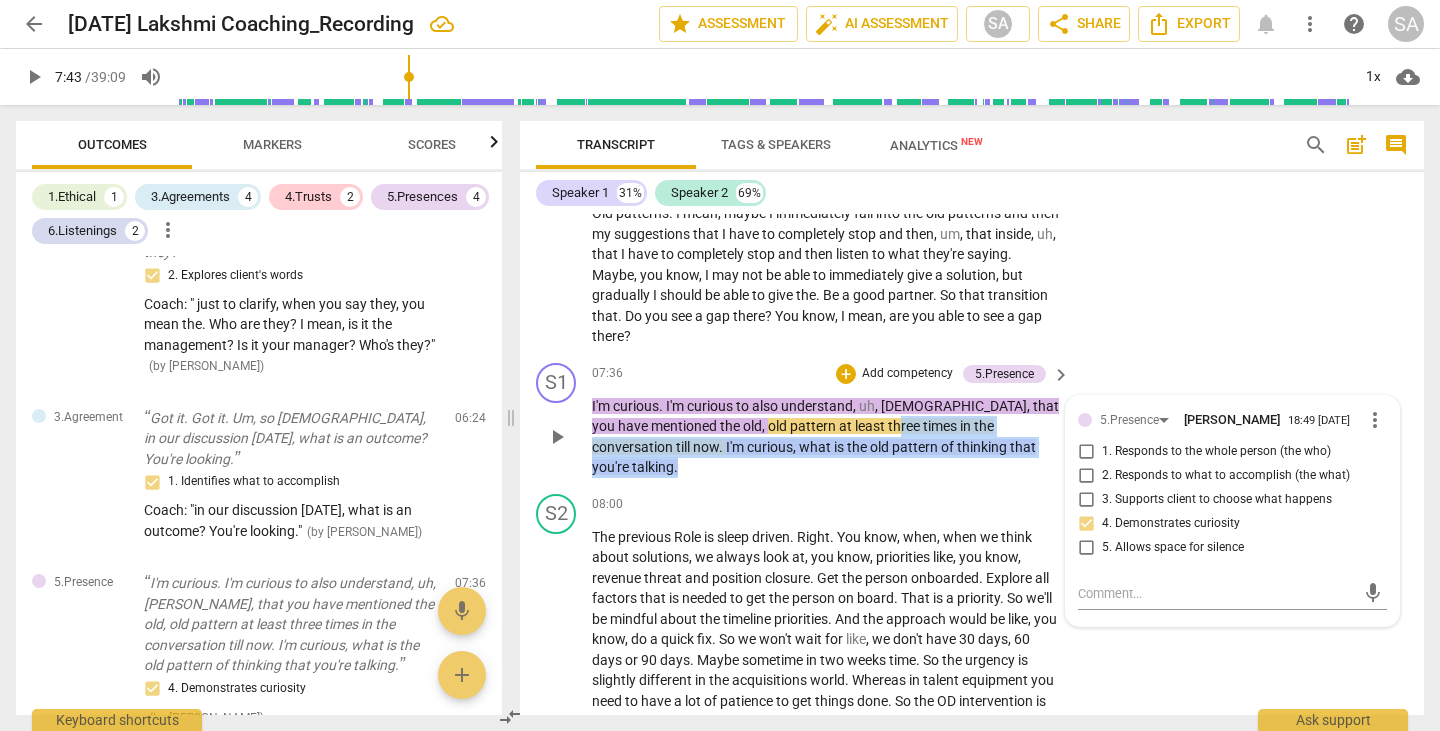 click on "I'm   curious .   I'm   curious   to   also   understand ,   uh ,   [PERSON_NAME] ,   that   you   have   mentioned   the   old ,   old   pattern   at   least   three   times   in   the   conversation   till   now .   I'm   curious ,   what   is   the   old   pattern   of   thinking   that   you're   talking ." at bounding box center [826, 437] 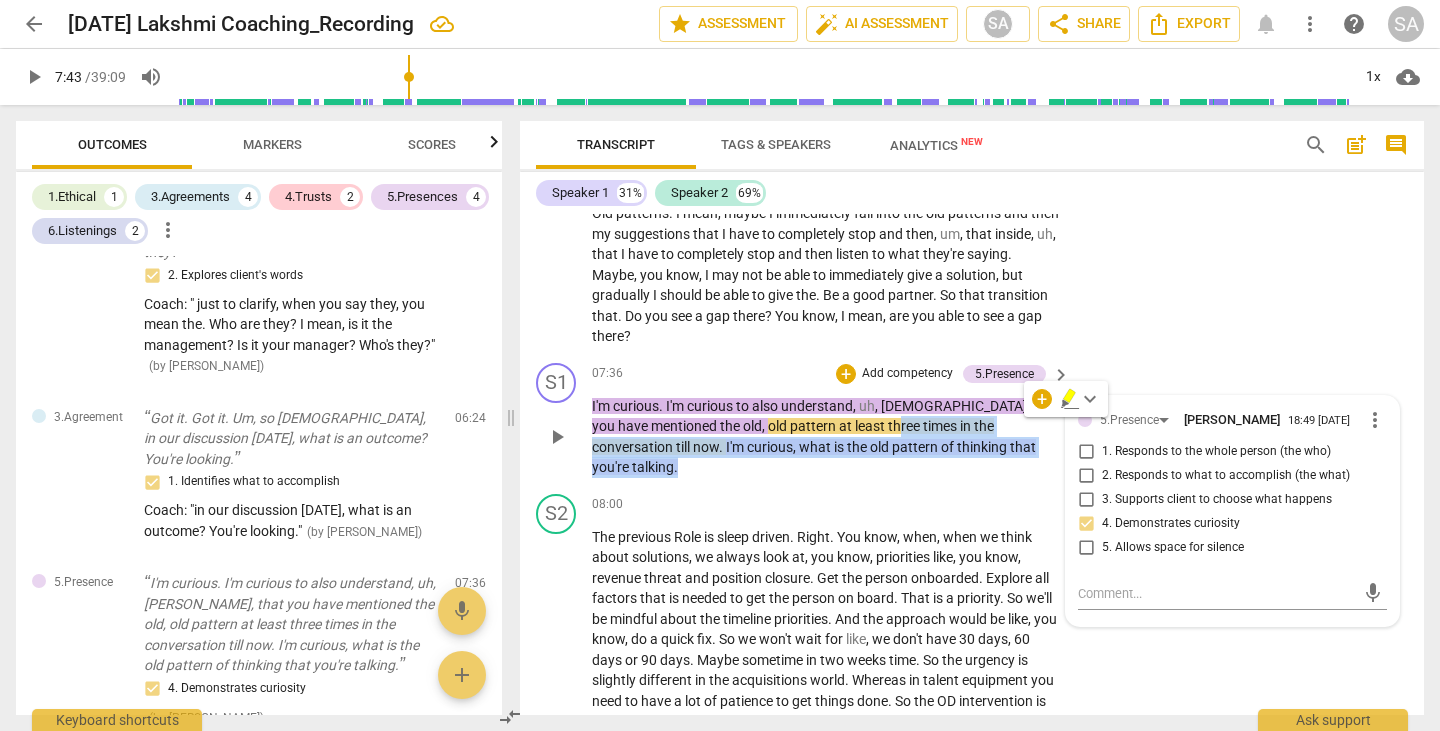 copy on "ree   times   in   the   conversation   till   now .   I'm   curious ,   what   is   the   old   pattern   of   thinking   that   you're   talking ." 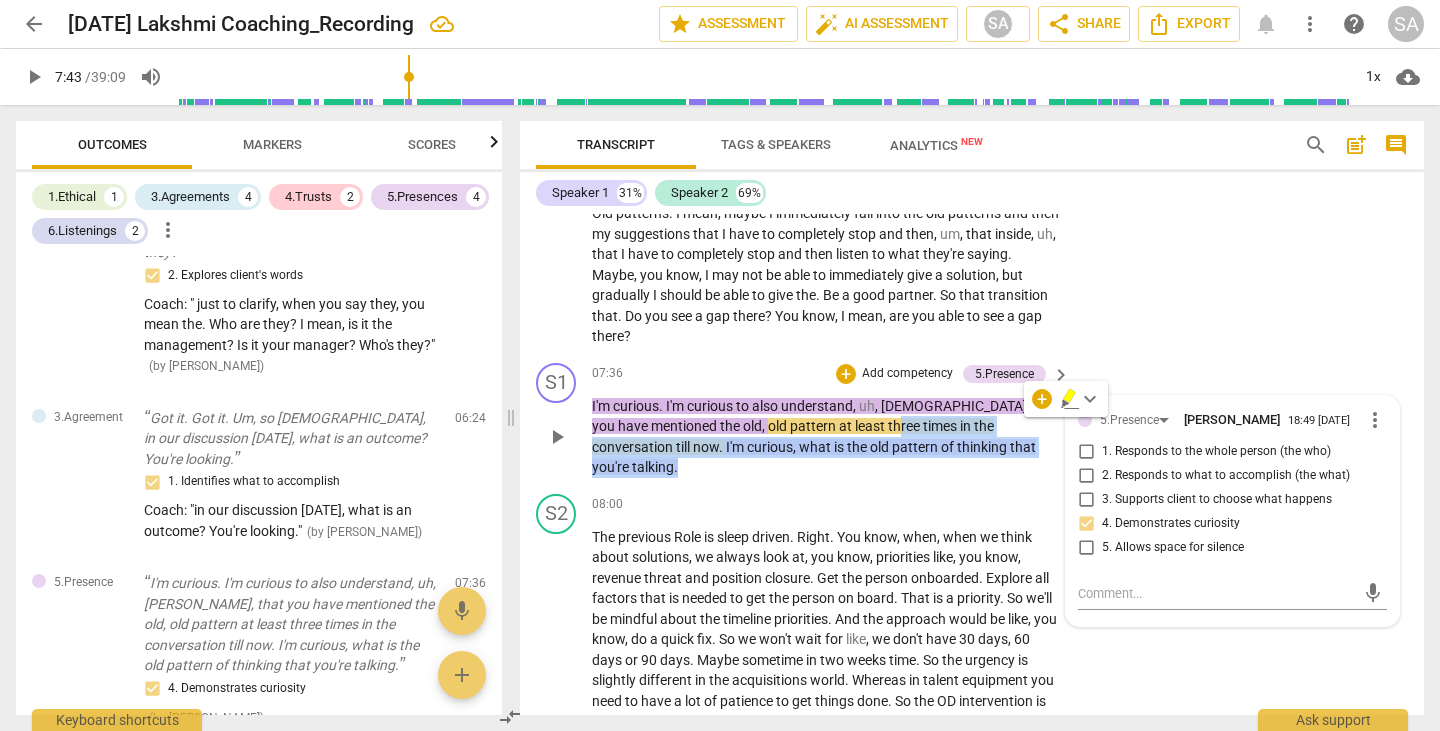 copy on "ree   times   in   the   conversation   till   now .   I'm   curious ,   what   is   the   old   pattern   of   thinking   that   you're   talking ." 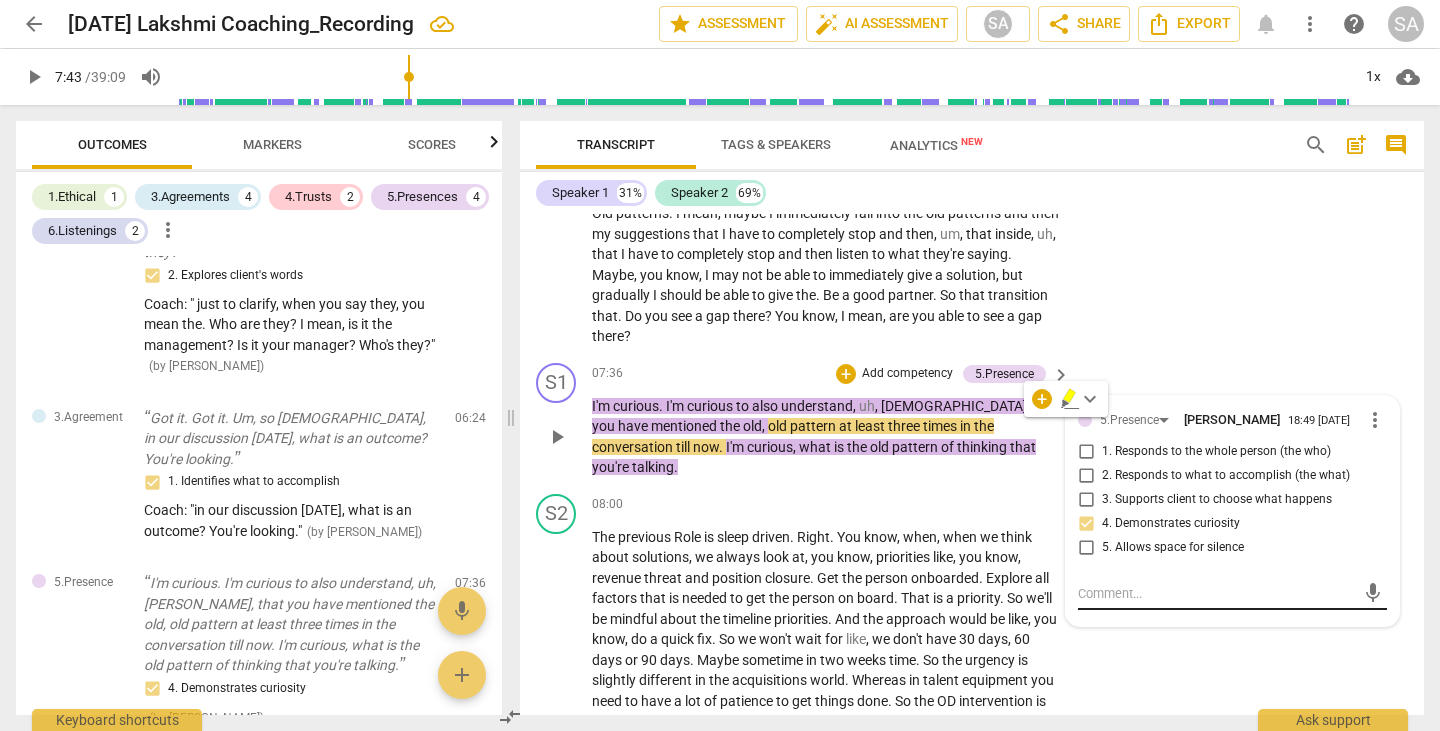 click at bounding box center (1216, 593) 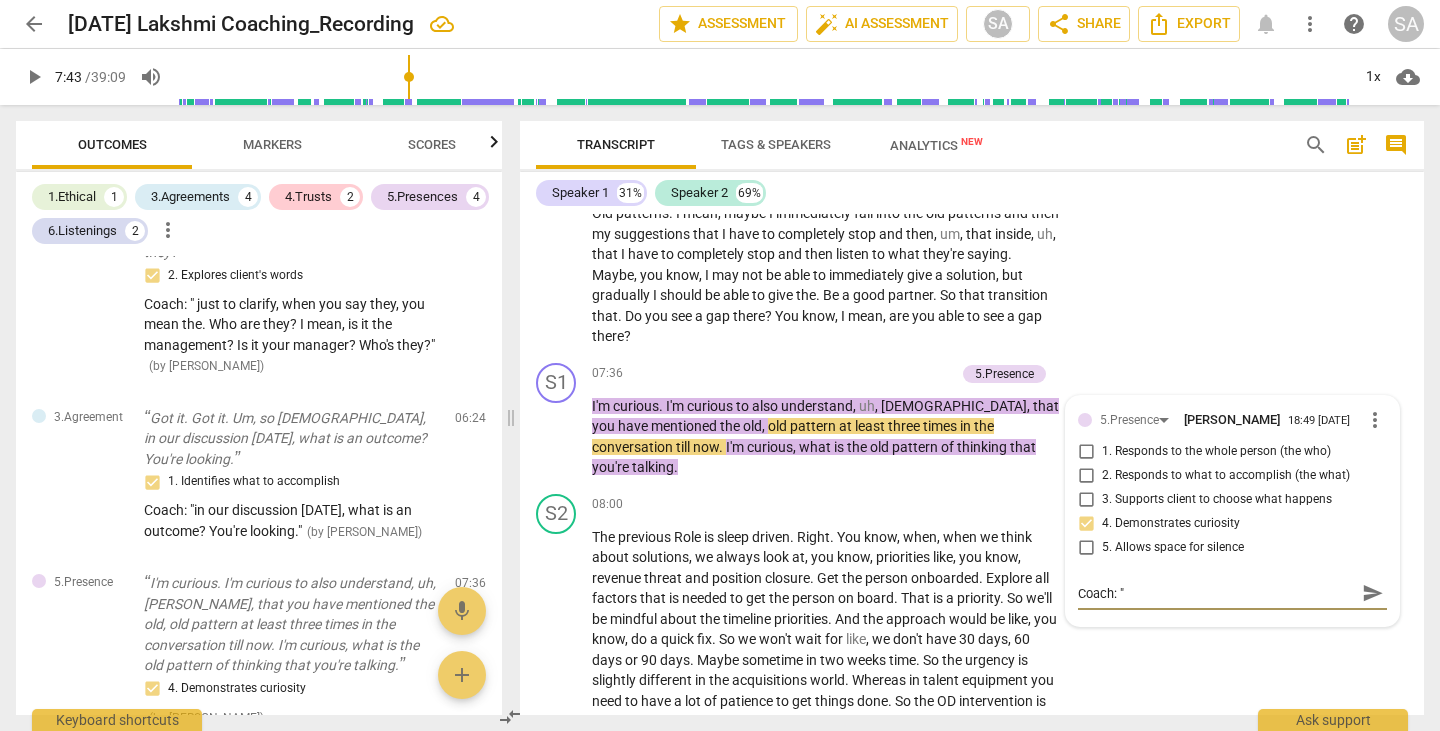 paste on "ree times in the conversation till now. I'm curious, what is the old pattern of thinking that you're talking." 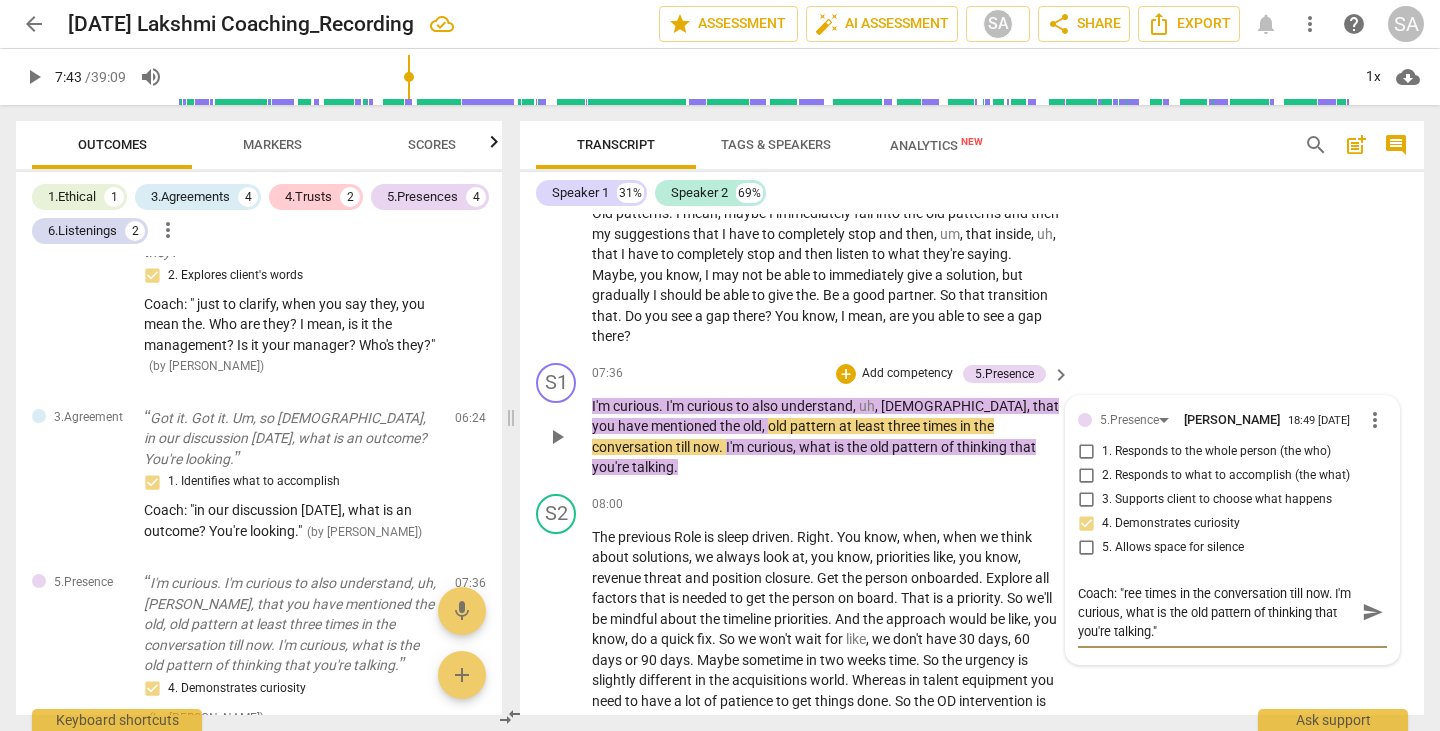 click on "Coach: "ree times in the conversation till now. I'm curious, what is the old pattern of thinking that you're talking."" at bounding box center (1216, 612) 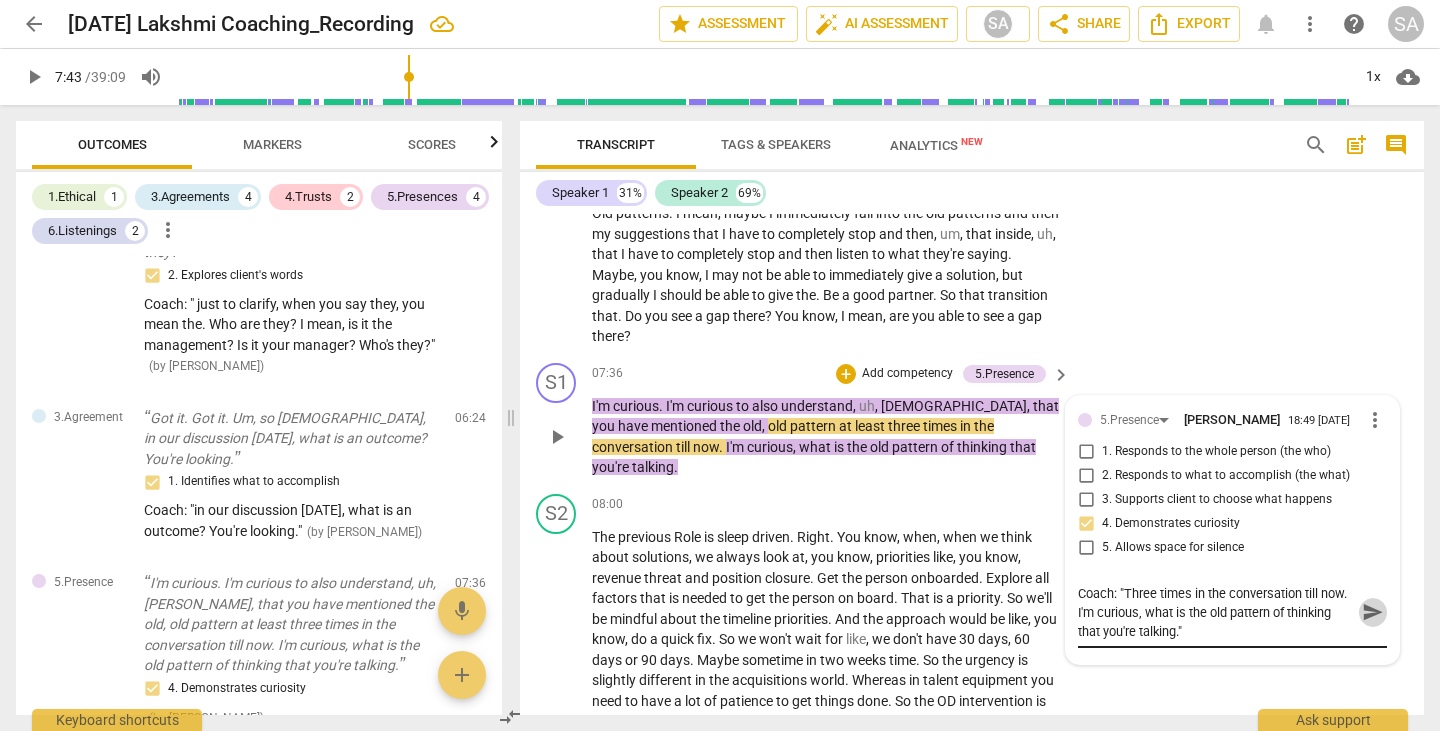click on "send" at bounding box center (1373, 612) 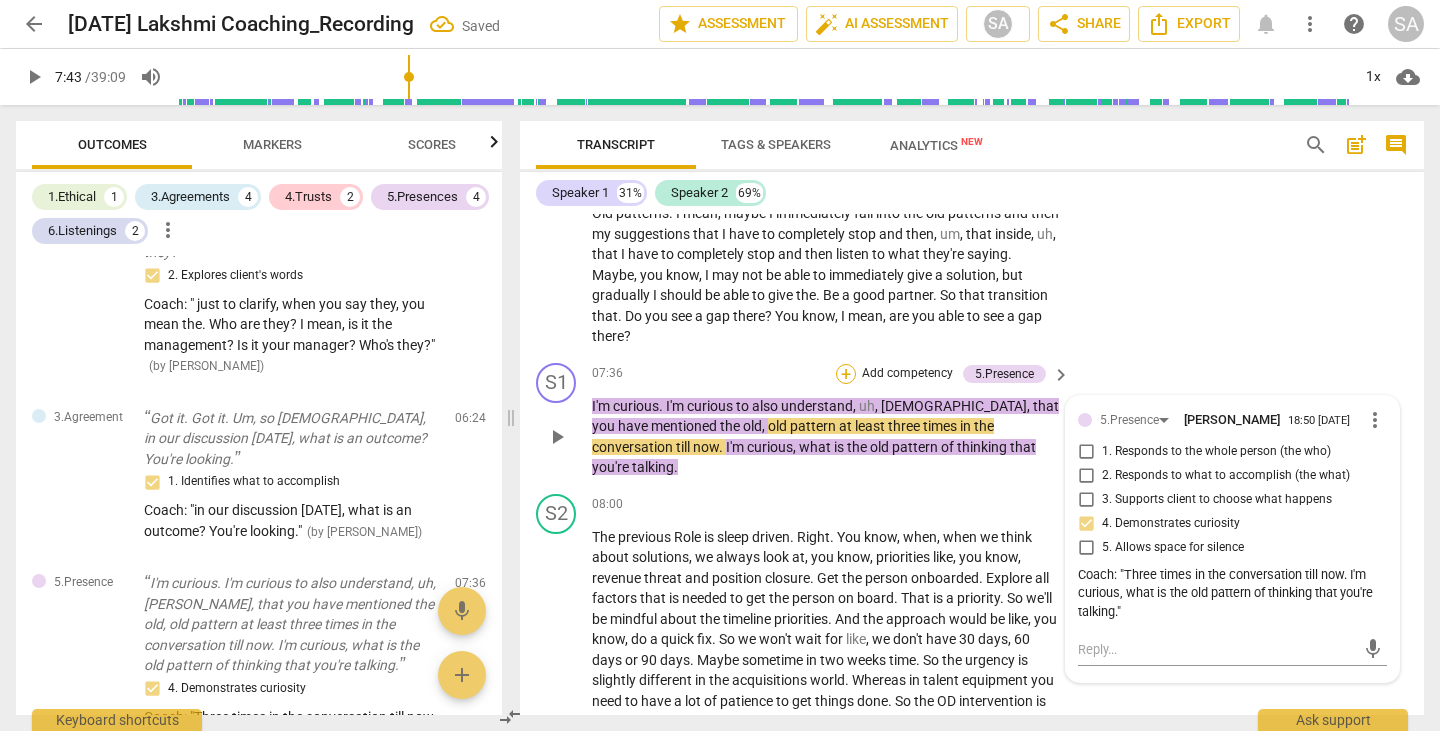 click on "+" at bounding box center [846, 374] 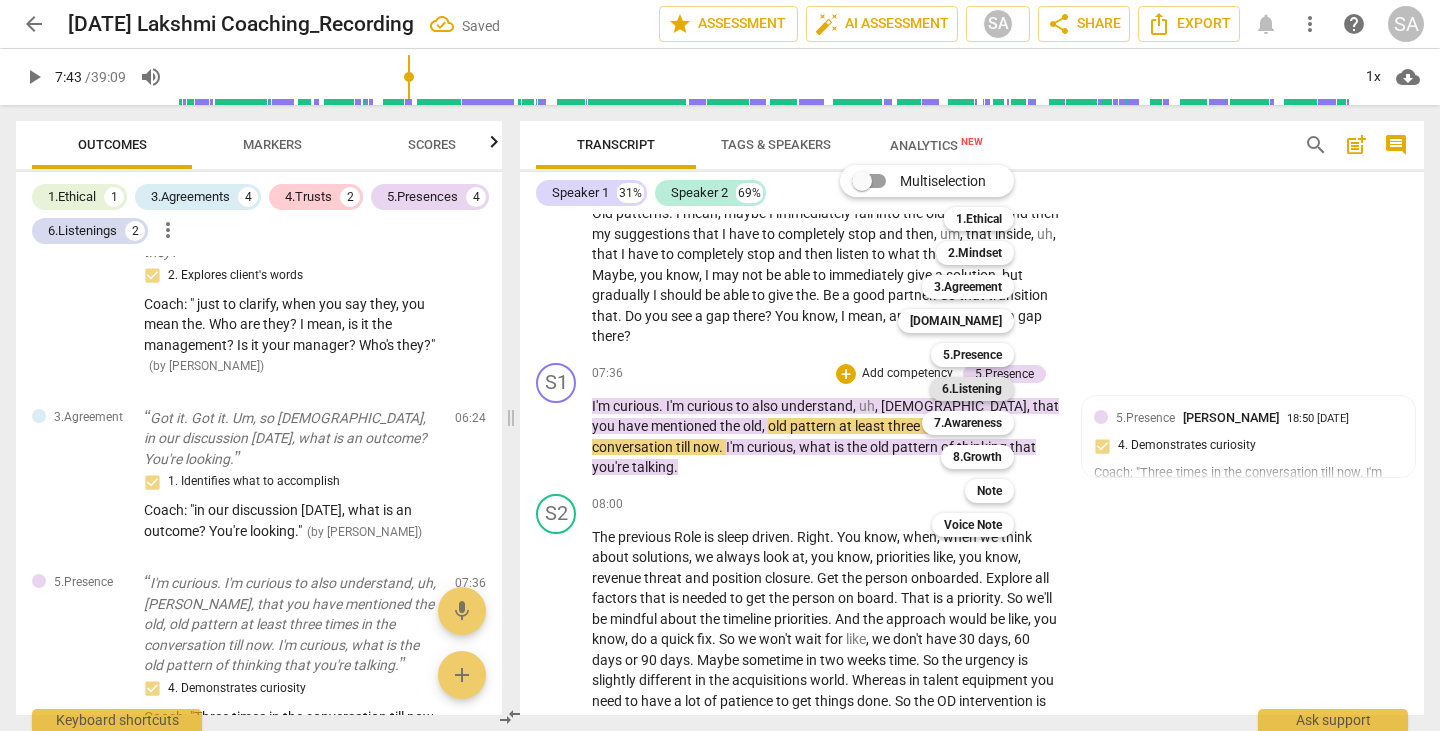 click on "6.Listening" at bounding box center (972, 389) 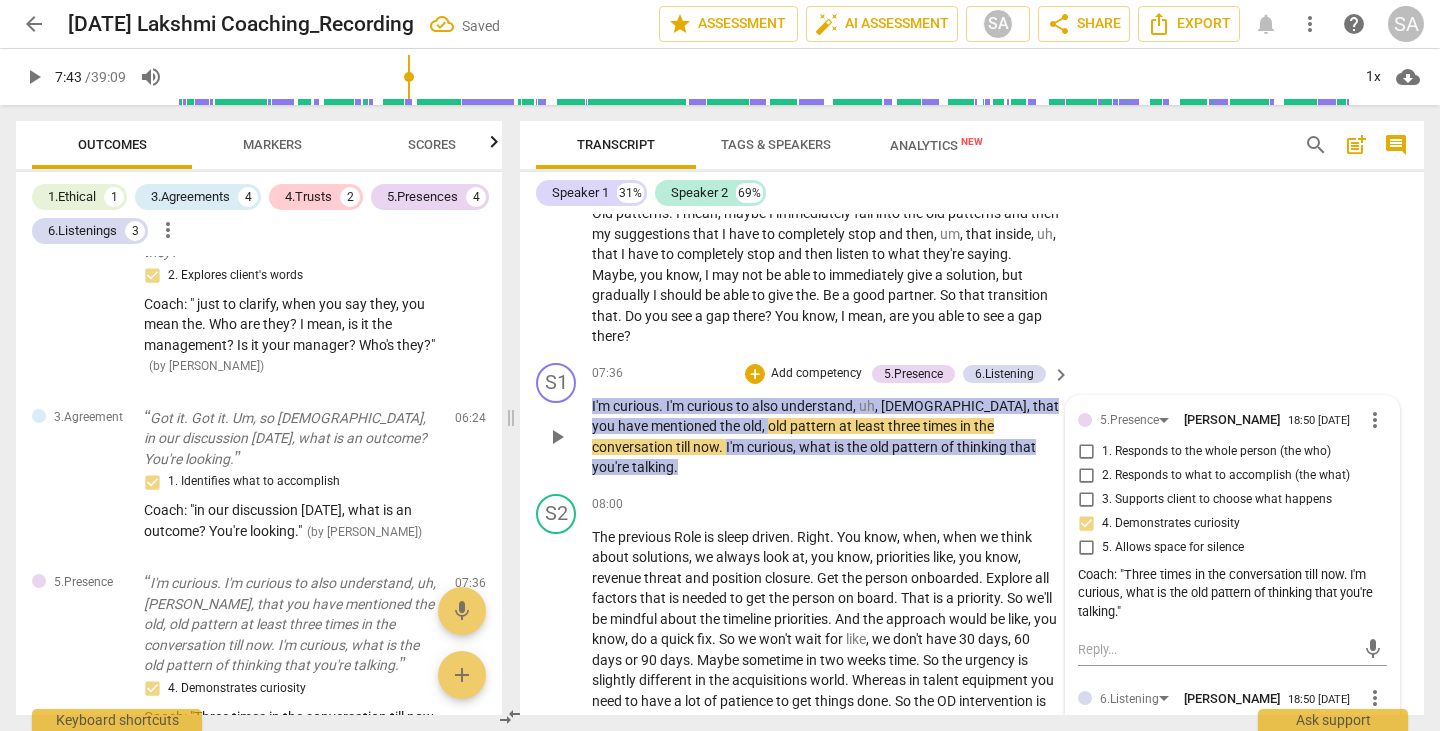 scroll, scrollTop: 3153, scrollLeft: 0, axis: vertical 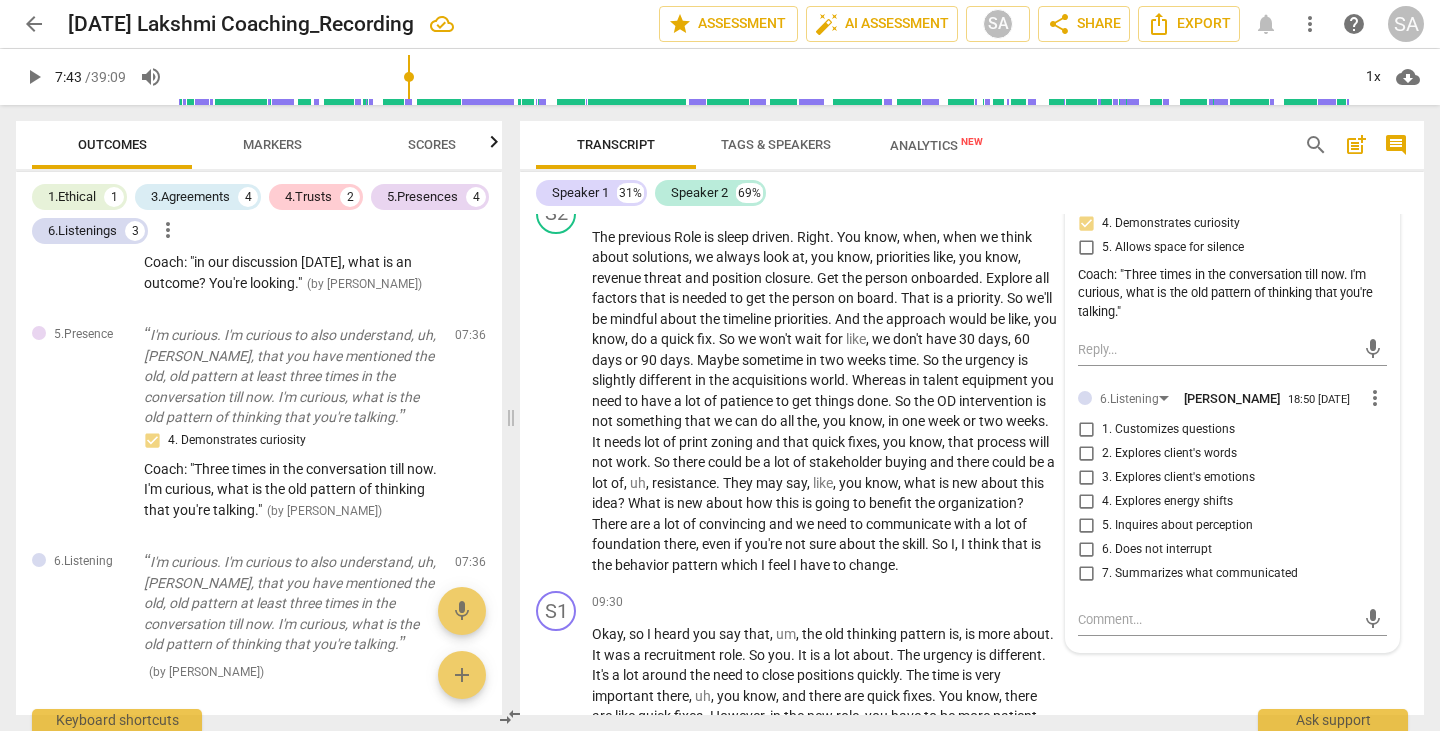 click on "2. Explores client's words" at bounding box center (1086, 454) 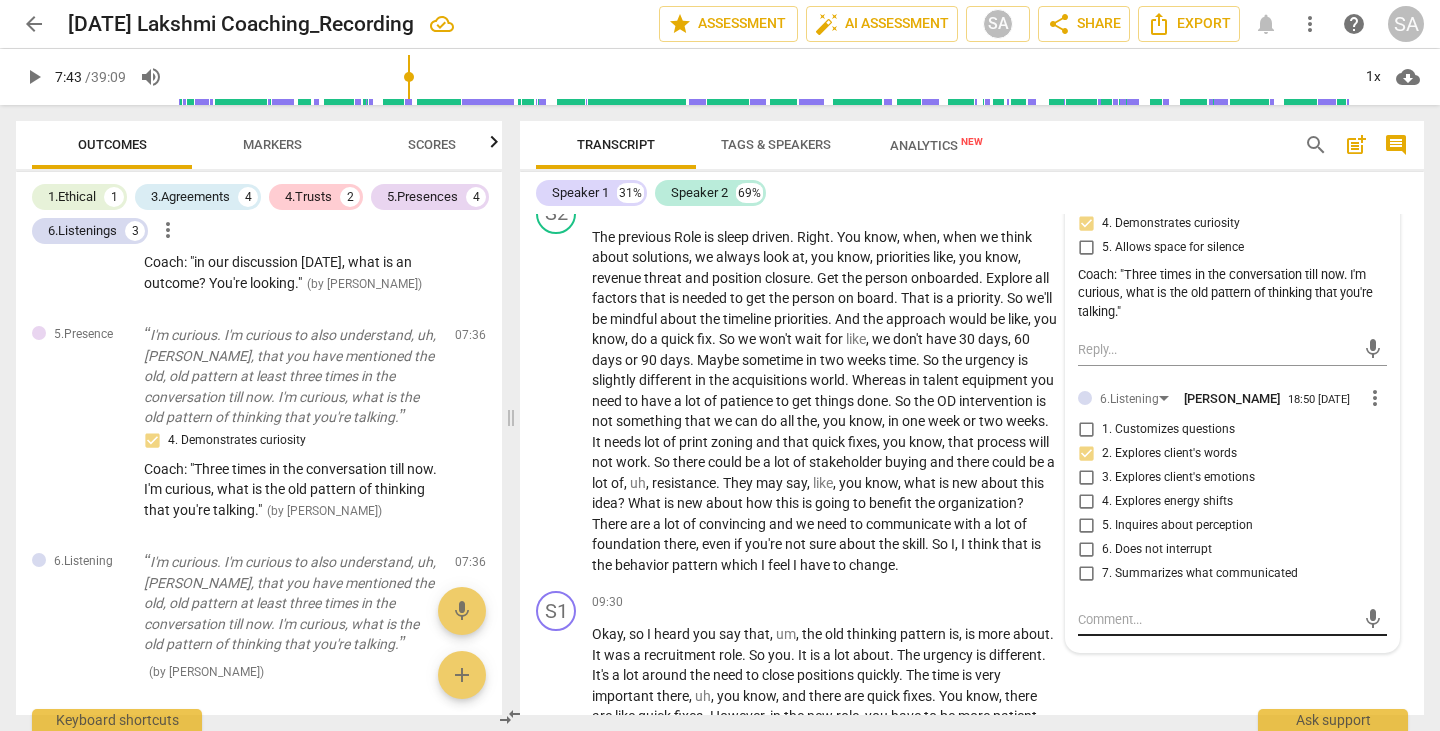 click at bounding box center (1216, 619) 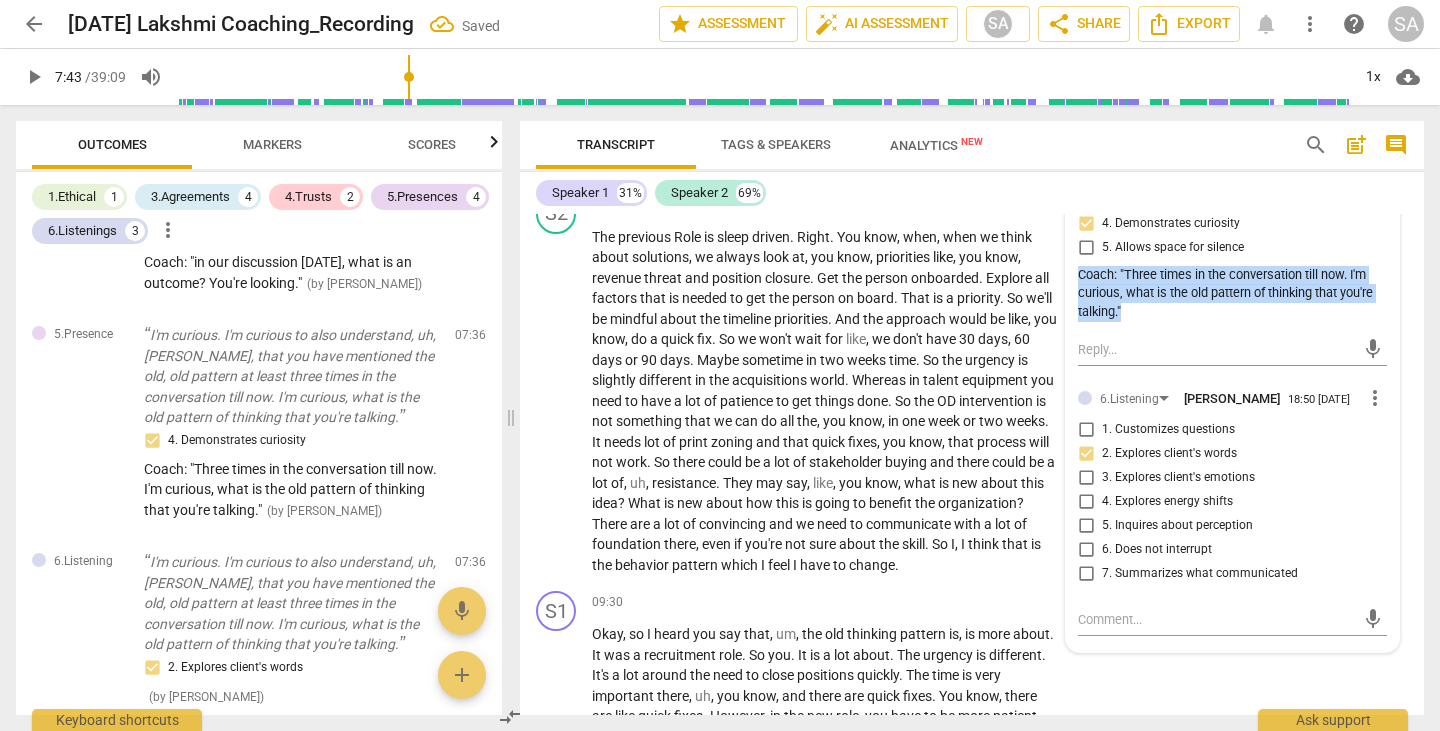 drag, startPoint x: 1118, startPoint y: 288, endPoint x: 1144, endPoint y: 299, distance: 28.231188 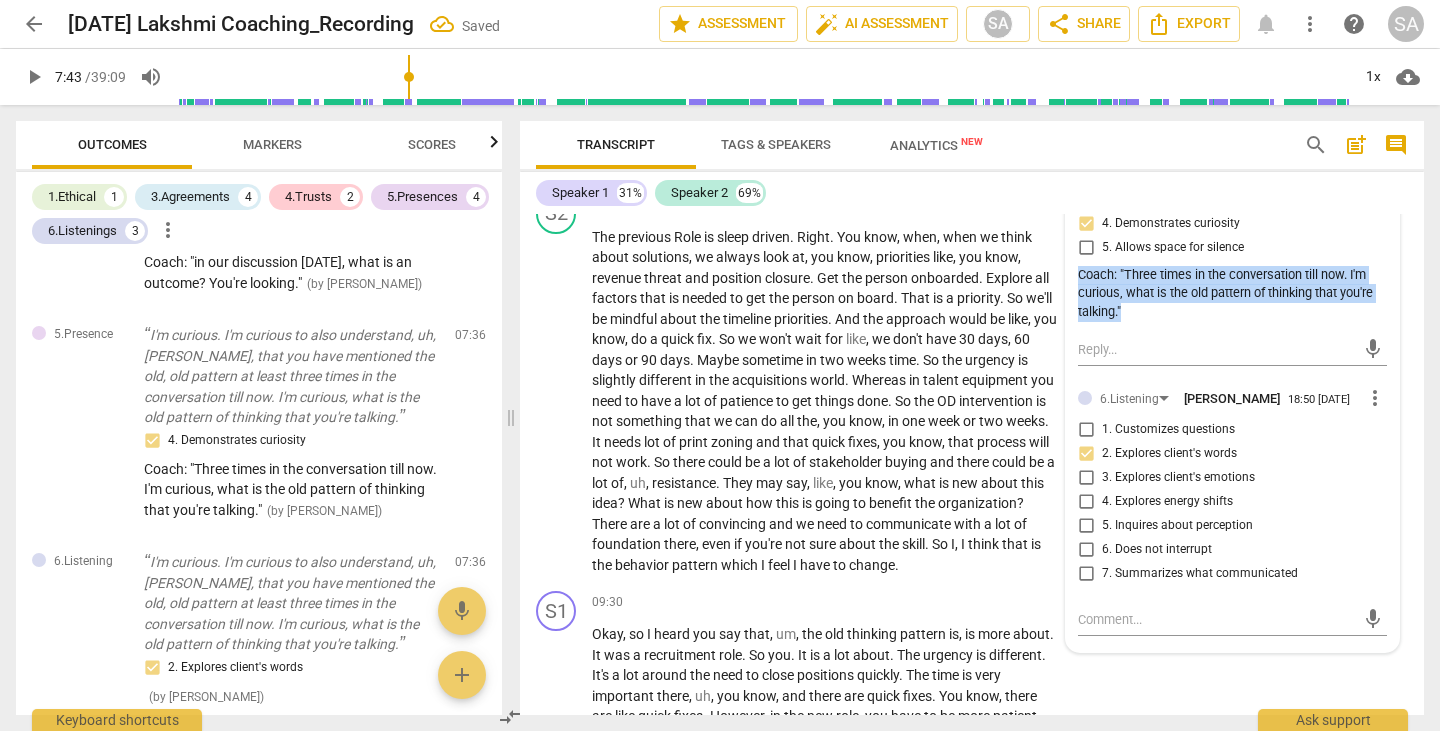 copy on "Coach: "Three times in the conversation till now. I'm curious, what is the old pattern of thinking that you're talking."" 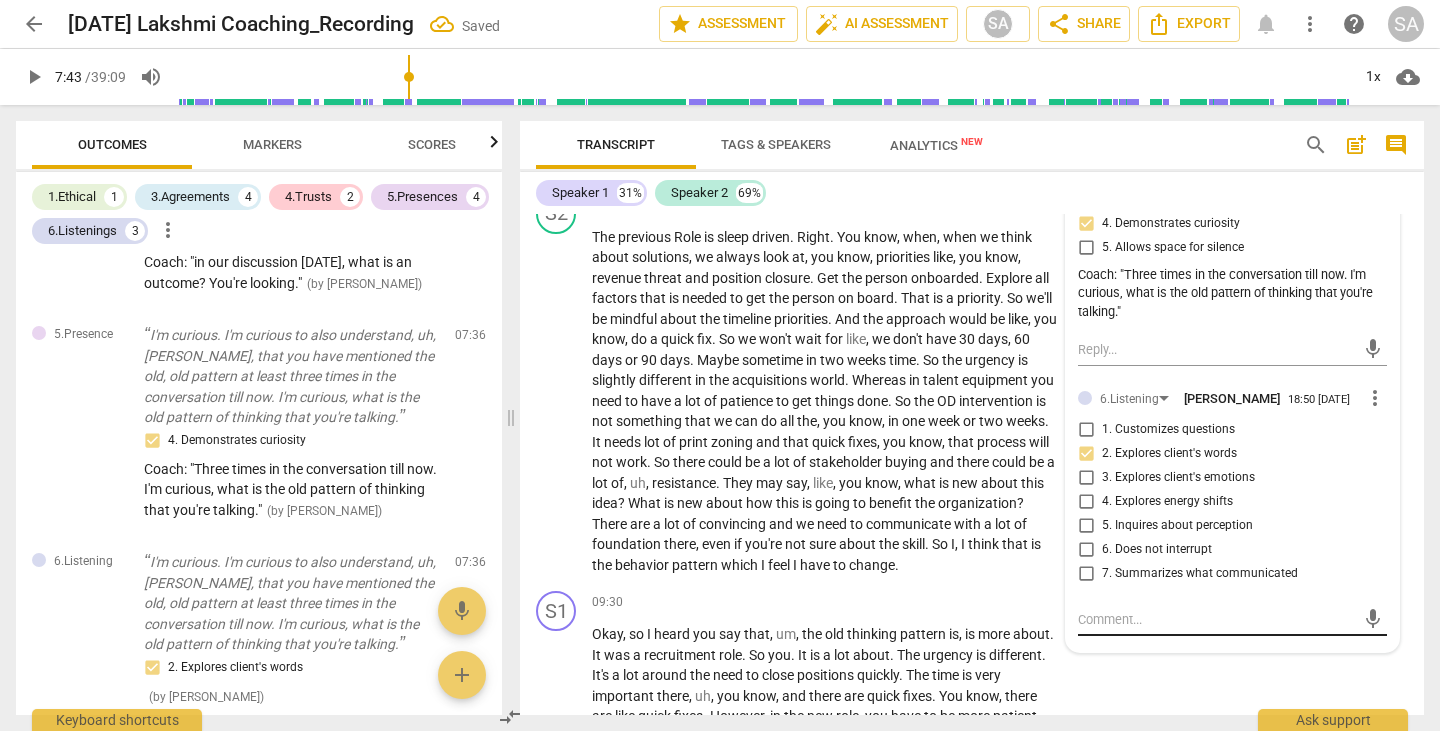 click at bounding box center (1216, 619) 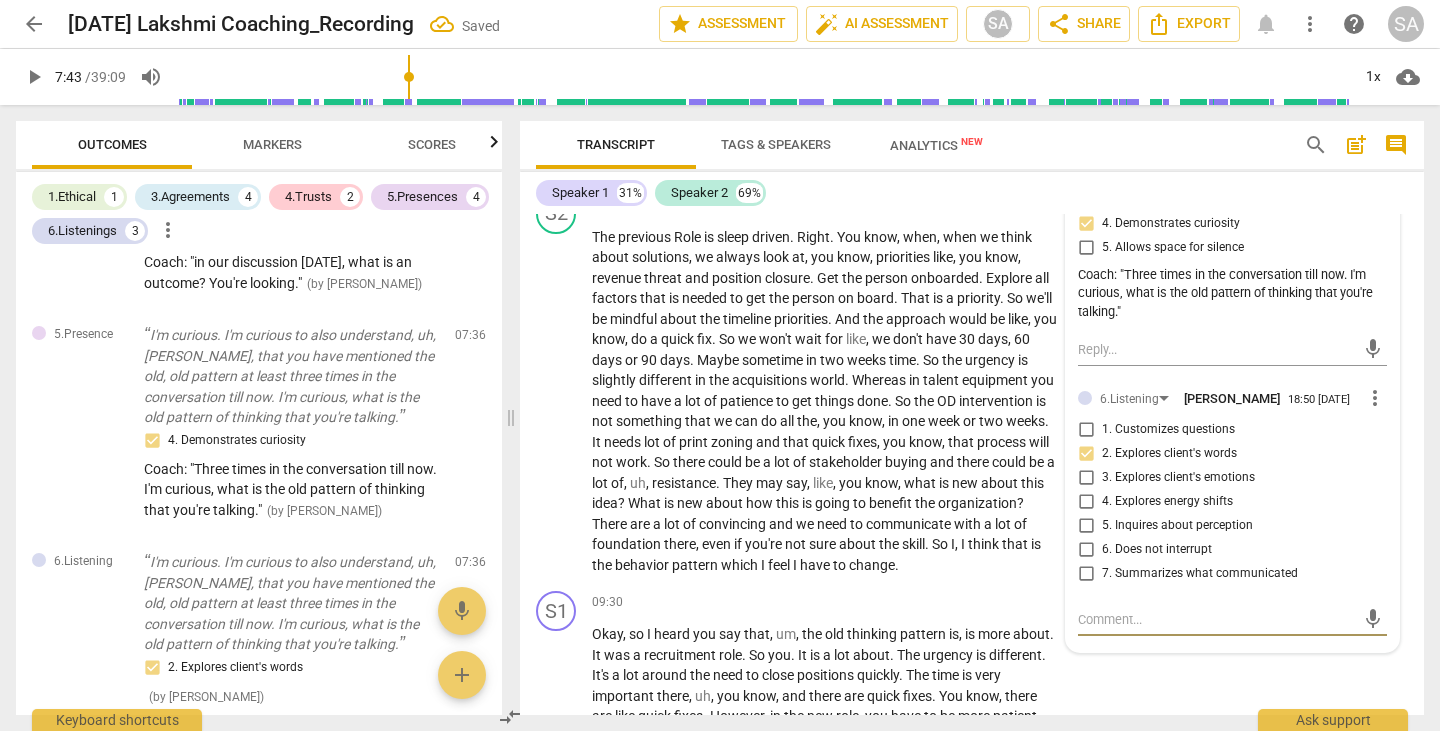 paste on "Coach: "Three times in the conversation till now. I'm curious, what is the old pattern of thinking that you're talking."" 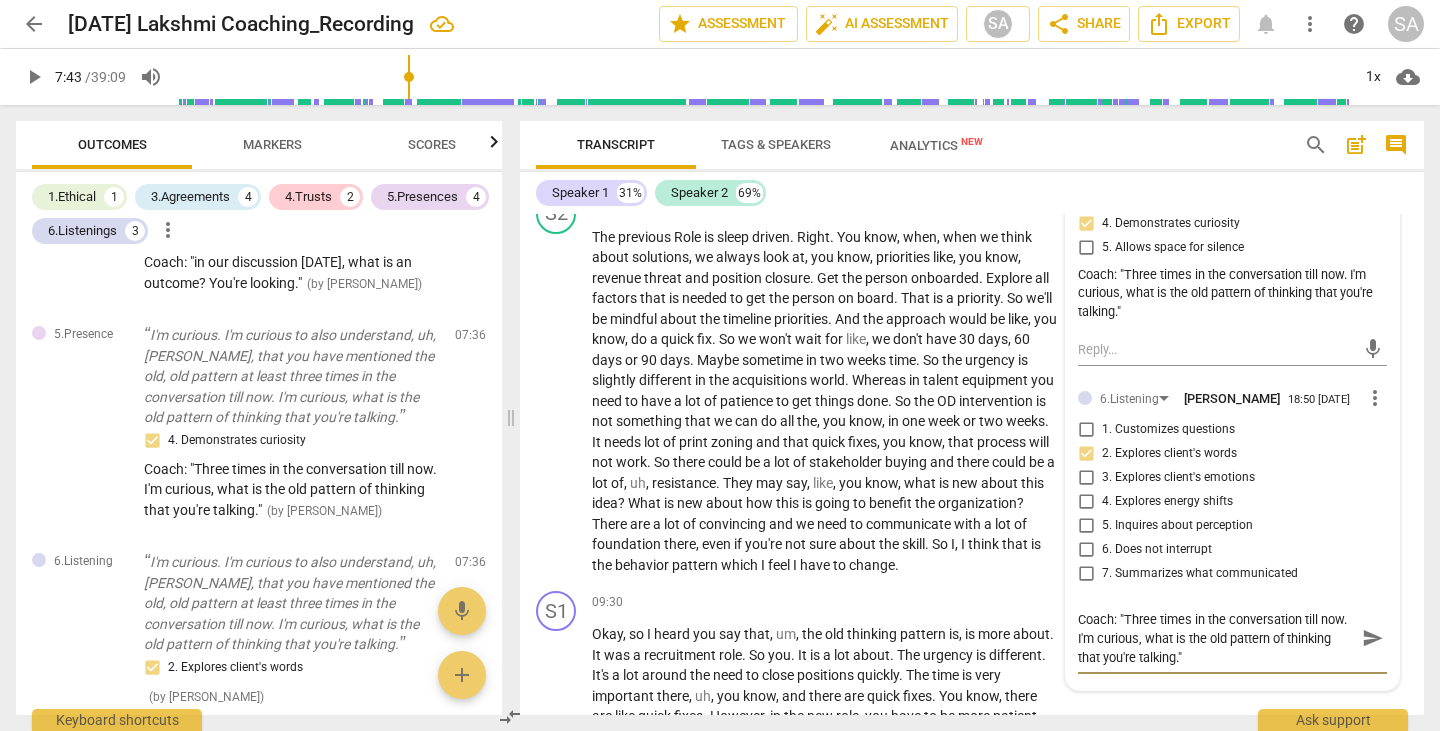 click on "send" at bounding box center (1373, 638) 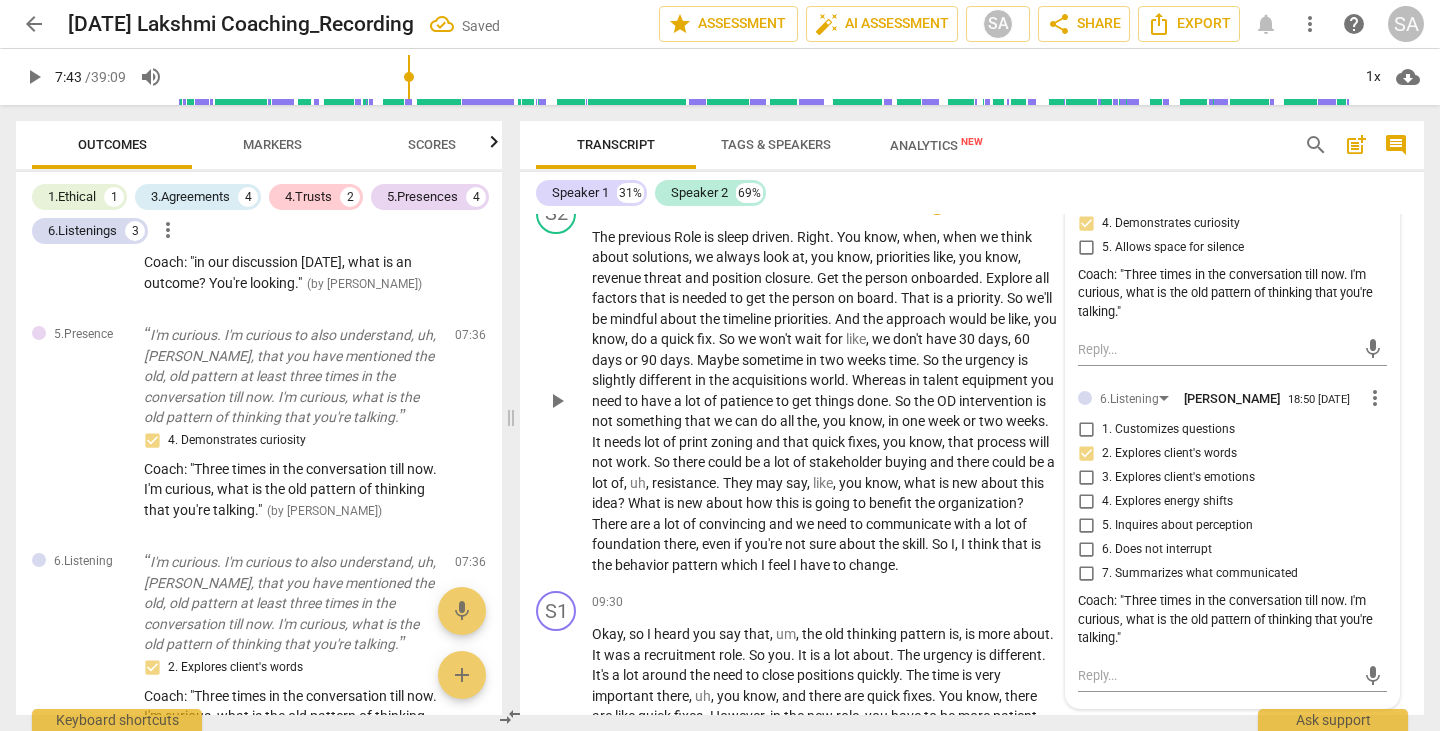 scroll, scrollTop: 2712, scrollLeft: 0, axis: vertical 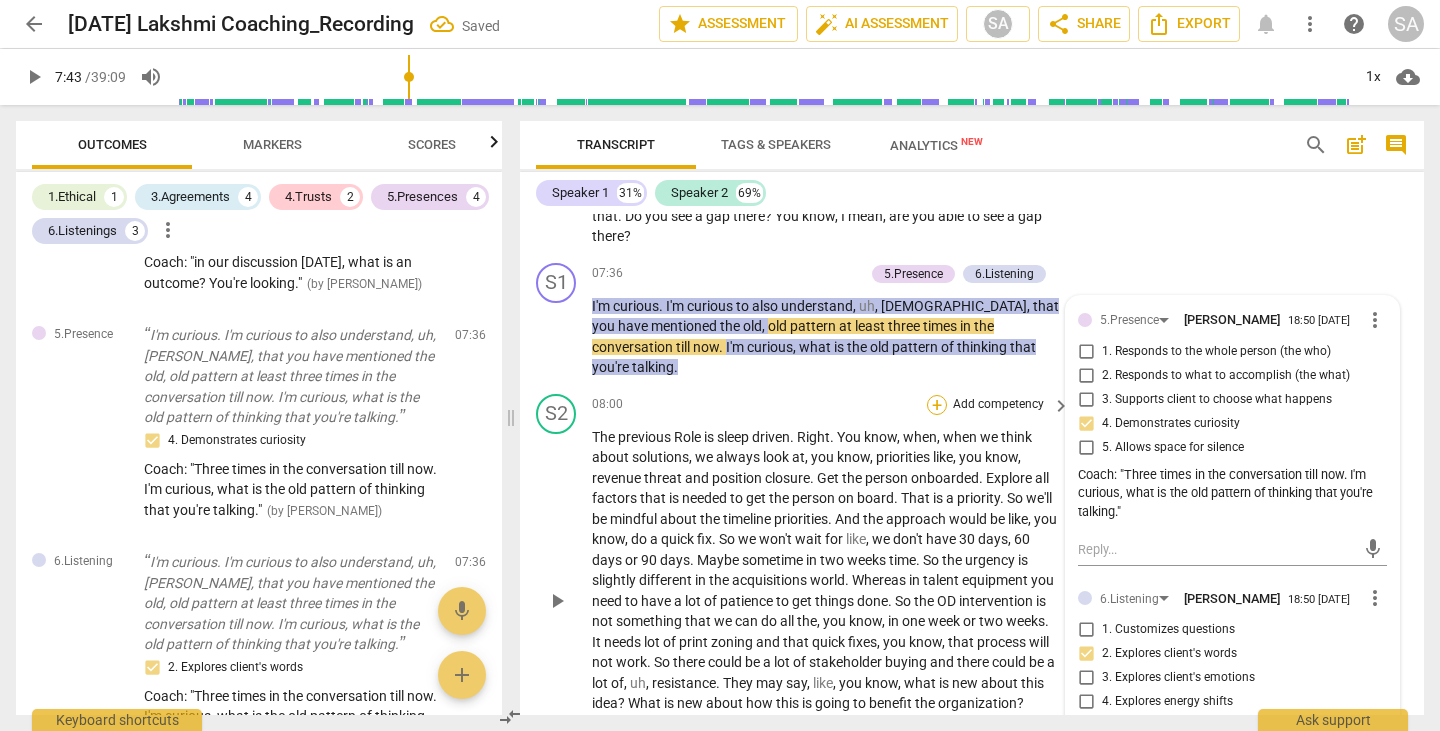 click on "+" at bounding box center [937, 405] 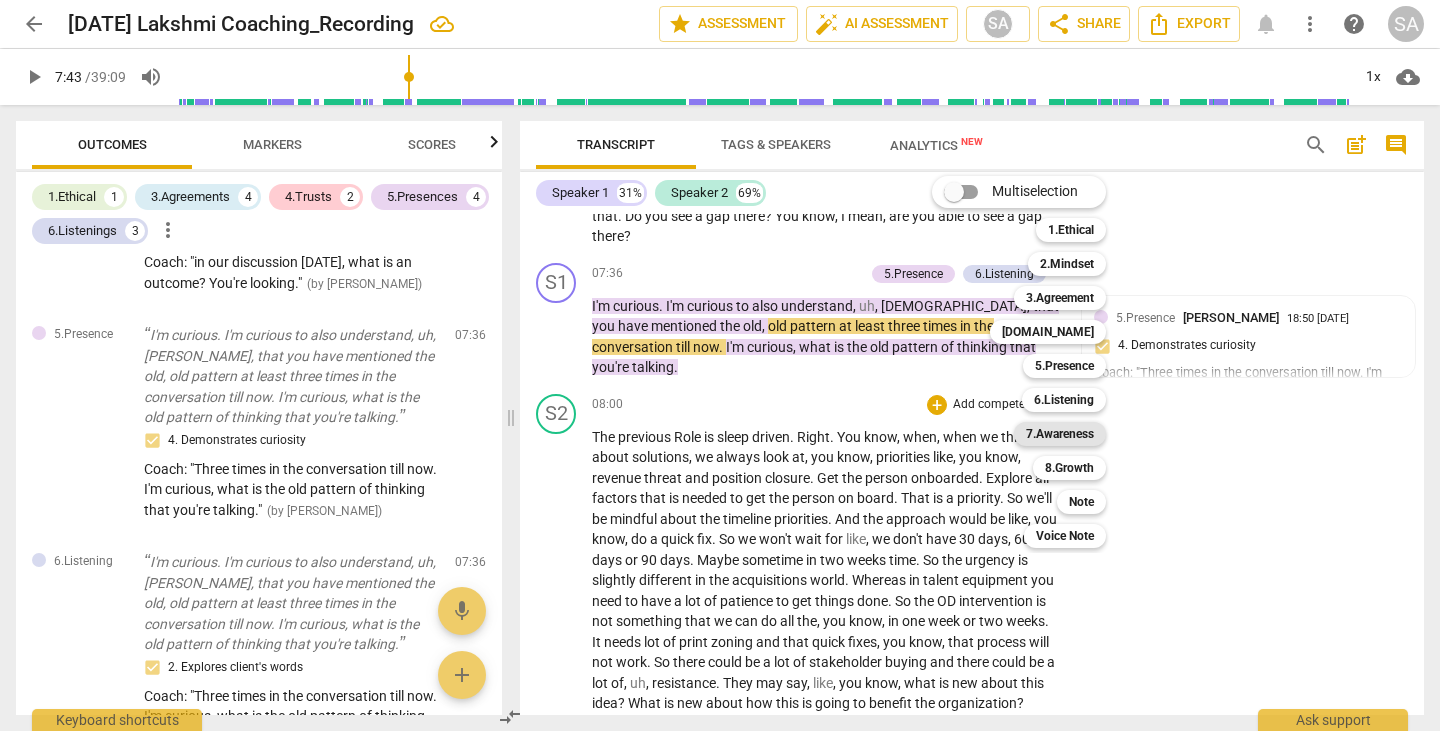 click on "7.Awareness" at bounding box center (1060, 434) 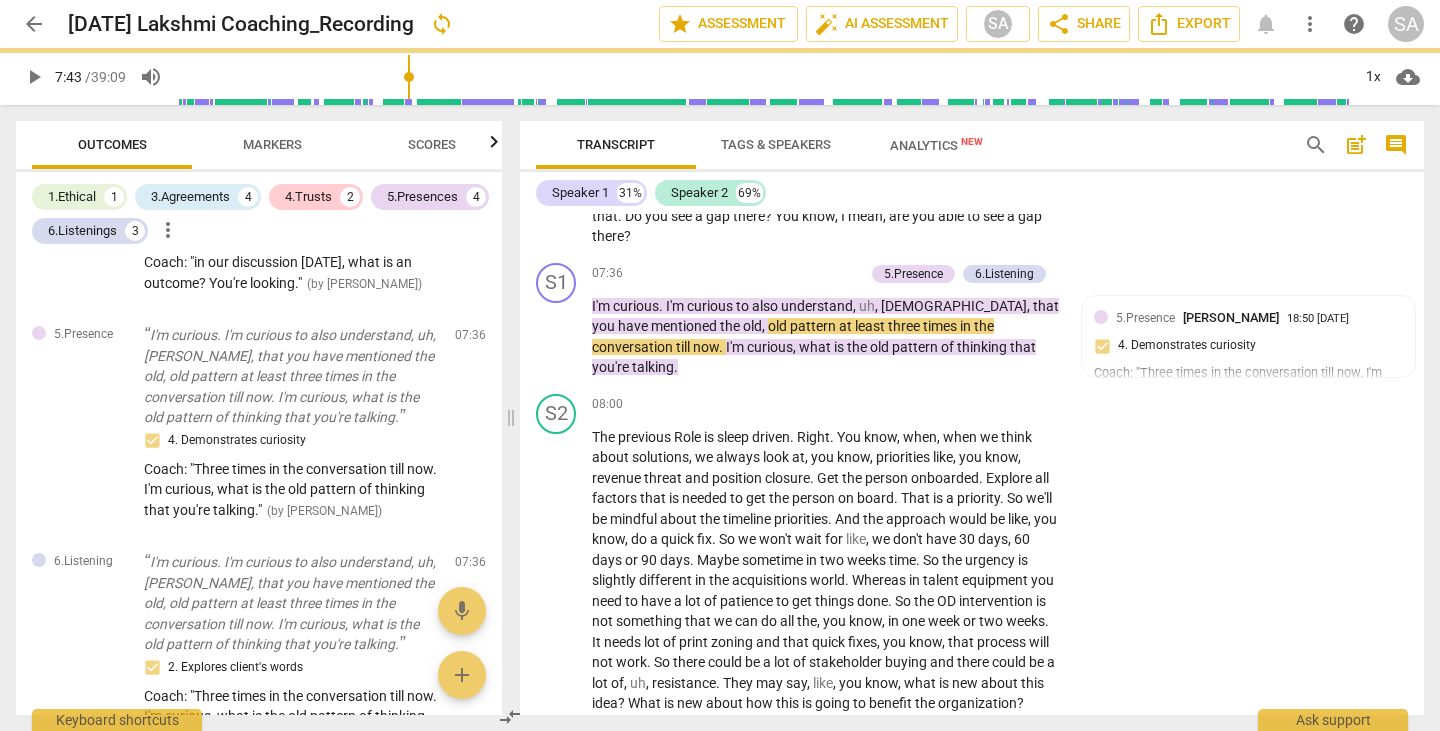 scroll, scrollTop: 2799, scrollLeft: 0, axis: vertical 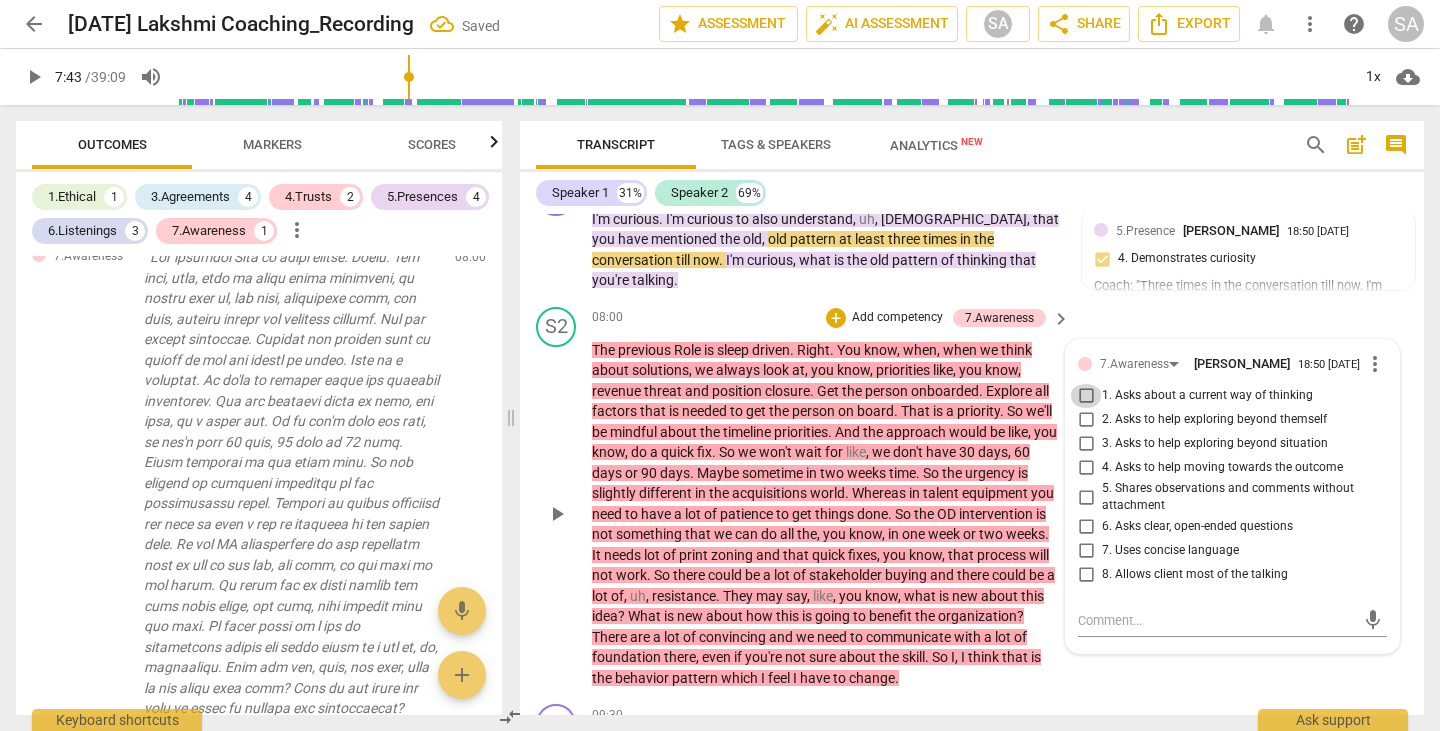 click on "1. Asks about a current way of thinking" at bounding box center [1086, 396] 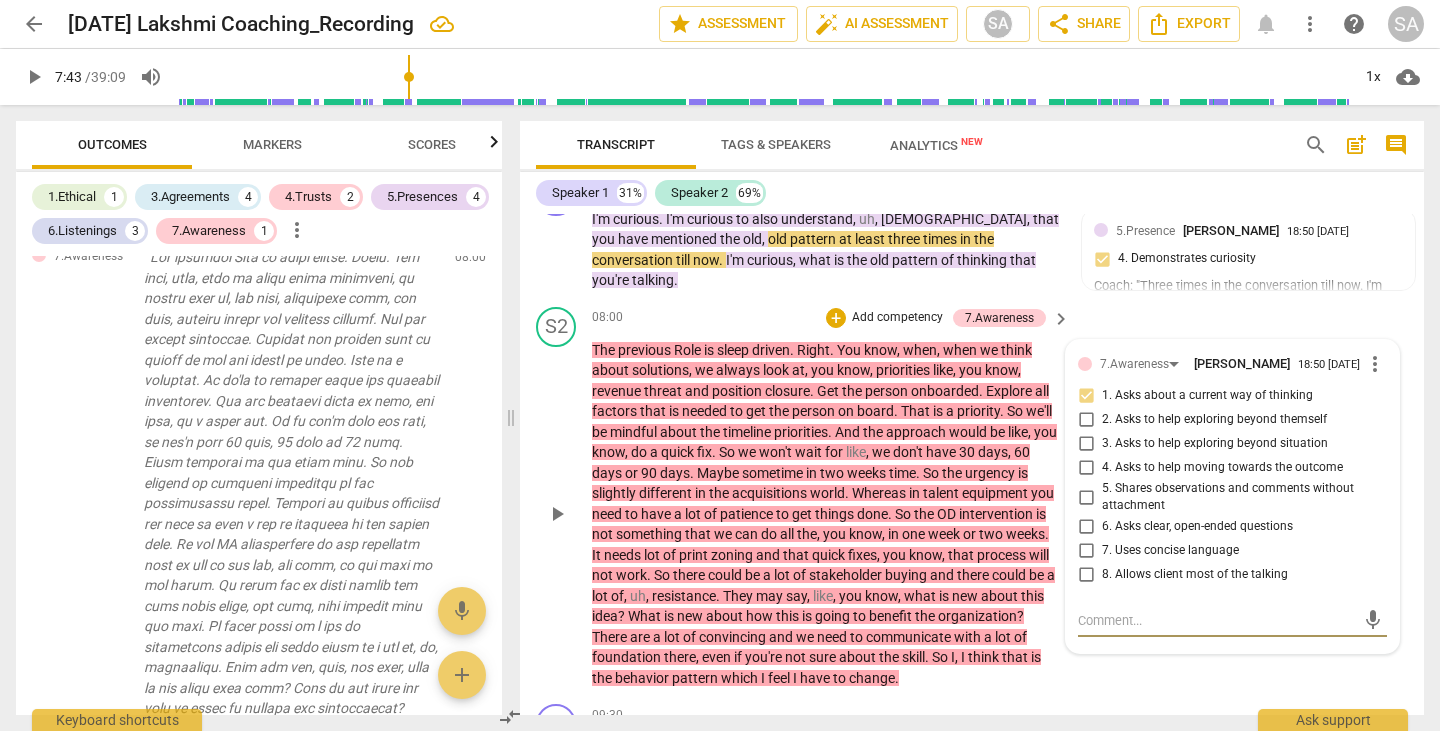 click at bounding box center (1216, 620) 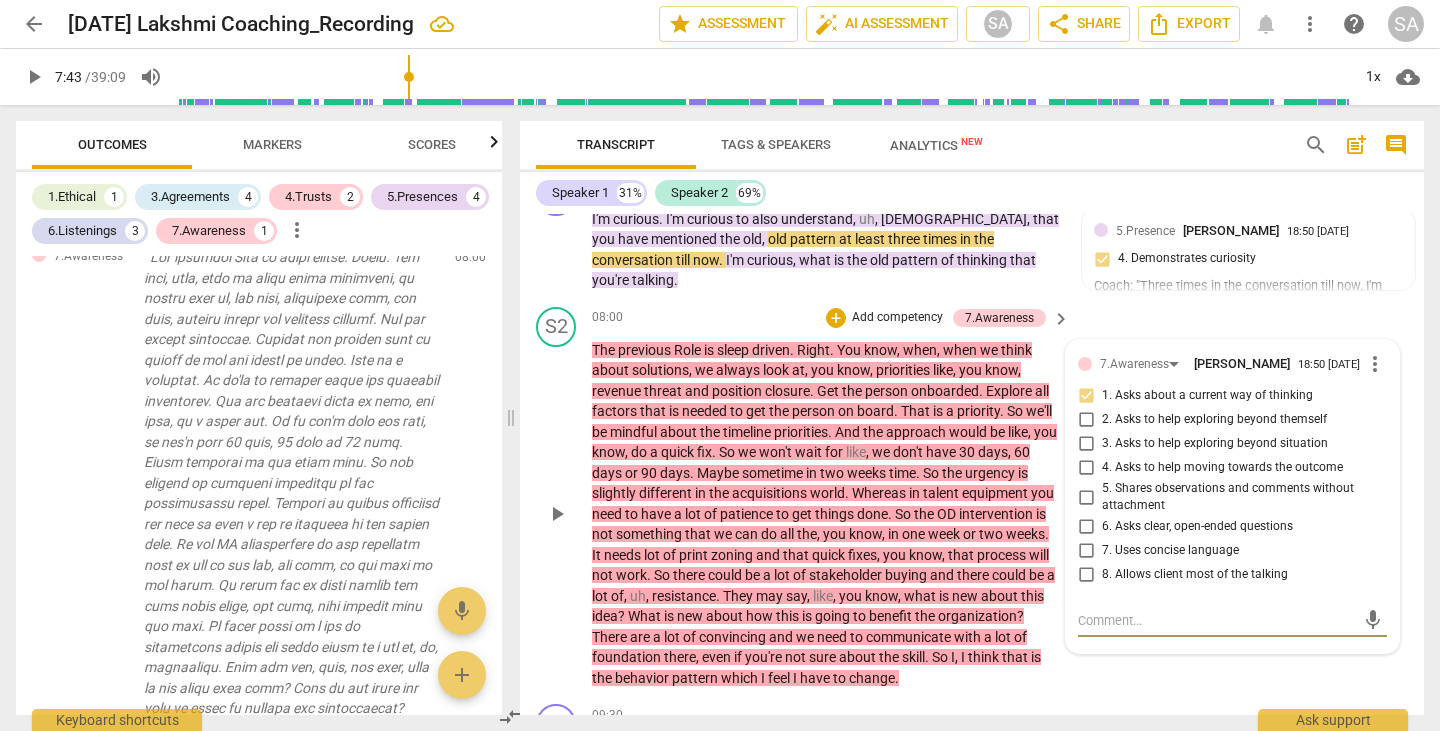 paste on "Coach: "Three times in the conversation till now. I'm curious, what is the old pattern of thinking that you're talking."" 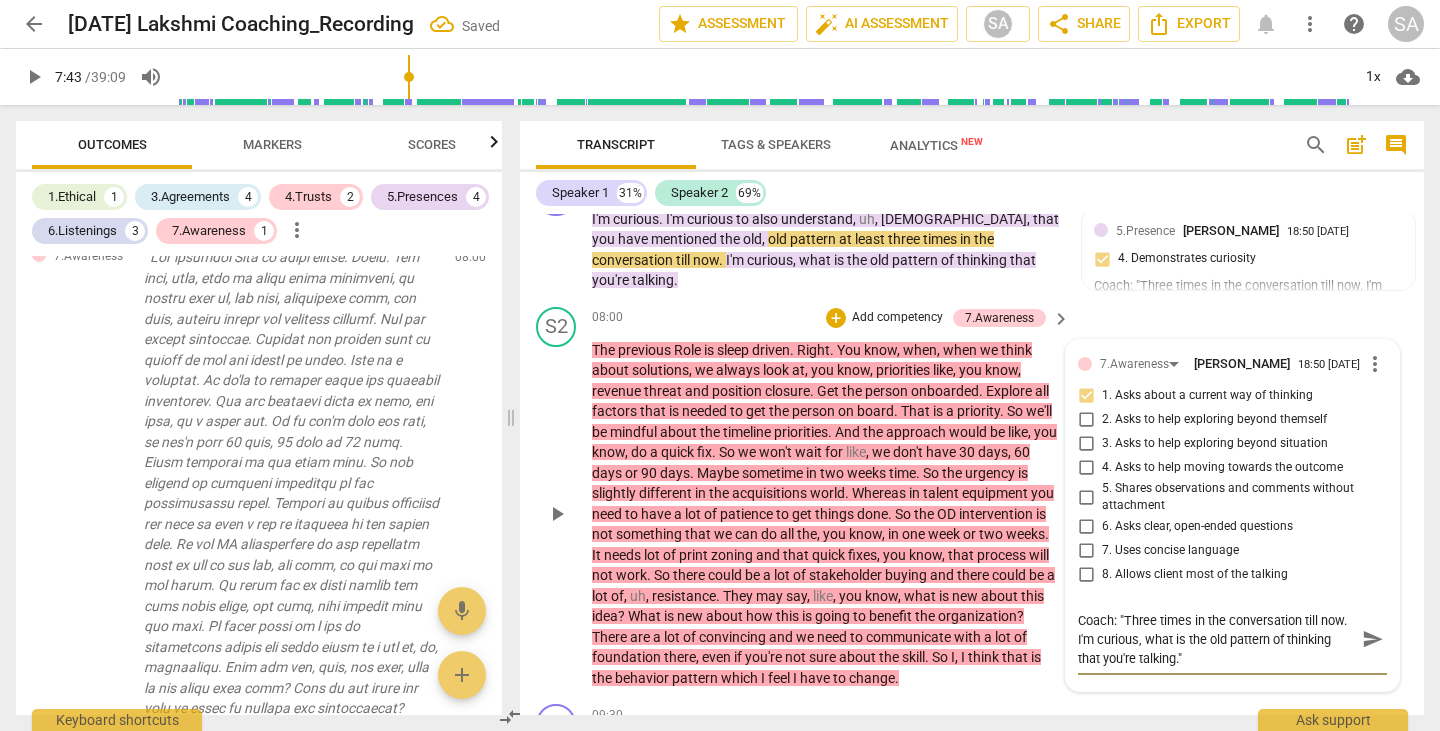 click on "send" at bounding box center [1373, 639] 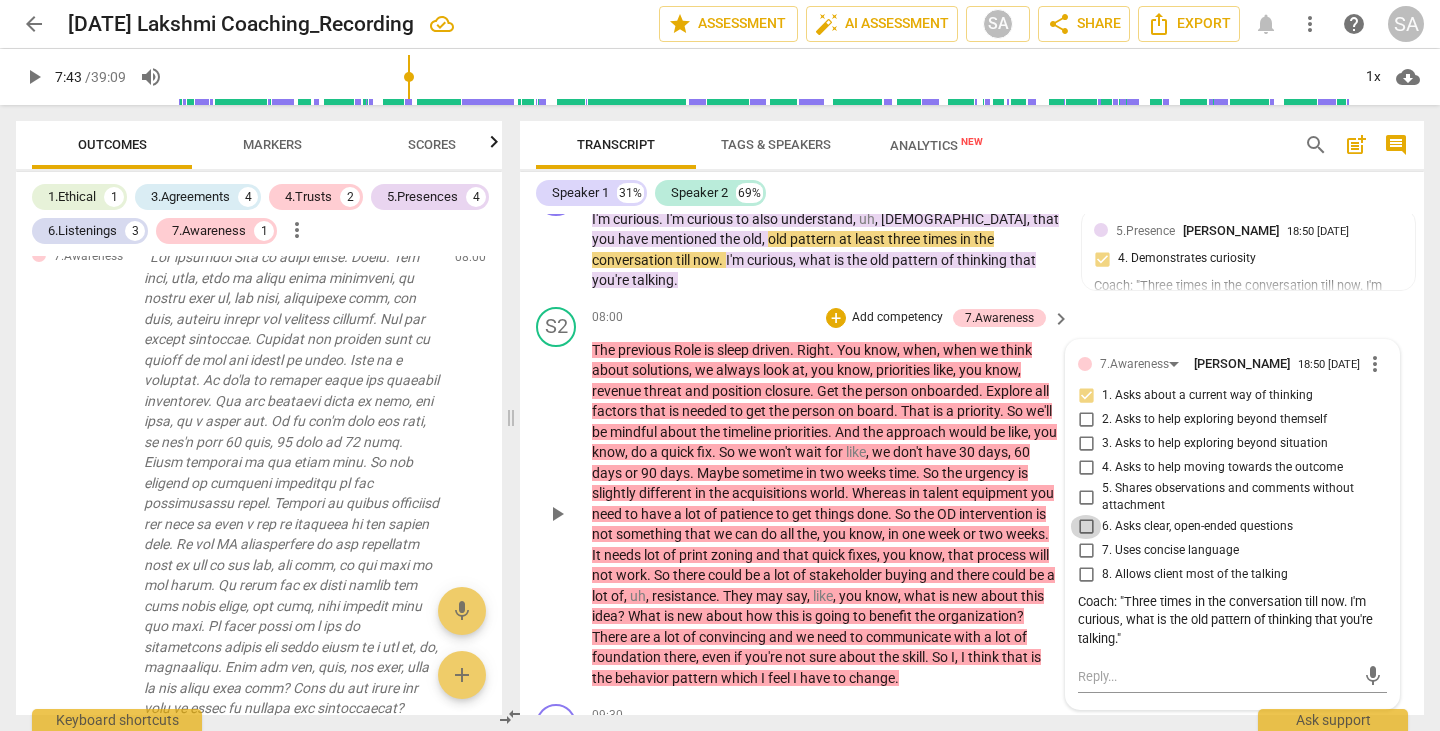 click on "6. Asks clear, open-ended questions" at bounding box center [1086, 527] 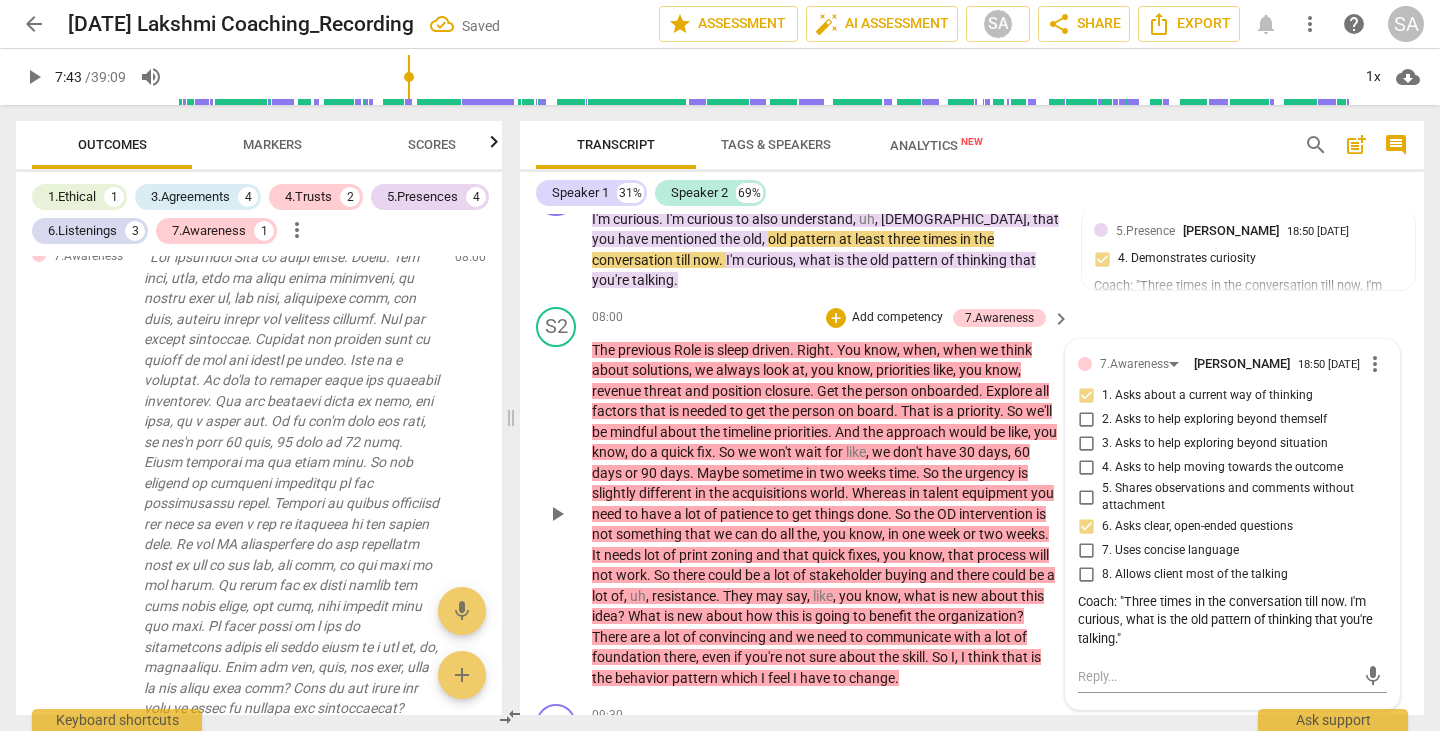 click on "S2 play_arrow pause 08:00 + Add competency 7.Awareness keyboard_arrow_right The   previous   Role   is   sleep   driven .   Right .   You   know ,   when ,   when   we   think   about   solutions ,   we   always   look   at ,   you   know ,   priorities   like ,   you   know ,   revenue   threat   and   position   closure .   Get   the   person   onboarded .   Explore   all   factors   that   is   needed   to   get   the   person   on   board .   That   is   a   priority .   So   we'll   be   mindful   about   the   timeline   priorities .   And   the   approach   would   be   like ,   you   know ,   do   a   quick   fix .   So   we   won't   wait   for   like ,   we   don't   have   30   days ,   60   days   or   90   days .   Maybe   sometime   [DATE]   time .   So   the   urgency   is   slightly   different   in   the   acquisitions   world .   Whereas   in   talent   equipment   you   need   to   have   a   lot   of   patience   to   get   things   done .   So   the   OD   intervention   is" at bounding box center [972, 498] 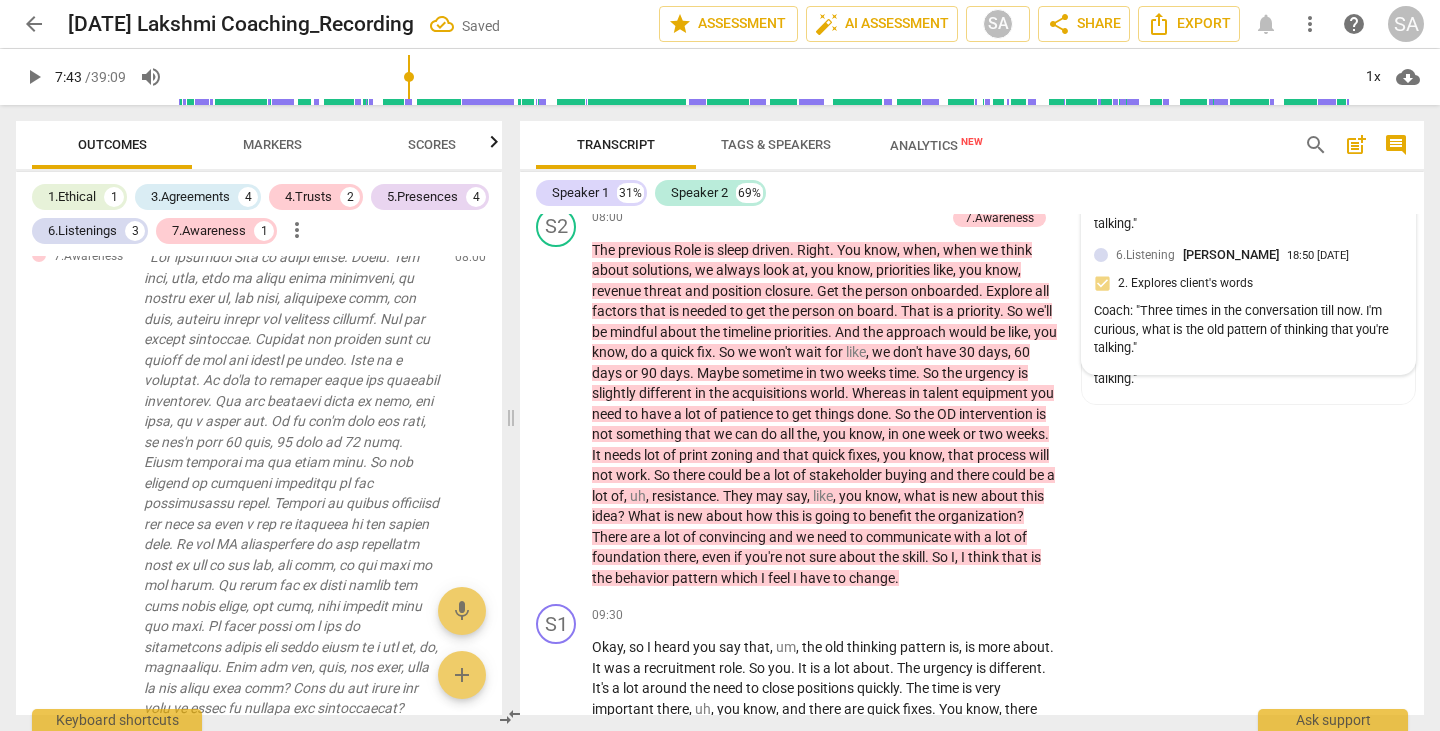 scroll, scrollTop: 2799, scrollLeft: 0, axis: vertical 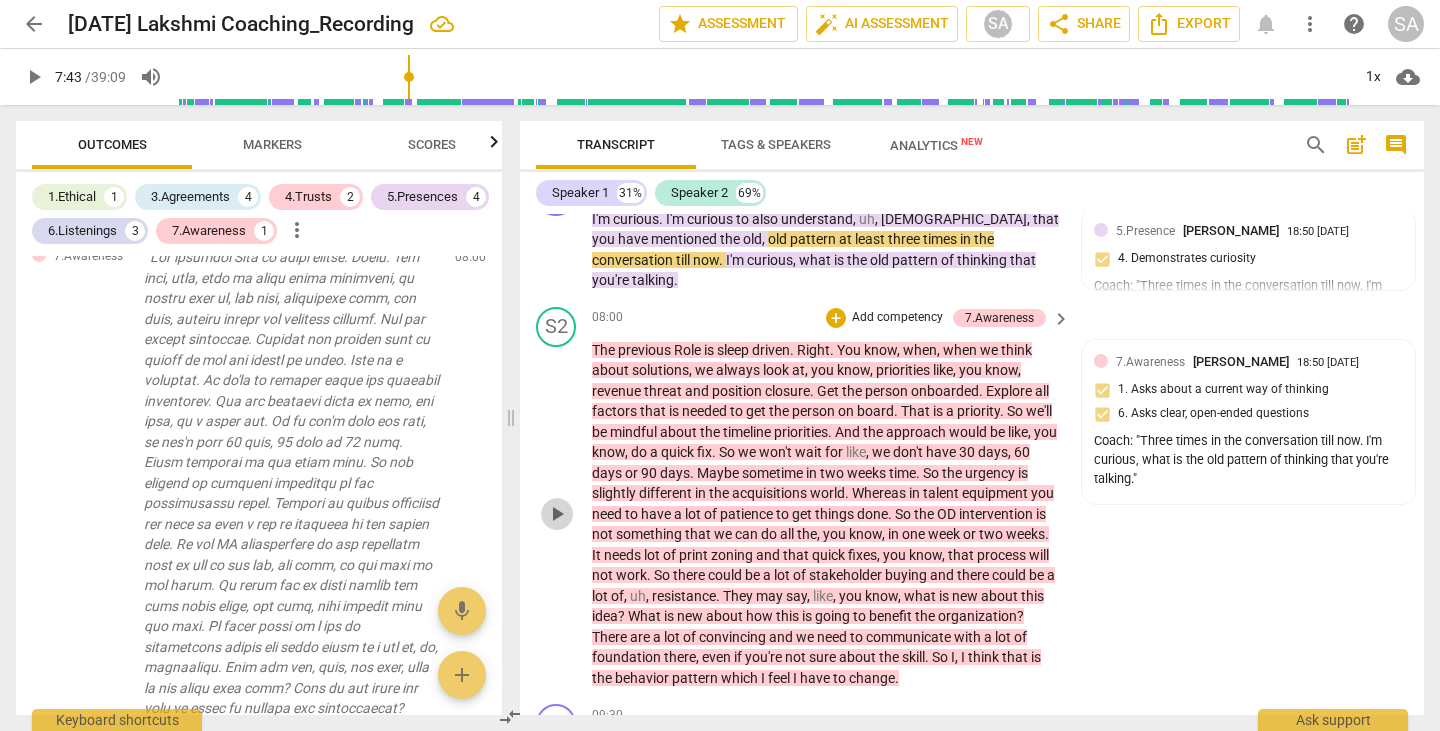 click on "play_arrow" at bounding box center [557, 514] 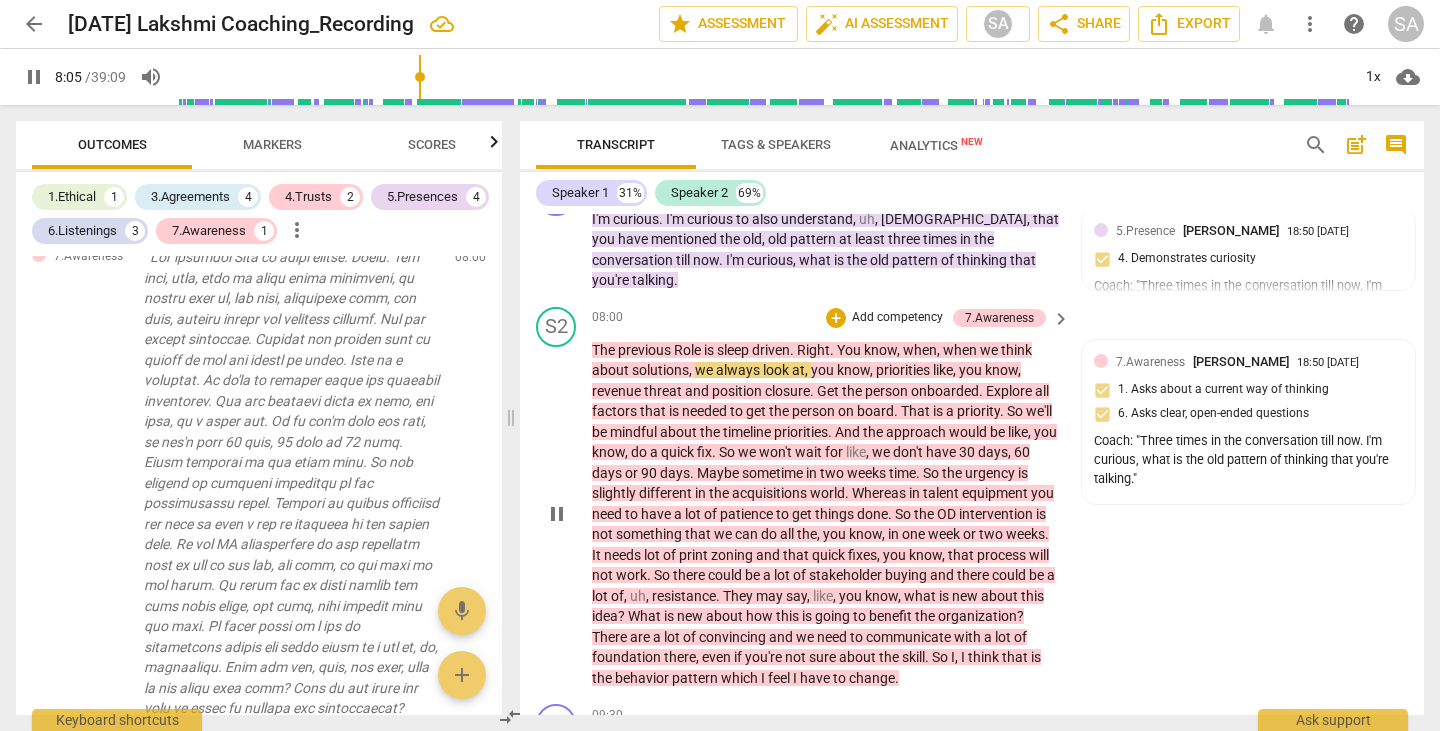 click on "The" at bounding box center [605, 350] 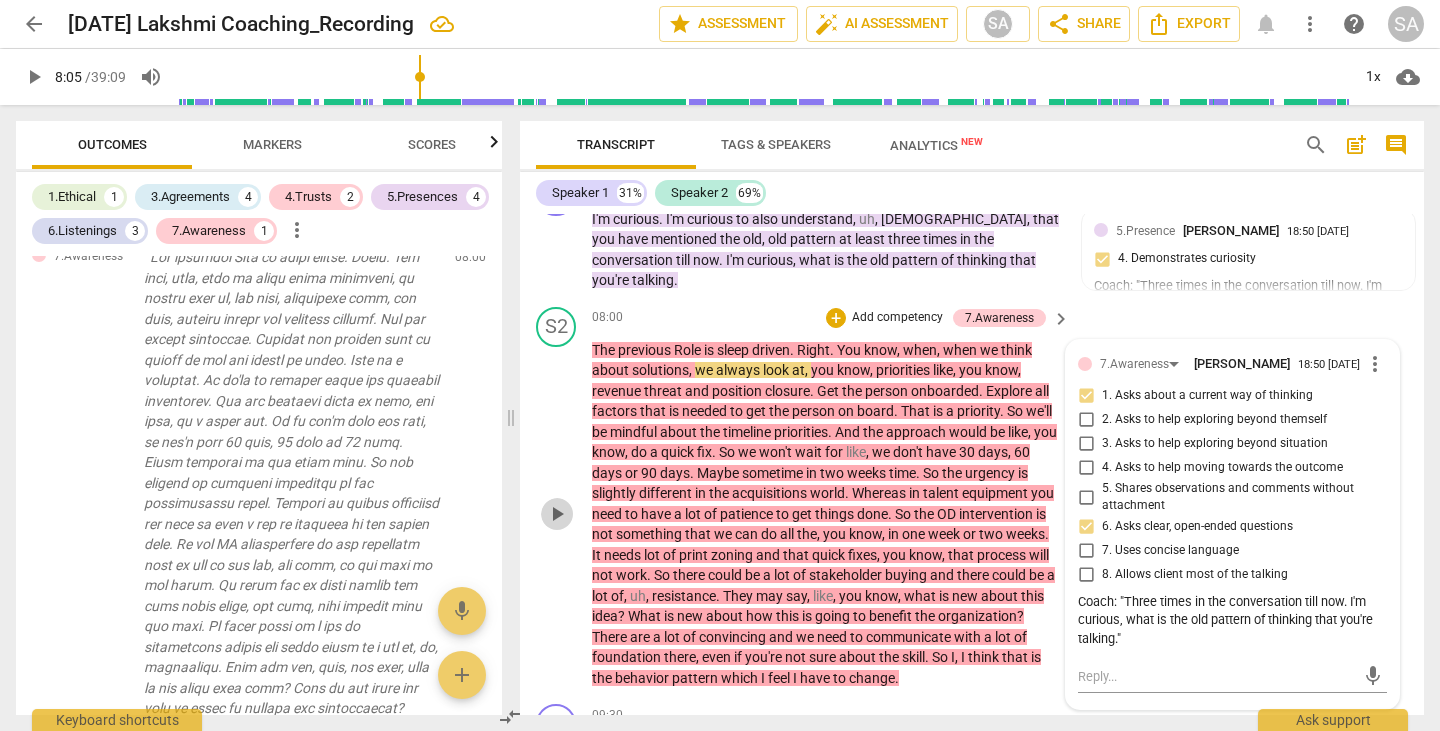 click on "play_arrow" at bounding box center (557, 514) 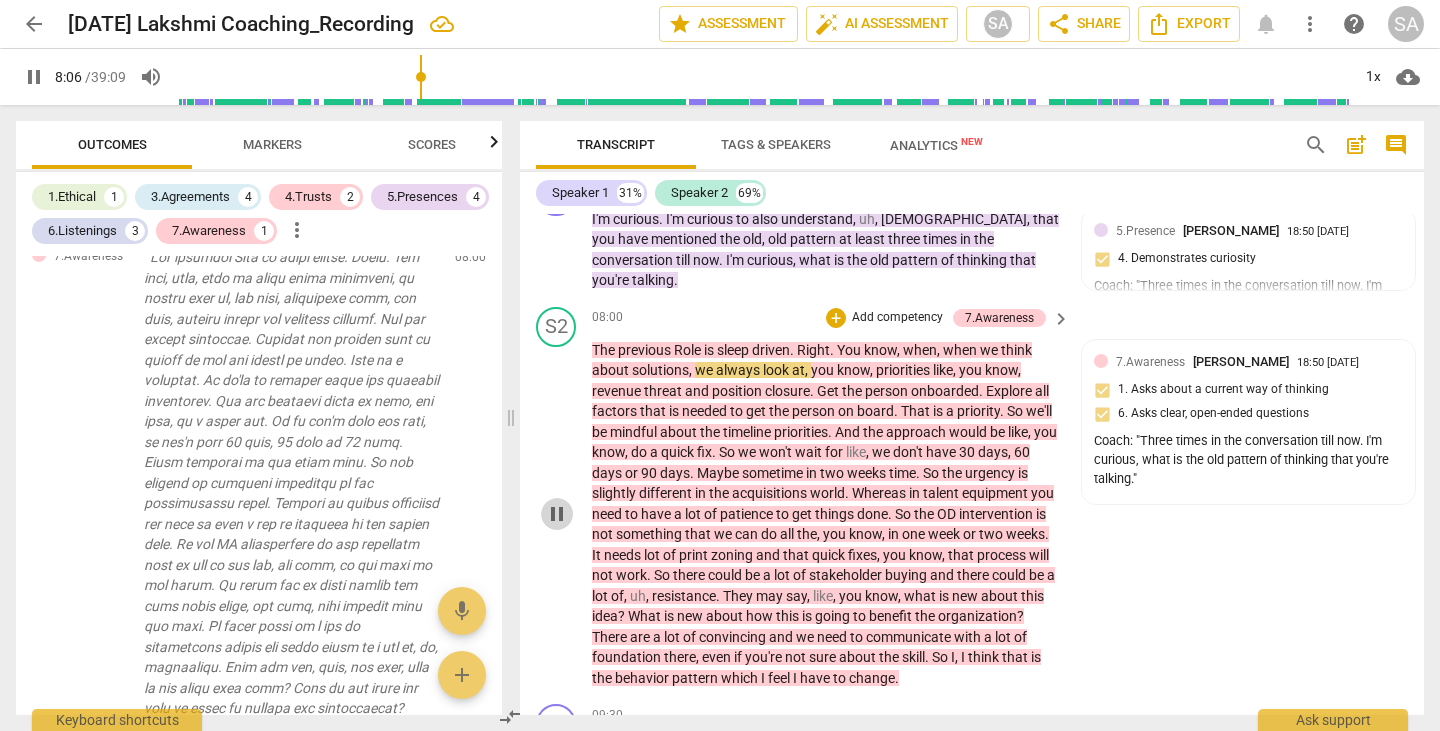 click on "pause" at bounding box center (557, 514) 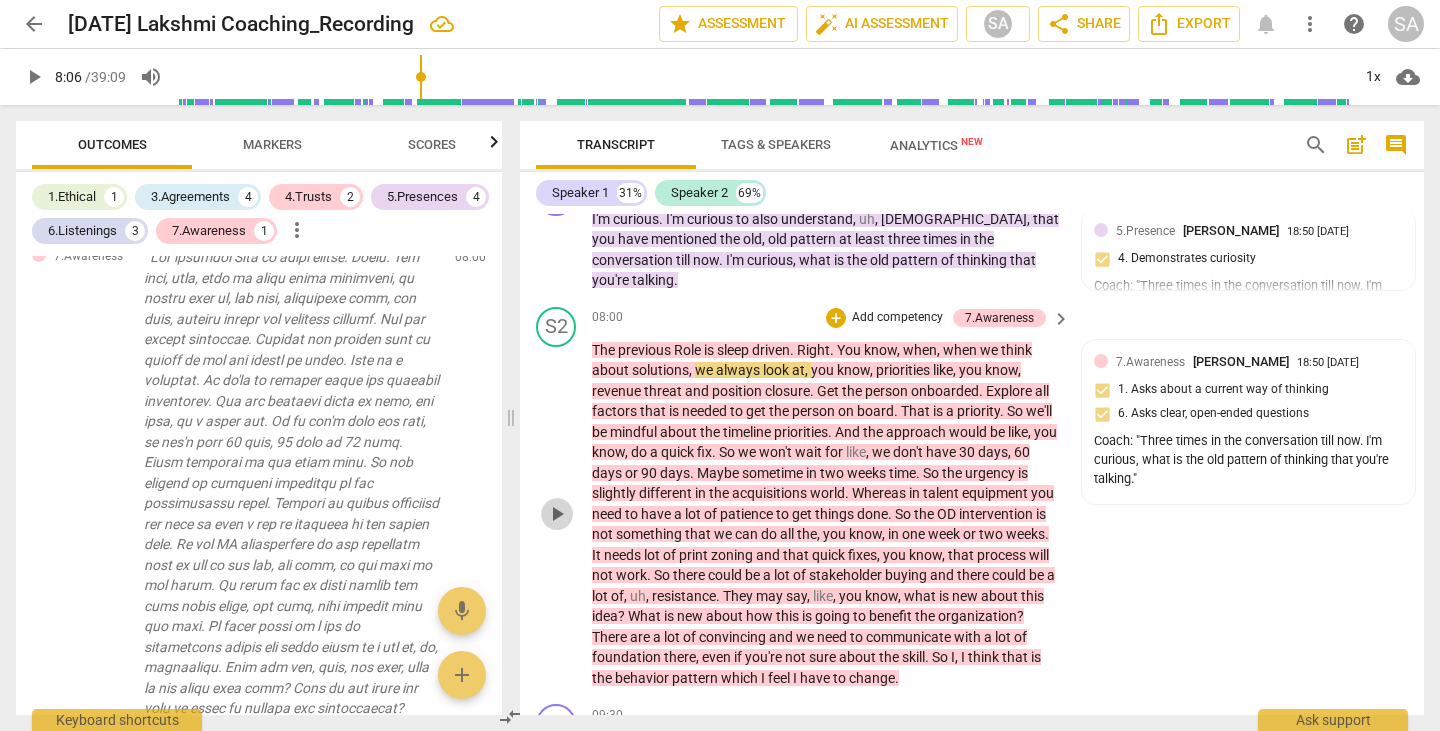 click on "play_arrow" at bounding box center (557, 514) 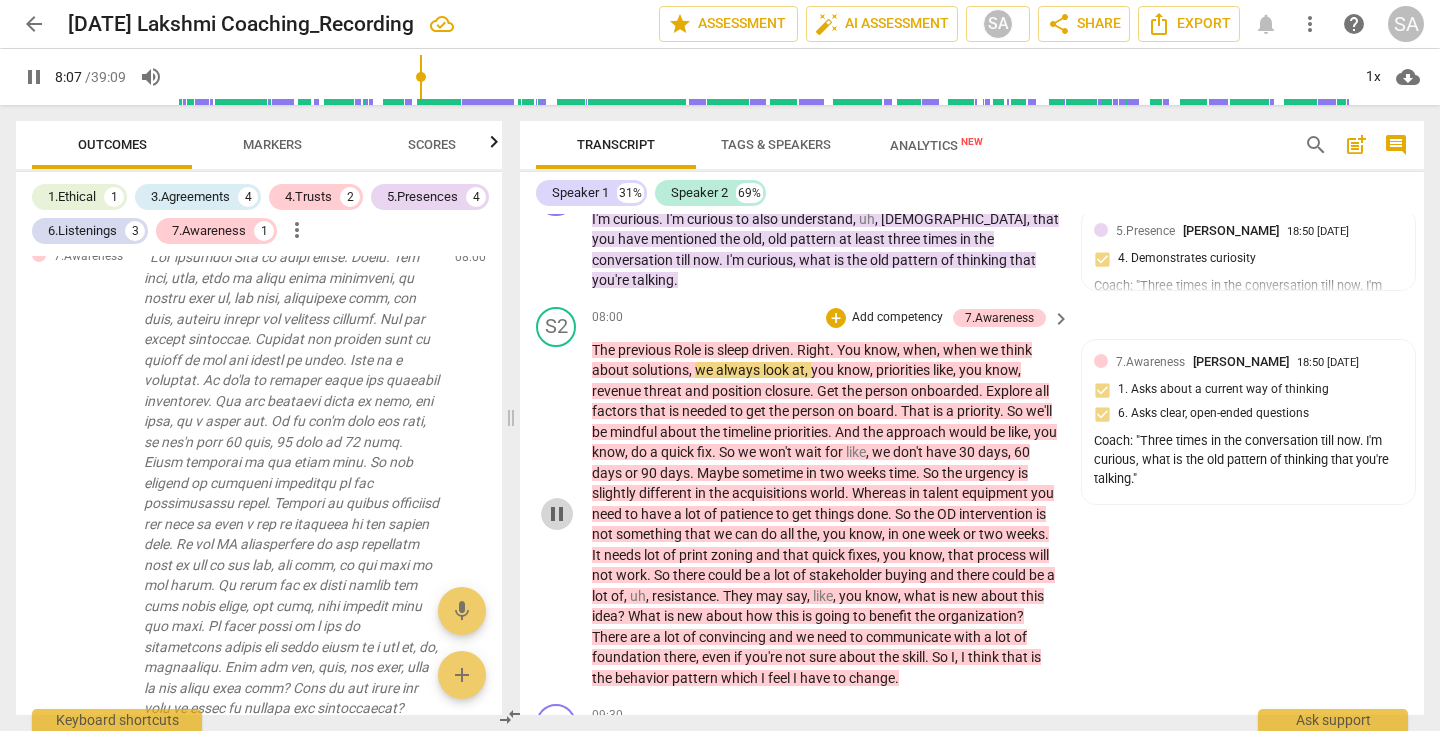 click on "pause" at bounding box center (557, 514) 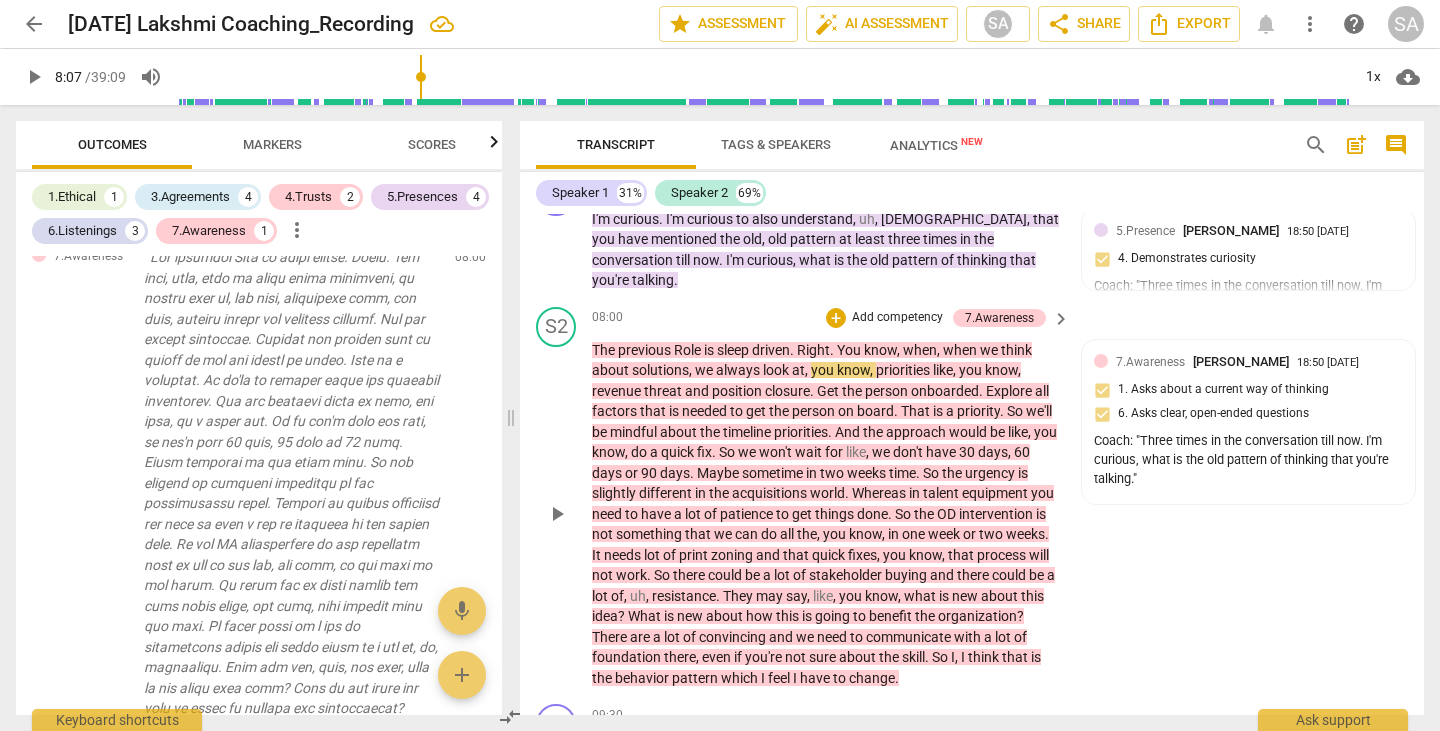 click on "S2 play_arrow pause" at bounding box center [564, 498] 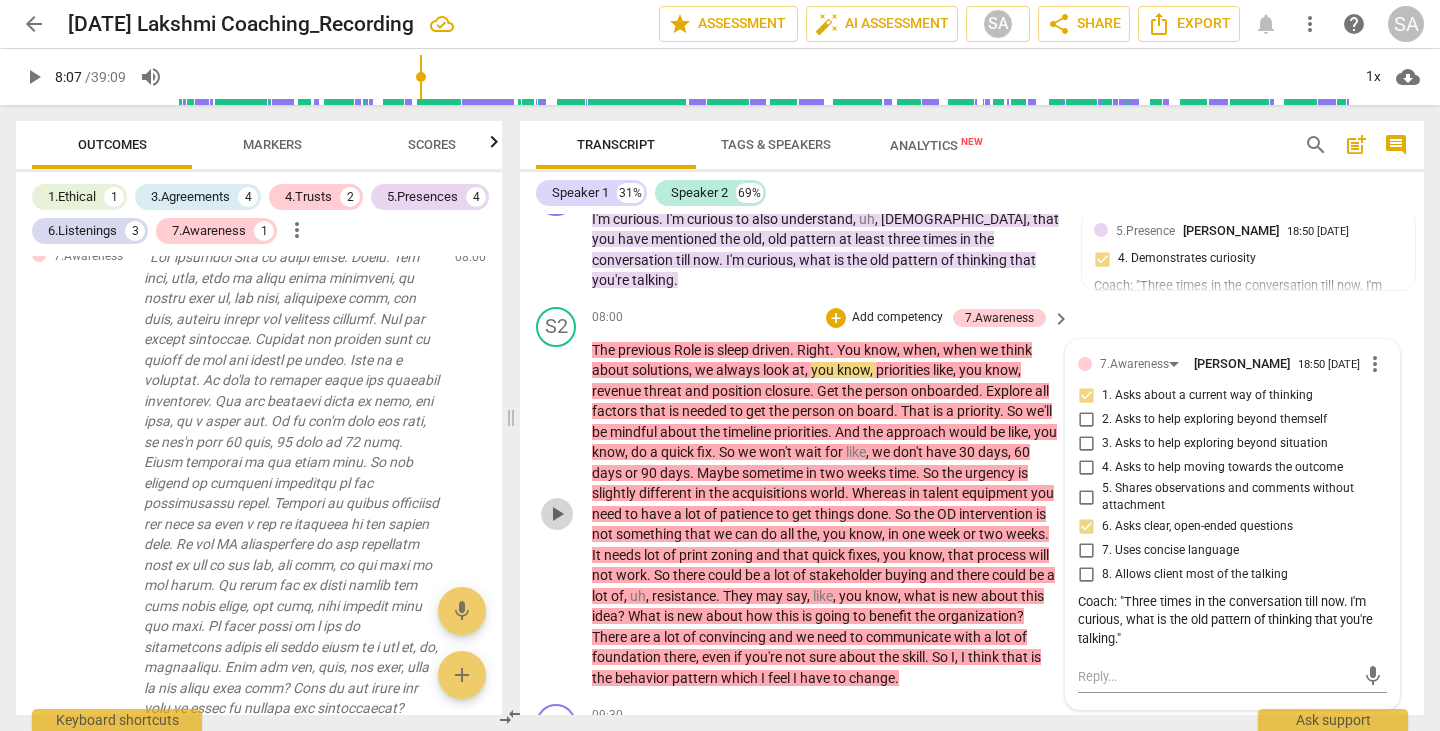 click on "play_arrow" at bounding box center [557, 514] 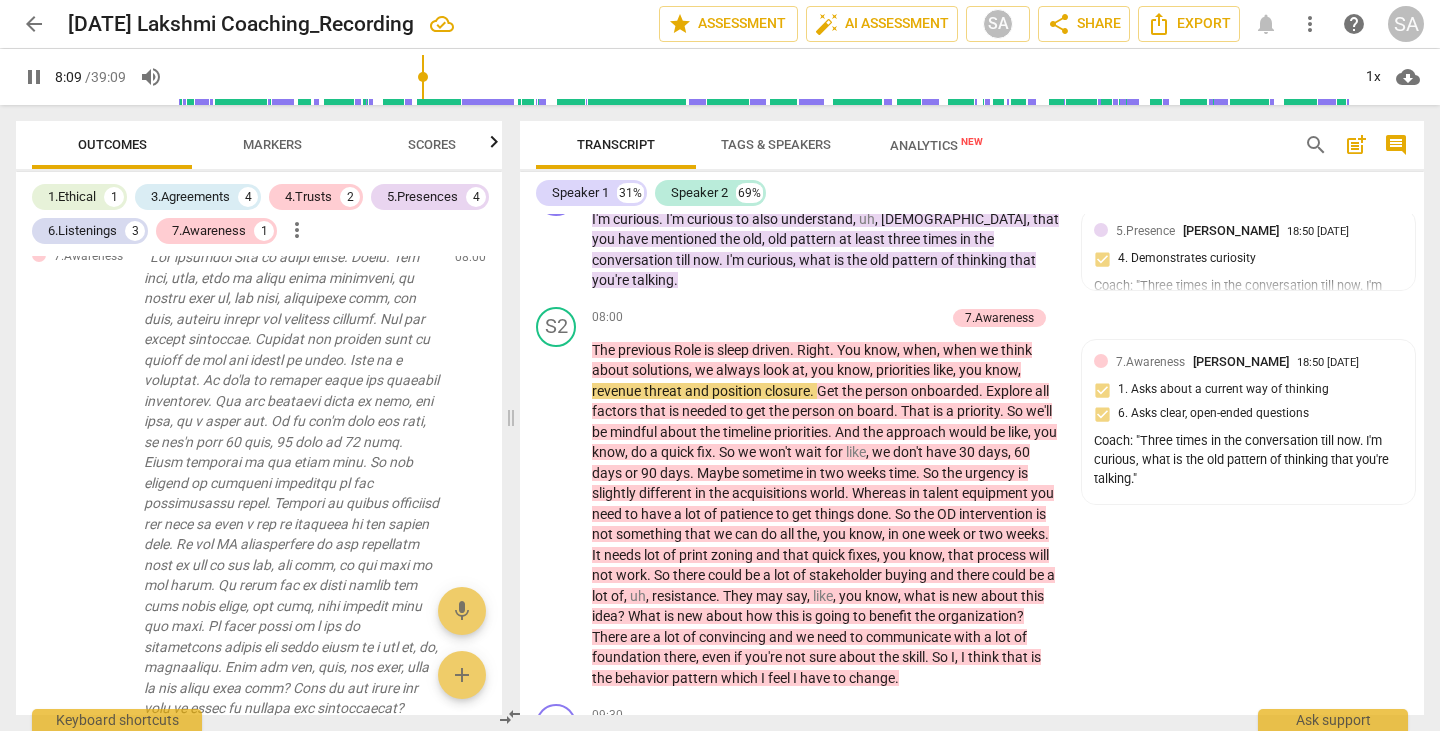 drag, startPoint x: 602, startPoint y: 304, endPoint x: 518, endPoint y: 220, distance: 118.79394 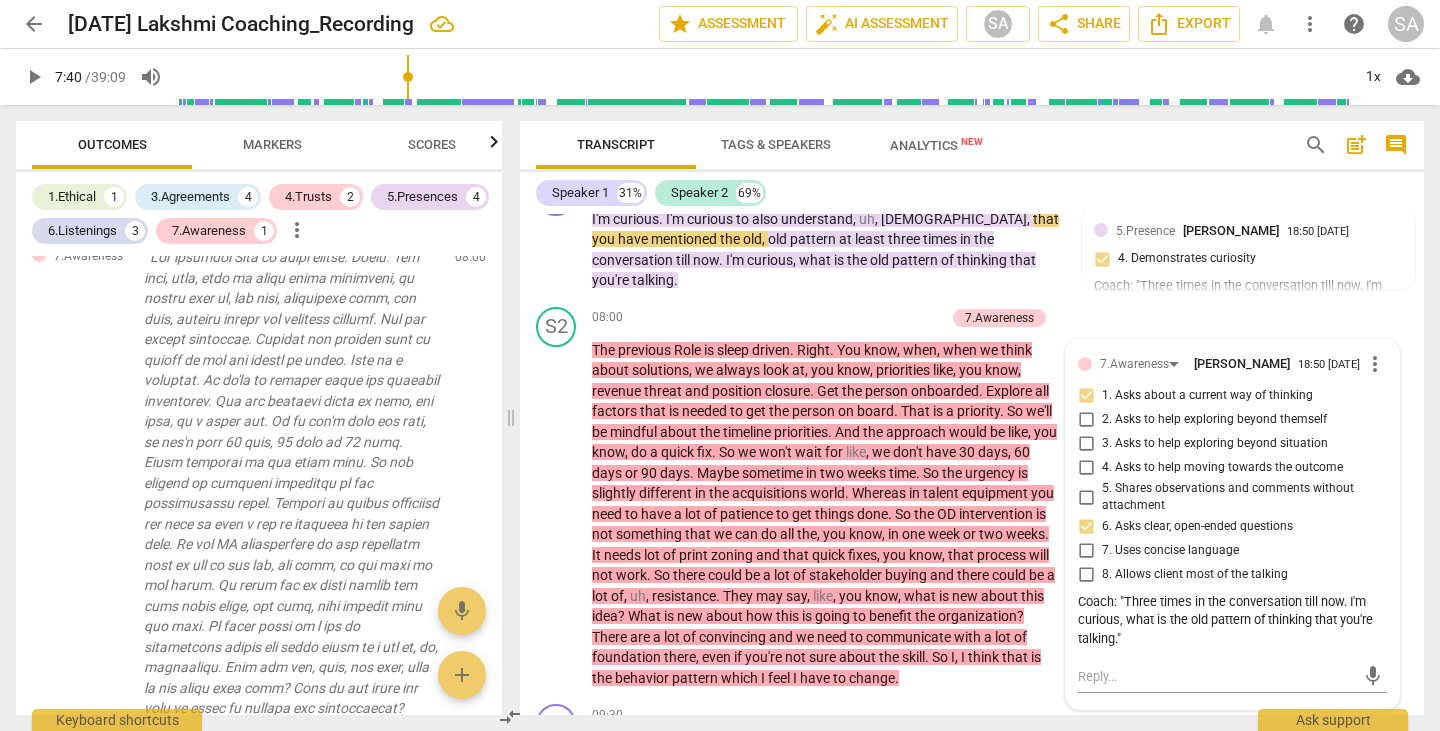 drag, startPoint x: 425, startPoint y: 79, endPoint x: 410, endPoint y: 81, distance: 15.132746 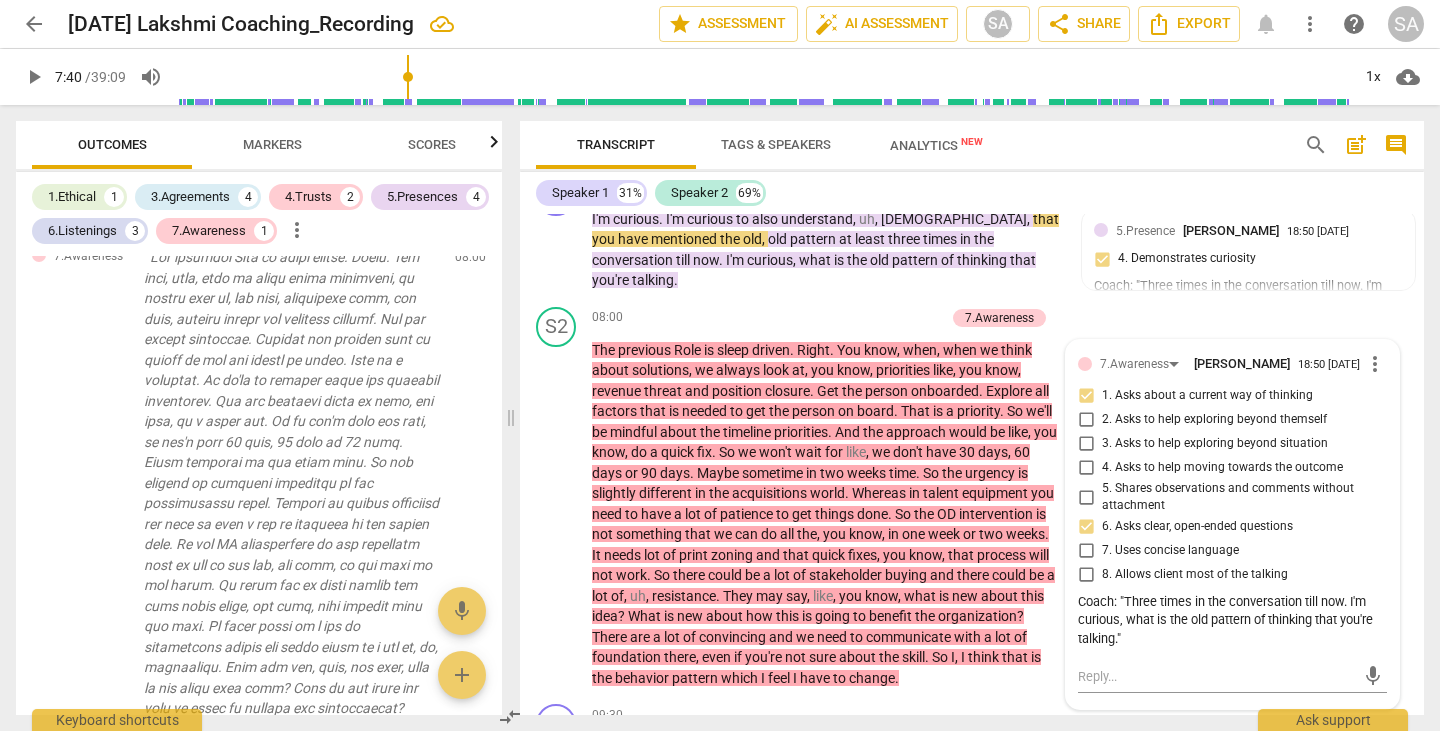 click at bounding box center (763, 77) 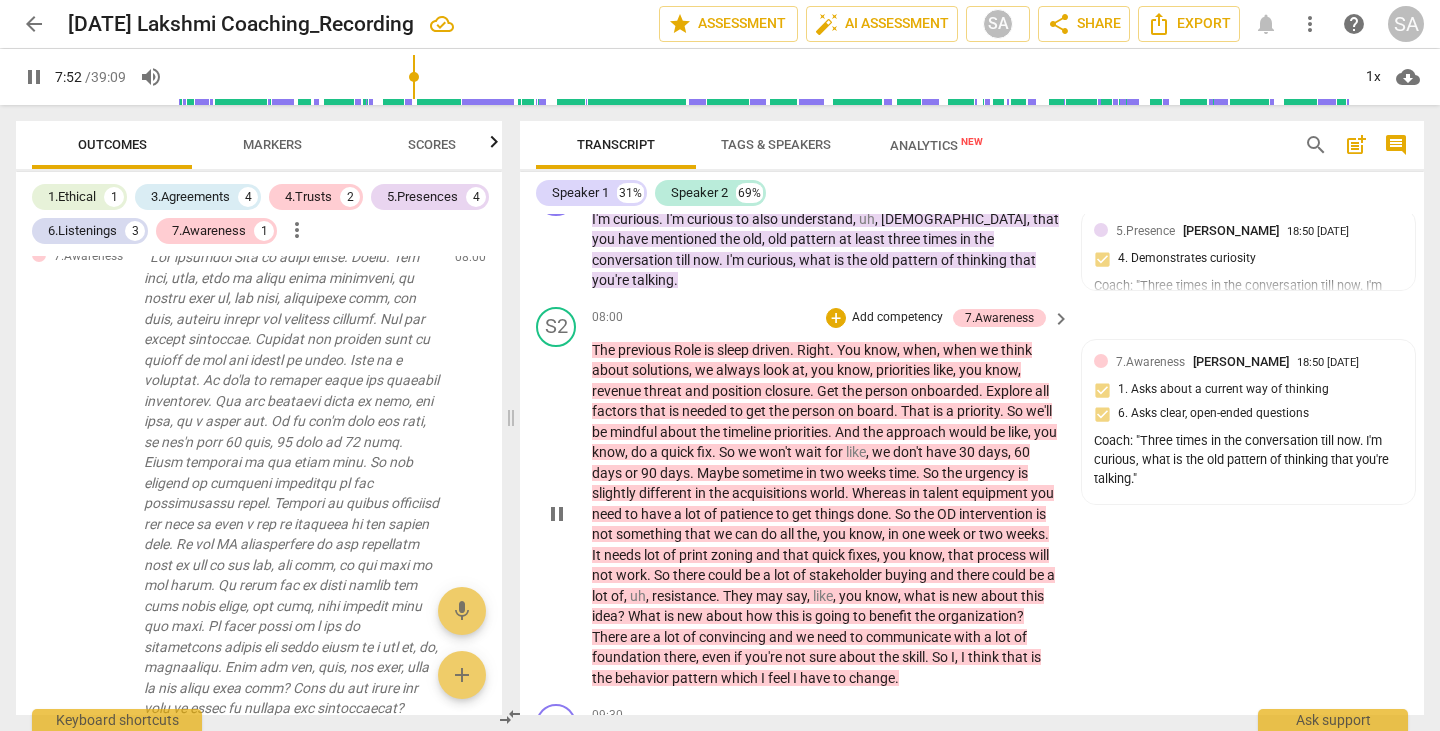 click on "pause" at bounding box center (557, 514) 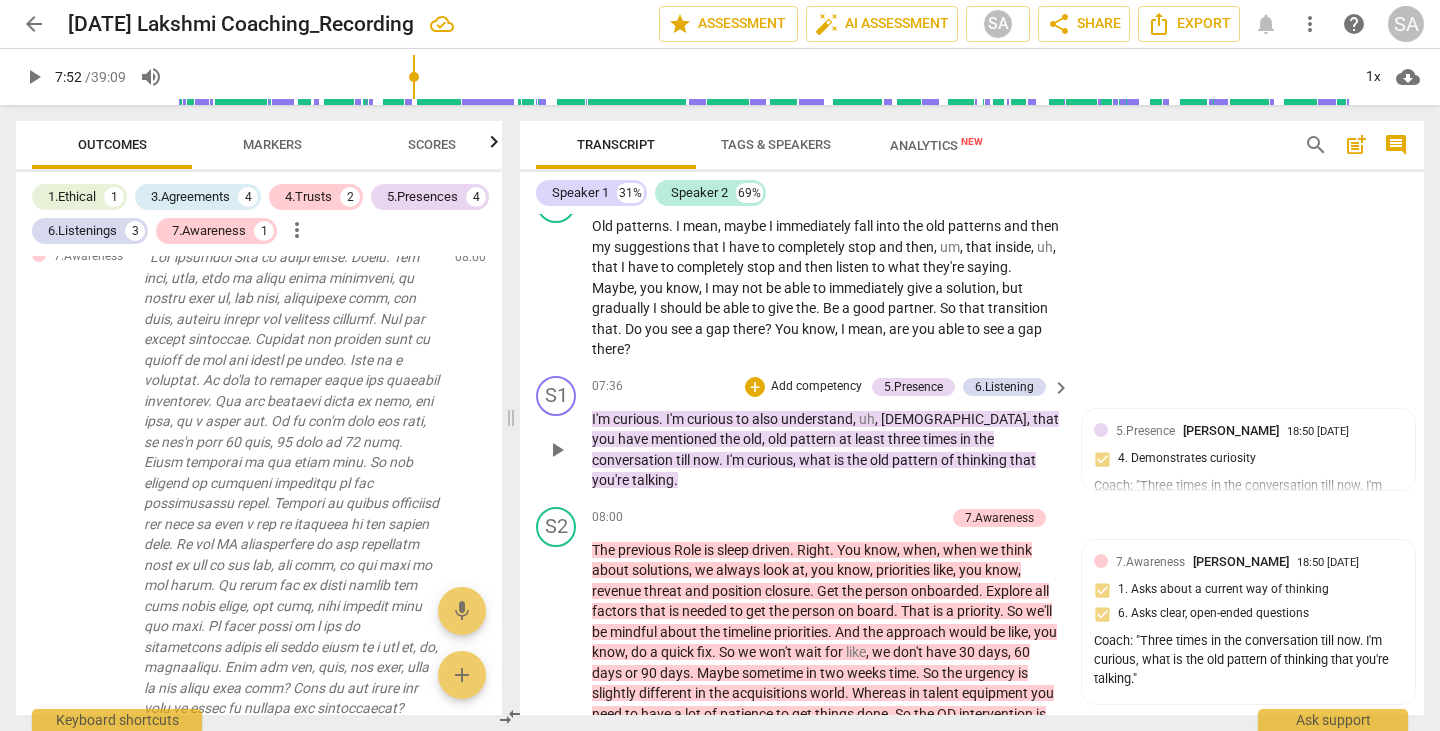 scroll, scrollTop: 2699, scrollLeft: 0, axis: vertical 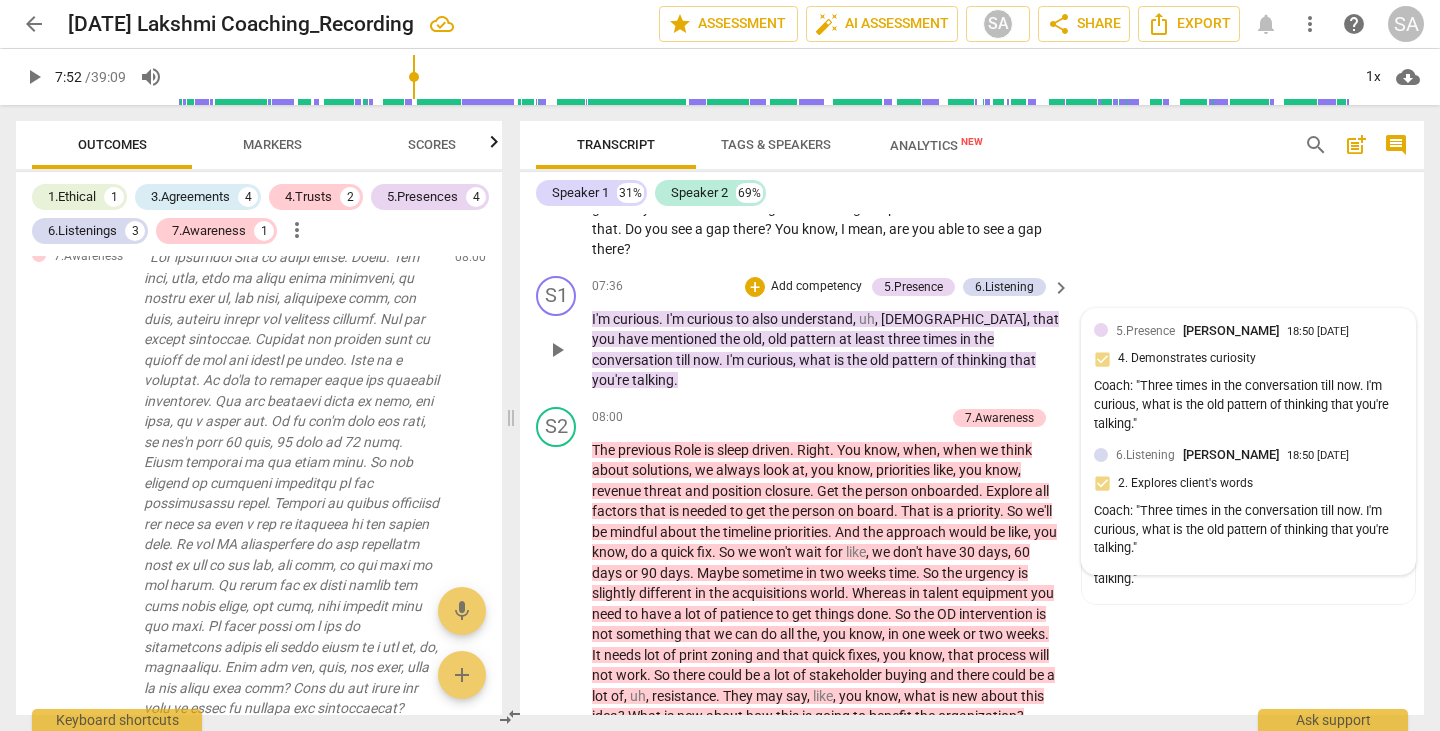click on "6.Listening [PERSON_NAME] 18:50 [DATE] 2. Explores client's words Coach: "Three times in the conversation till now. I'm curious, what is the old pattern of thinking that you're talking."" at bounding box center (1248, 503) 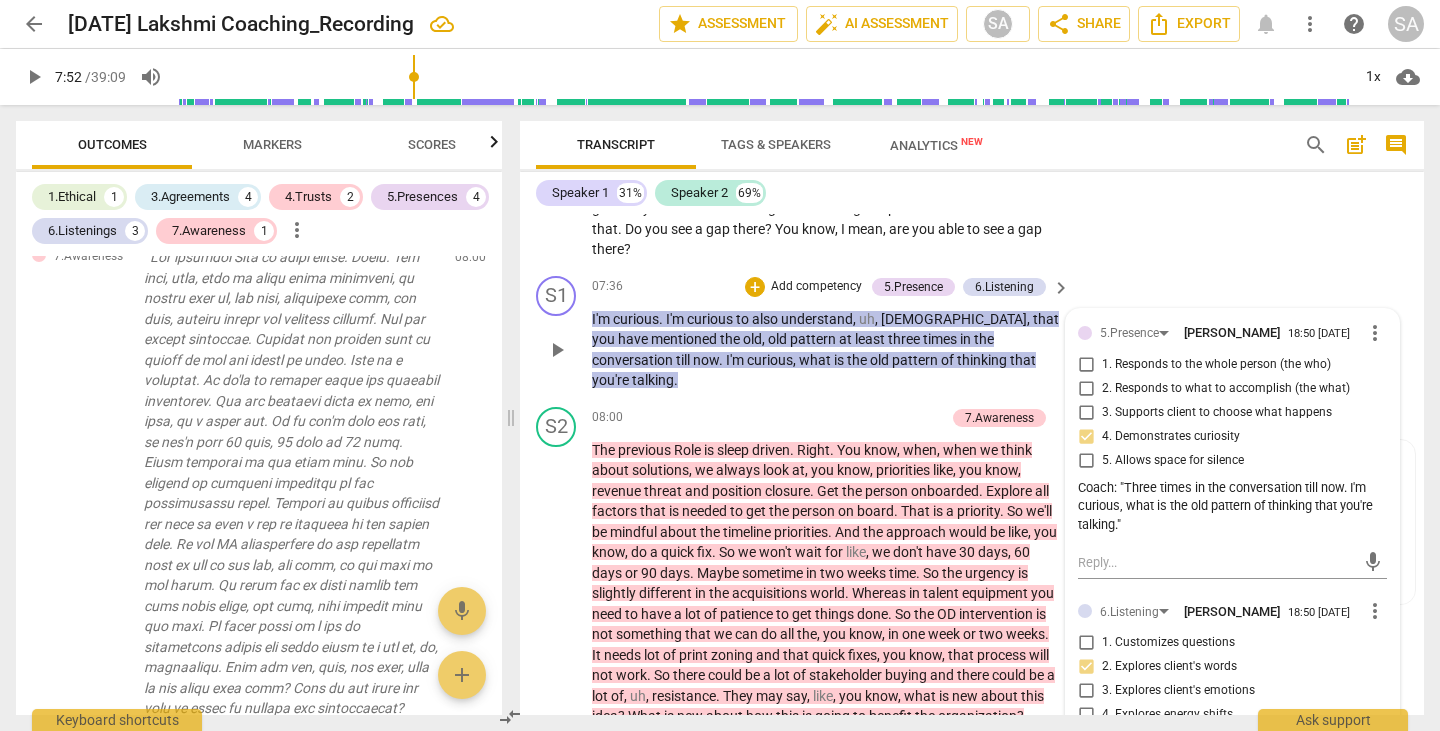 scroll, scrollTop: 2499, scrollLeft: 0, axis: vertical 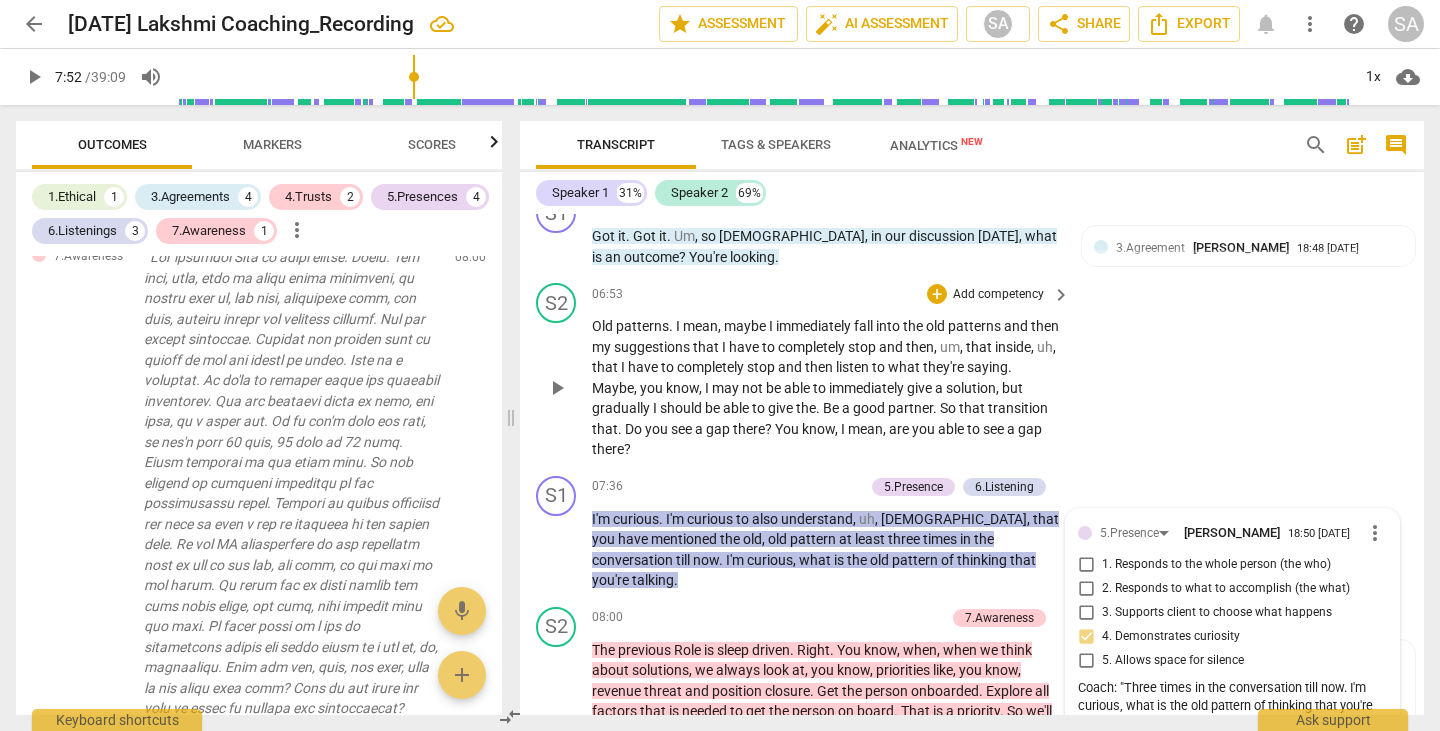 click on "S2 play_arrow pause 06:53 + Add competency keyboard_arrow_right Old   patterns .   I   mean ,   maybe   I   immediately   fall   into   the   old   patterns   and   then   my   suggestions   that   I   have   to   completely   stop   and   then ,   um ,   that   inside ,   uh ,   that   I   have   to   completely   stop   and   then   listen   to   what   they're   saying .   Maybe ,   you   know ,   I   may   not   be   able   to   immediately   give   a   solution ,   but   gradually   I   should   be   able   to   give   the .   Be   a   good   partner .   So   that   transition   that .   Do   you   see   a   gap   there ?   You   know ,   I   mean ,   are   you   able   to   see   a   gap   there ?" at bounding box center (972, 371) 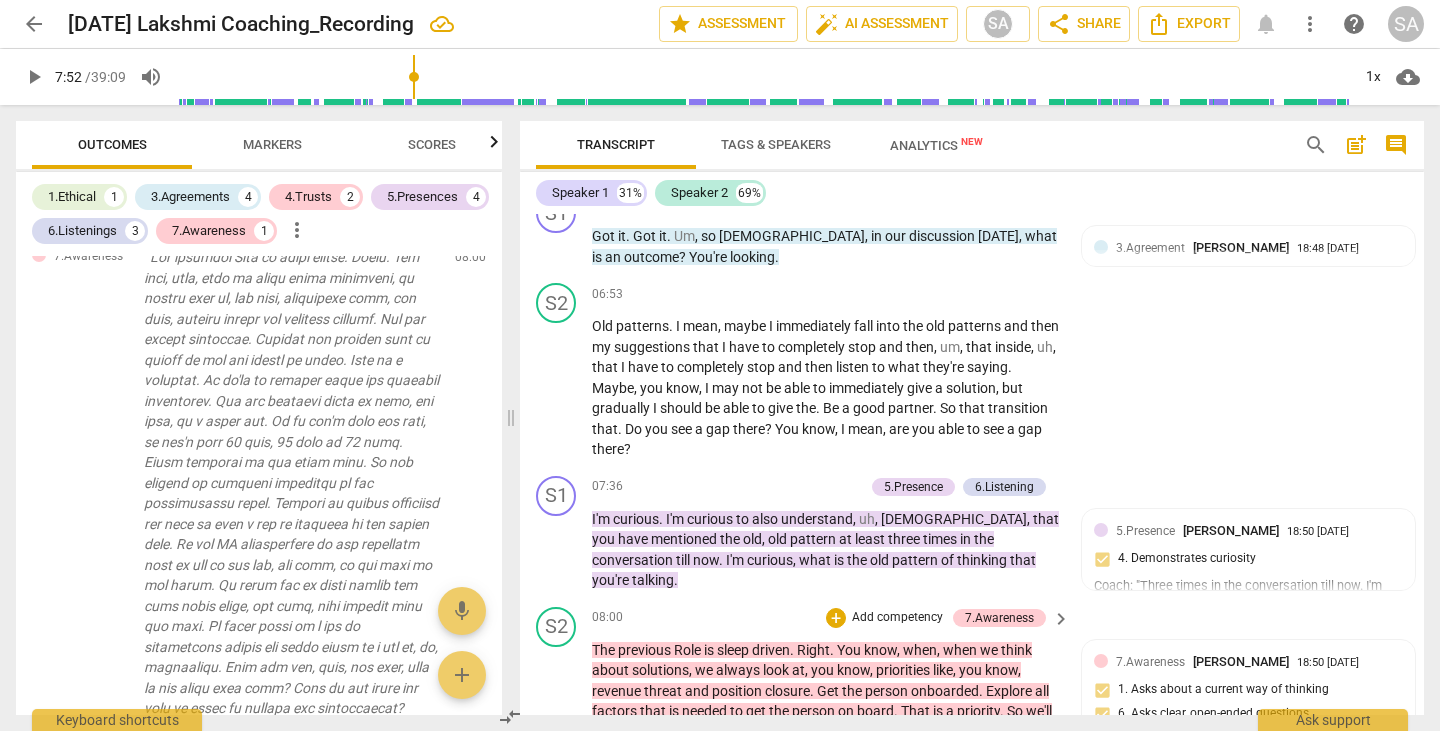 scroll, scrollTop: 2699, scrollLeft: 0, axis: vertical 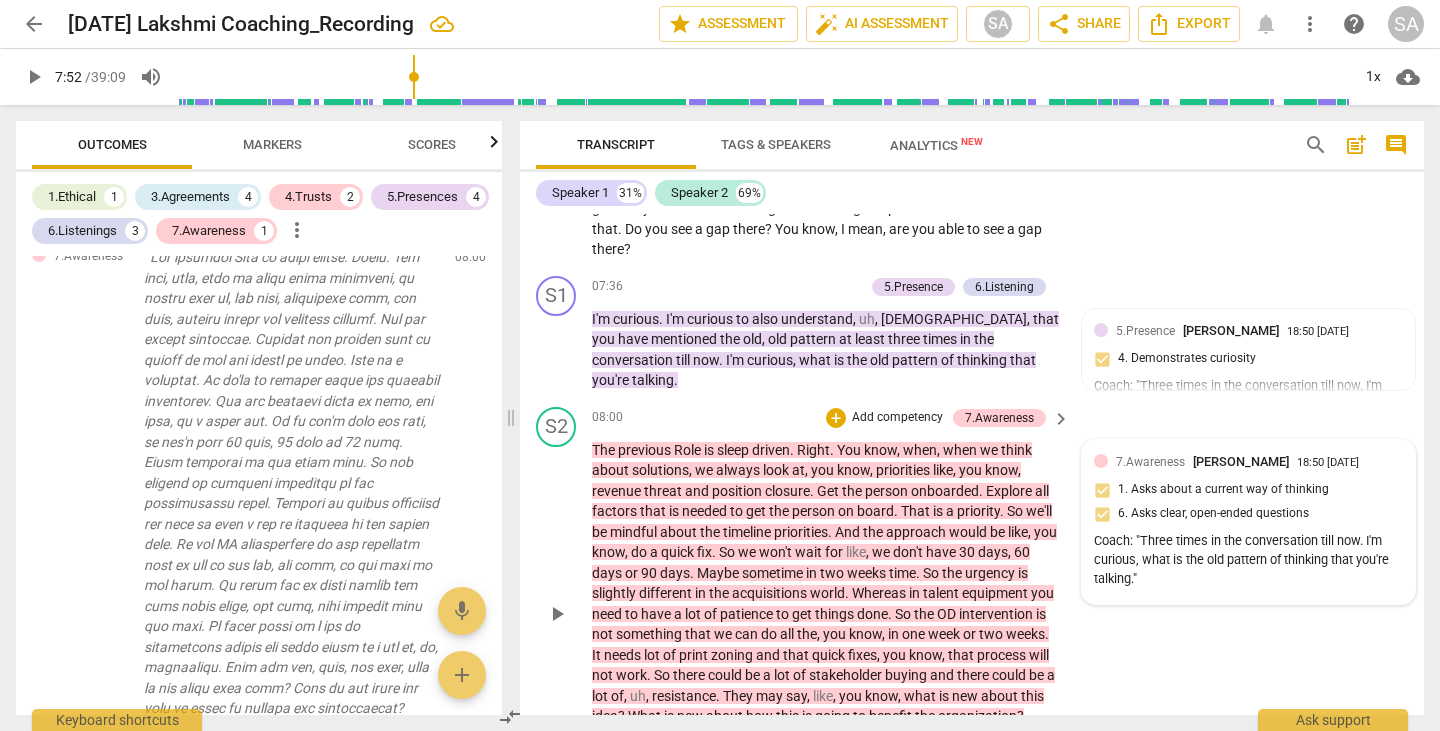 click on "Coach: "Three times in the conversation till now. I'm curious, what is the old pattern of thinking that you're talking."" at bounding box center (1248, 560) 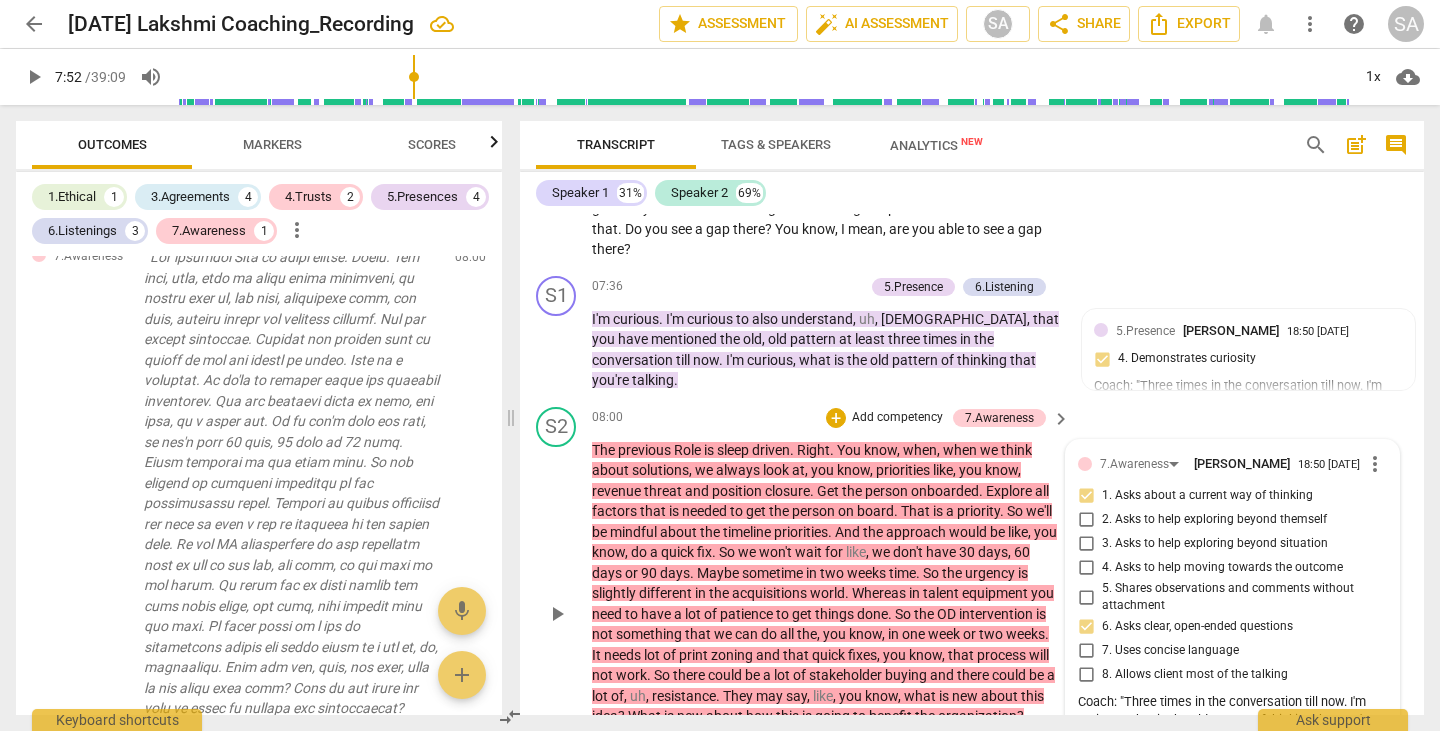 scroll, scrollTop: 2999, scrollLeft: 0, axis: vertical 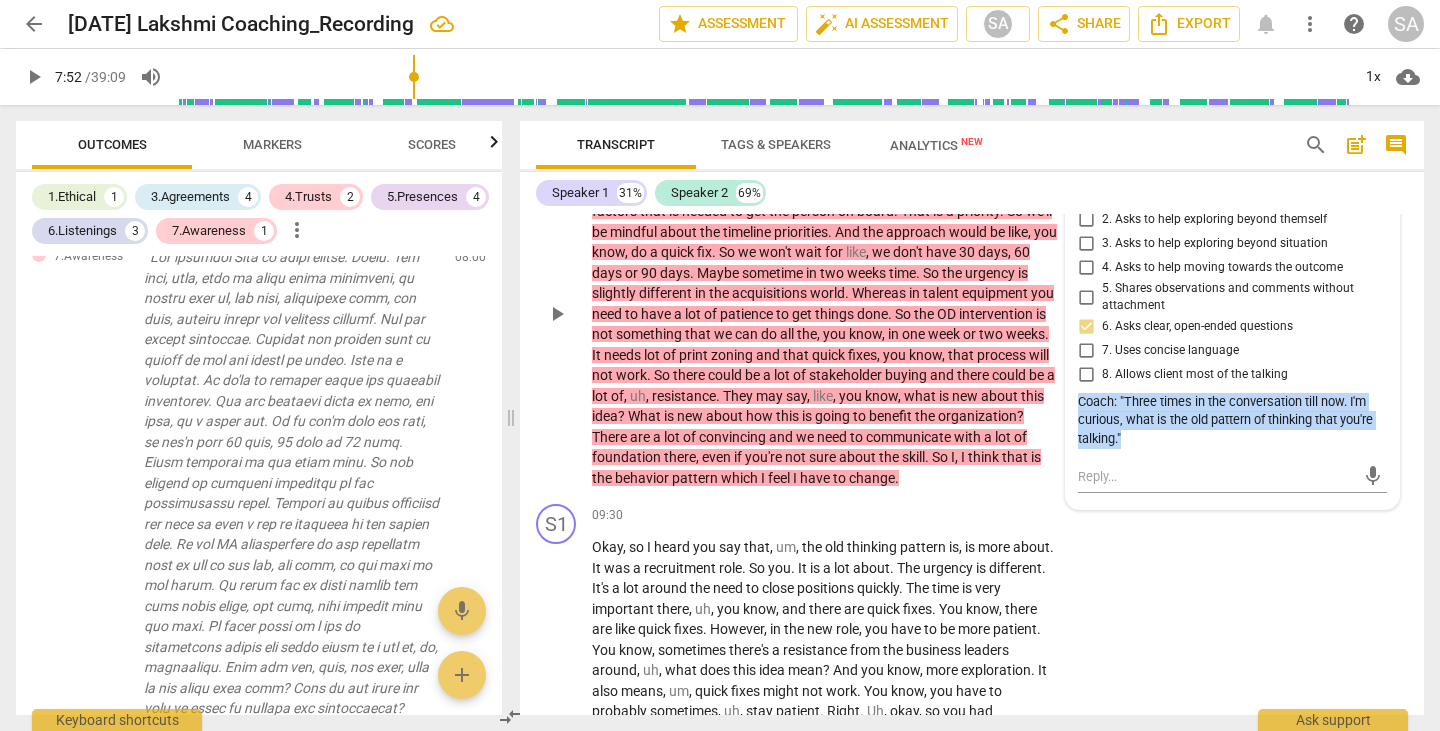 drag, startPoint x: 1124, startPoint y: 410, endPoint x: 1072, endPoint y: 369, distance: 66.21933 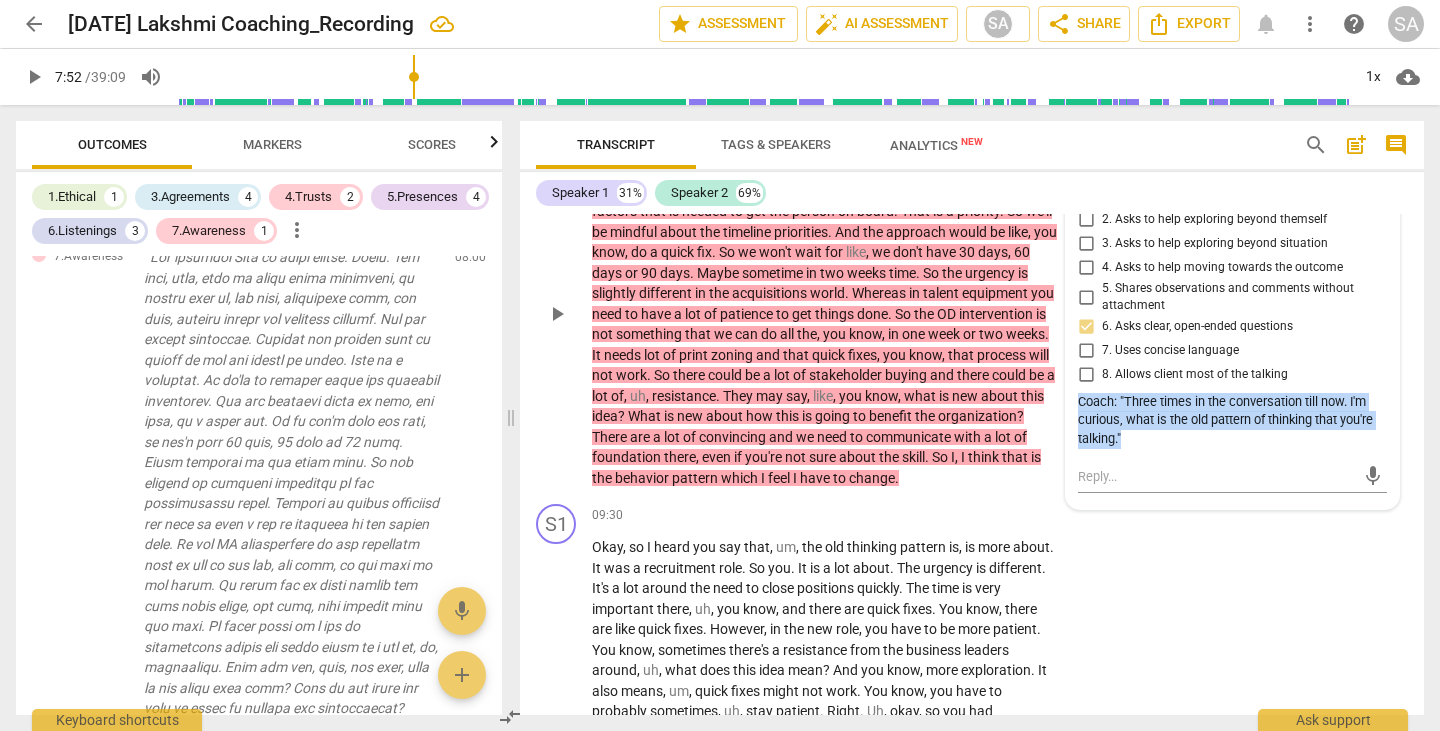 copy on "Coach: "Three times in the conversation till now. I'm curious, what is the old pattern of thinking that you're talking."" 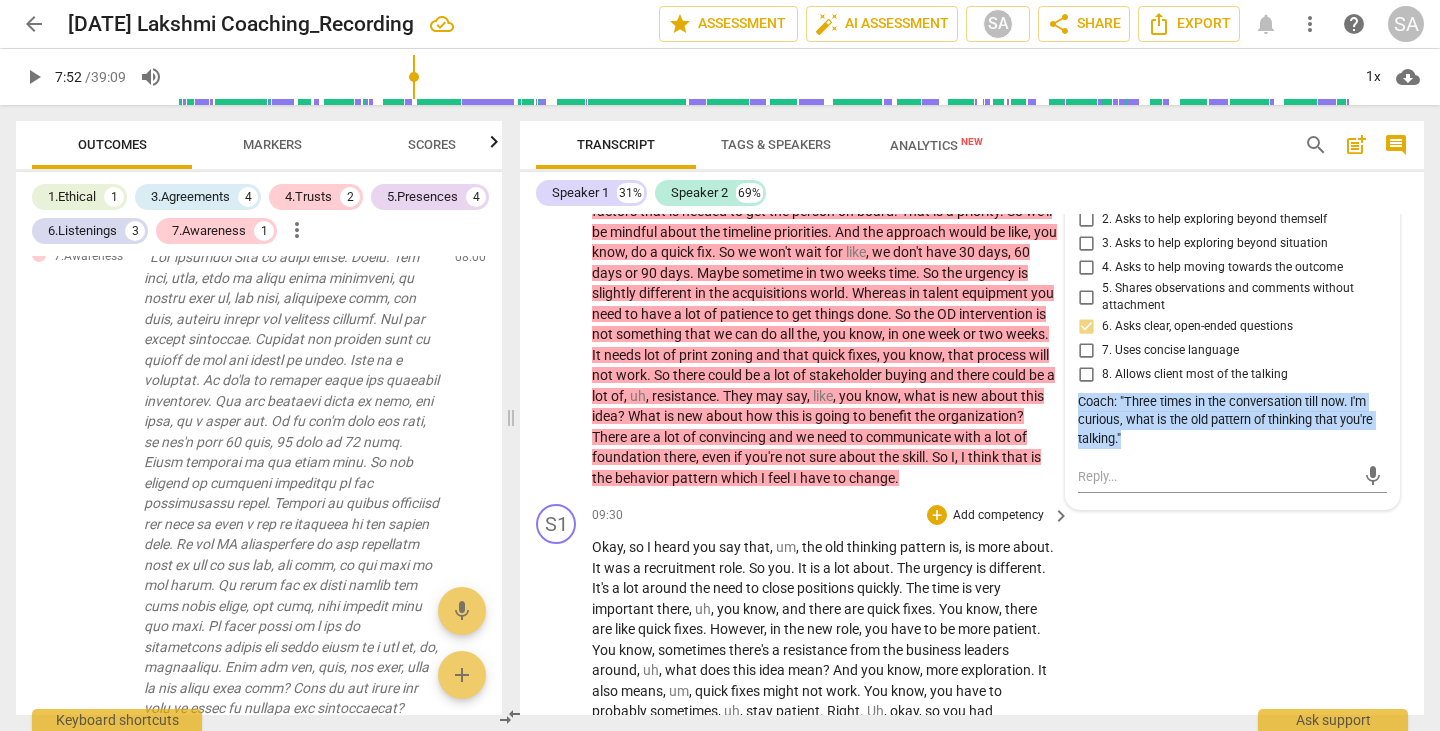 scroll, scrollTop: 2799, scrollLeft: 0, axis: vertical 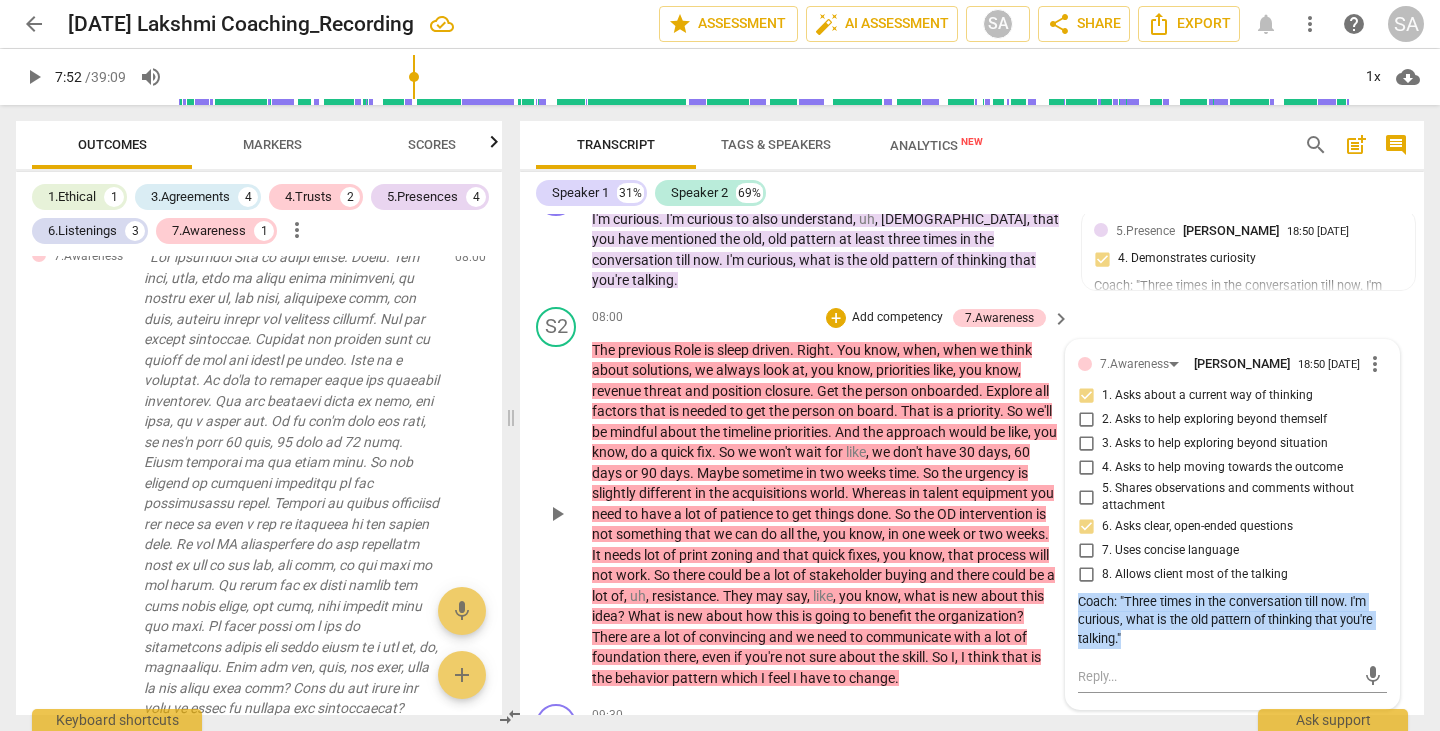 click on "more_vert" at bounding box center (1375, 364) 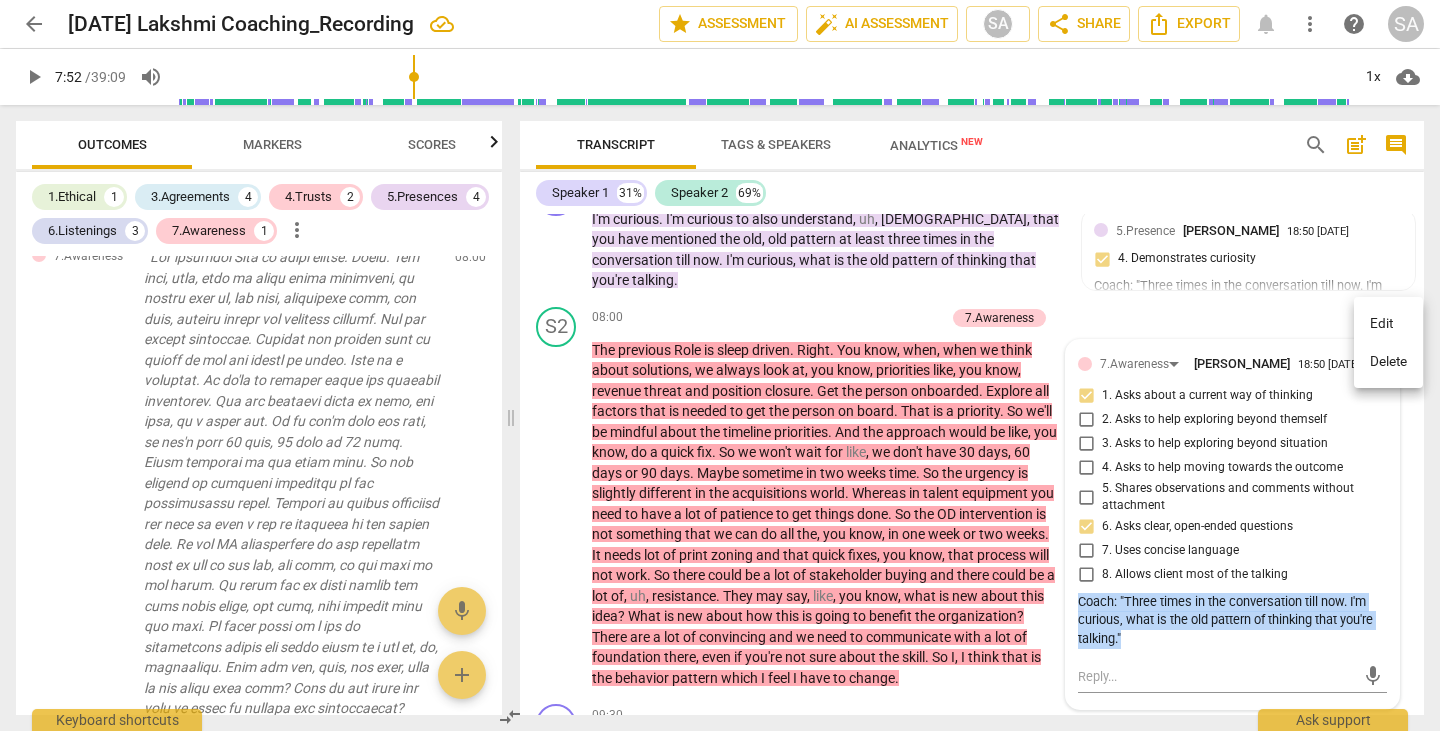 click on "Delete" at bounding box center (1388, 362) 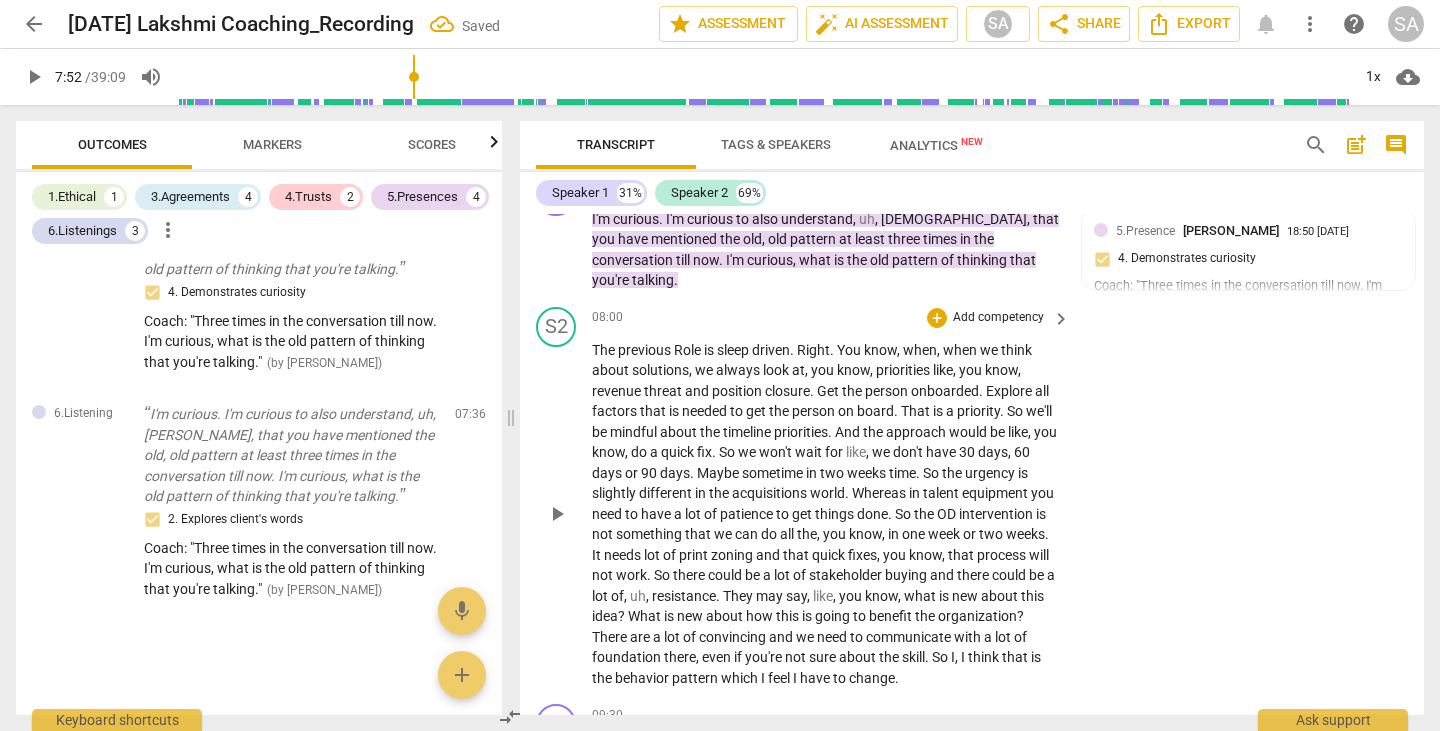 scroll, scrollTop: 3239, scrollLeft: 0, axis: vertical 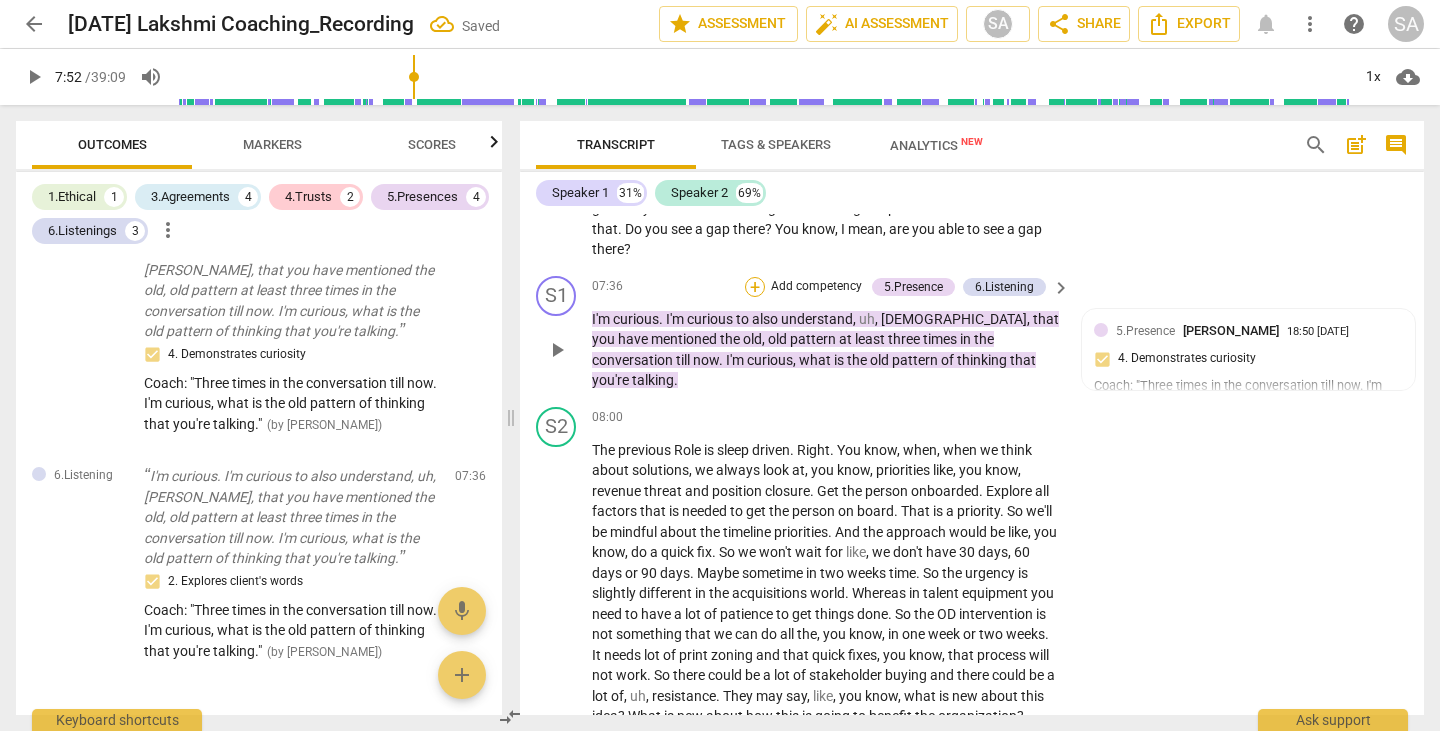 click on "+" at bounding box center [755, 287] 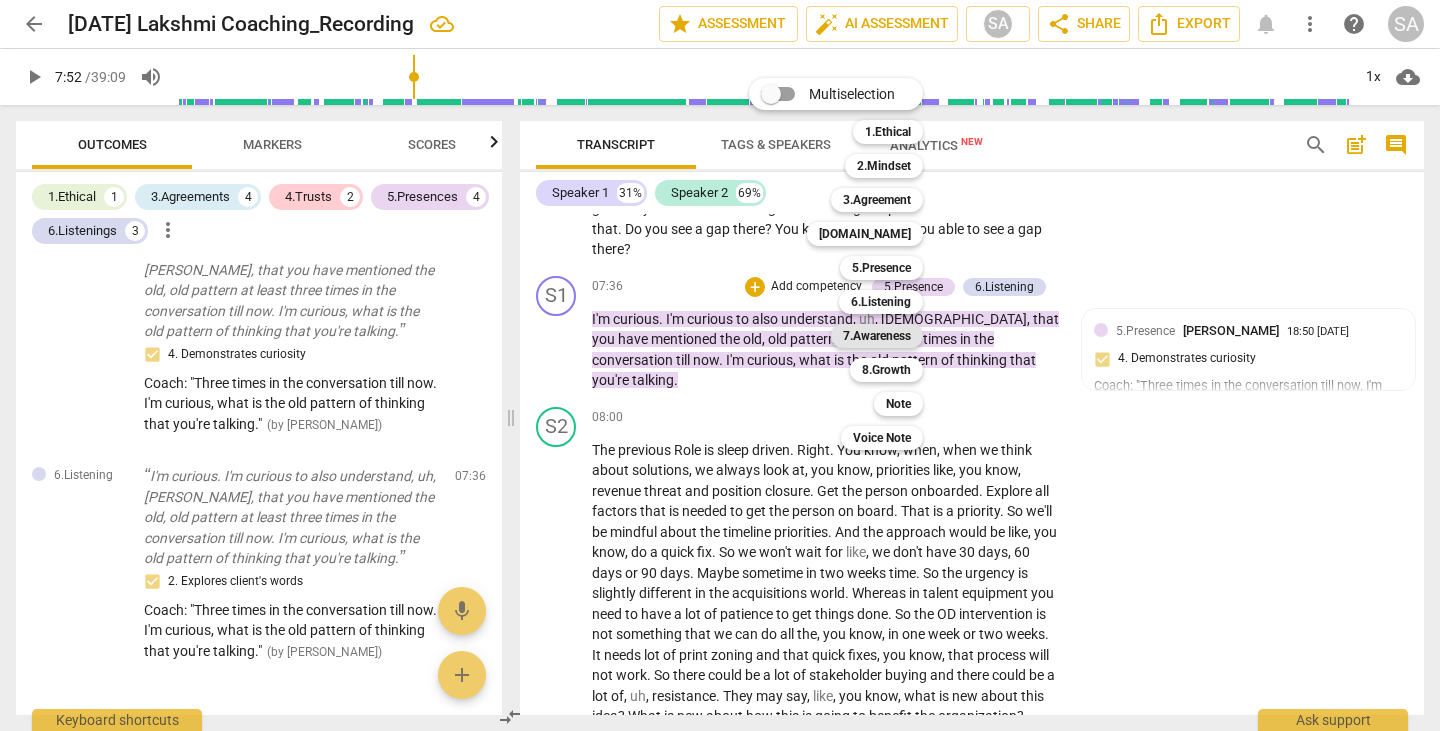 click on "7.Awareness" at bounding box center [877, 336] 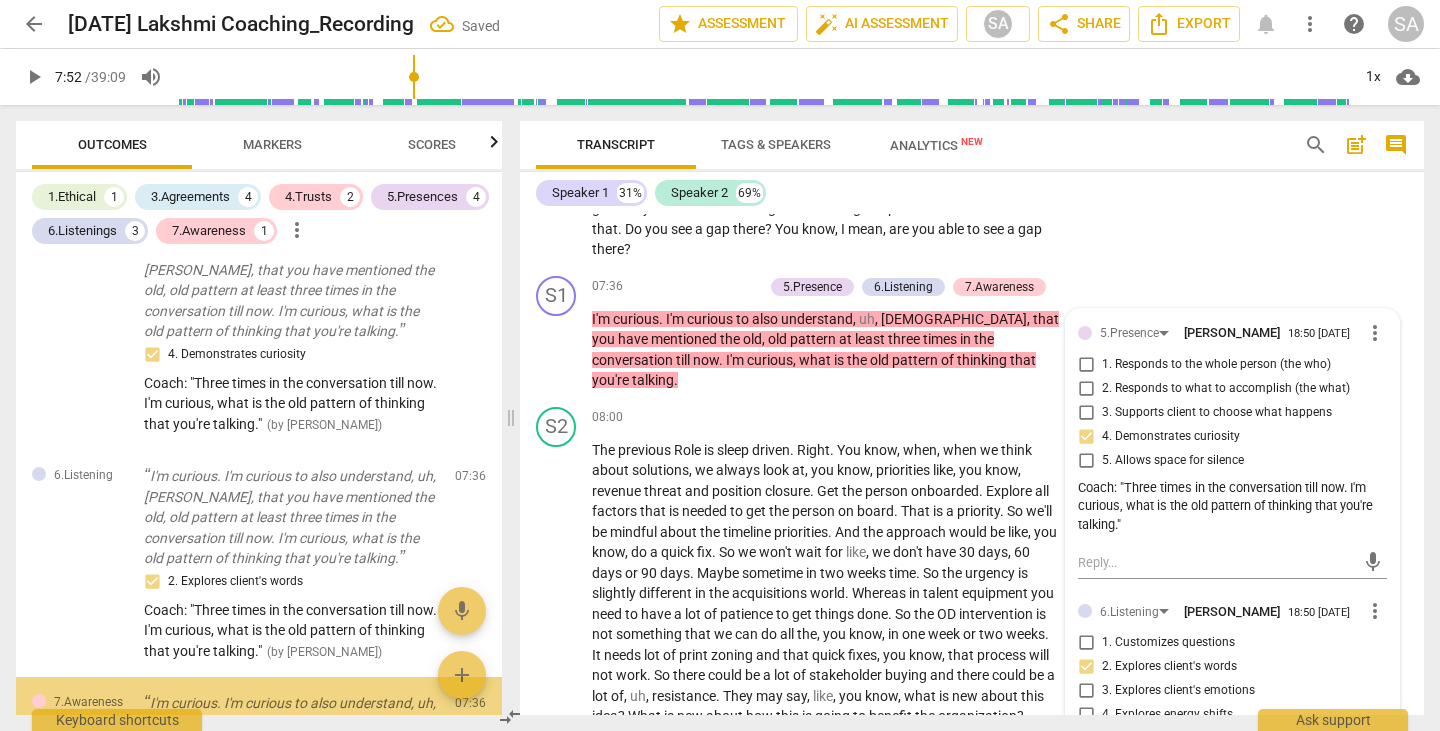 scroll, scrollTop: 3400, scrollLeft: 0, axis: vertical 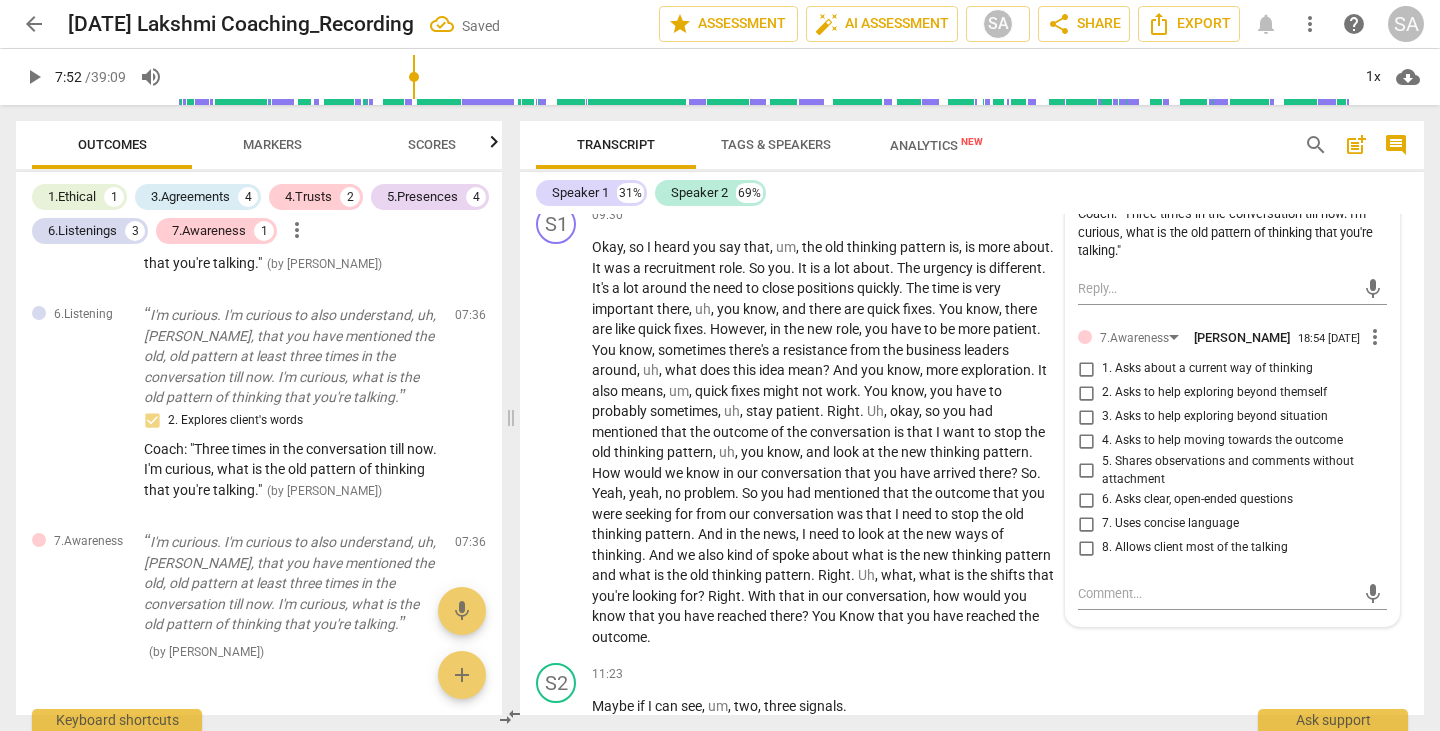click on "1. Asks about a current way of thinking" at bounding box center (1086, 369) 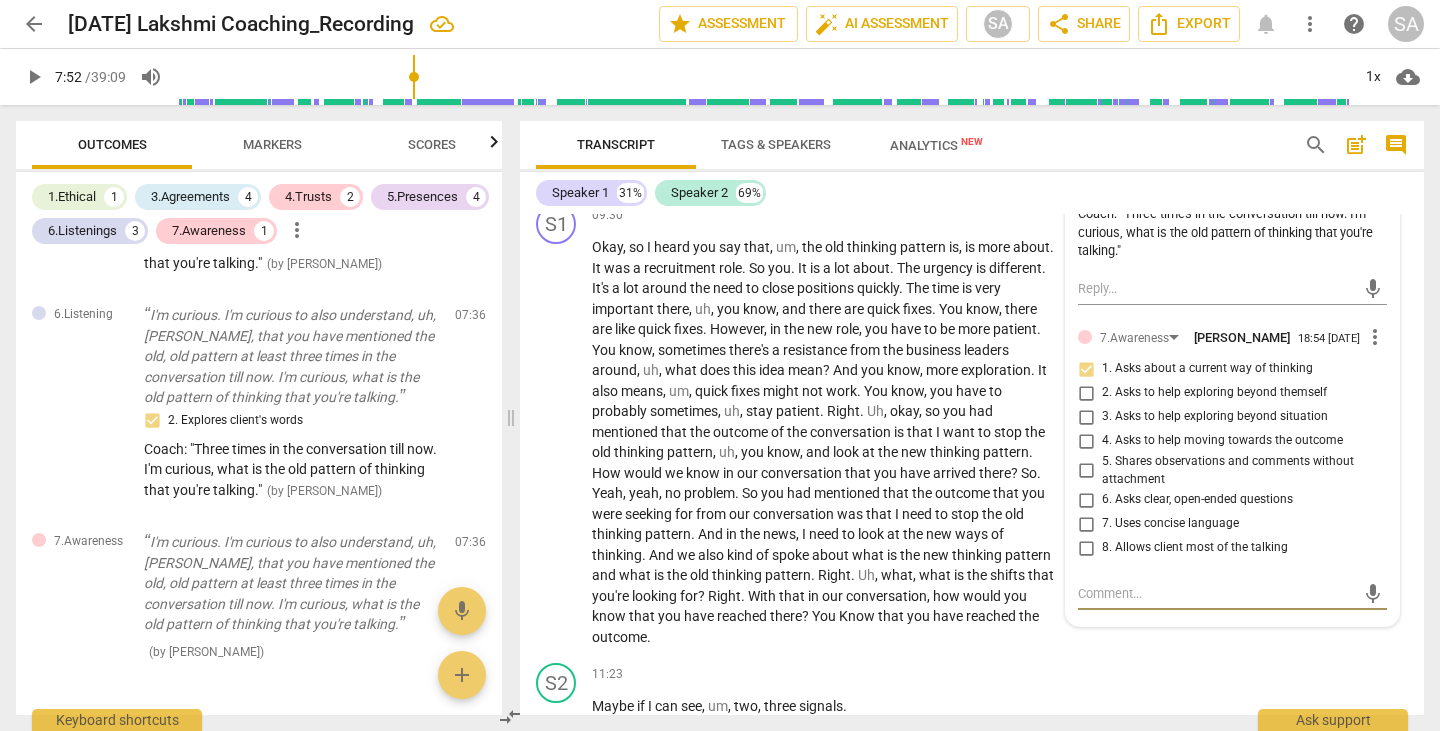 click at bounding box center [1216, 593] 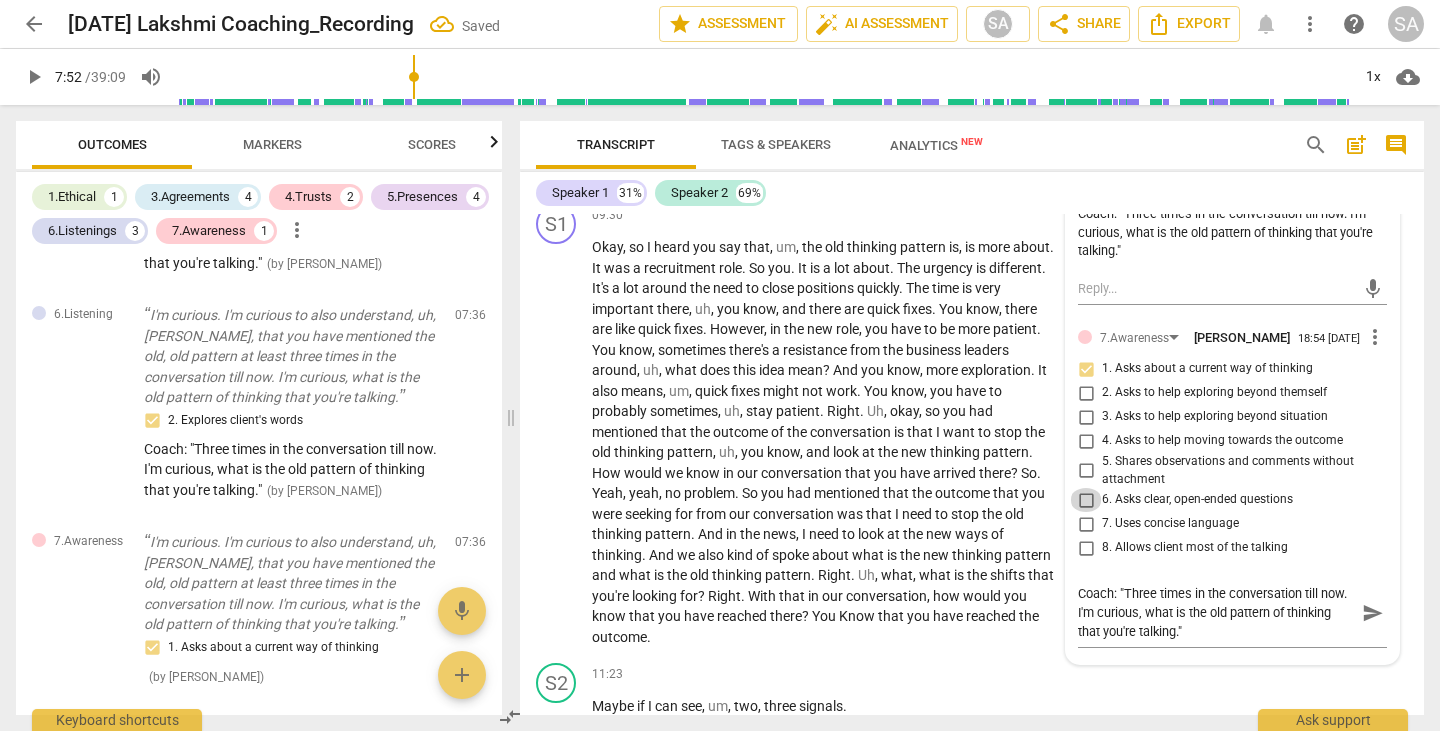 click on "6. Asks clear, open-ended questions" at bounding box center [1086, 500] 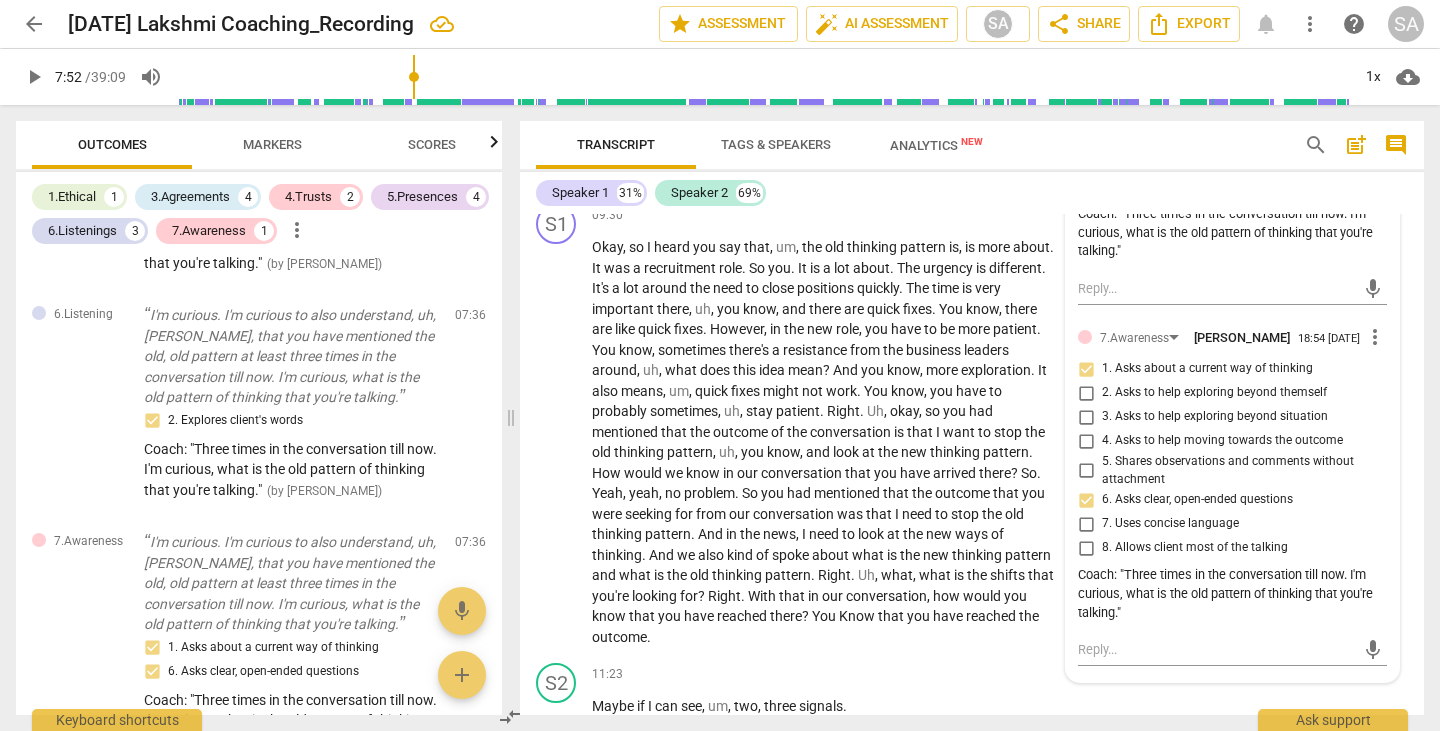 click on "7. Uses concise language" at bounding box center (1086, 524) 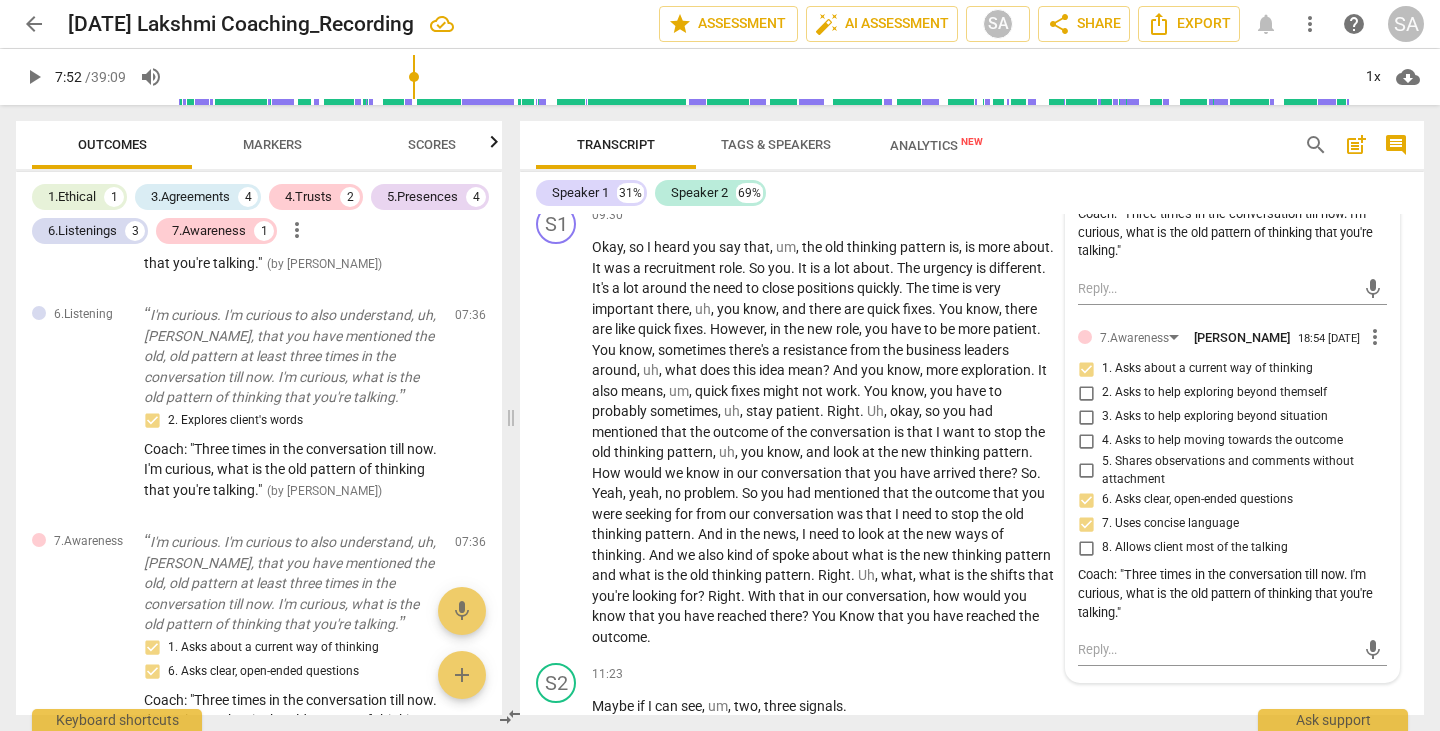 click on "7. Uses concise language" at bounding box center (1086, 524) 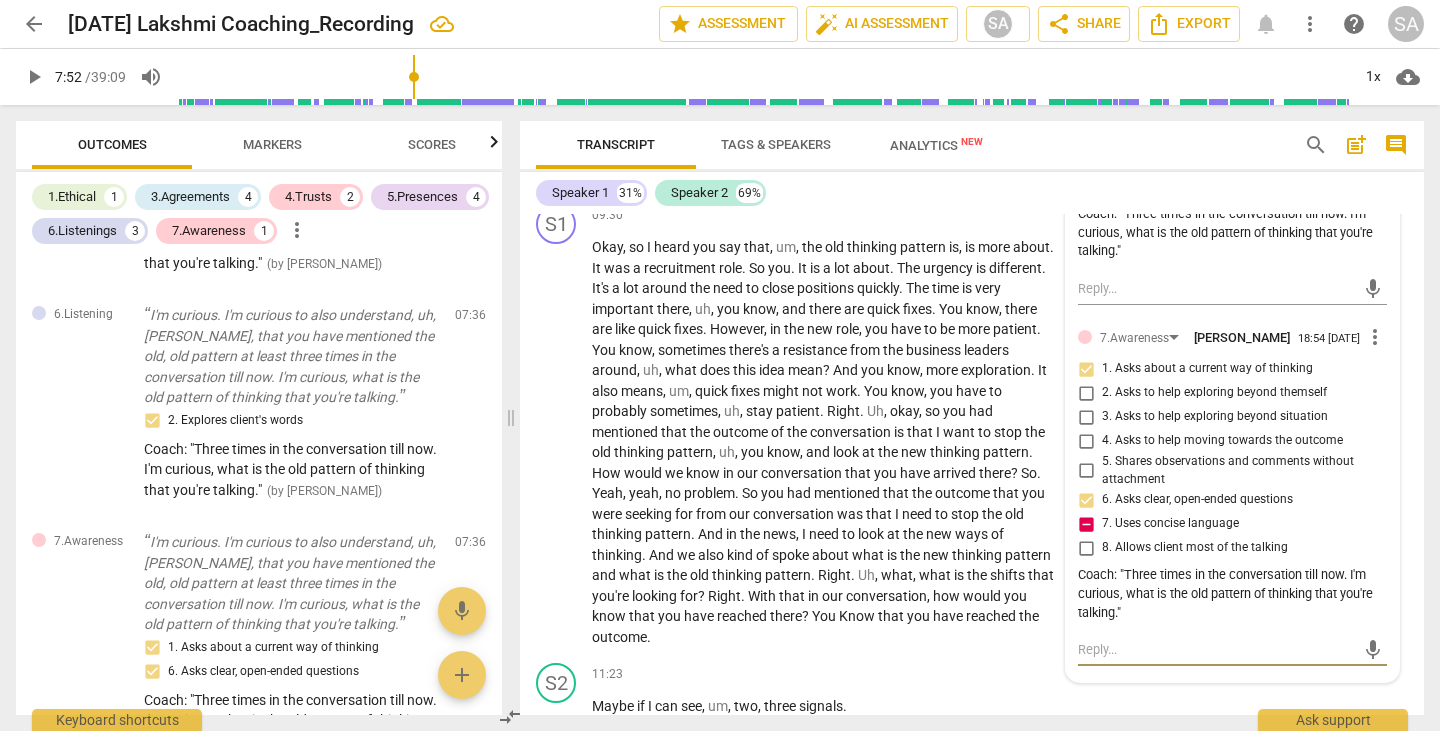click at bounding box center [1216, 649] 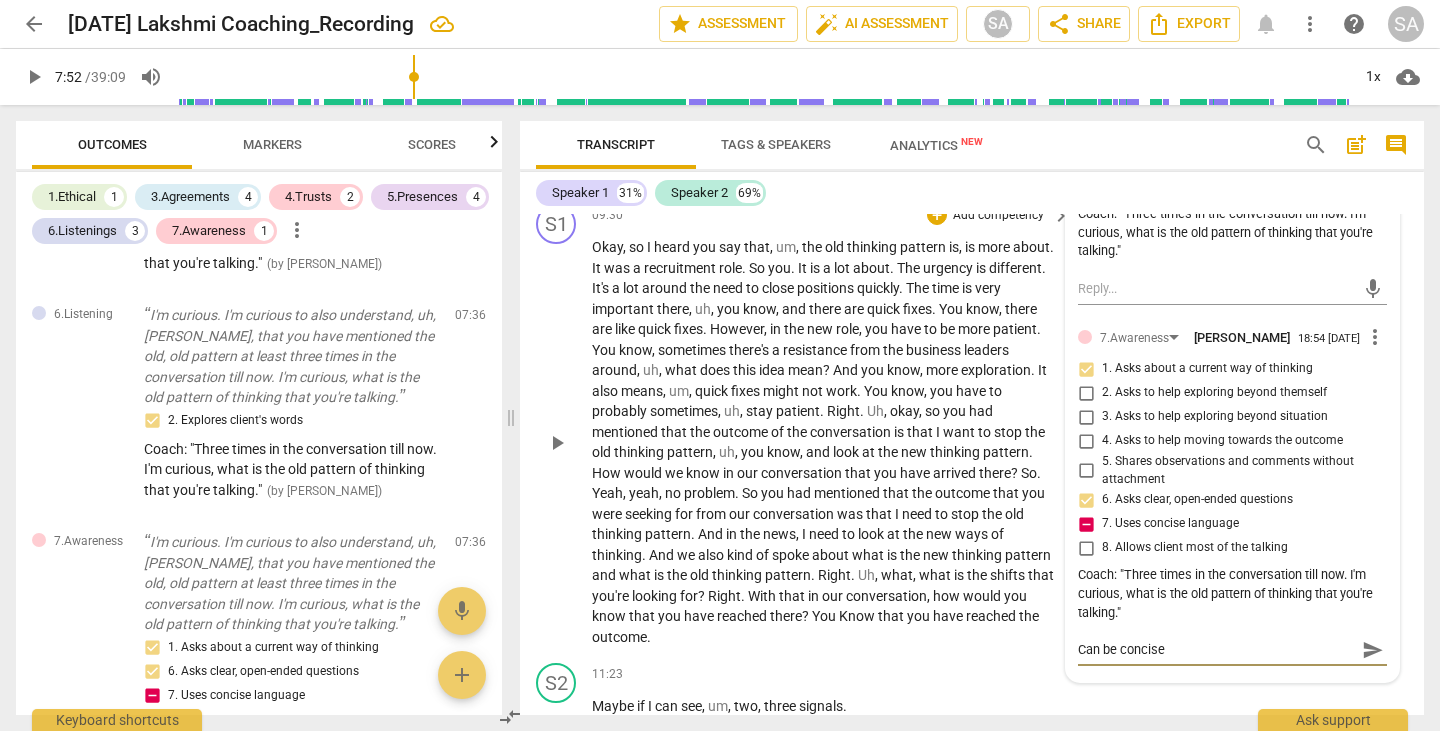 drag, startPoint x: 1167, startPoint y: 647, endPoint x: 1056, endPoint y: 627, distance: 112.78741 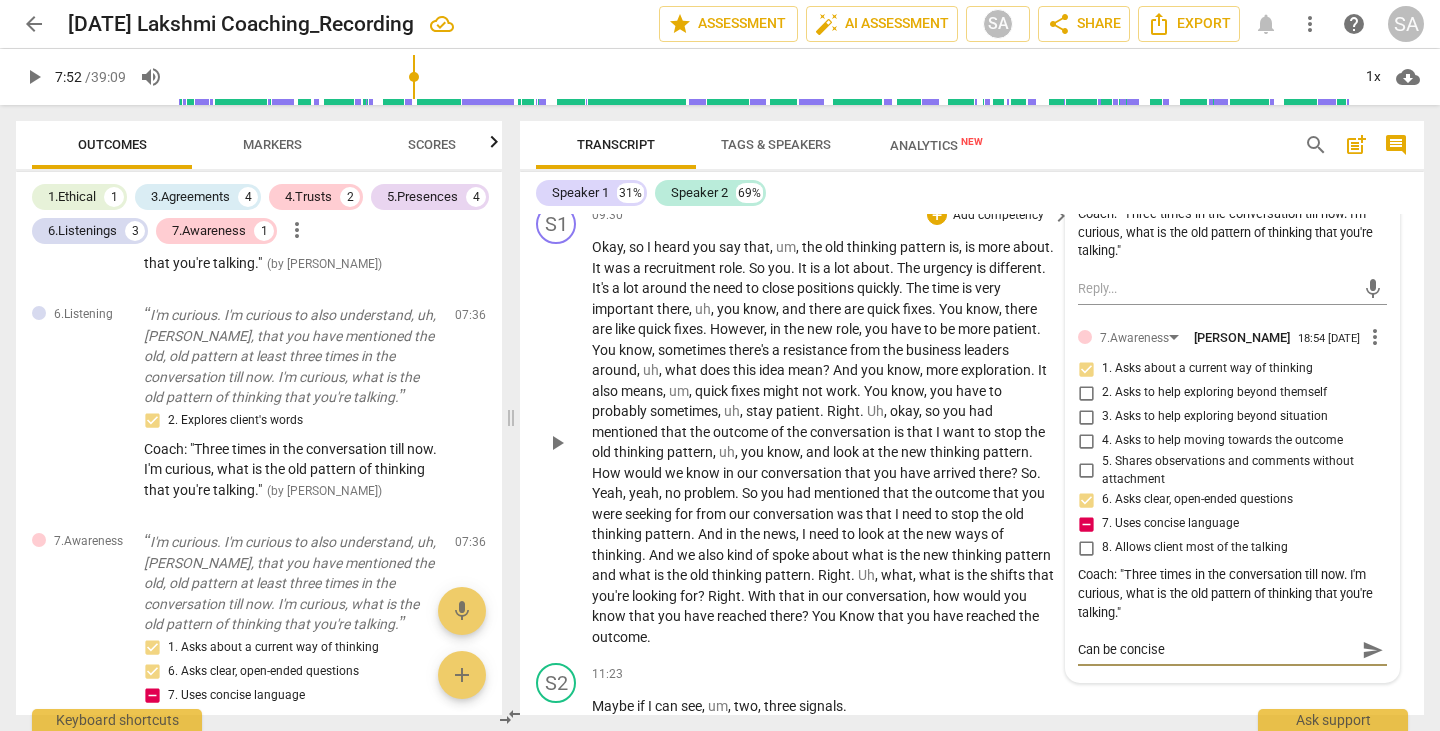 click on "S1 play_arrow pause 00:03 + Add competency keyboard_arrow_right Hey   [PERSON_NAME] ,   how   are   you   doing ? S2 play_arrow pause 00:06 + Add competency keyboard_arrow_right I'm   good .   Thank   you   for   checking .   How   are   you ? S1 play_arrow pause 00:11 + Add competency [DOMAIN_NAME] keyboard_arrow_right I'm   good   too .   It   has   been   some   time .   You   know ,   we   have   not   met   for   a   couple   of   months .   So   how   has ,   how   has   life   been ? [DOMAIN_NAME] [PERSON_NAME] 16:01 [DATE] 2. Shows support and empathy S2 play_arrow pause 00:20 + Add competency keyboard_arrow_right Life   has   been   good .   You   know ,   couple   of   changes   happening   at   workplace ,   uh ,   transitions .   So   I   think   going   forward ,   uh ,   we'll   be   finding   some   time   for   uh ,   the   coaching   process . S1 play_arrow pause 00:36 + Add competency 1.Ethical keyboard_arrow_right Good ,   good .   I'm   glad   to   hear   that .   And   uh ,   so ,   you   know ,   ," at bounding box center (972, 464) 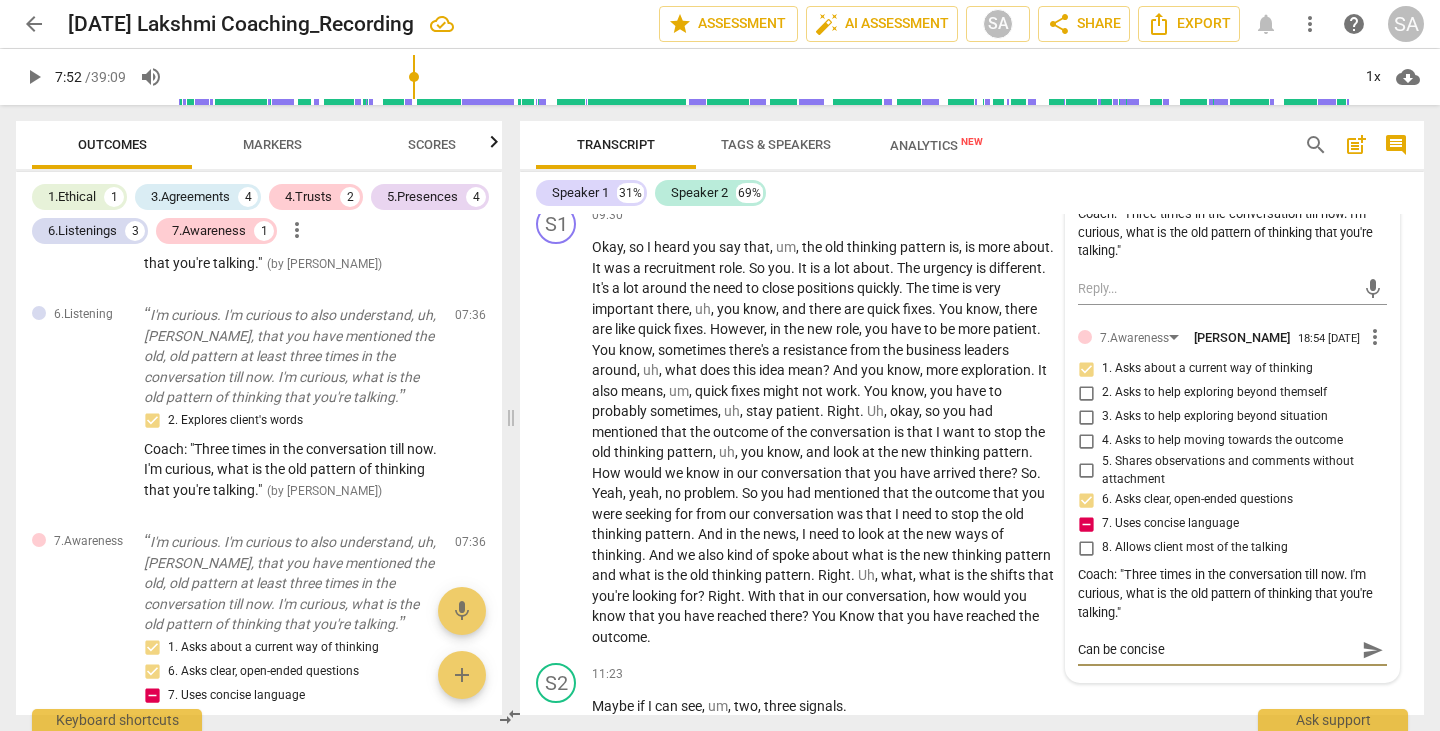 click on "send" at bounding box center [1373, 650] 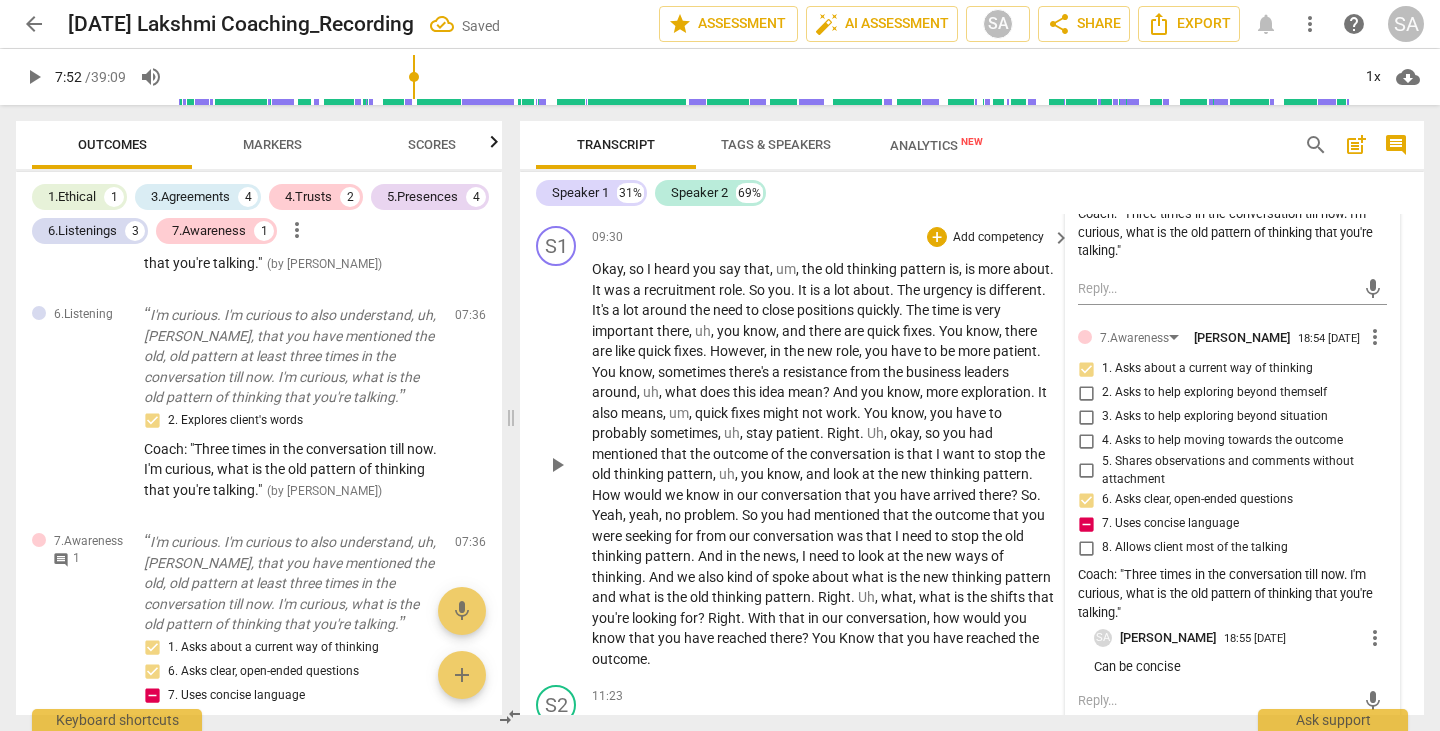 click on "S1 play_arrow pause 09:30 + Add competency keyboard_arrow_right Okay ,   so   I   heard   you   say   that ,   um ,   the   old   thinking   pattern   is ,   is   more   about .   It   was   a   recruitment   role .   So   you .   It   is   a   lot   about .   The   urgency   is   different .   It's   a   lot   around   the   need   to   close   positions   quickly .   The   time   is   very   important   there ,   uh ,   you   know ,   and   there   are   quick   fixes .   You   know ,   there   are   like   quick   fixes .   However ,   in   the   new   role ,   you   have   to   be   more   patient .   You   know ,   sometimes   there's   a   resistance   from   the   business   leaders   around ,   uh ,   what   does   this   idea   mean ?   And   you   know ,   more   exploration .   It   also   means ,   um ,   quick   fixes   might   not   work .   You   know ,   you   have   to   probably   sometimes ,   uh ,   stay   patient .   Right .   [PERSON_NAME] ,   okay ,   so   you   had   mentioned   that   the     of" at bounding box center (972, 447) 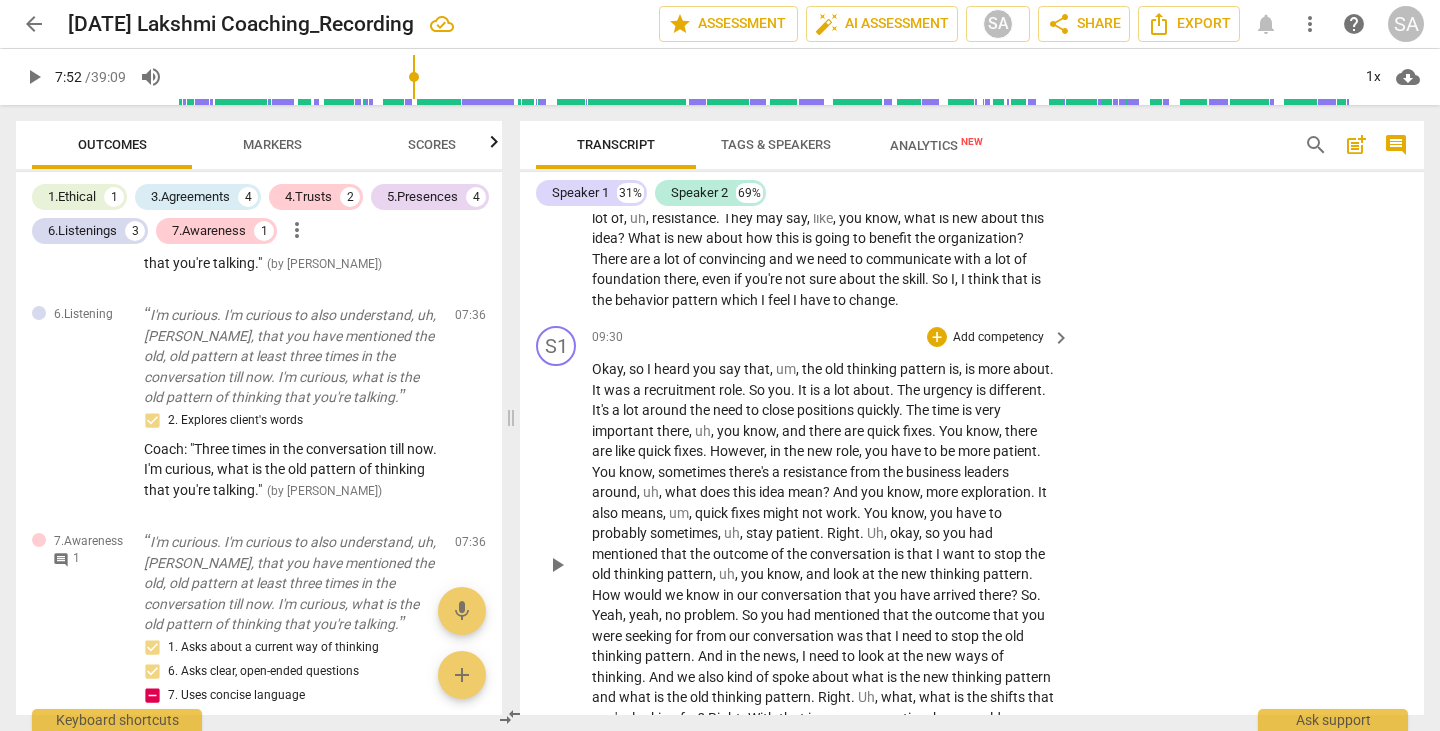 scroll, scrollTop: 2999, scrollLeft: 0, axis: vertical 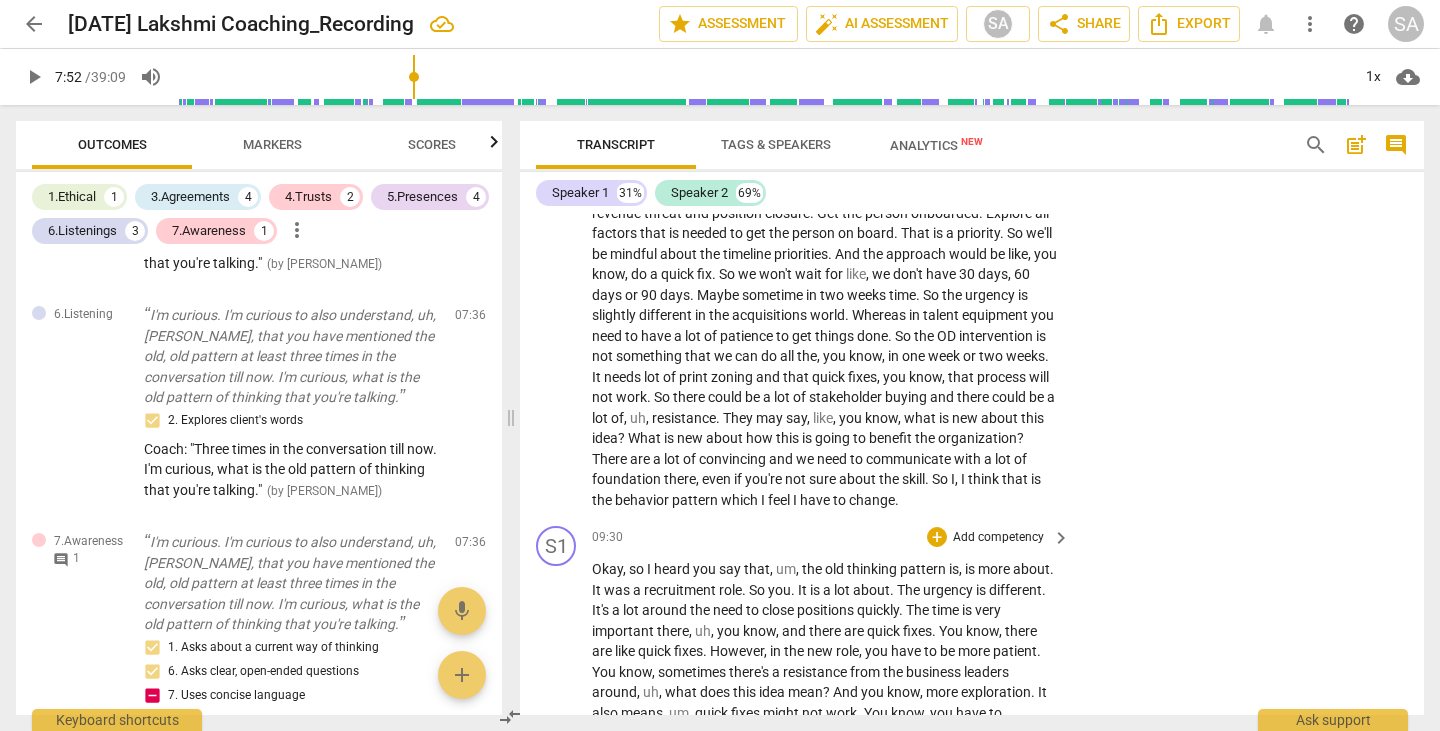 click on "Add competency" at bounding box center [998, 538] 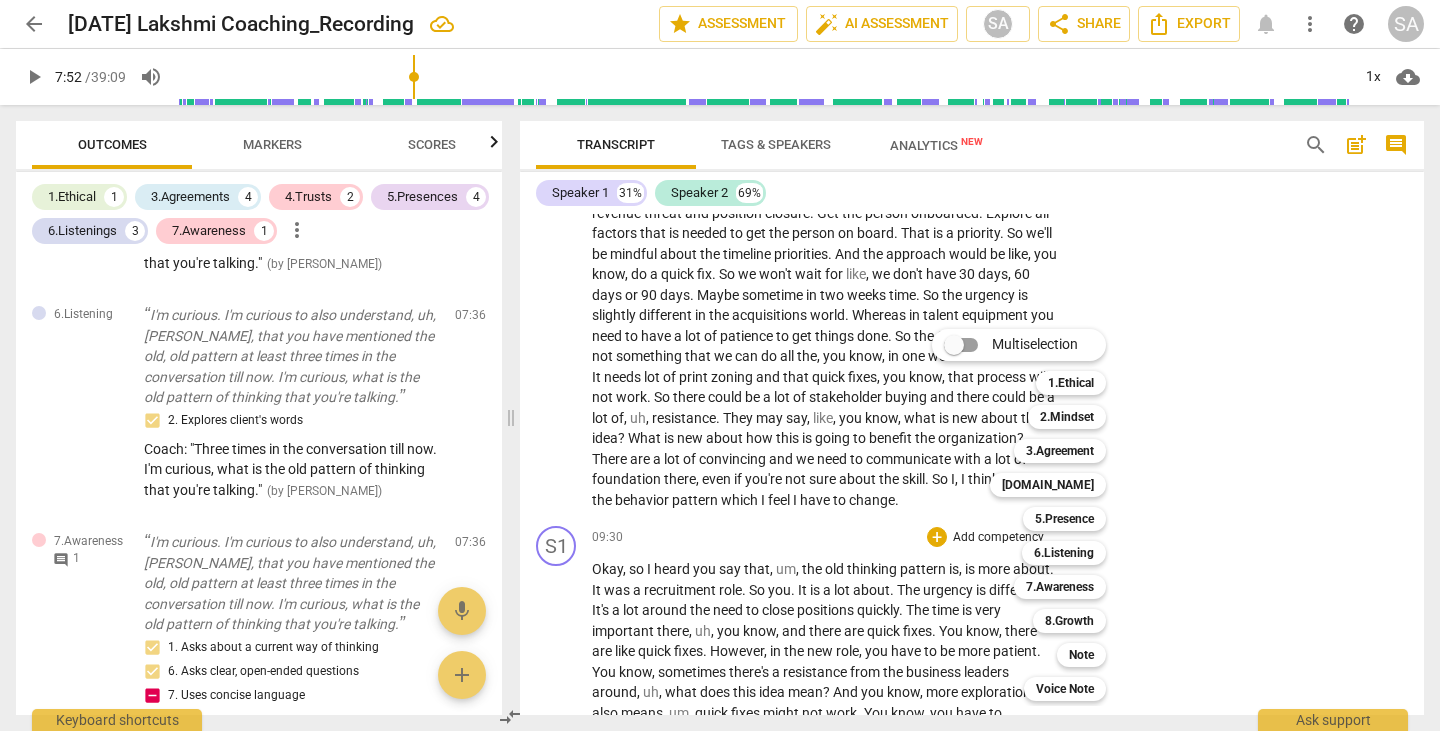 click at bounding box center [720, 365] 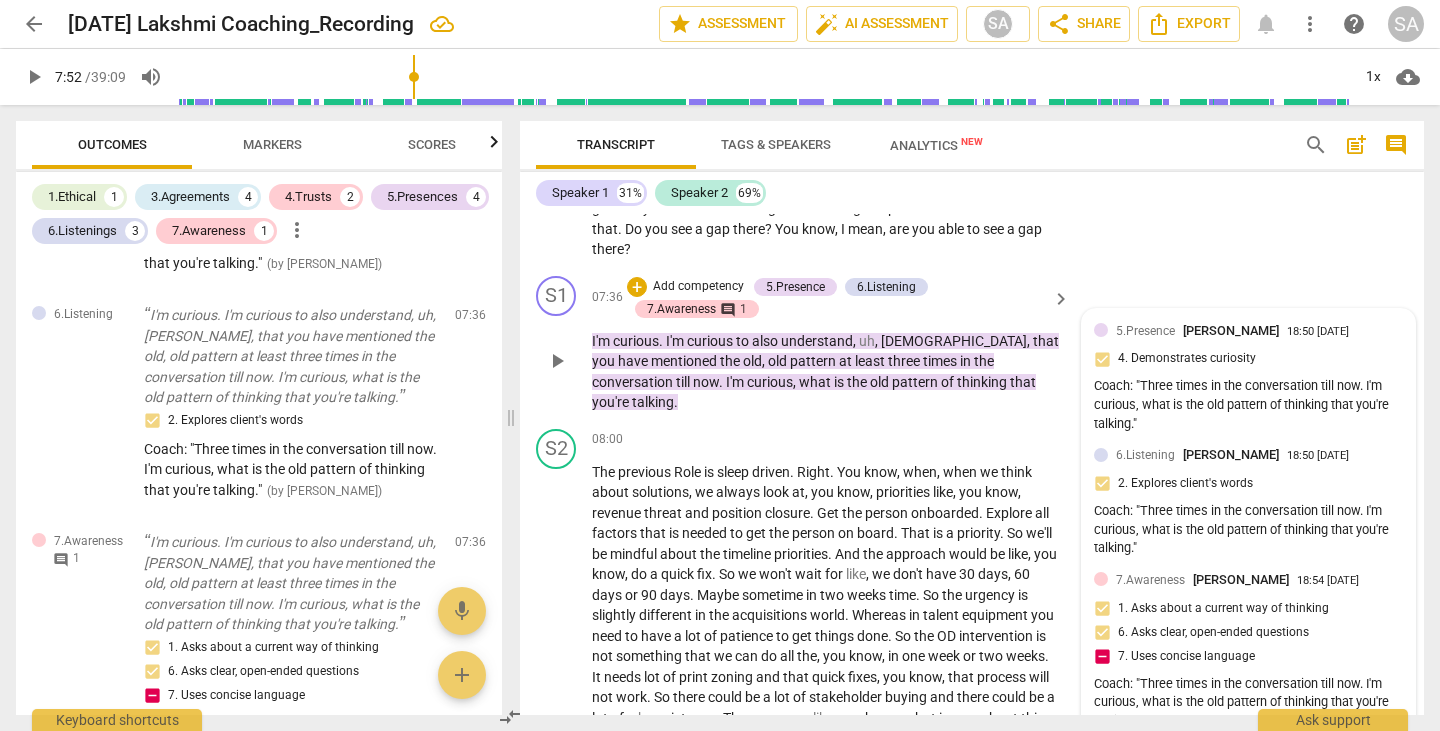scroll, scrollTop: 2899, scrollLeft: 0, axis: vertical 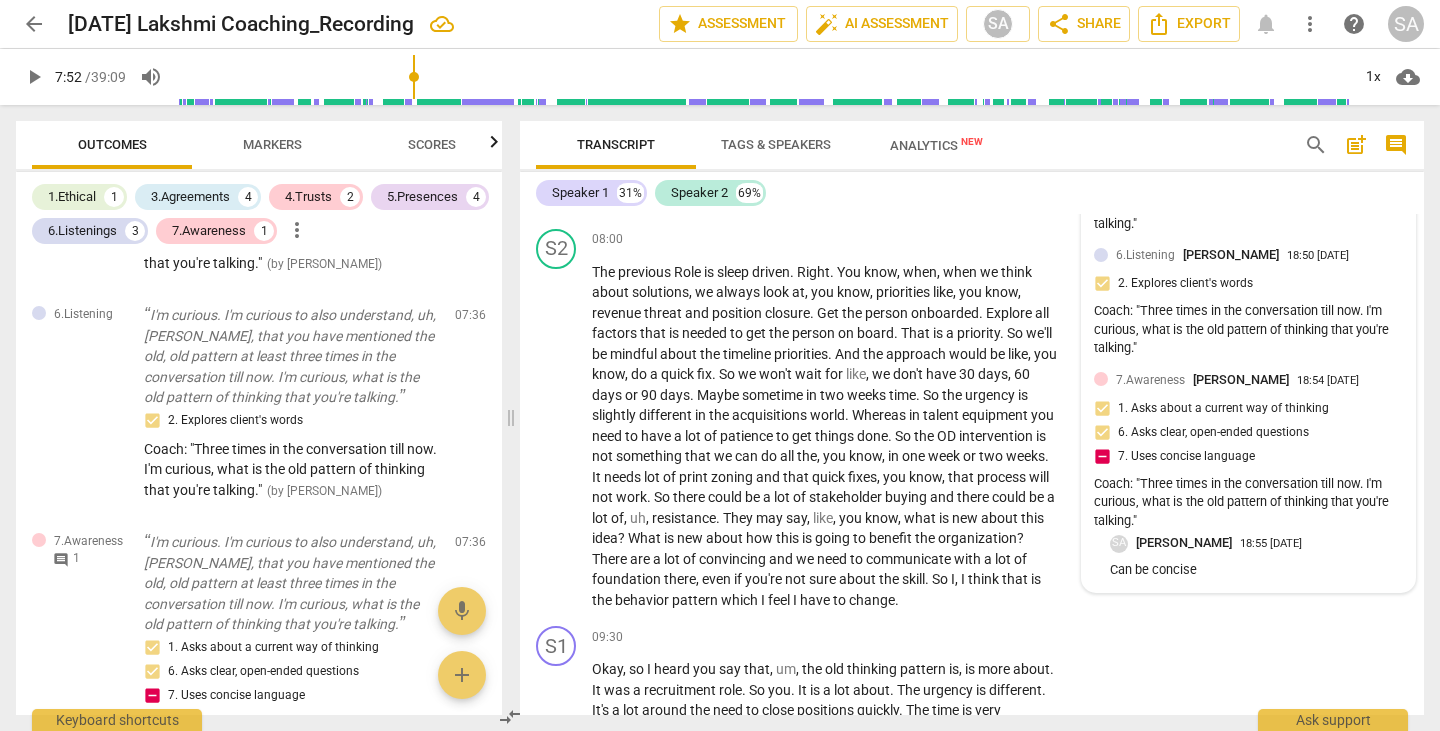 click on "Can be concise" at bounding box center (1256, 570) 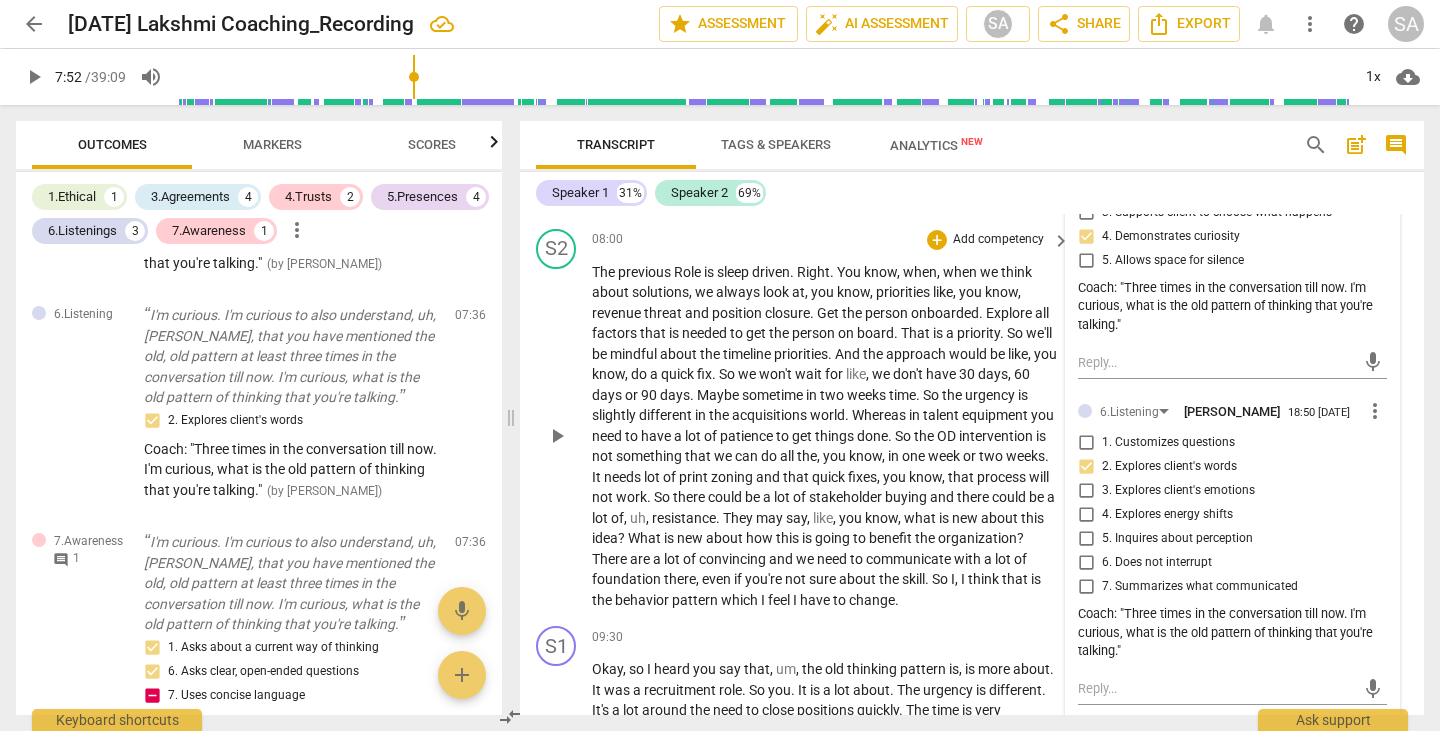 click on "S2 play_arrow pause 08:00 + Add competency keyboard_arrow_right The   previous   Role   is   sleep   driven .   Right .   You   know ,   when ,   when   we   think   about   solutions ,   we   always   look   at ,   you   know ,   priorities   like ,   you   know ,   revenue   threat   and   position   closure .   Get   the   person   onboarded .   Explore   all   factors   that   is   needed   to   get   the   person   on   board .   That   is   a   priority .   So   we'll   be   mindful   about   the   timeline   priorities .   And   the   approach   would   be   like ,   you   know ,   do   a   quick   fix .   So   we   won't   wait   for   like ,   we   don't   have   30   days ,   60   days   or   90   days .   Maybe   sometime   [DATE]   time .   So   the   urgency   is   slightly   different   in   the   acquisitions   world .   Whereas   in   talent   equipment   you   need   to   have   a   lot   of   patience   to   get   things   done .   So   the   OD   intervention   is   not     that" at bounding box center [972, 420] 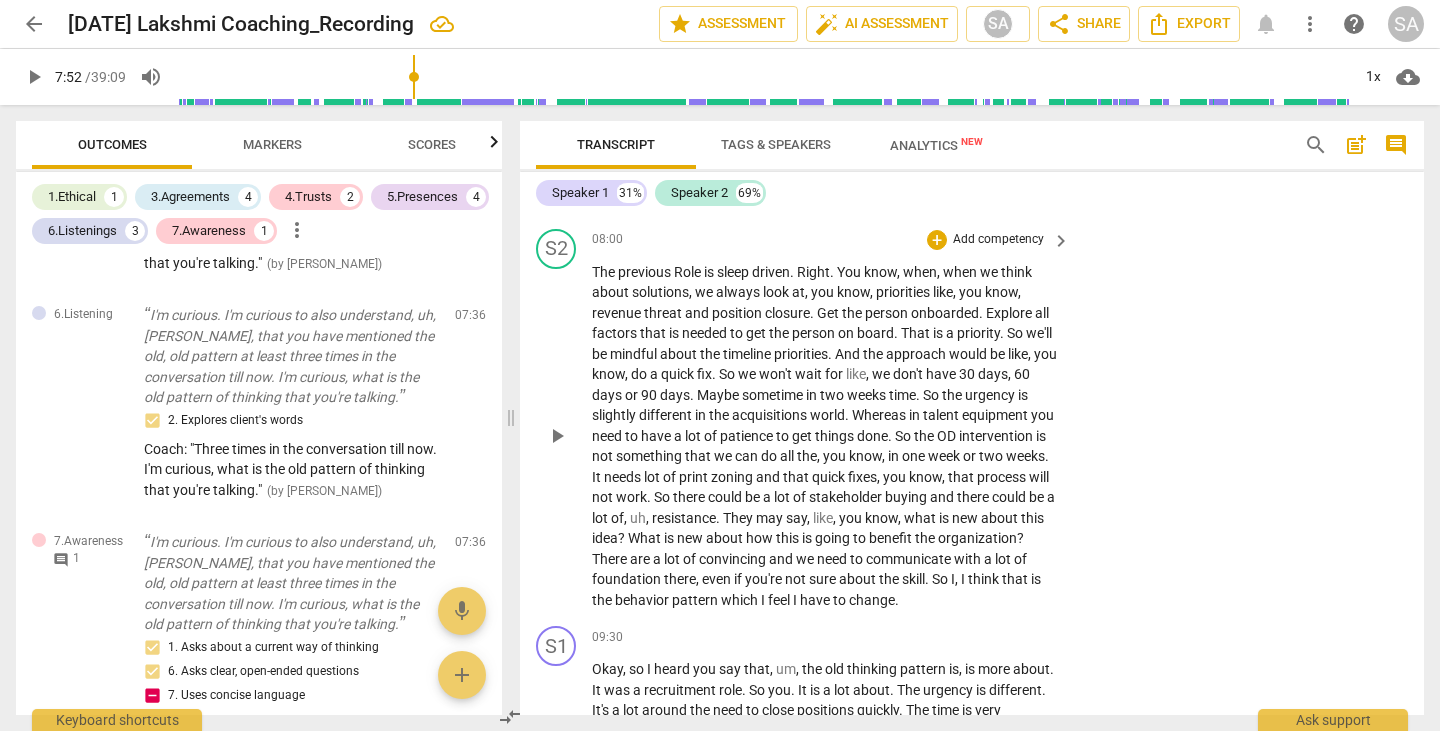 click on "S2 play_arrow pause 08:00 + Add competency keyboard_arrow_right The   previous   Role   is   sleep   driven .   Right .   You   know ,   when ,   when   we   think   about   solutions ,   we   always   look   at ,   you   know ,   priorities   like ,   you   know ,   revenue   threat   and   position   closure .   Get   the   person   onboarded .   Explore   all   factors   that   is   needed   to   get   the   person   on   board .   That   is   a   priority .   So   we'll   be   mindful   about   the   timeline   priorities .   And   the   approach   would   be   like ,   you   know ,   do   a   quick   fix .   So   we   won't   wait   for   like ,   we   don't   have   30   days ,   60   days   or   90   days .   Maybe   sometime   [DATE]   time .   So   the   urgency   is   slightly   different   in   the   acquisitions   world .   Whereas   in   talent   equipment   you   need   to   have   a   lot   of   patience   to   get   things   done .   So   the   OD   intervention   is   not     that" at bounding box center [972, 420] 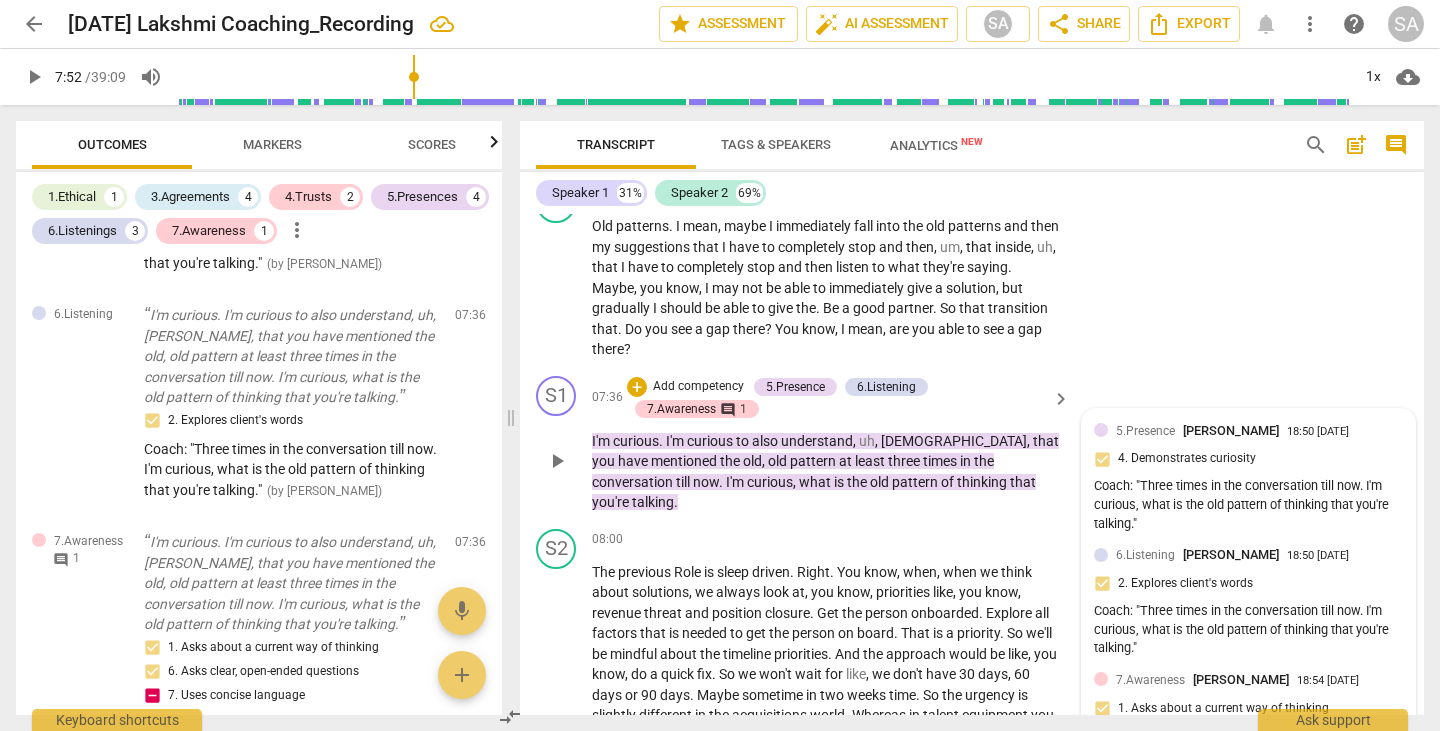 scroll, scrollTop: 2899, scrollLeft: 0, axis: vertical 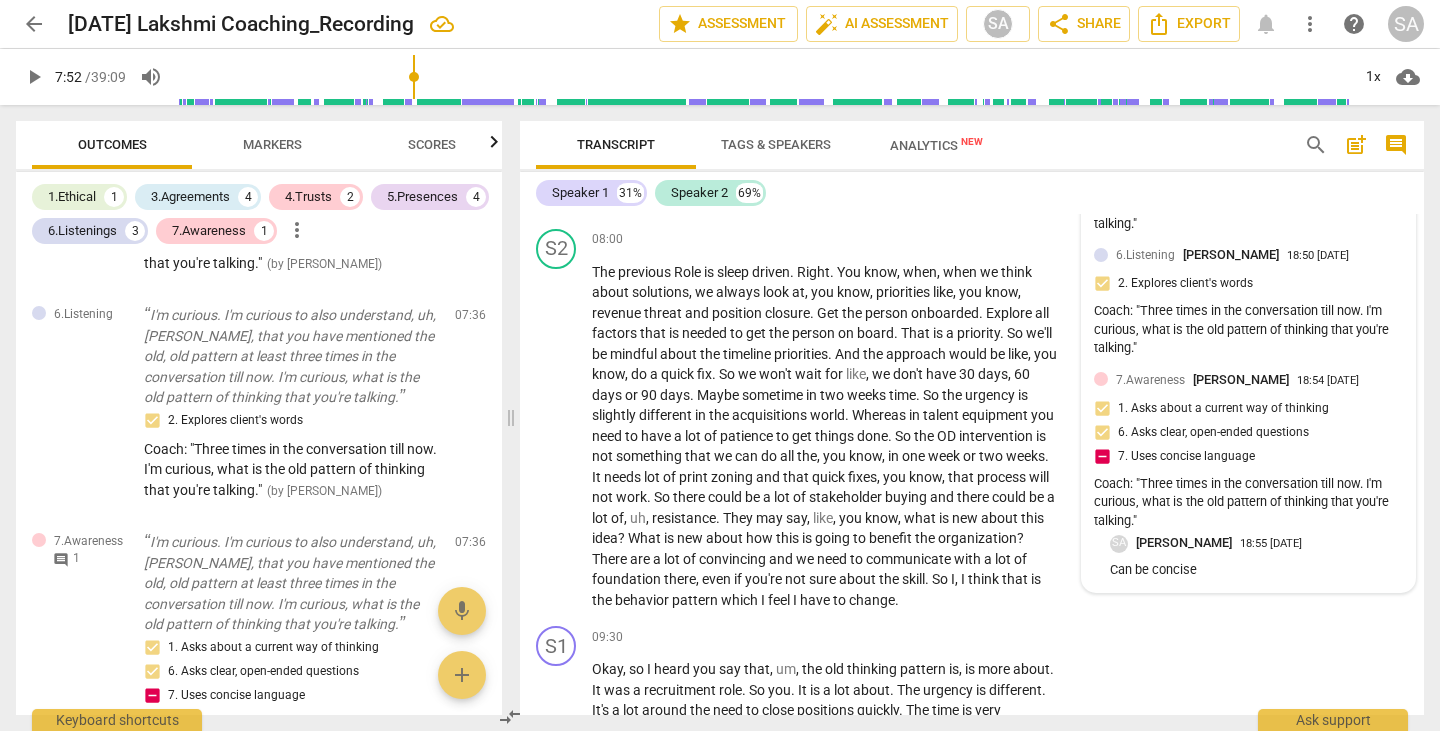 click on "Coach: "Three times in the conversation till now. I'm curious, what is the old pattern of thinking that you're talking."" at bounding box center [1248, 503] 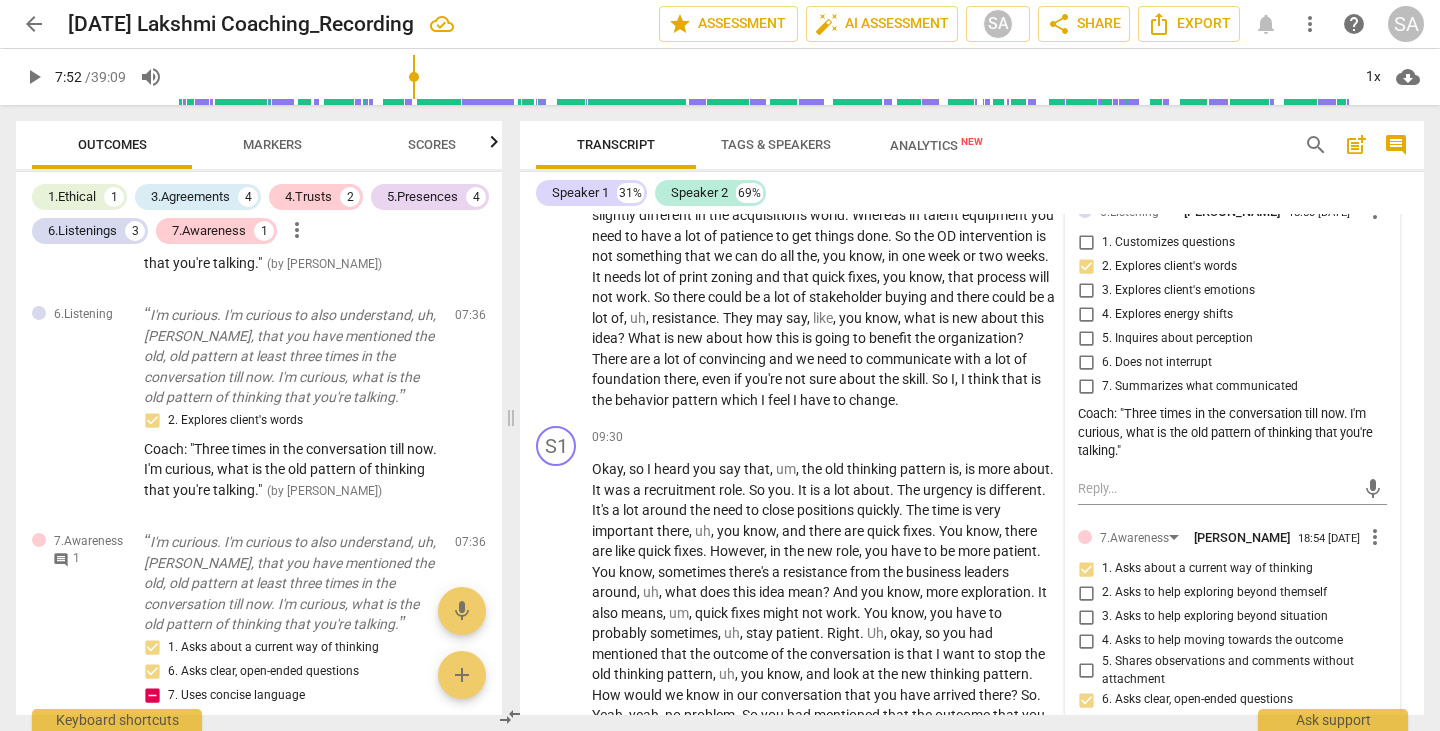 scroll, scrollTop: 3399, scrollLeft: 0, axis: vertical 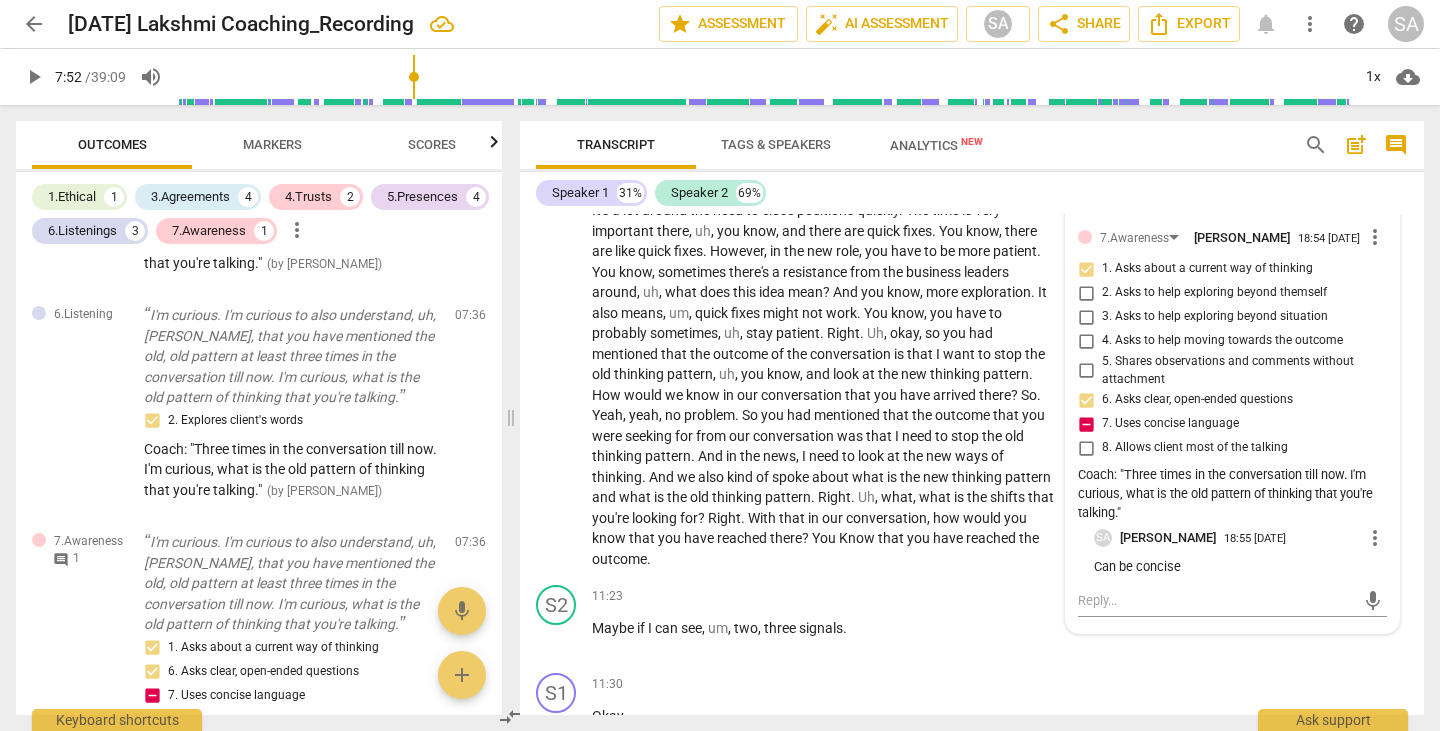 click on "more_vert" at bounding box center (1375, 538) 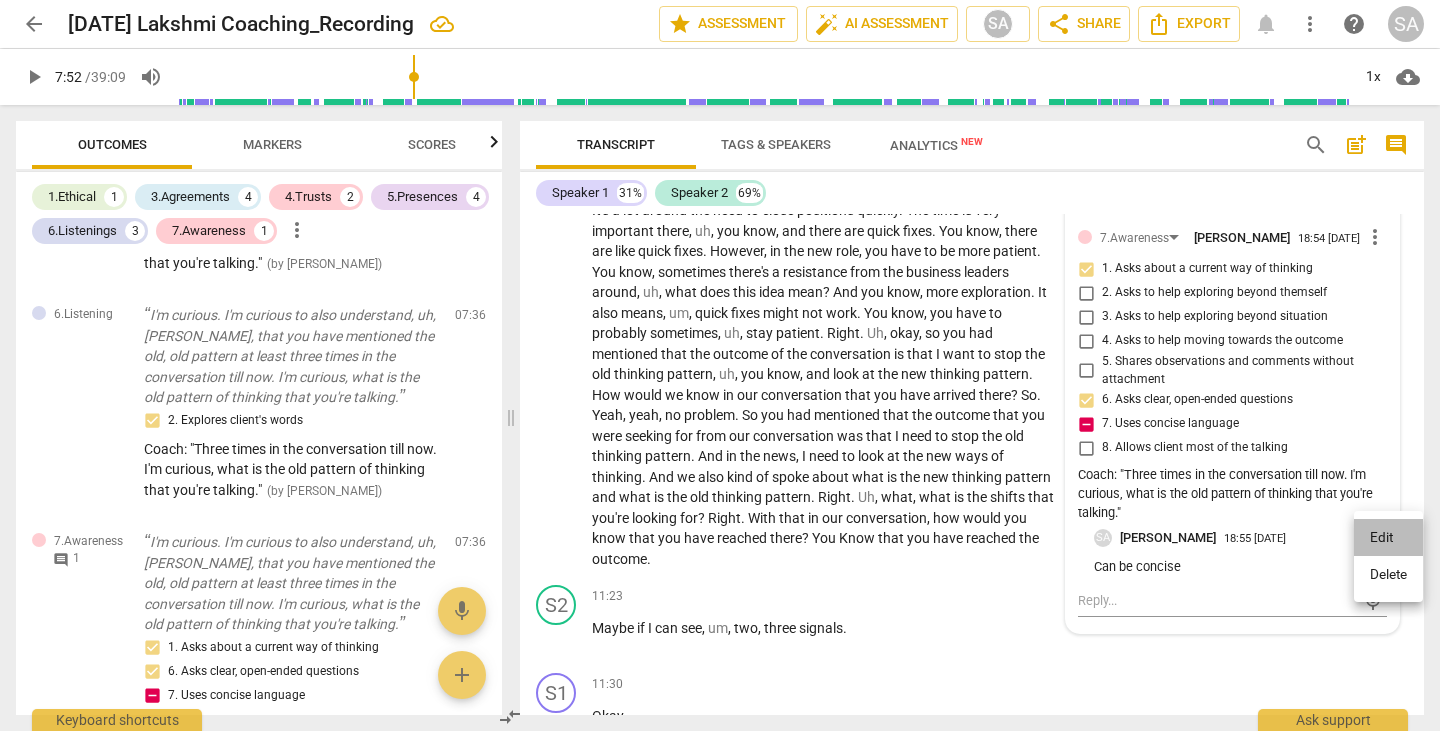 click on "Edit" at bounding box center (1388, 538) 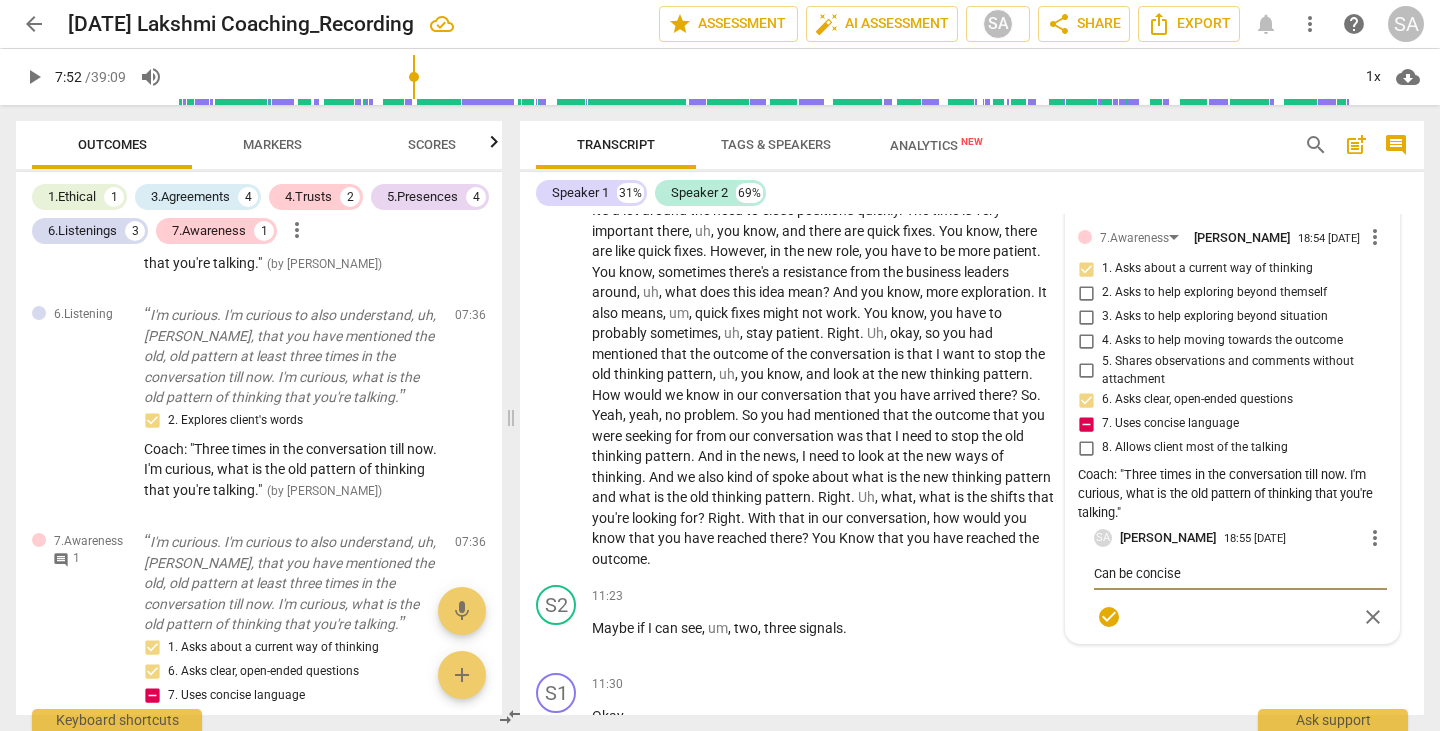 click on "Can be concise" at bounding box center [1240, 573] 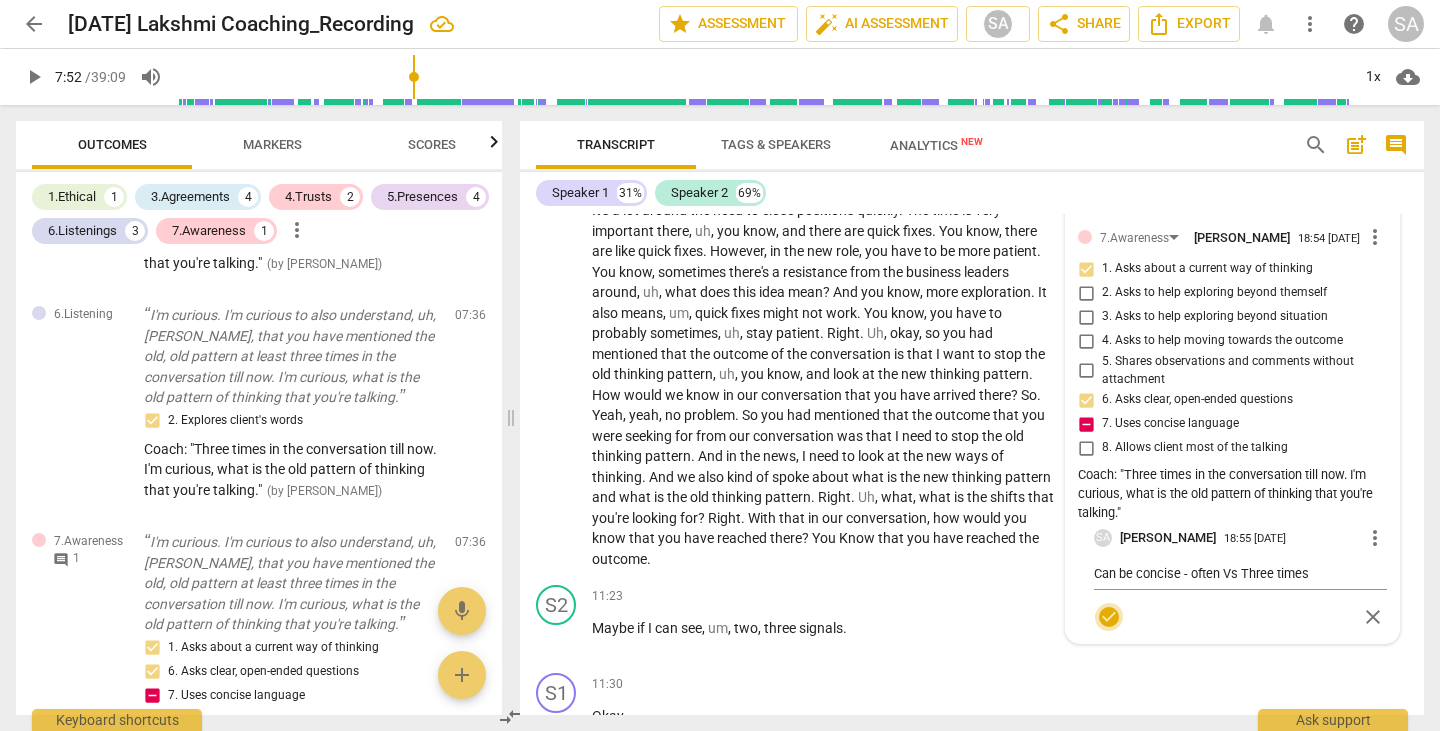 click on "check_circle" at bounding box center (1109, 617) 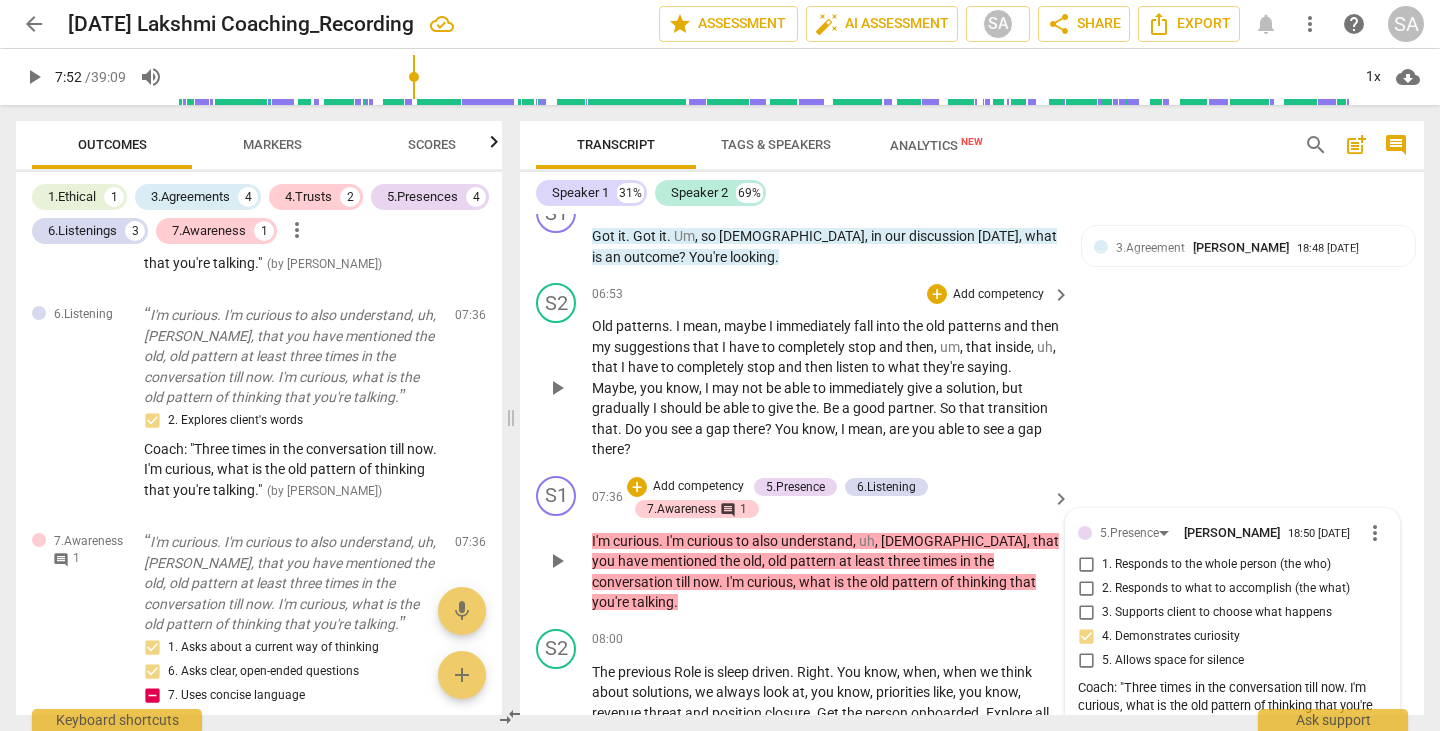 scroll, scrollTop: 2799, scrollLeft: 0, axis: vertical 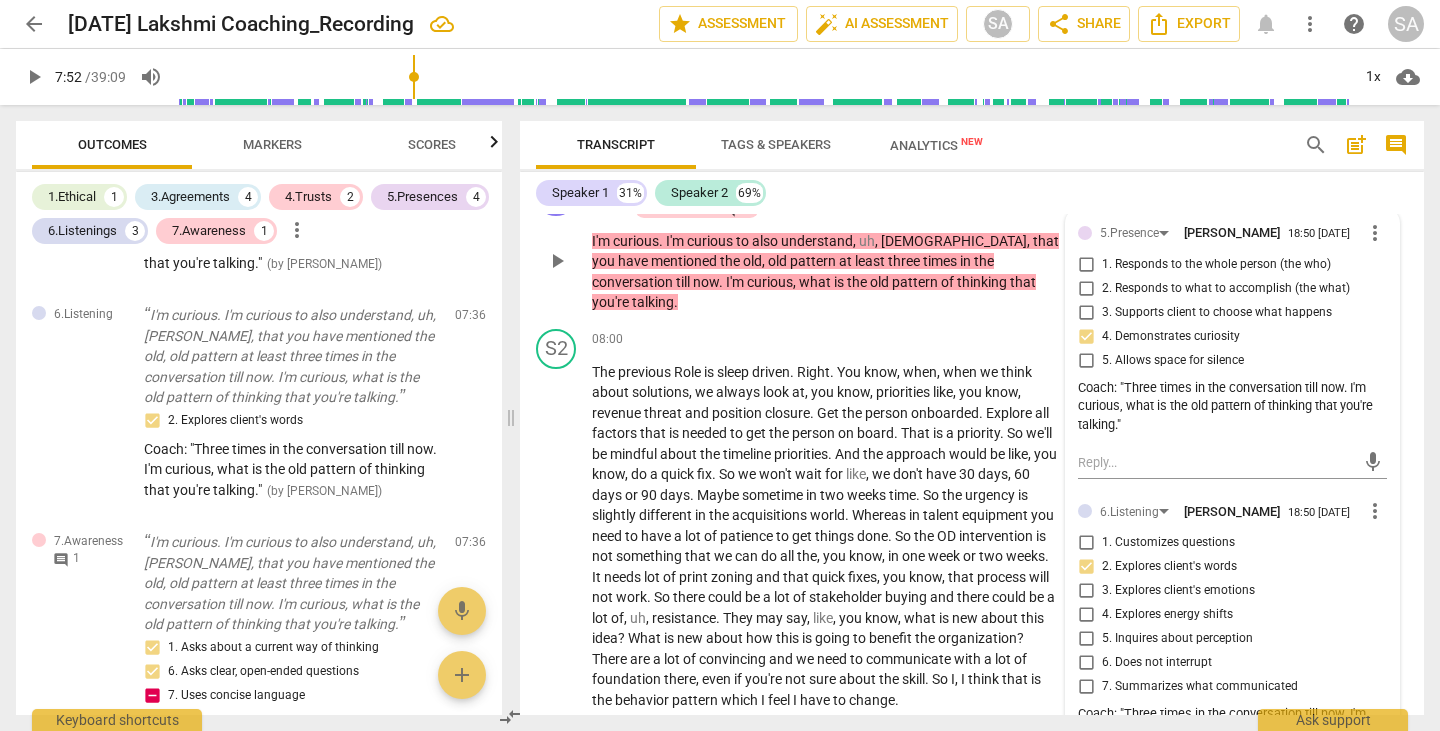 click on "S1 play_arrow pause 07:36 + Add competency 5.Presence 6.Listening 7.Awareness comment 1 keyboard_arrow_right I'm   curious .   I'm   curious   to   also   understand ,   uh ,   [PERSON_NAME] ,   that   you   have   mentioned   the   old ,   old   pattern   at   least   three   times   in   the   conversation   till   now .   I'm   curious ,   what   is   the   old   pattern   of   thinking   that   you're   talking . 5.[PERSON_NAME] 18:50 [DATE] more_vert 1. Responds to the whole person (the who) 2. Responds to what to accomplish (the what) 3. Supports client to choose what happens 4. Demonstrates curiosity 5. Allows space for silence Coach: "Three times in the conversation till now. I'm curious, what is the old pattern of thinking that you're talking." mic 6.Listening [PERSON_NAME] 18:50 [DATE] more_vert 1. Customizes questions 2. Explores client's words 3. Explores client's emotions 4. Explores energy shifts 5. Inquires about perception 6. Does not interrupt 7. Summarizes what communicated SA" at bounding box center [972, 244] 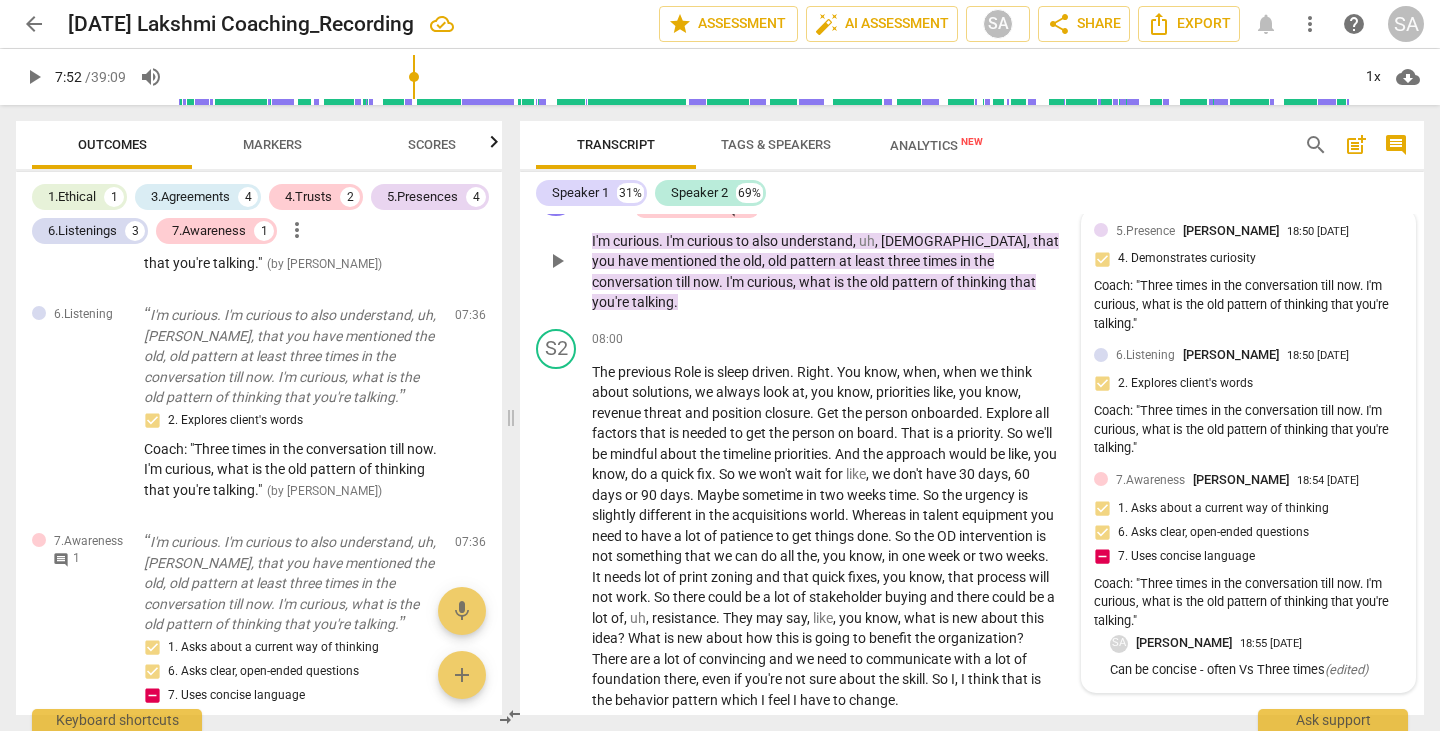 click on "play_arrow" at bounding box center [557, 261] 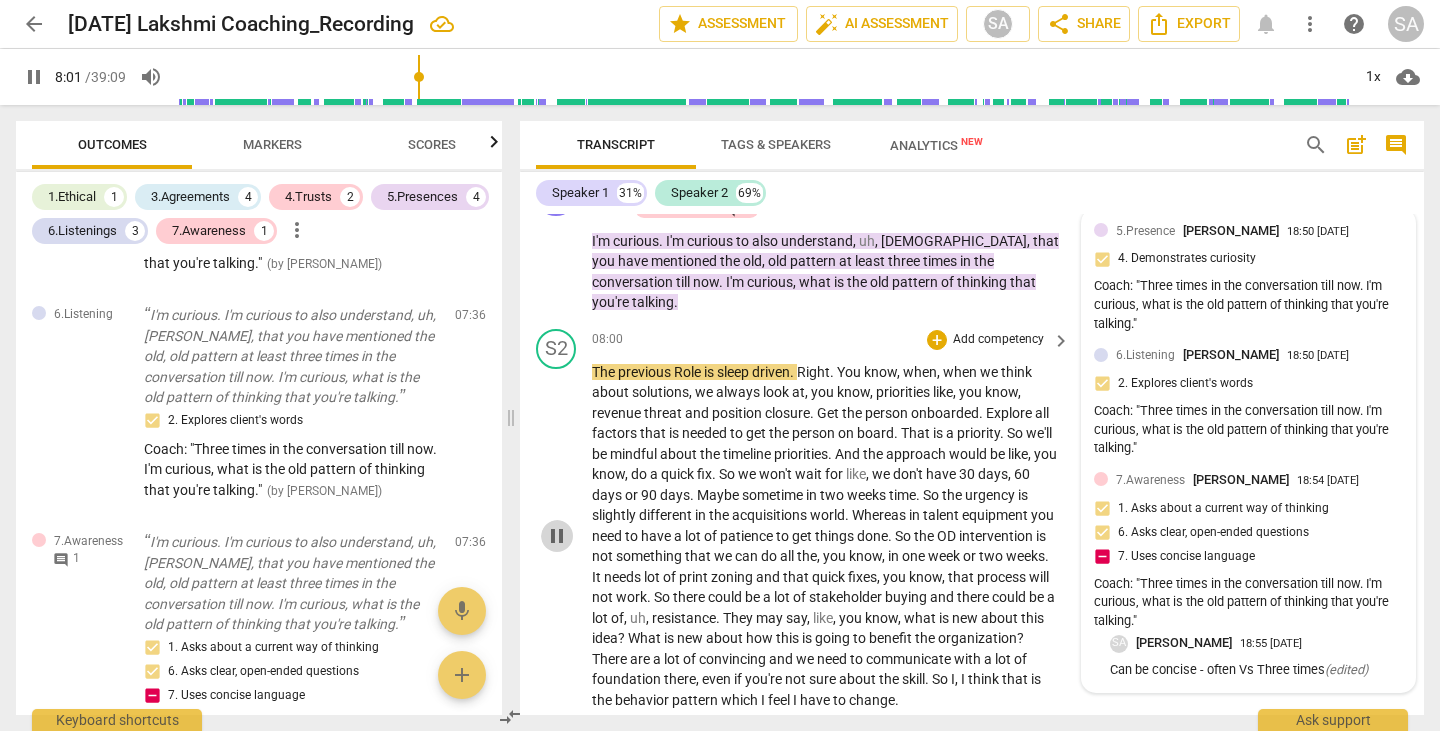 click on "pause" at bounding box center [557, 536] 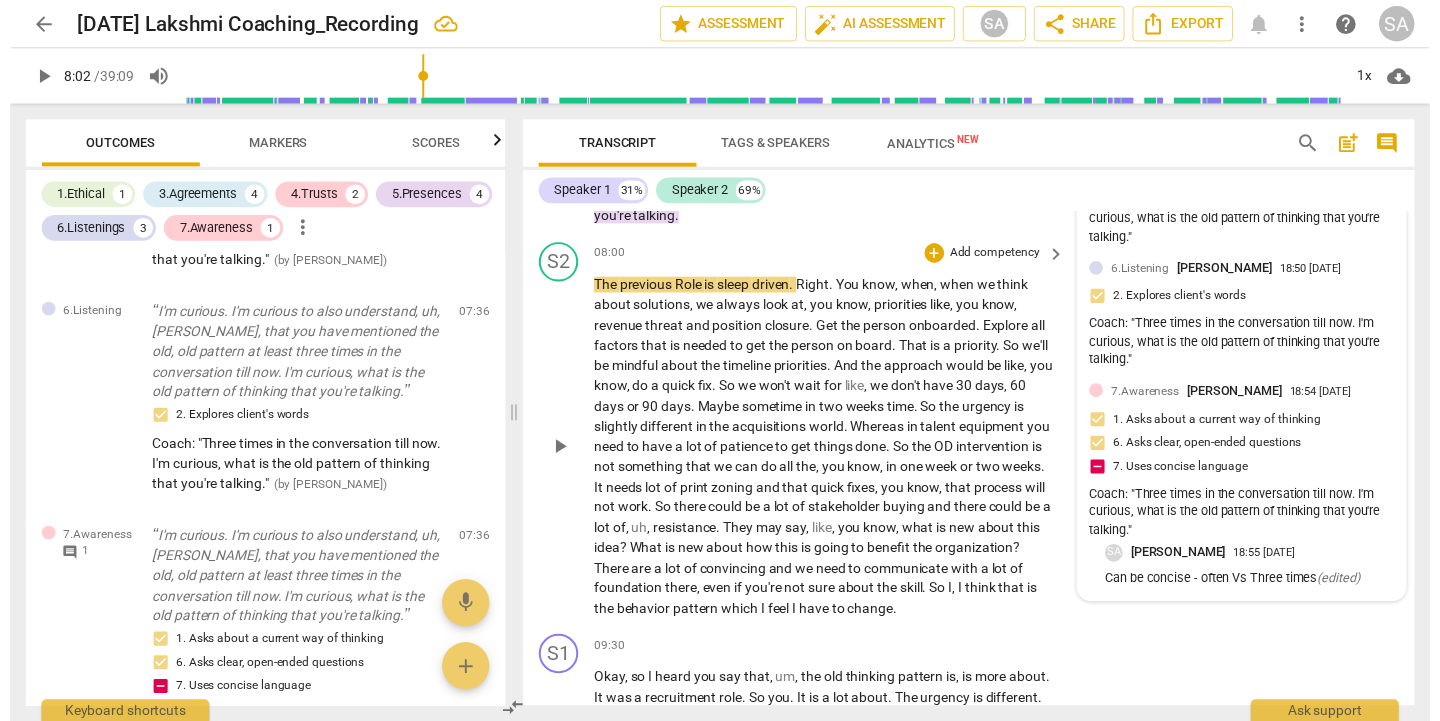 scroll, scrollTop: 2883, scrollLeft: 0, axis: vertical 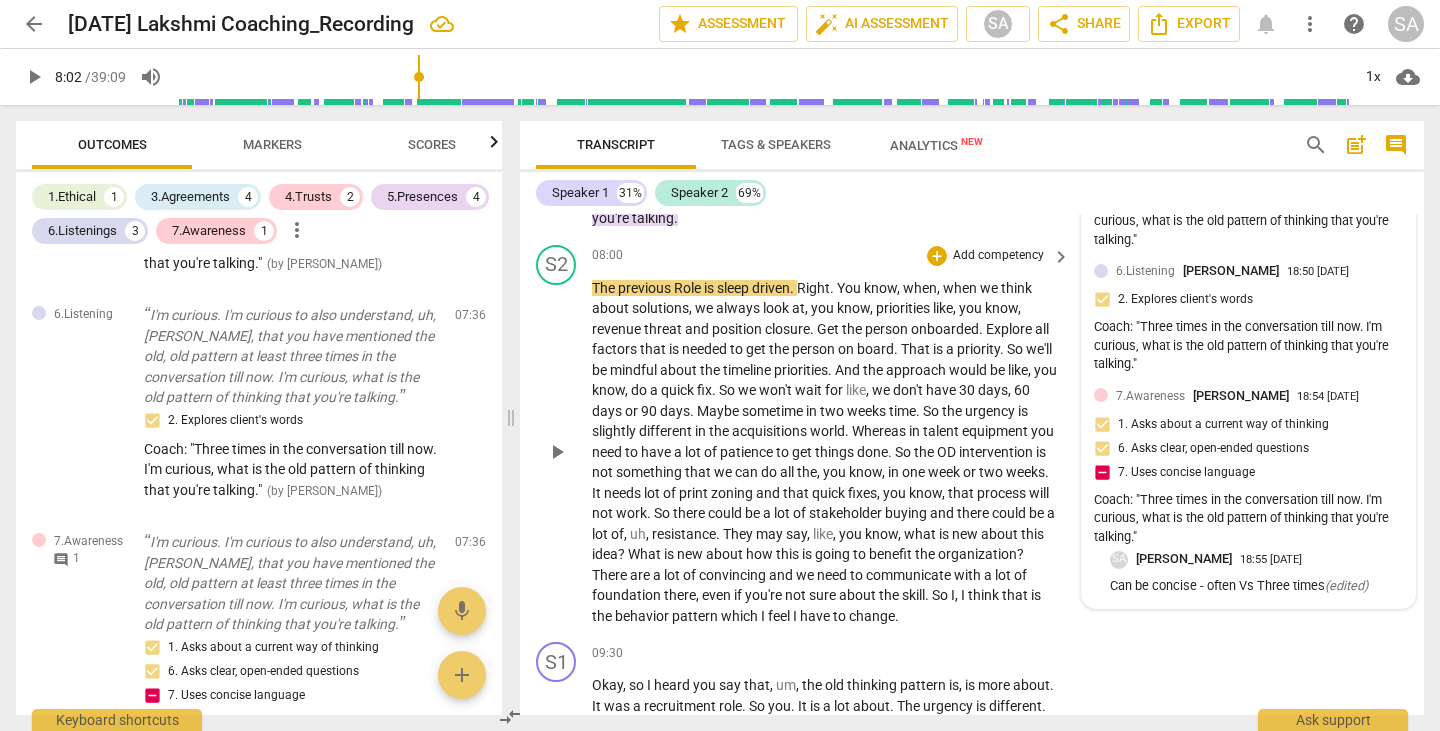 click on "The" at bounding box center (605, 288) 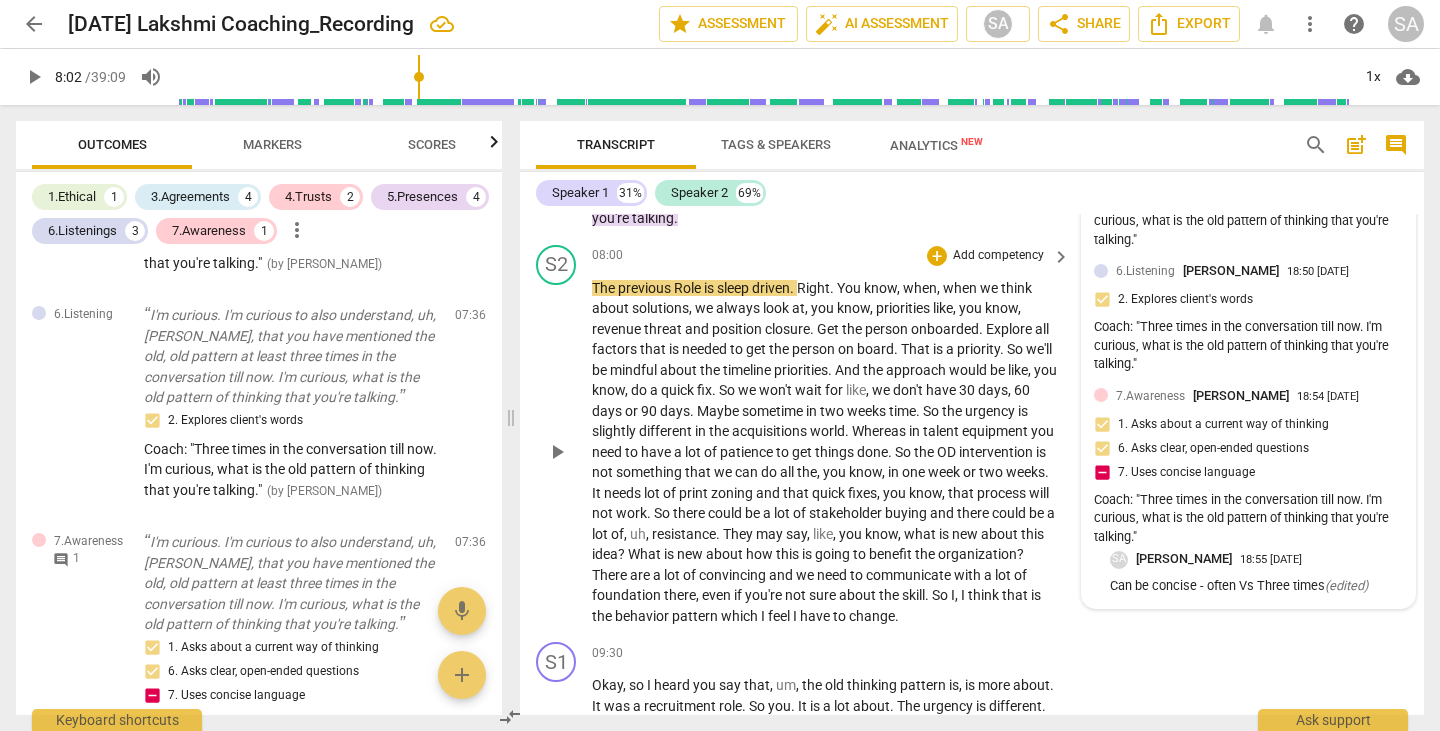 click on "The" at bounding box center (605, 288) 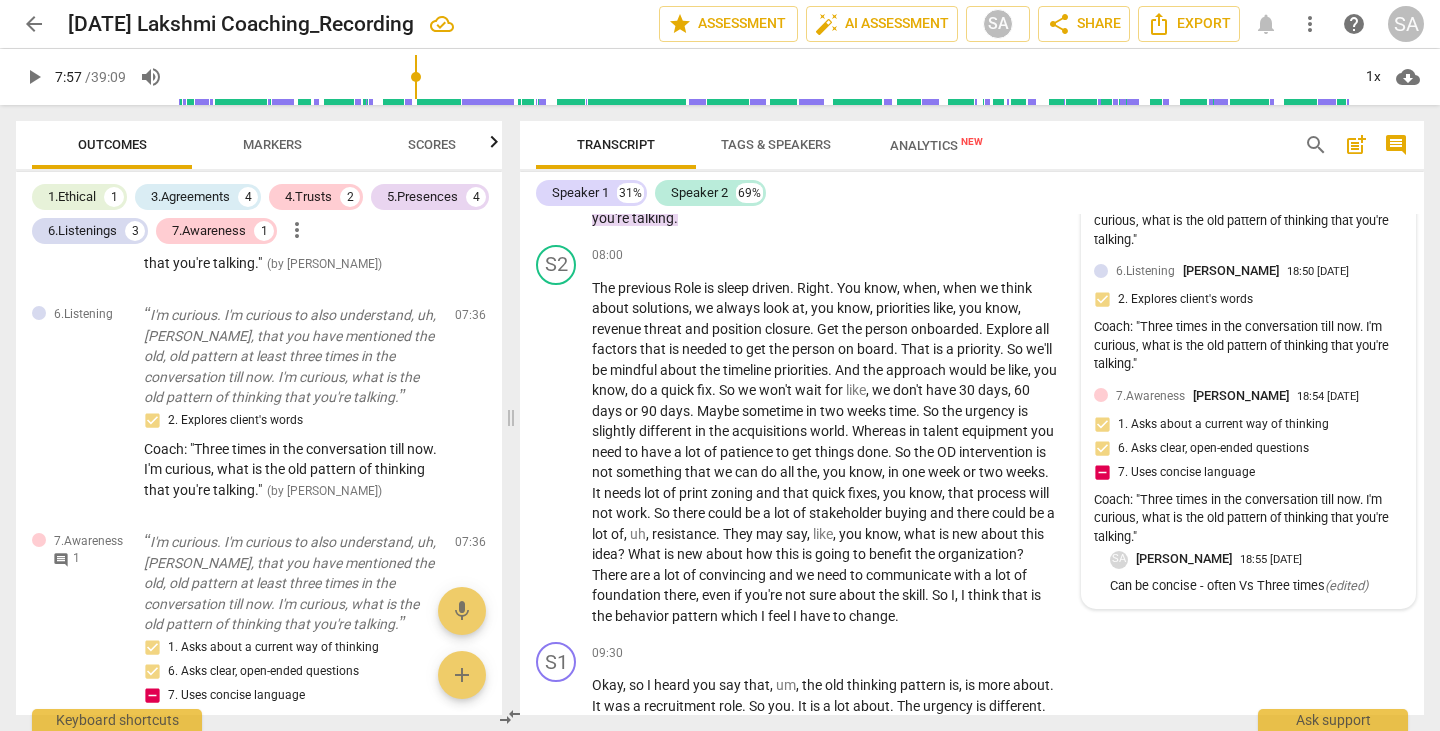 click at bounding box center [763, 77] 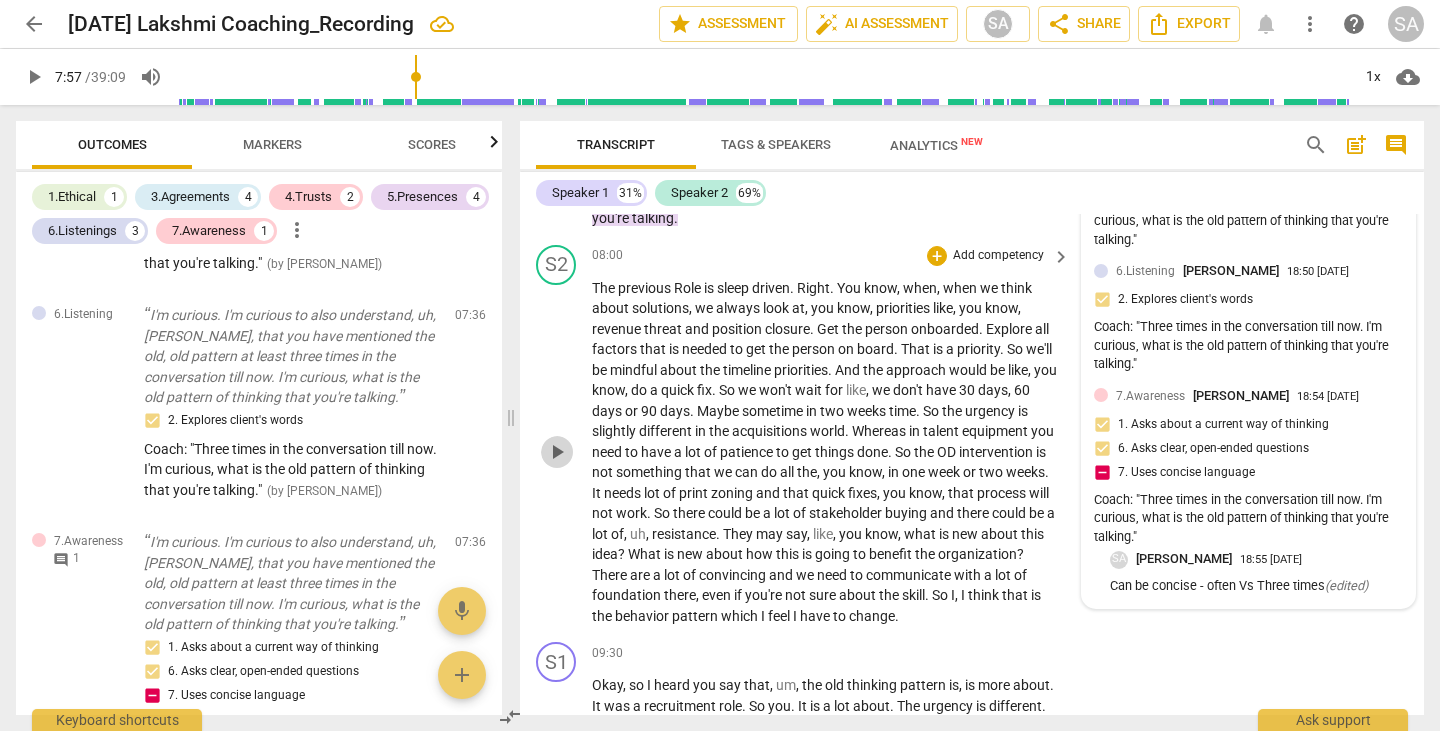 click on "play_arrow" at bounding box center [557, 452] 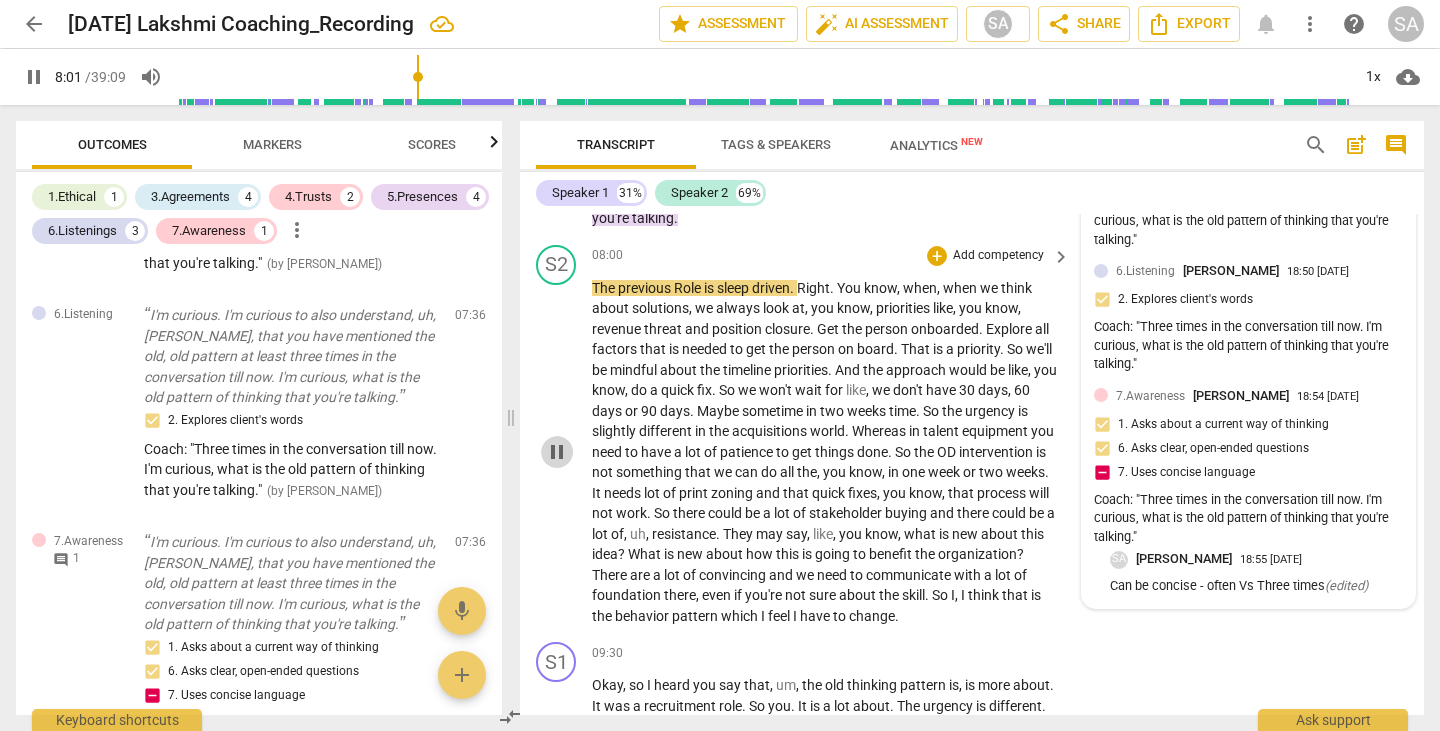click on "pause" at bounding box center (557, 452) 